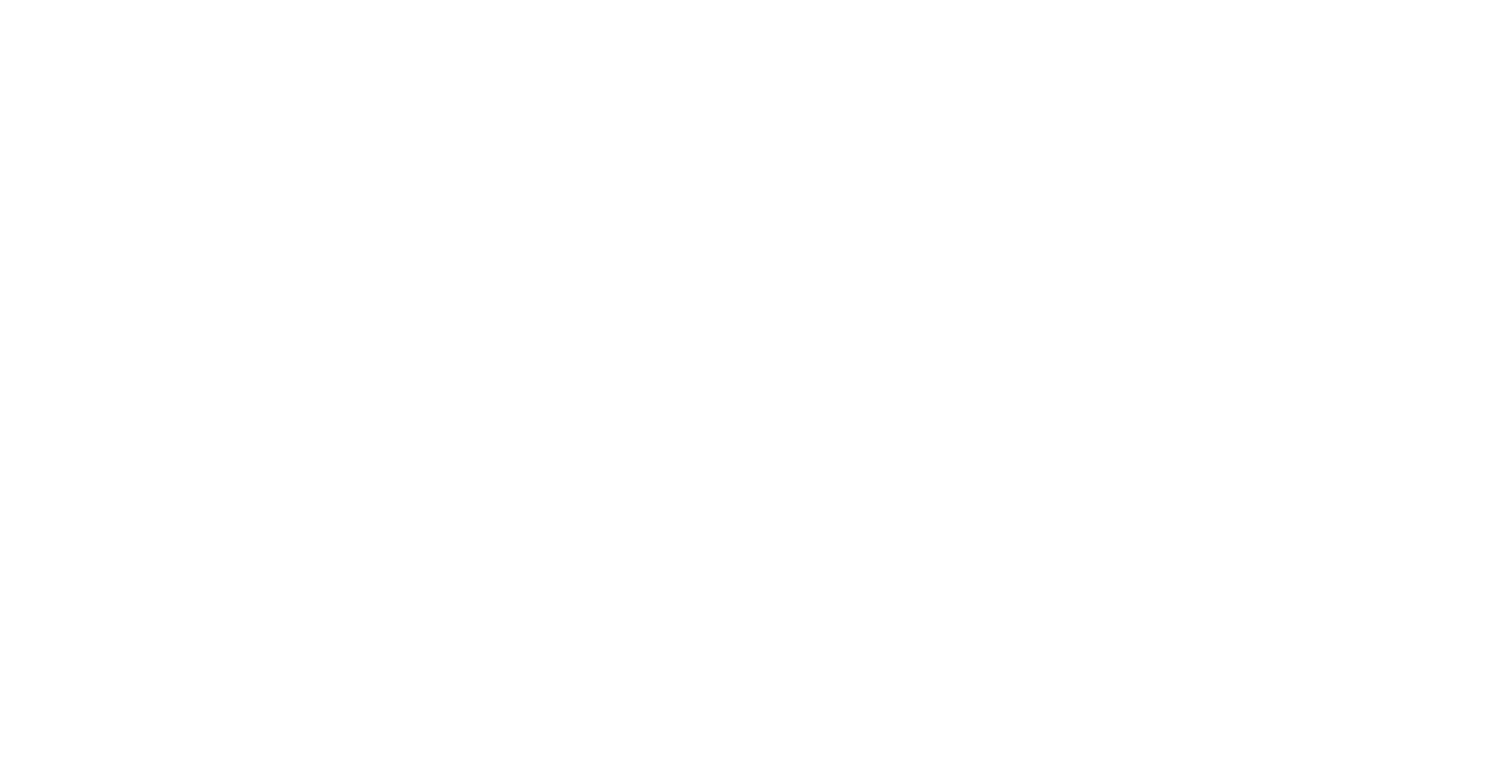 scroll, scrollTop: 0, scrollLeft: 0, axis: both 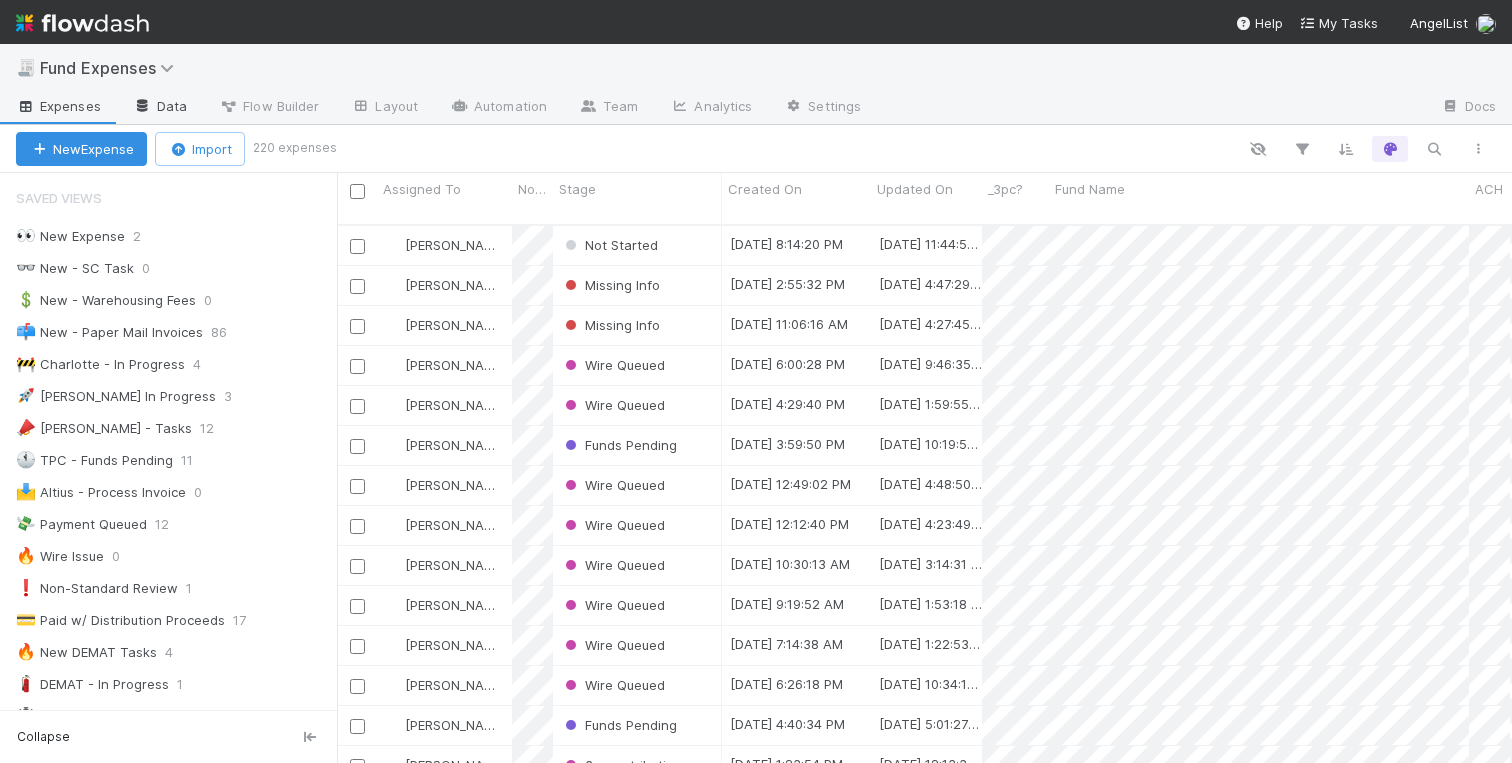 click on "Data" at bounding box center (160, 108) 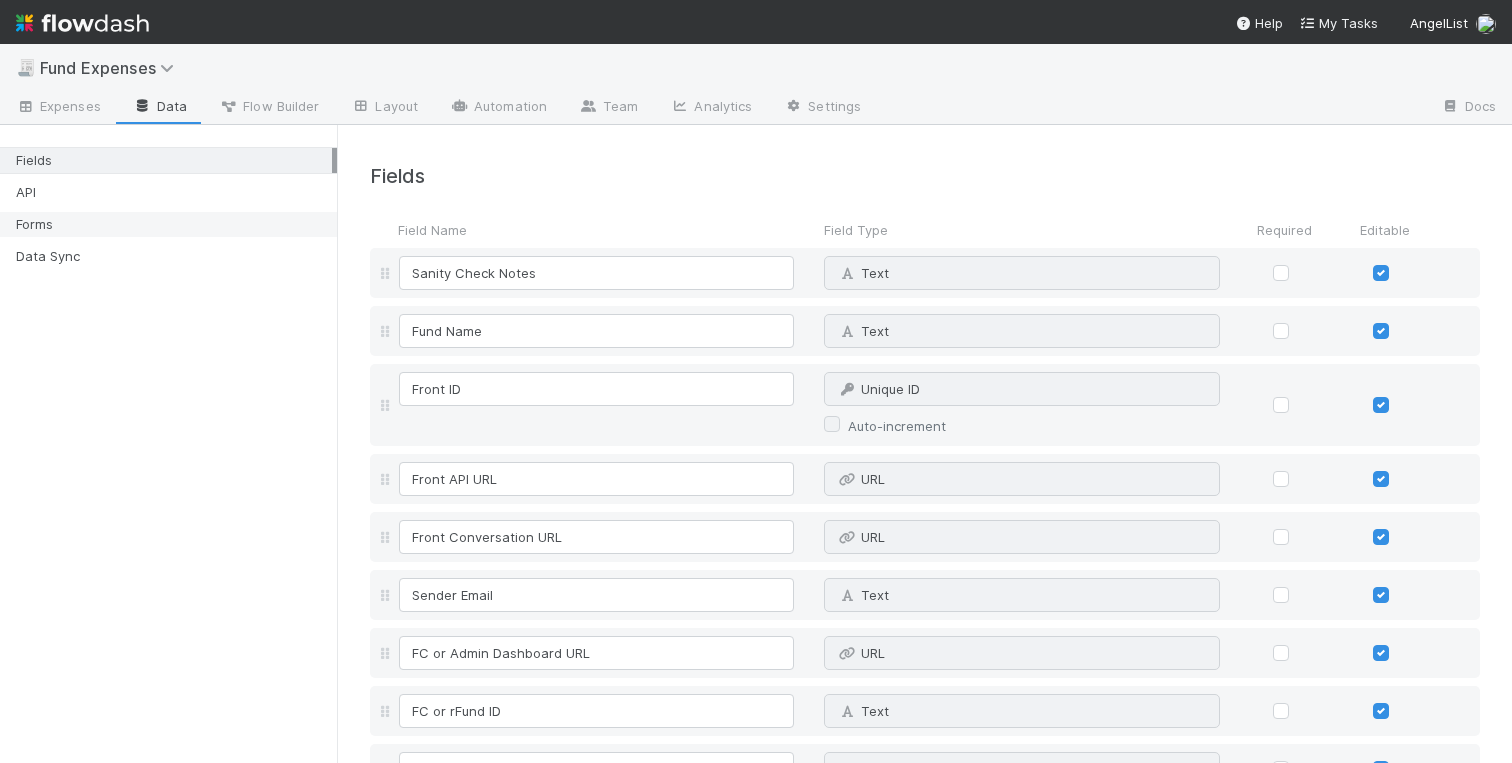 click on "Forms" at bounding box center [174, 224] 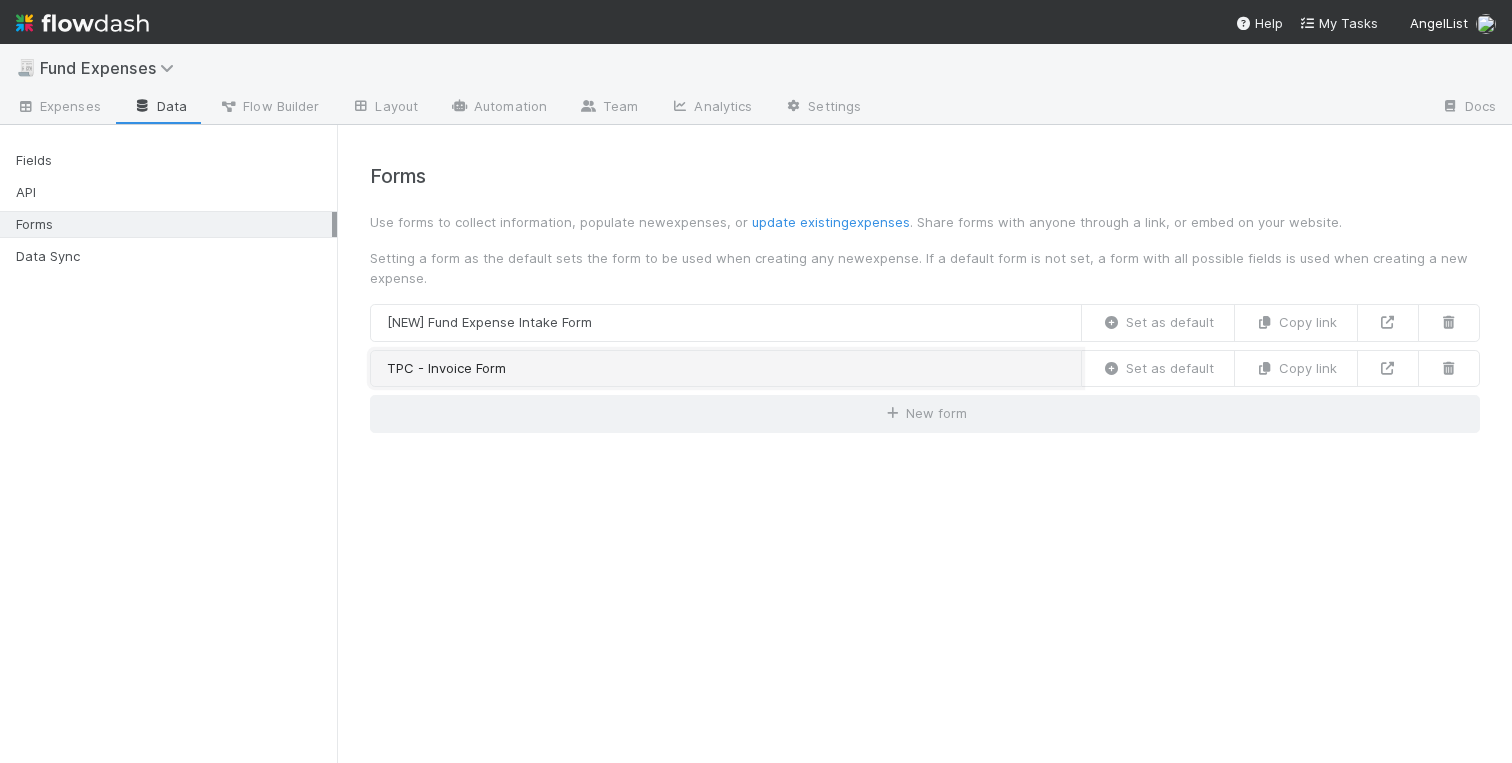 click on "TPC - Invoice Form" at bounding box center [726, 369] 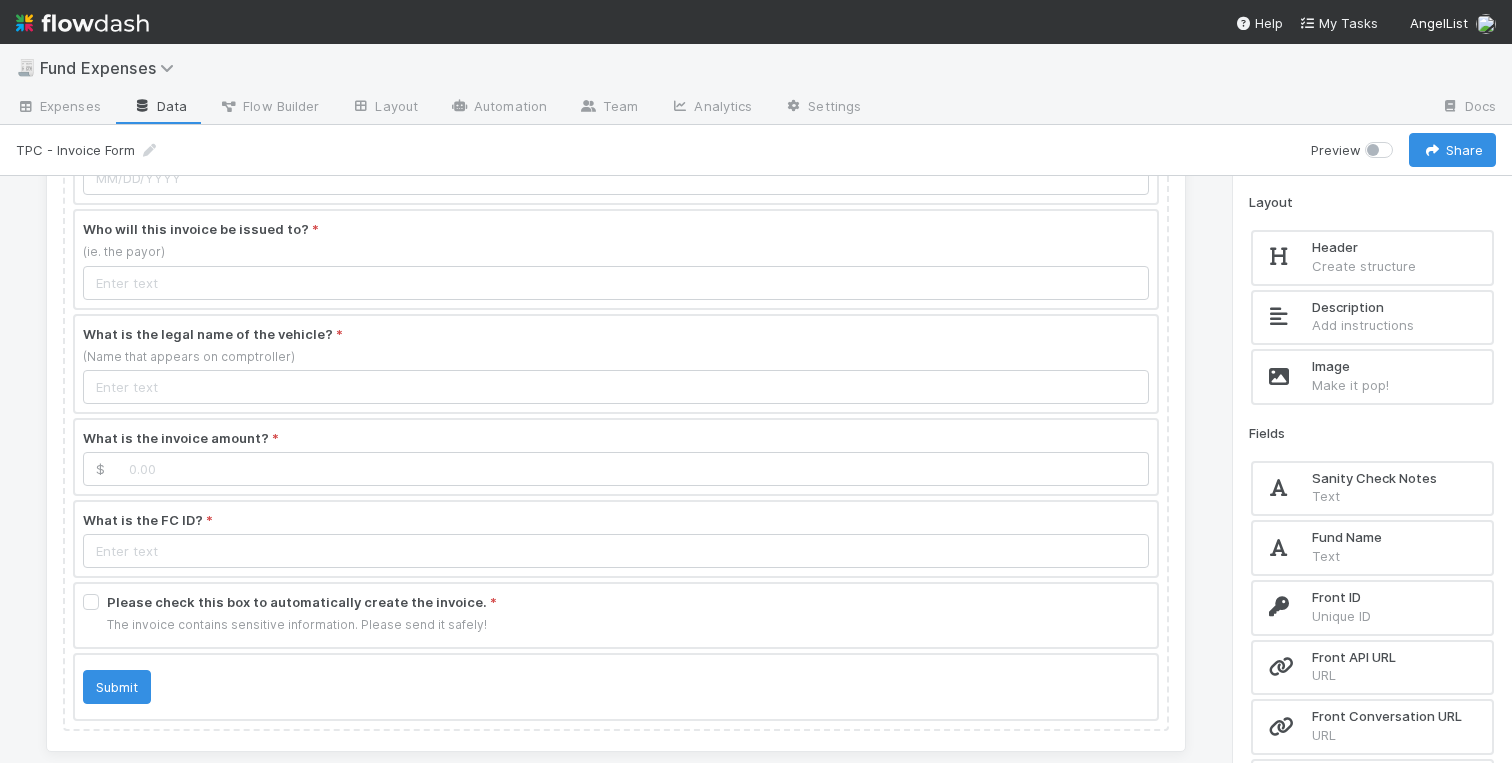 scroll, scrollTop: 195, scrollLeft: 0, axis: vertical 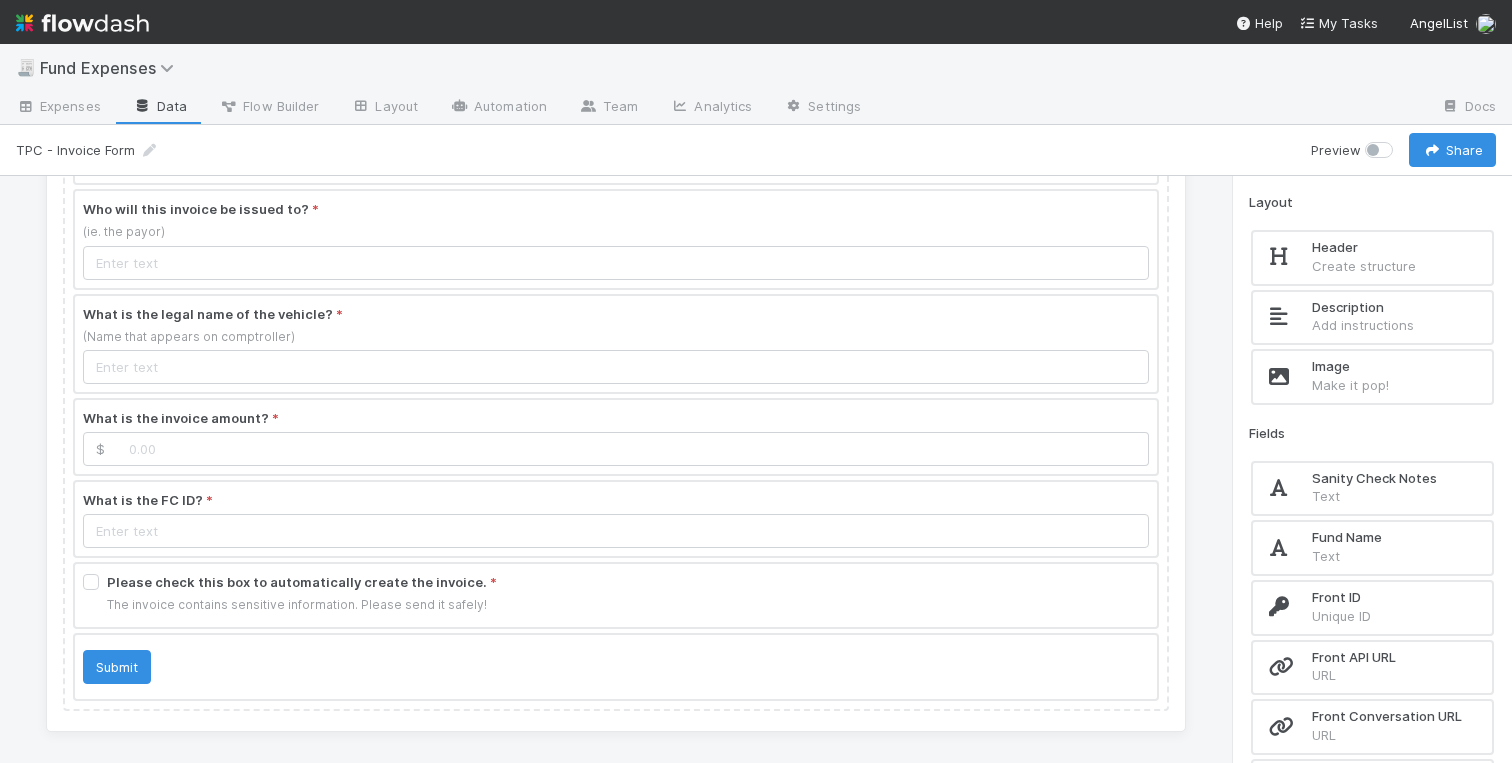 click at bounding box center [616, 519] 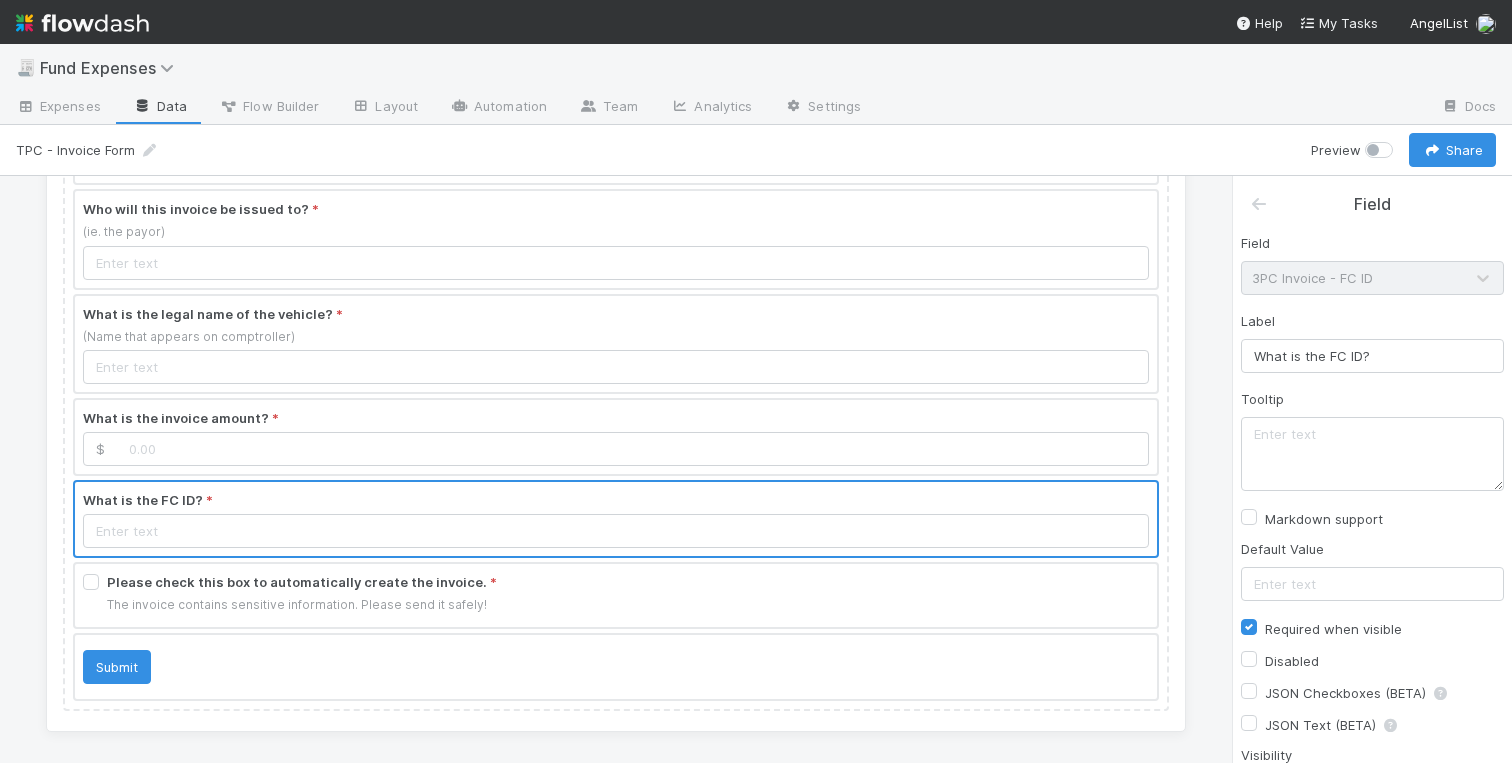 scroll, scrollTop: 26, scrollLeft: 0, axis: vertical 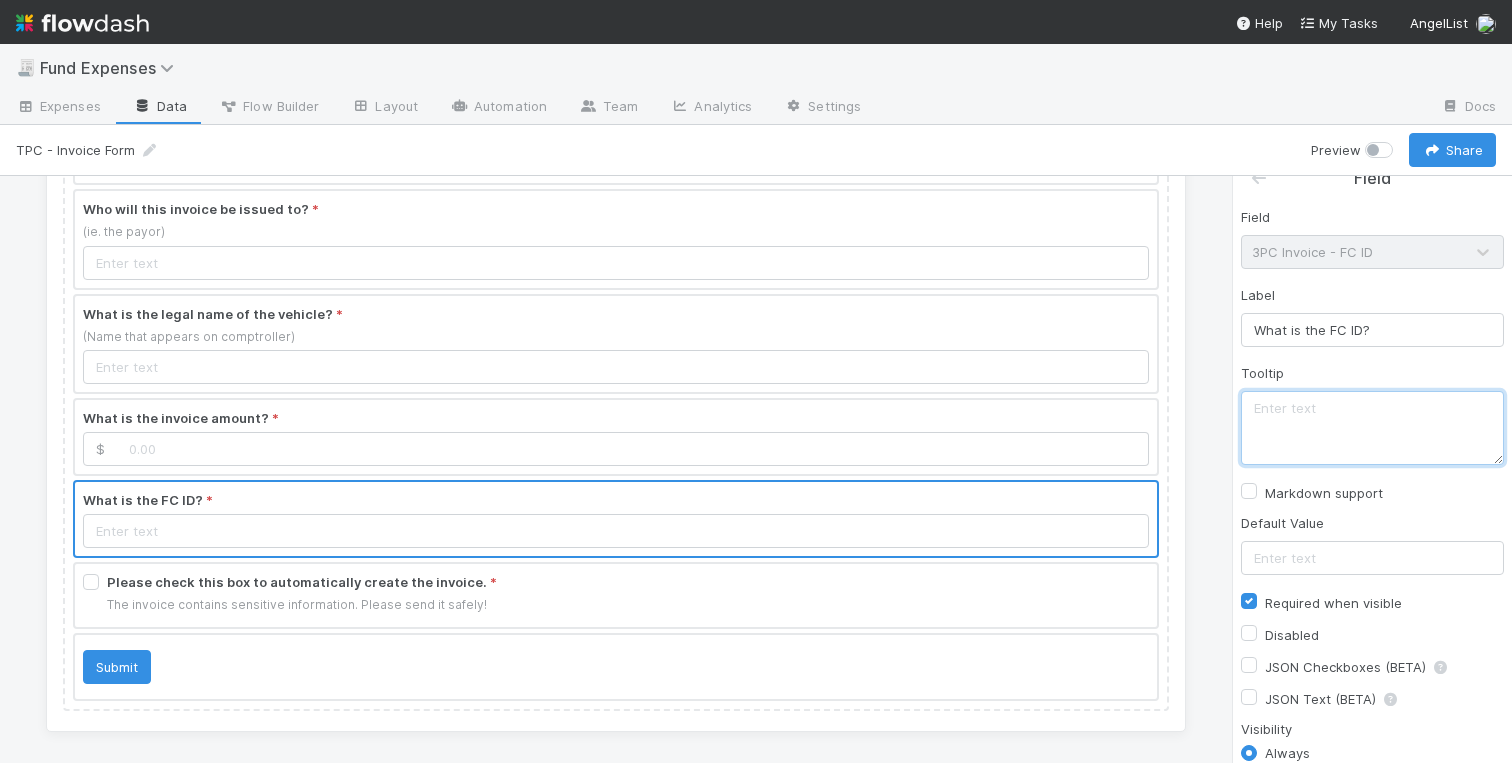 click at bounding box center (1372, 428) 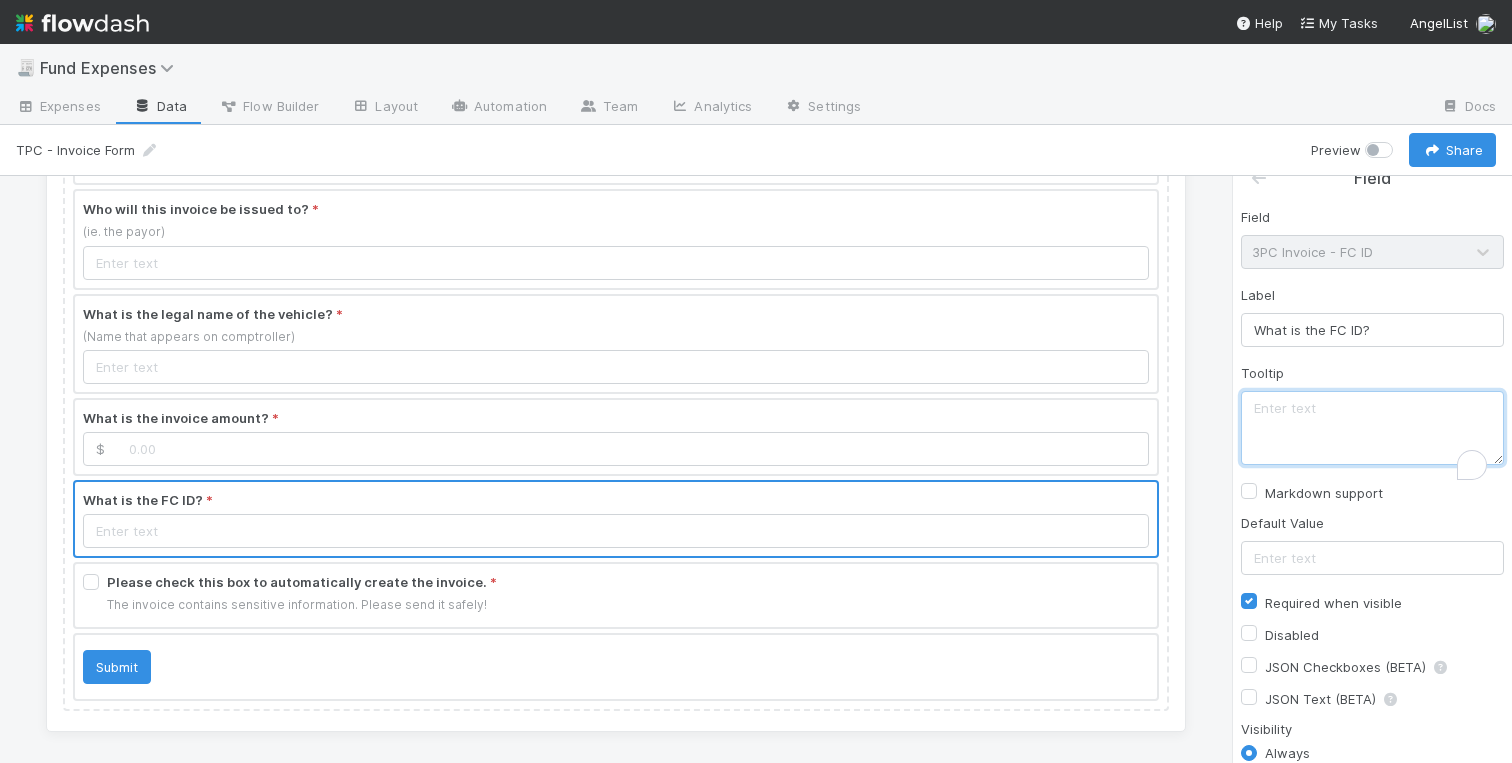 scroll, scrollTop: 26, scrollLeft: 0, axis: vertical 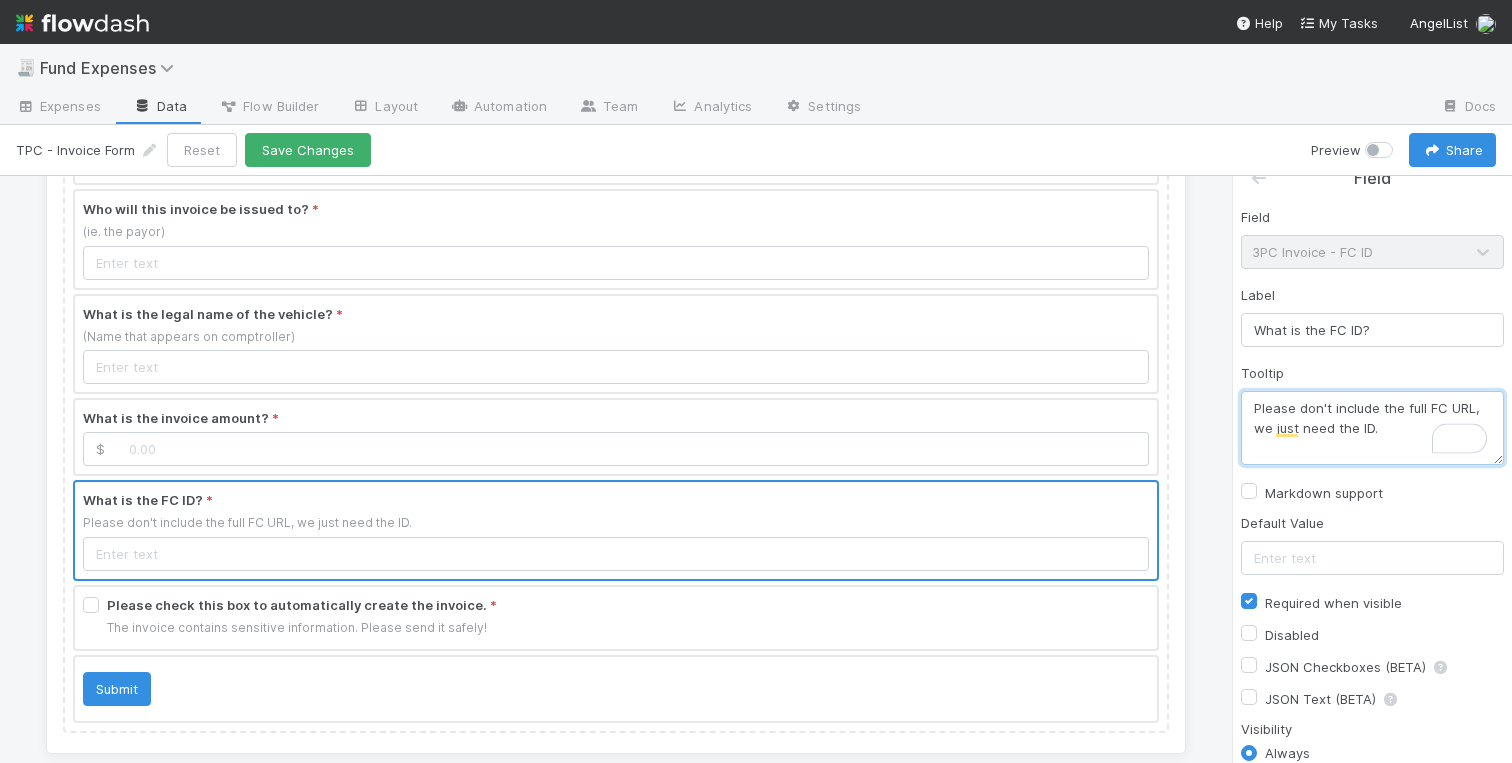 drag, startPoint x: 1386, startPoint y: 424, endPoint x: 1275, endPoint y: 408, distance: 112.147224 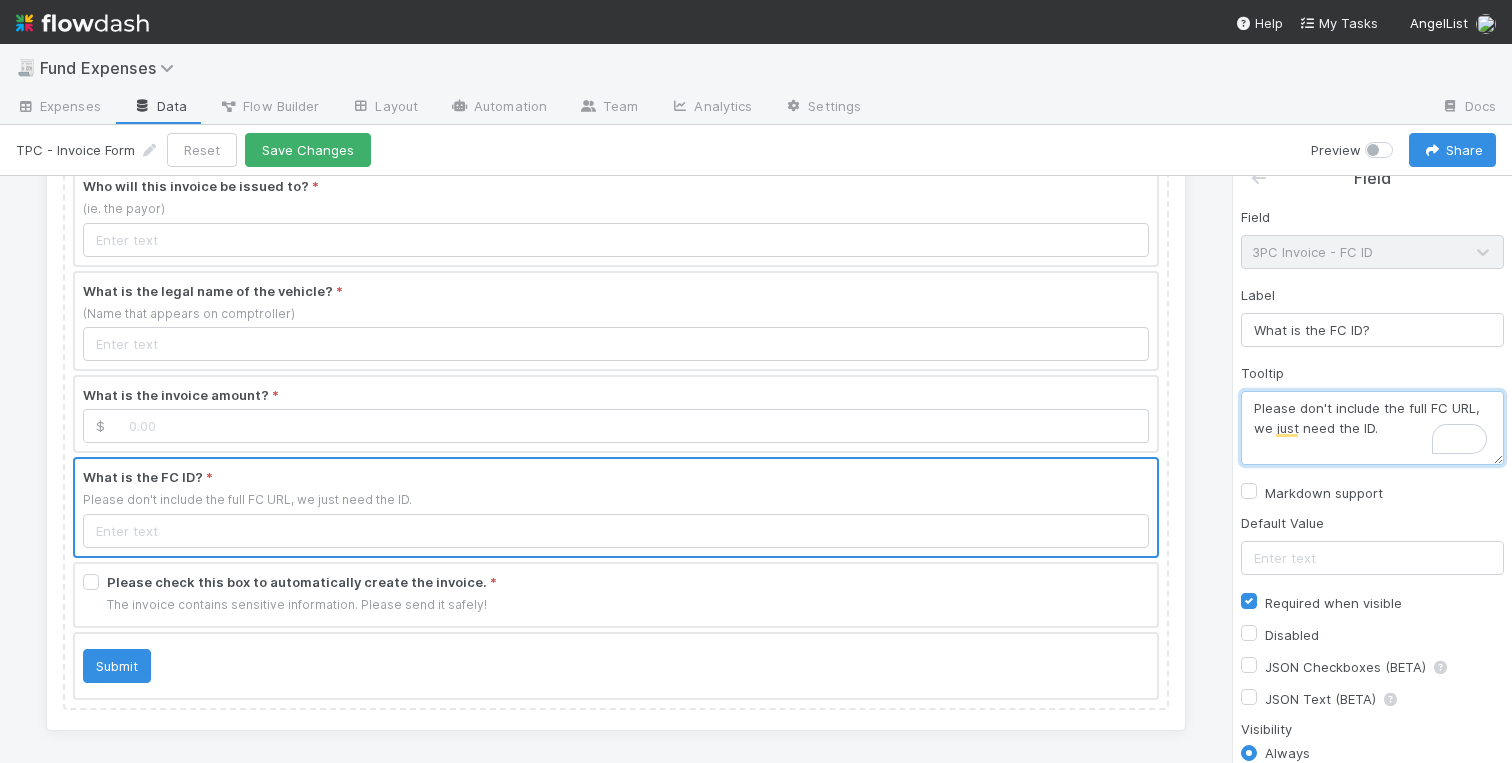 scroll, scrollTop: 217, scrollLeft: 0, axis: vertical 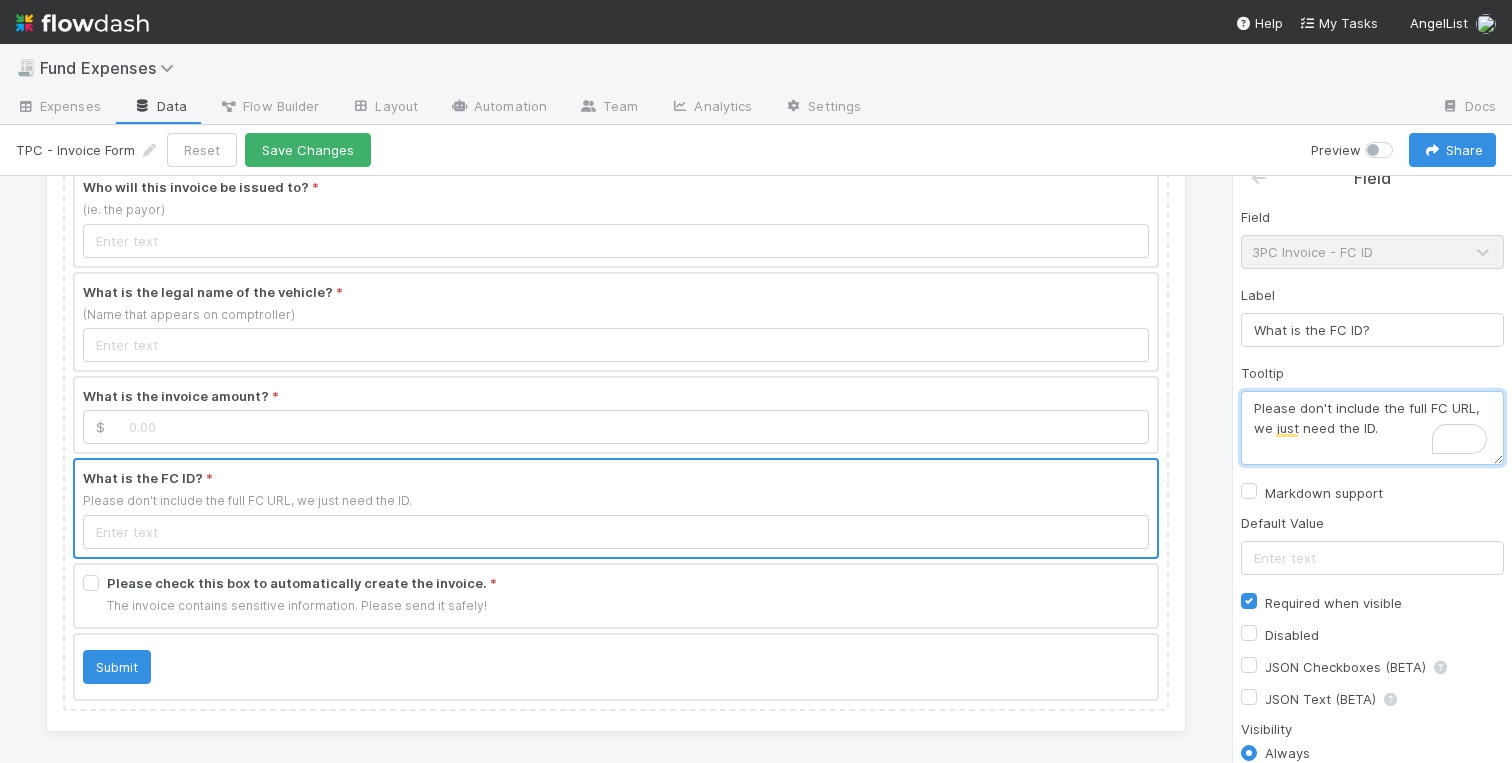 click on "Please don't include the full FC URL, we just need the ID." at bounding box center [1372, 428] 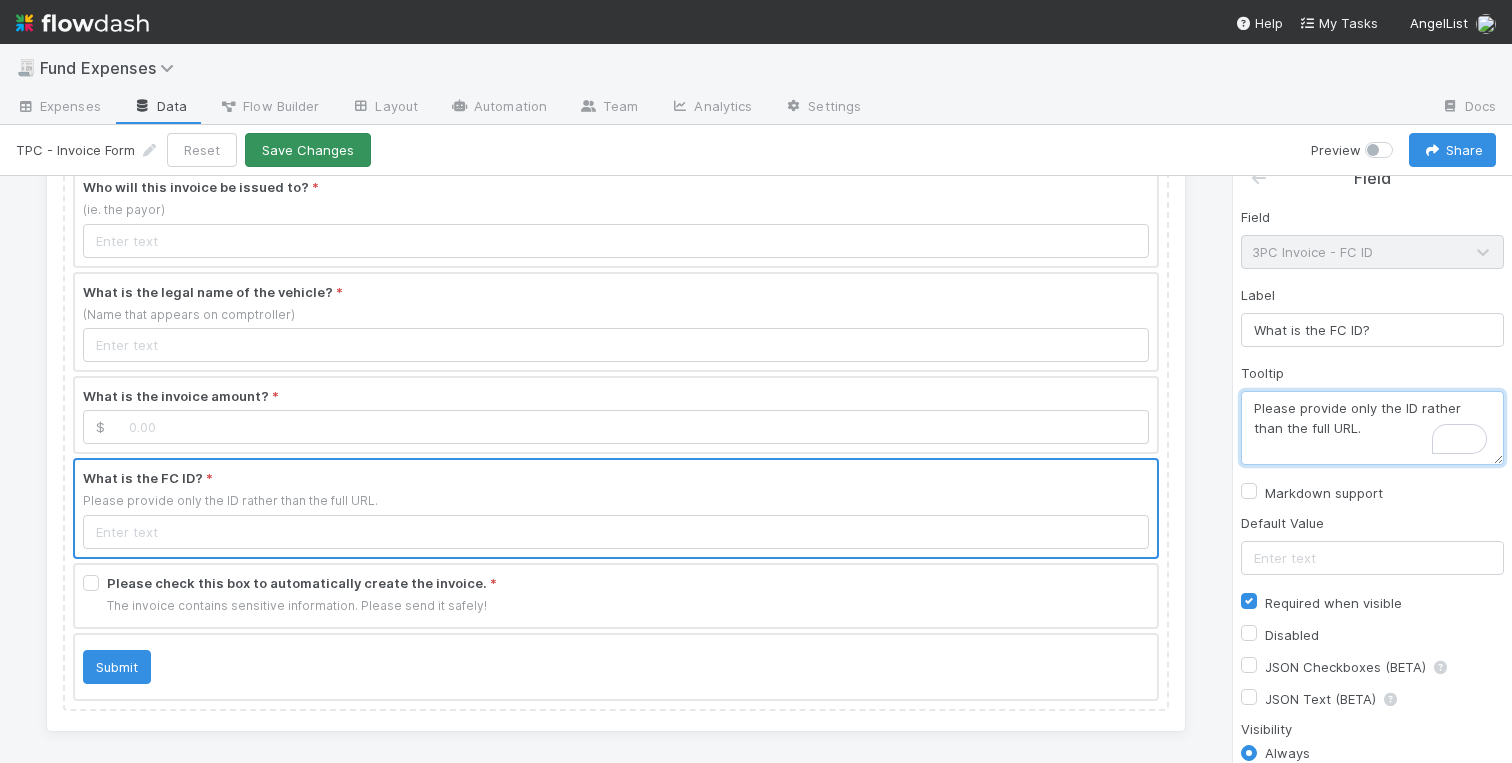 type on "Please provide only the ID rather than the full URL." 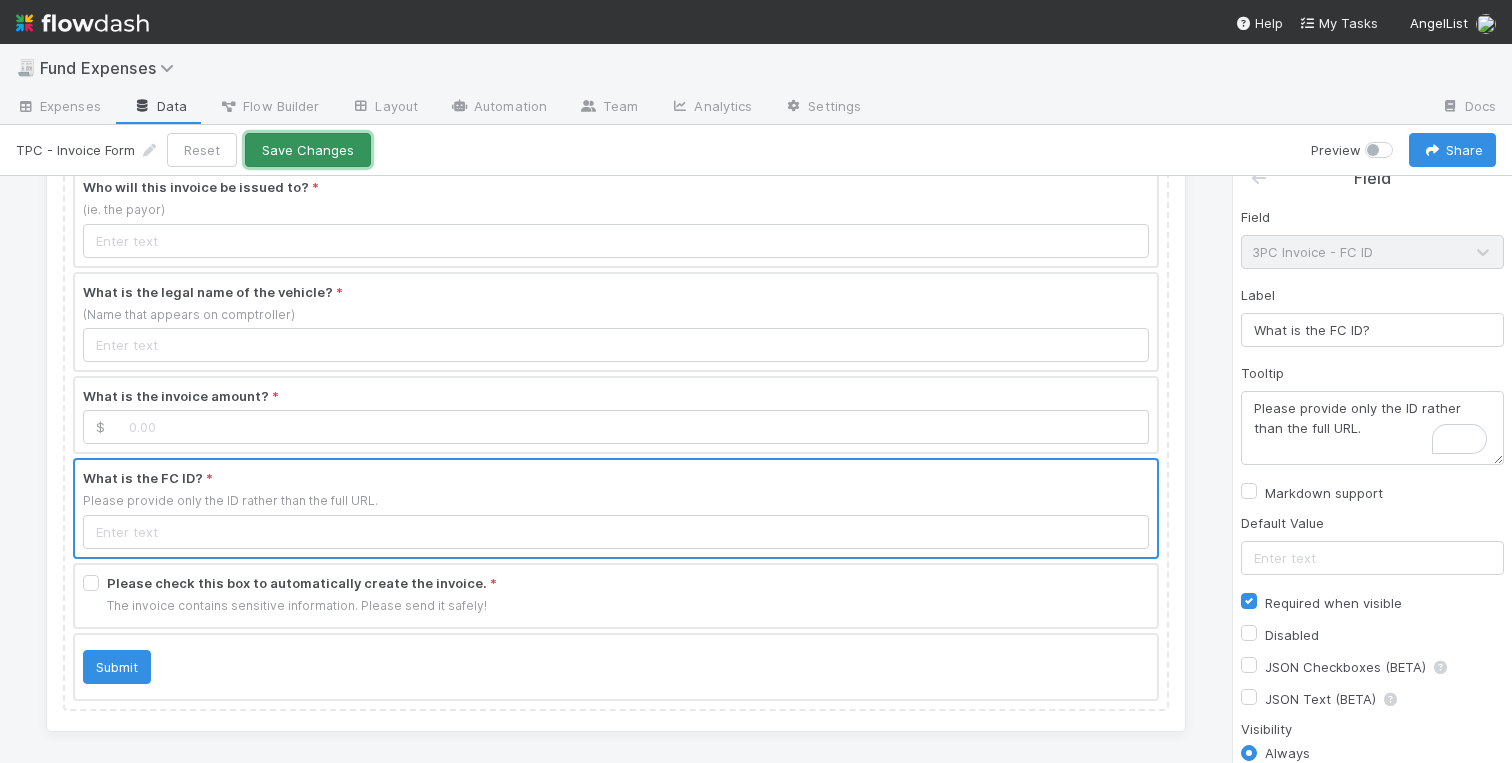 click on "Save Changes" at bounding box center [308, 150] 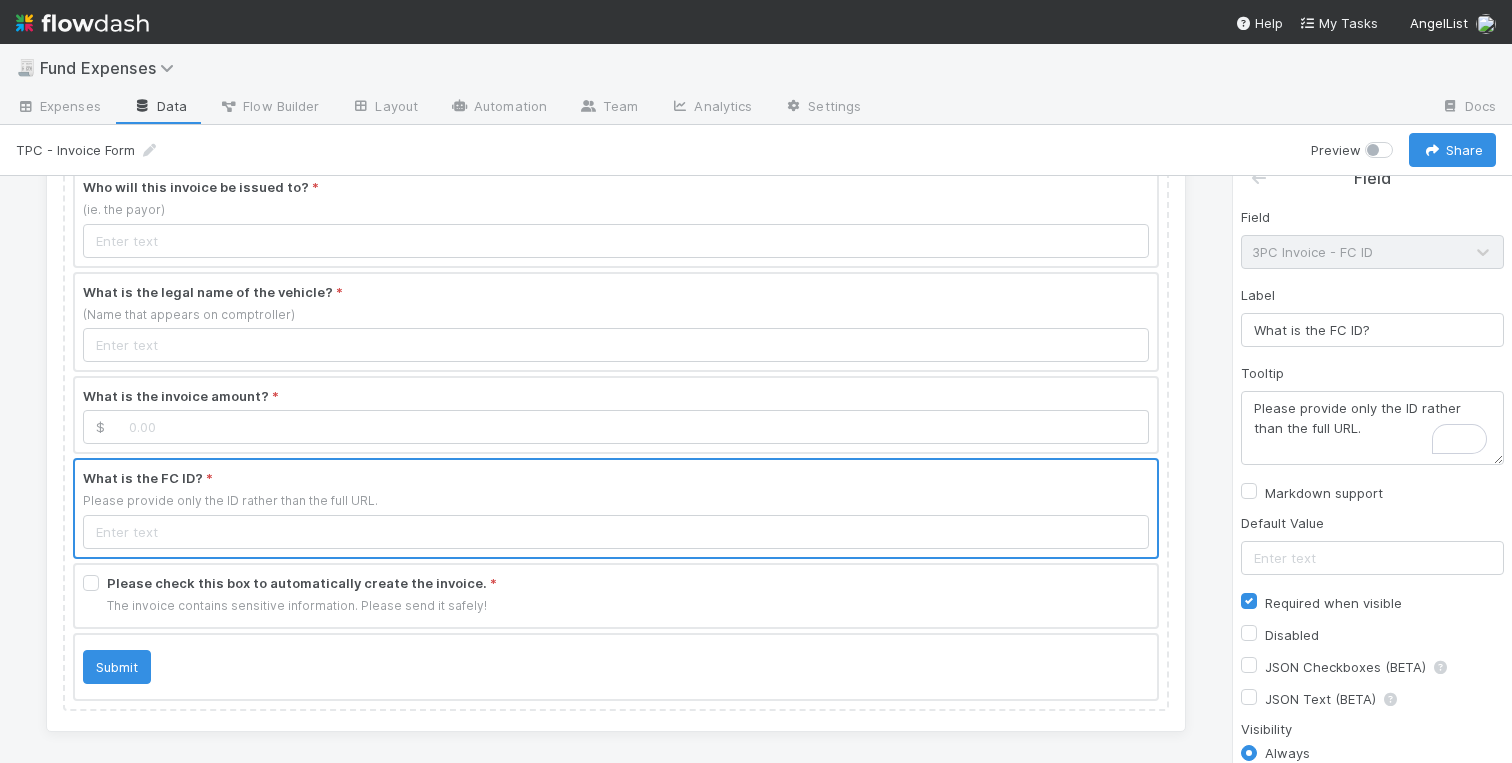 click on "Create an Invoice for a Third Party Contribution Please fill out the following information to automatically generate an invoice for a third party contribution. What is today's date?   * Who will this invoice be issued to?   * (ie. the payor) What is the legal name of the vehicle?   * (Name that appears on comptroller) What is the invoice amount?   * $ What is the FC ID?   * Please provide only the ID rather than the full URL. Please check this box to automatically create the invoice.   * The invoice contains sensitive information. Please send it safely! Submit" at bounding box center [616, 469] 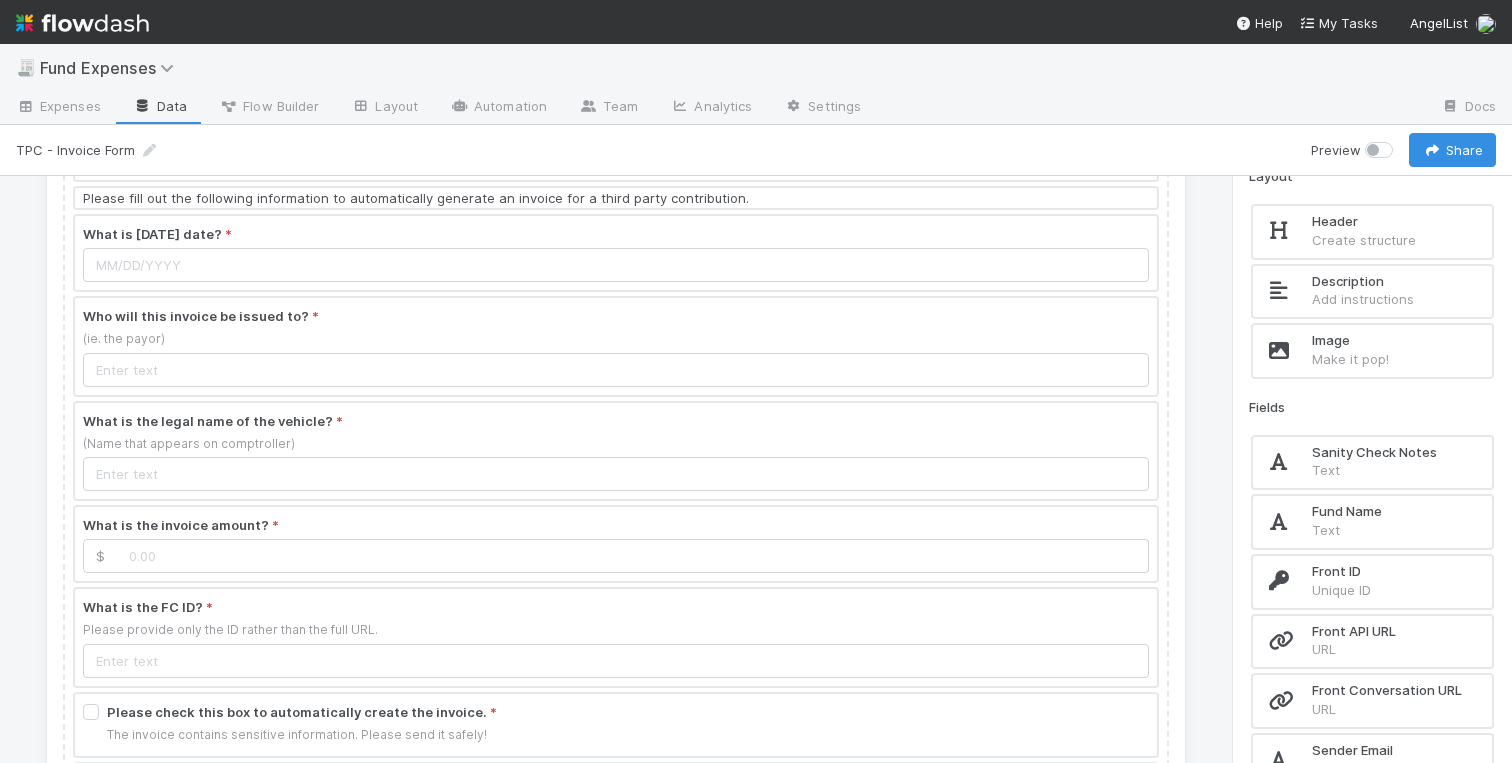 scroll, scrollTop: 77, scrollLeft: 0, axis: vertical 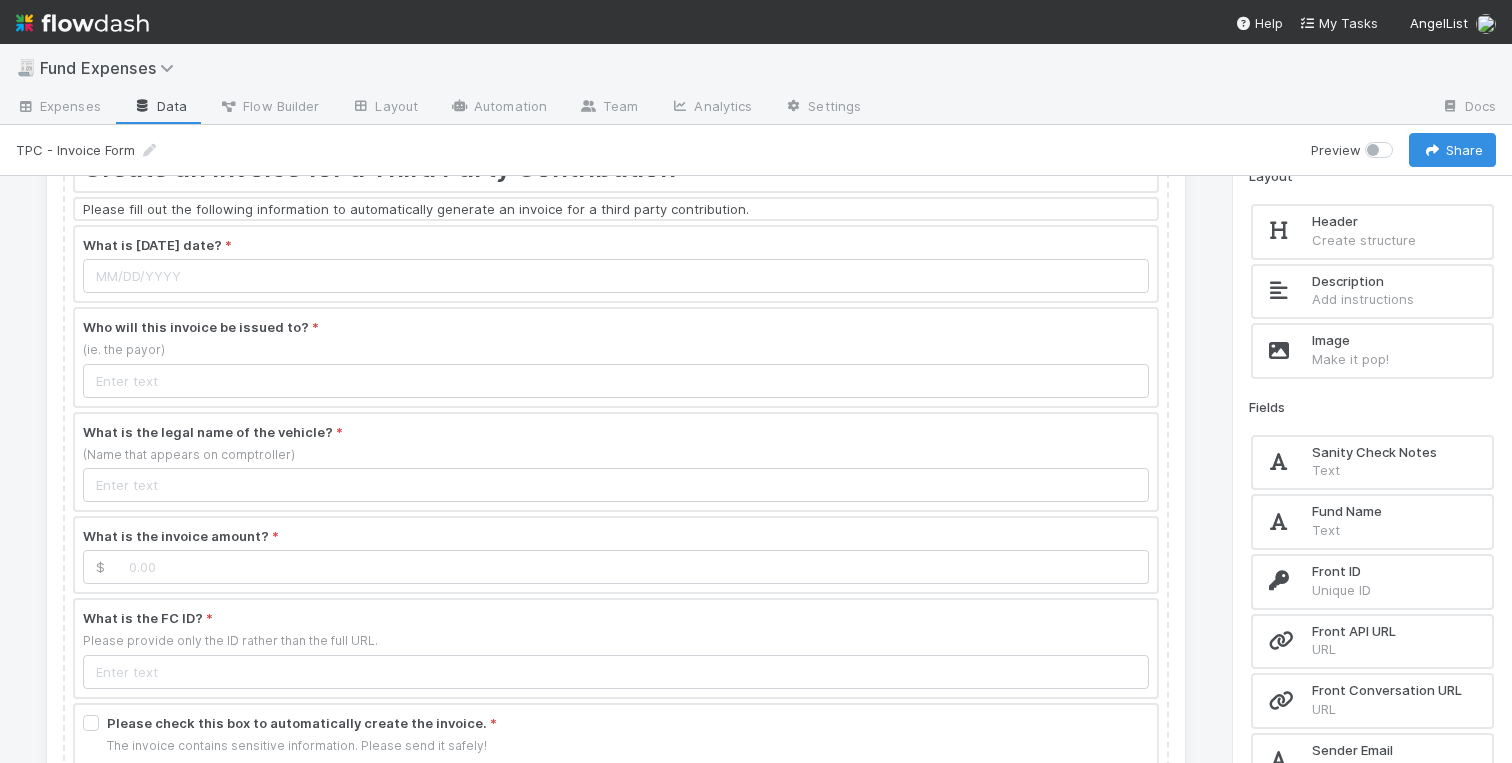 click at bounding box center [616, 462] 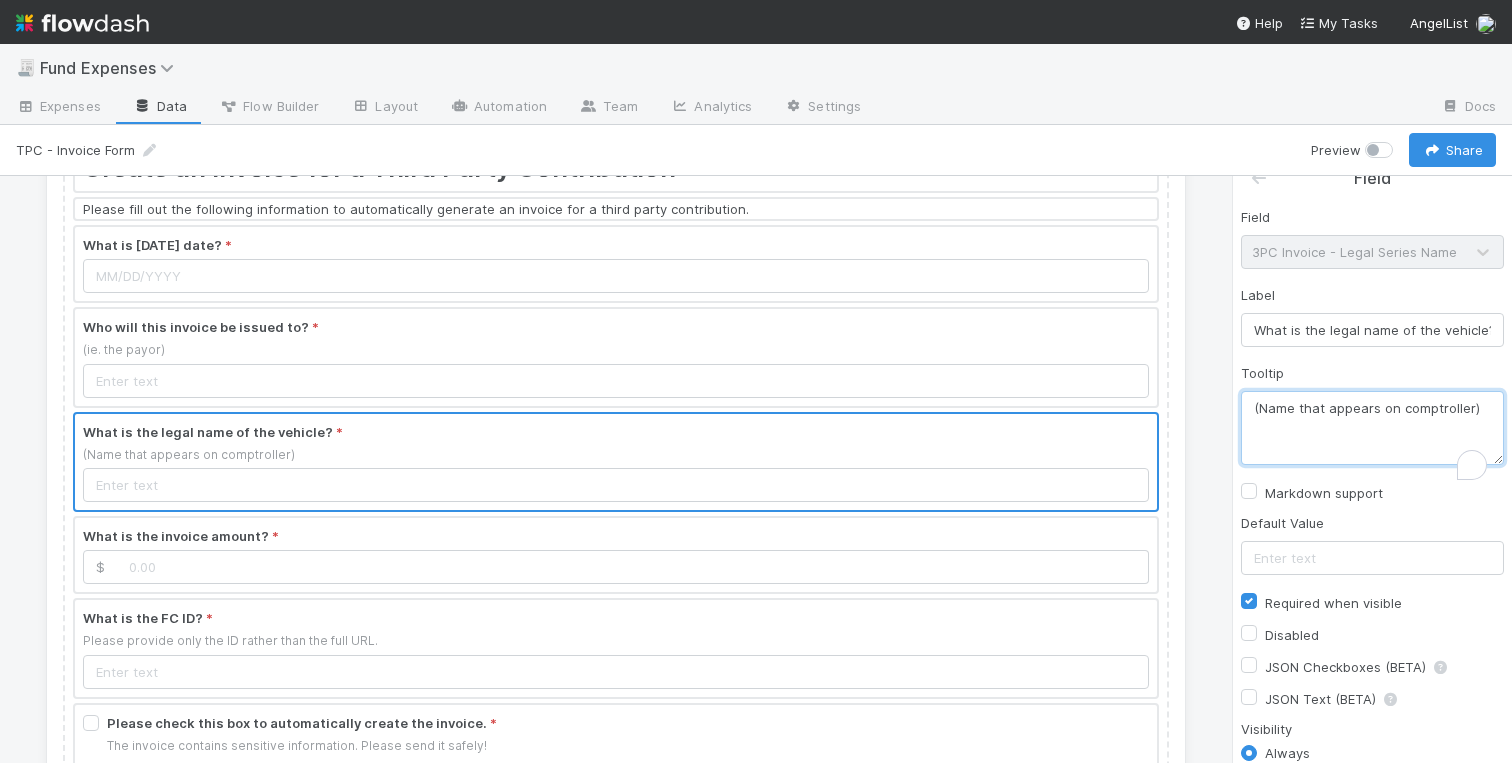click on "(Name that appears on comptroller)" at bounding box center [1372, 428] 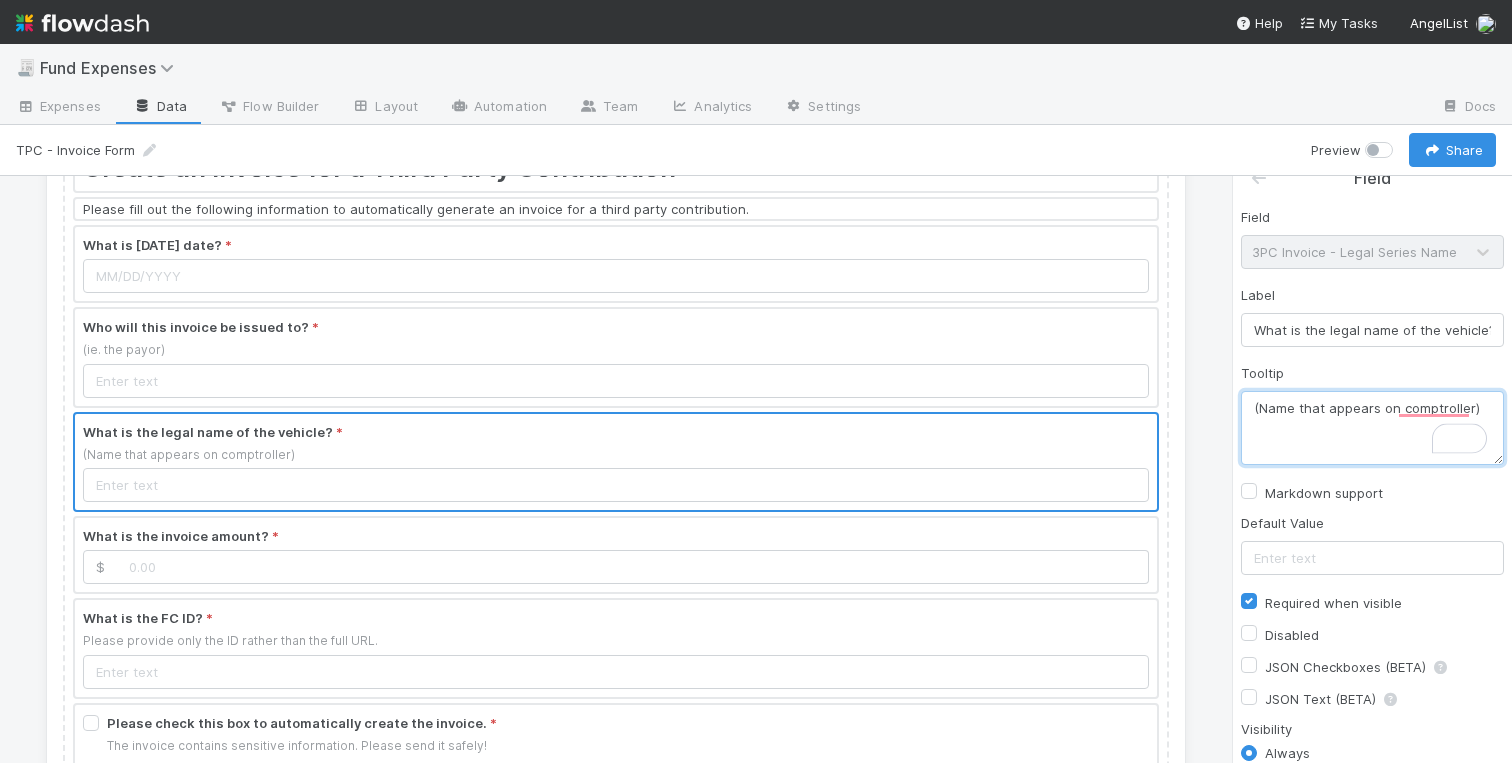 drag, startPoint x: 1477, startPoint y: 408, endPoint x: 1229, endPoint y: 406, distance: 248.00807 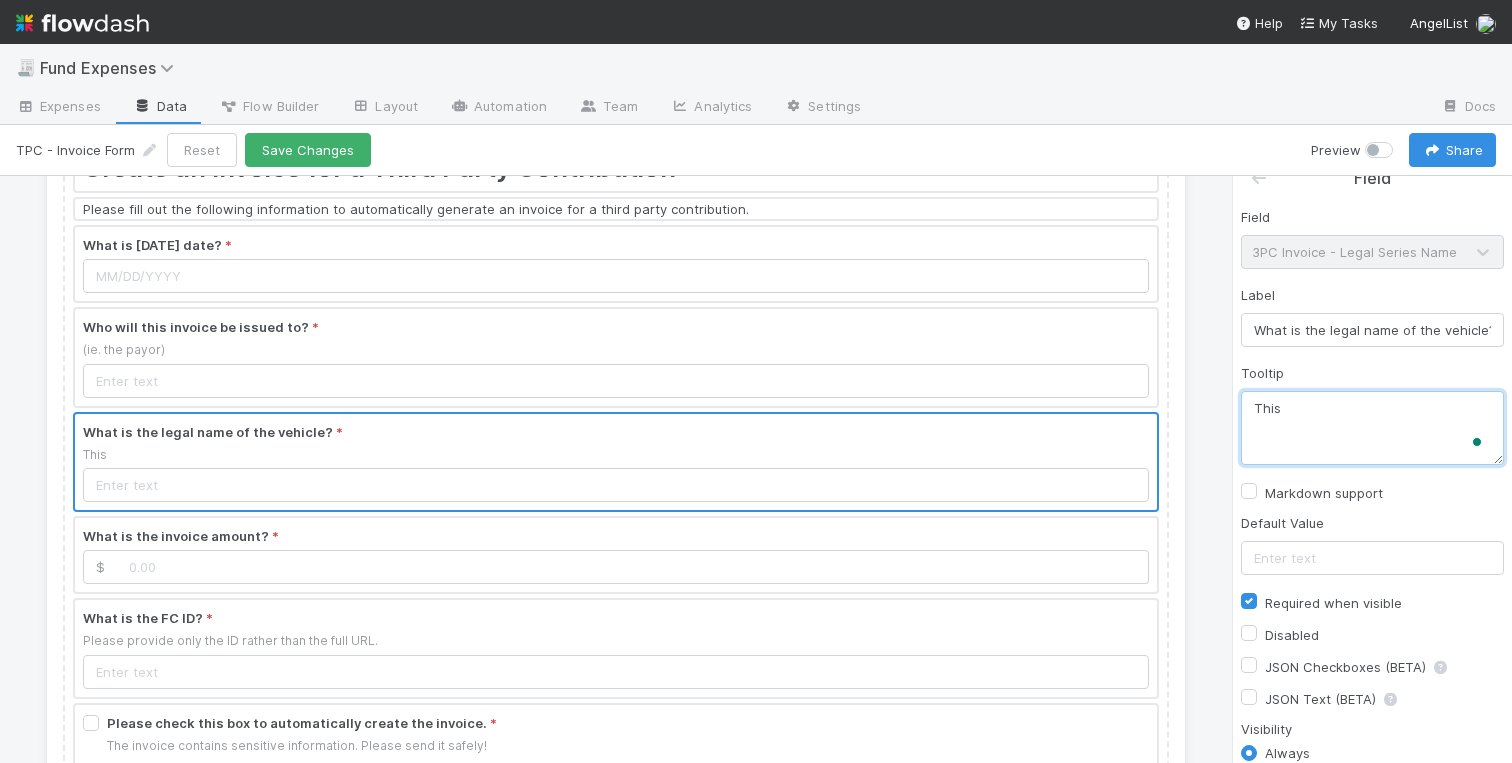scroll, scrollTop: 26, scrollLeft: 0, axis: vertical 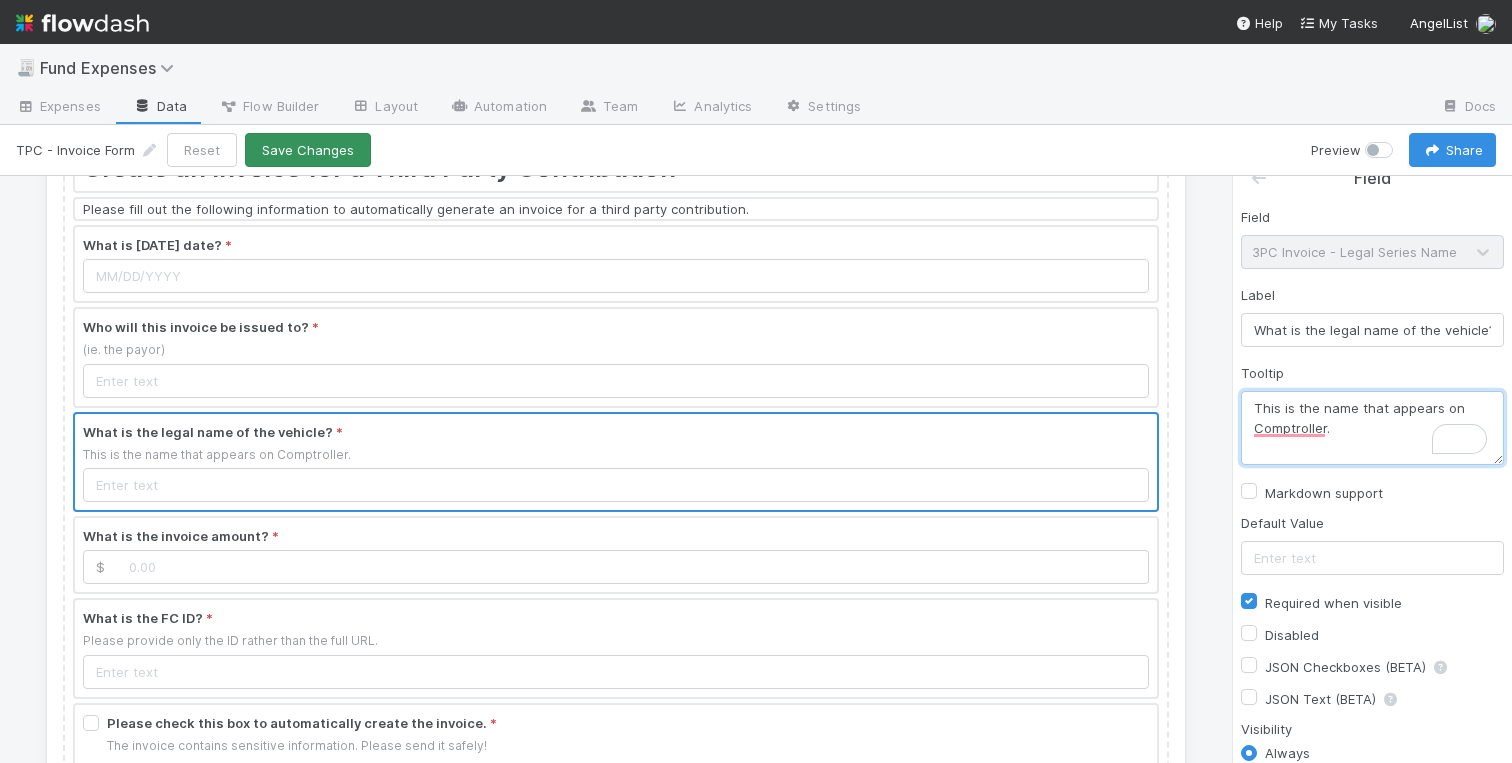 type on "This is the name that appears on Comptroller." 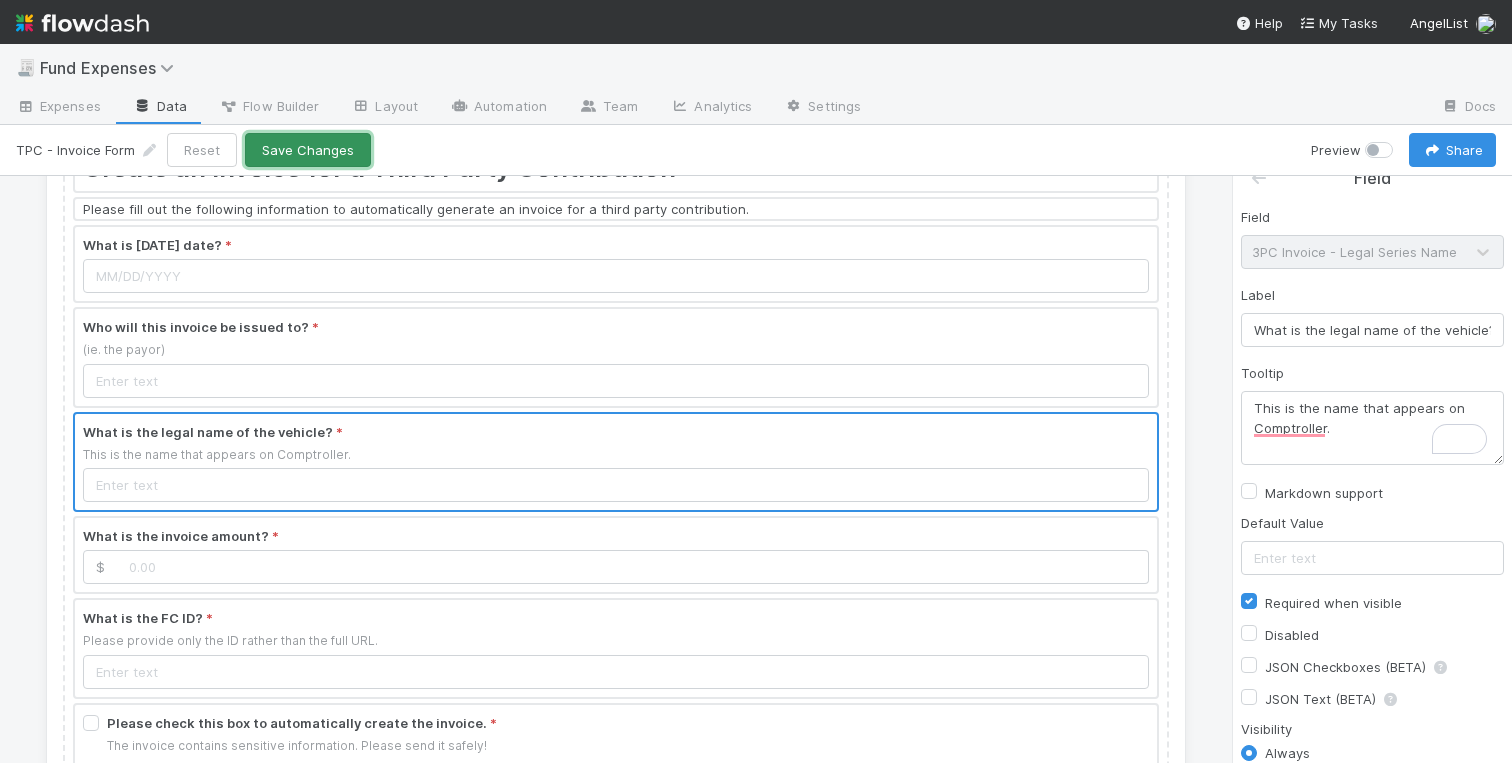 click on "Save Changes" at bounding box center (308, 150) 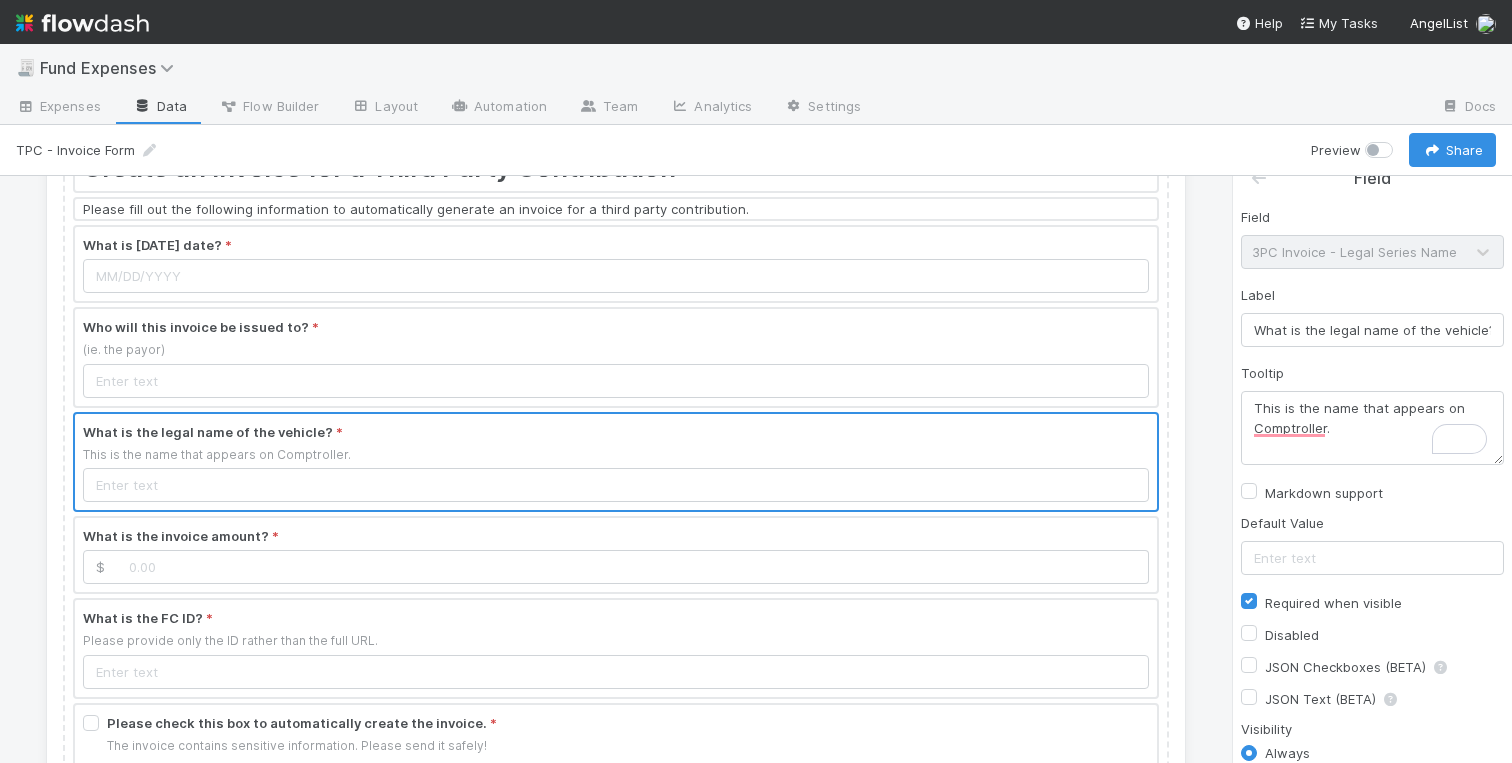 click on "Create an Invoice for a Third Party Contribution Please fill out the following information to automatically generate an invoice for a third party contribution. What is today's date?   * Who will this invoice be issued to?   * (ie. the payor) What is the legal name of the vehicle?   * This is the name that appears on Comptroller.  What is the invoice amount?   * $ What is the FC ID?   * Please provide only the ID rather than the full URL. Please check this box to automatically create the invoice.   * The invoice contains sensitive information. Please send it safely! Submit" at bounding box center [616, 469] 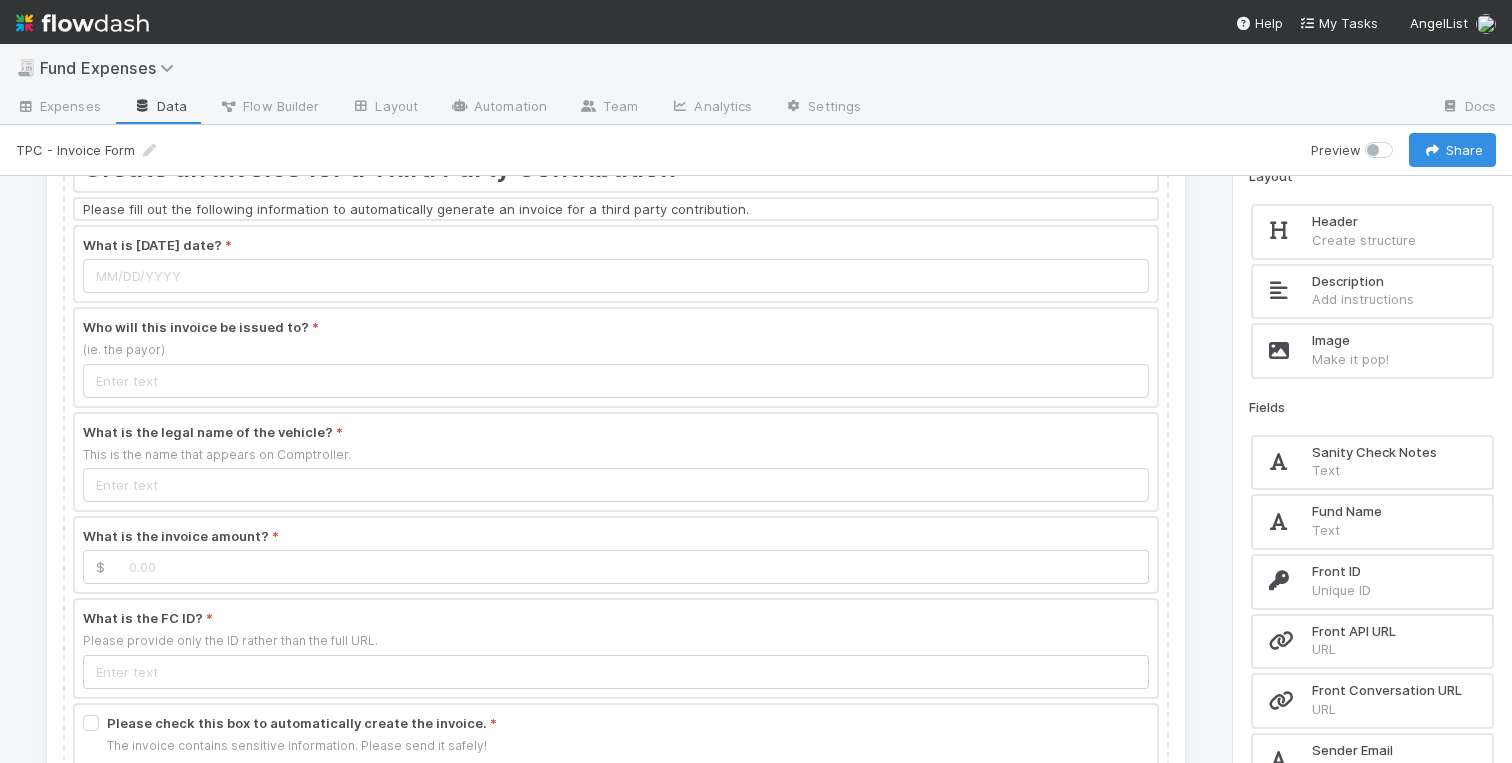 click at bounding box center [616, 357] 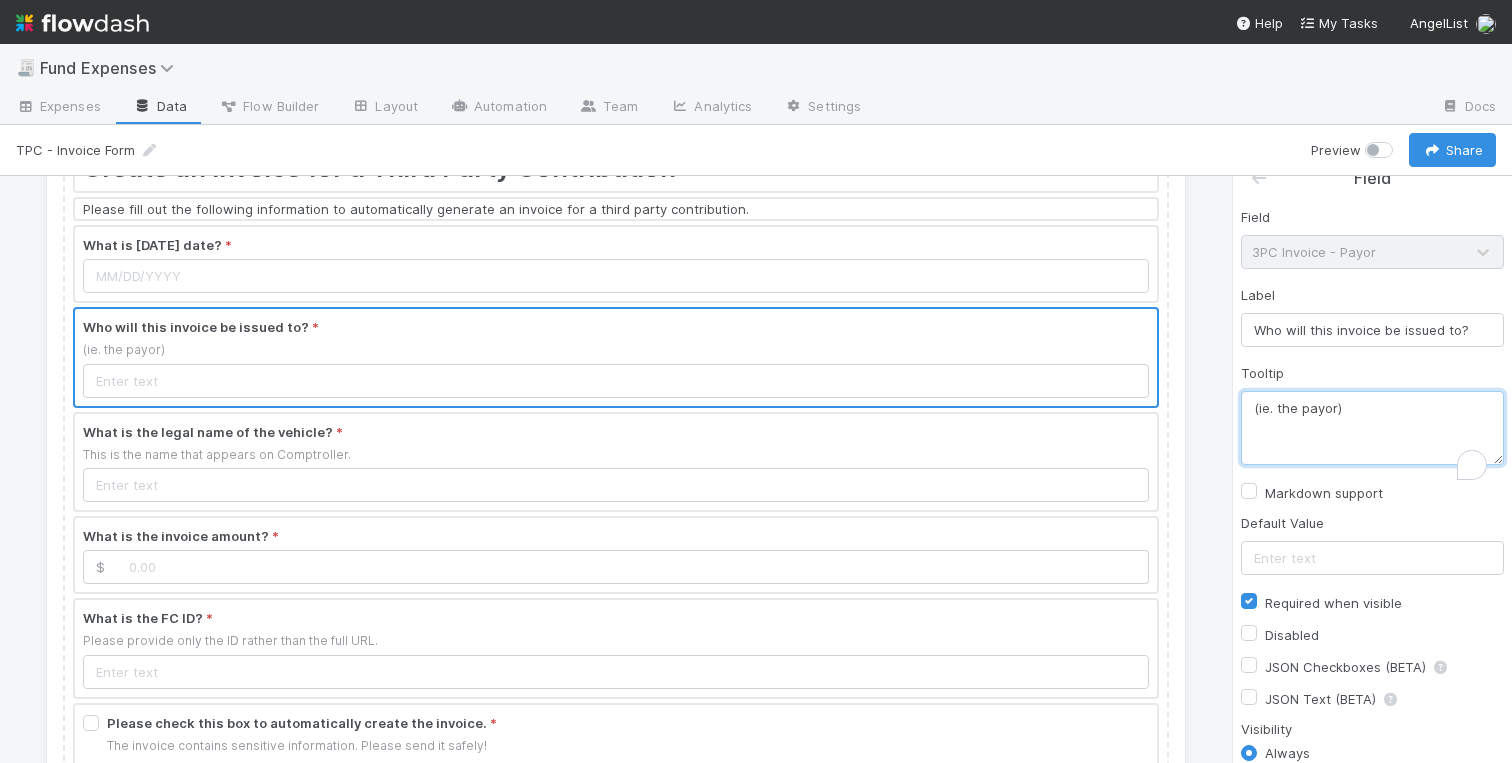 scroll, scrollTop: 26, scrollLeft: 0, axis: vertical 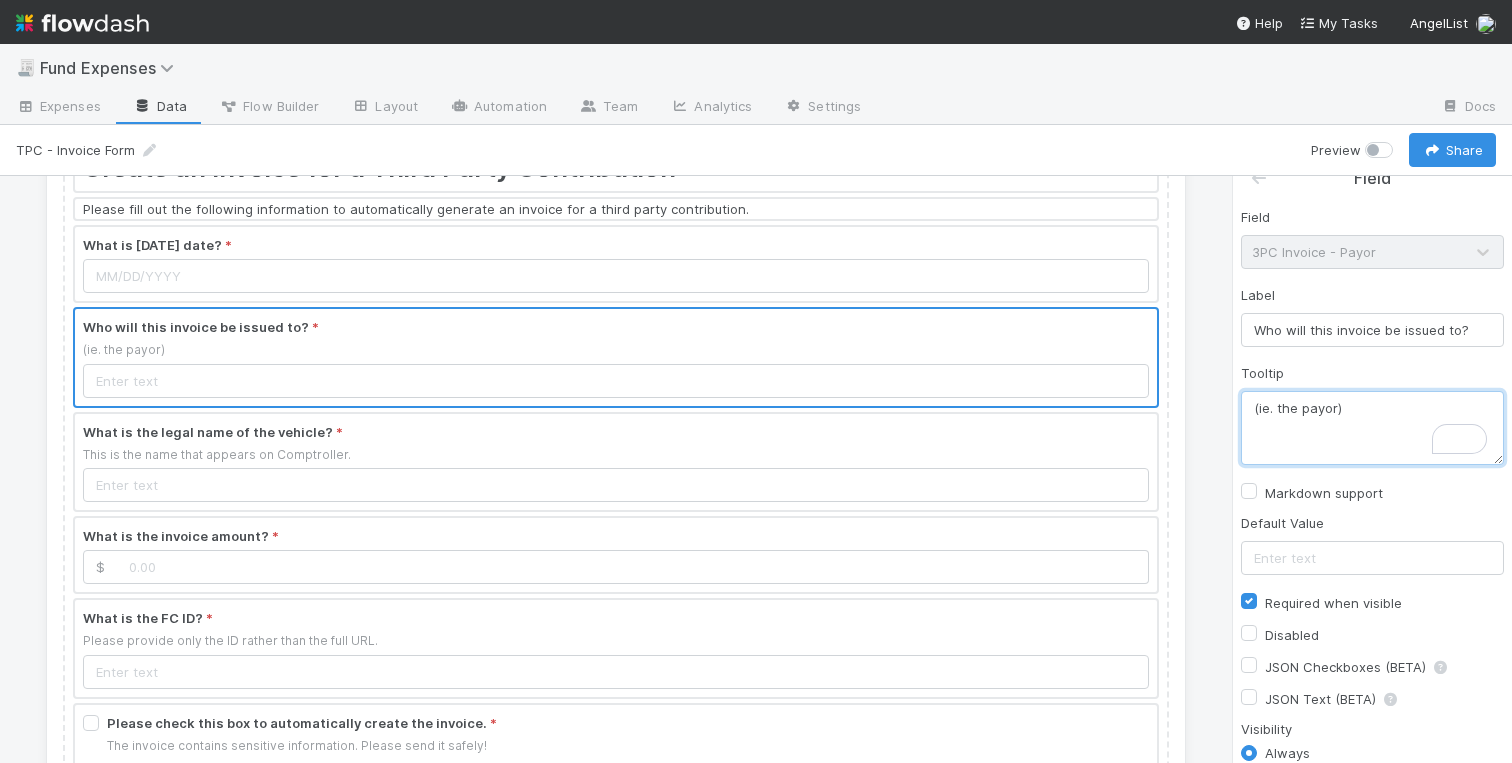 drag, startPoint x: 1247, startPoint y: 406, endPoint x: 1206, endPoint y: 406, distance: 41 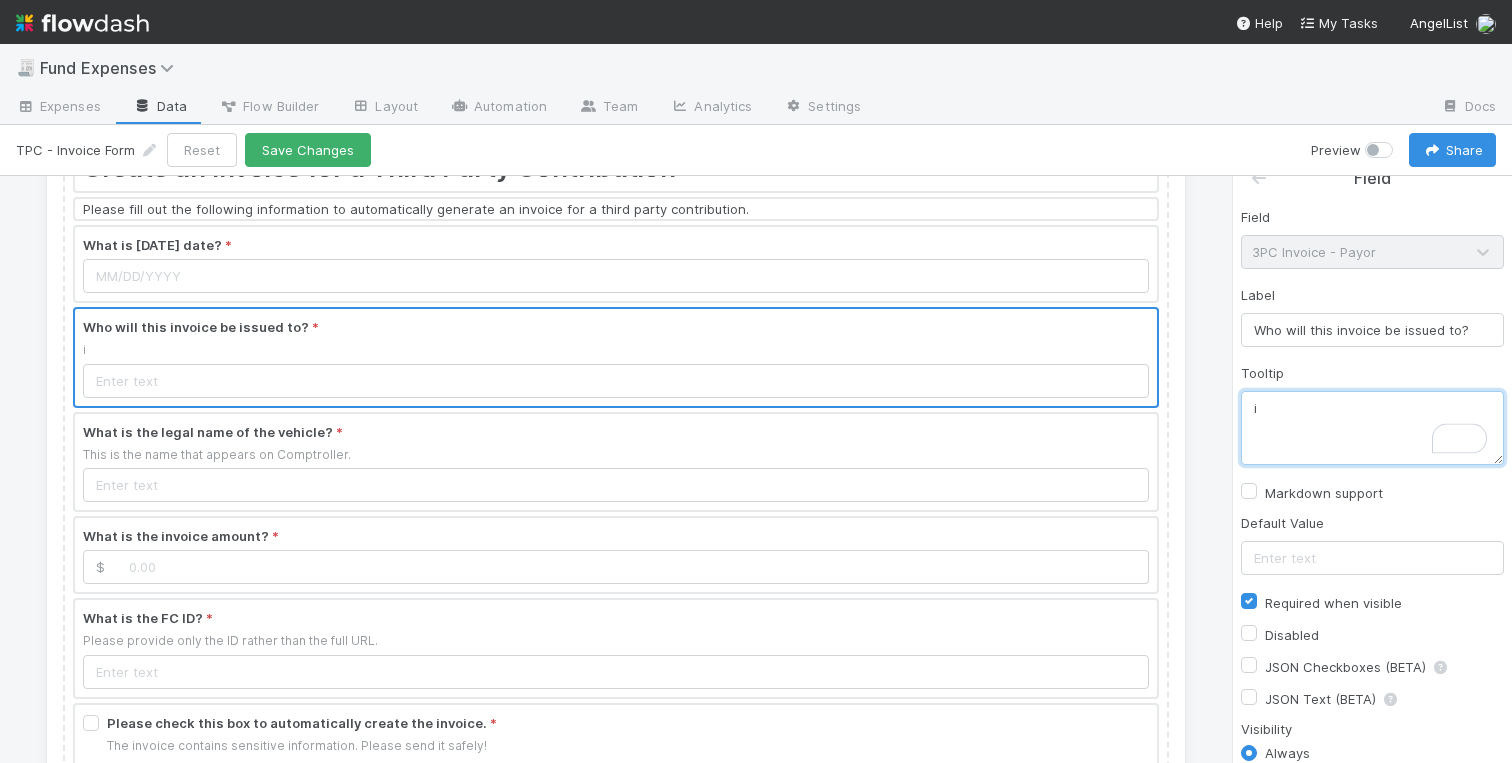 scroll, scrollTop: 26, scrollLeft: 0, axis: vertical 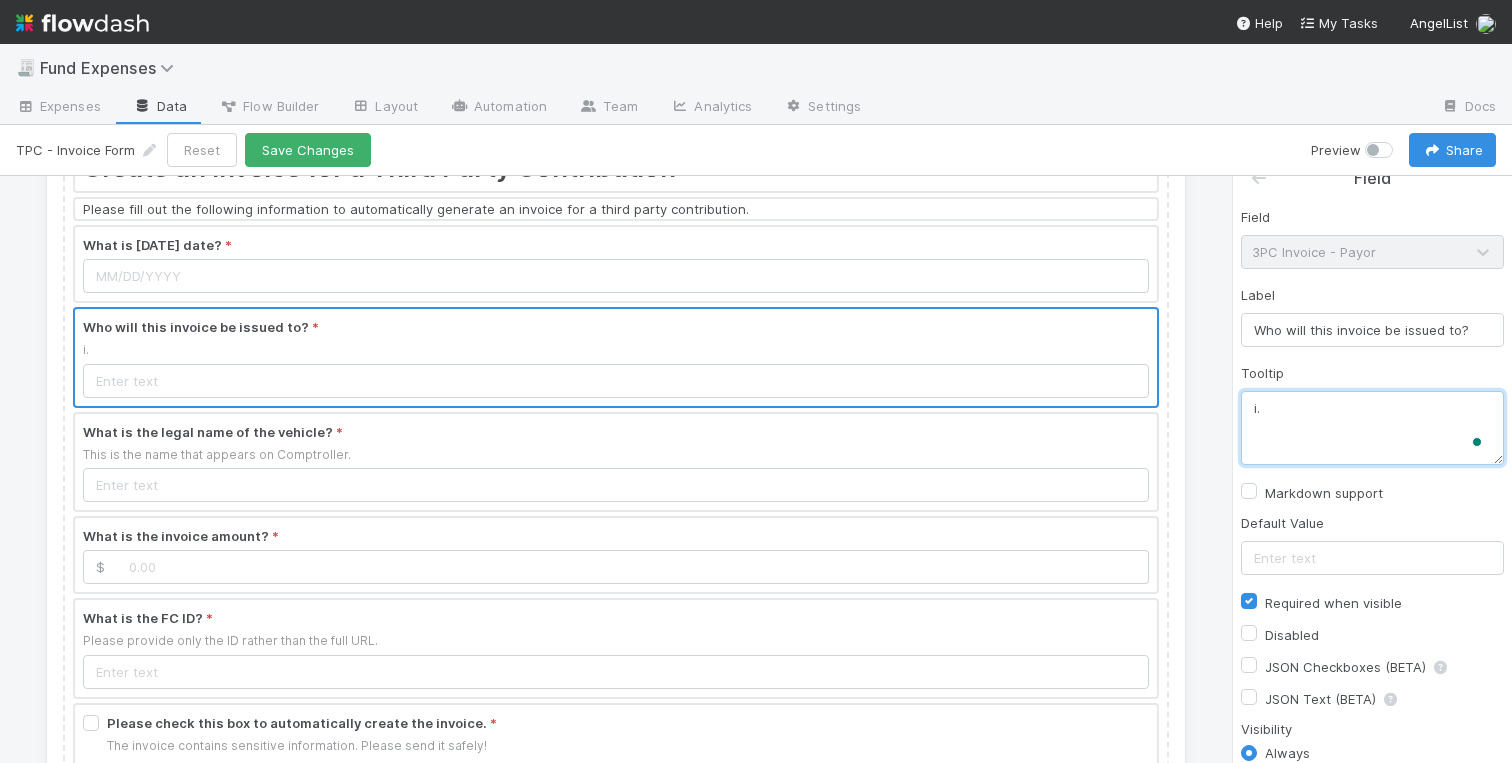 type on "i" 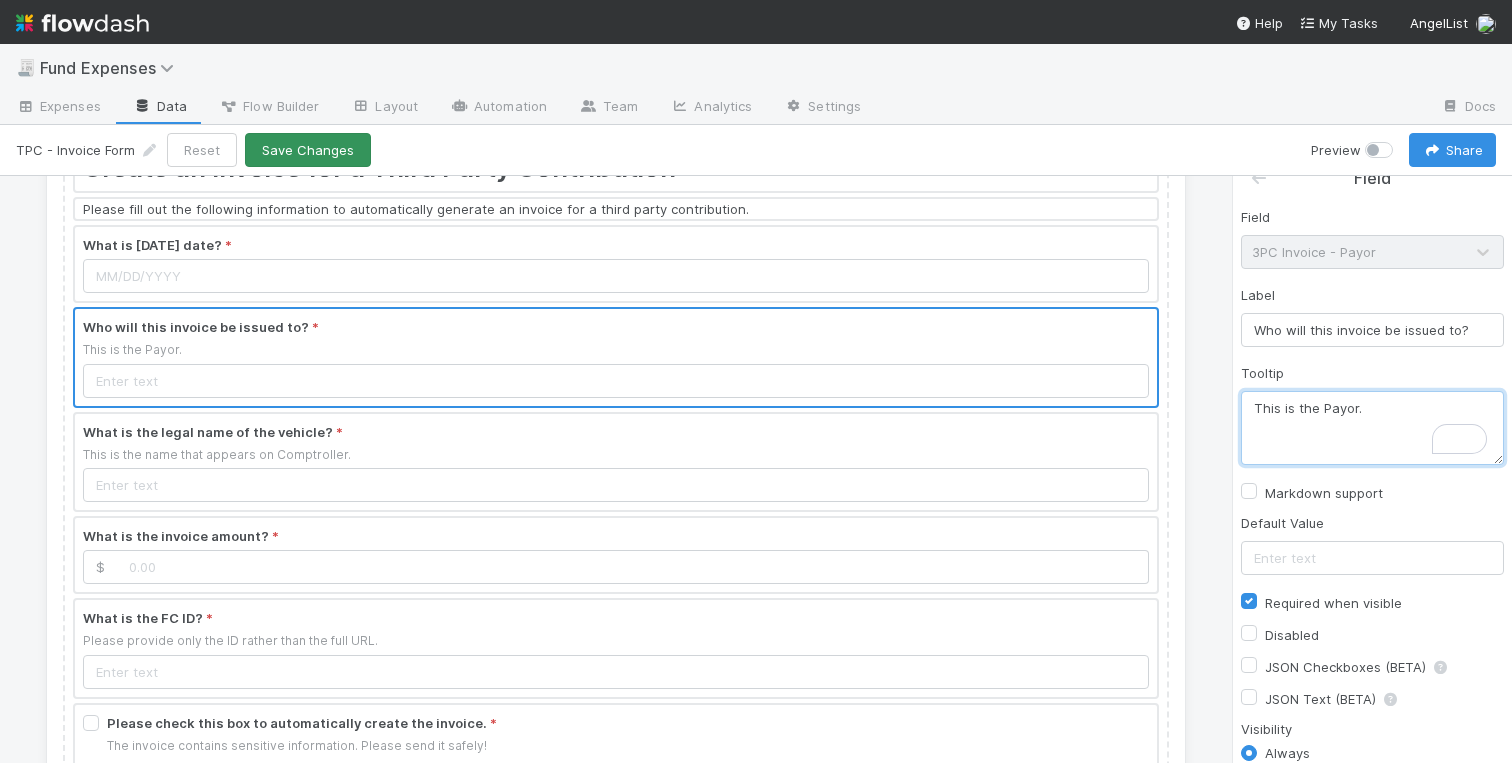 type on "This is the Payor." 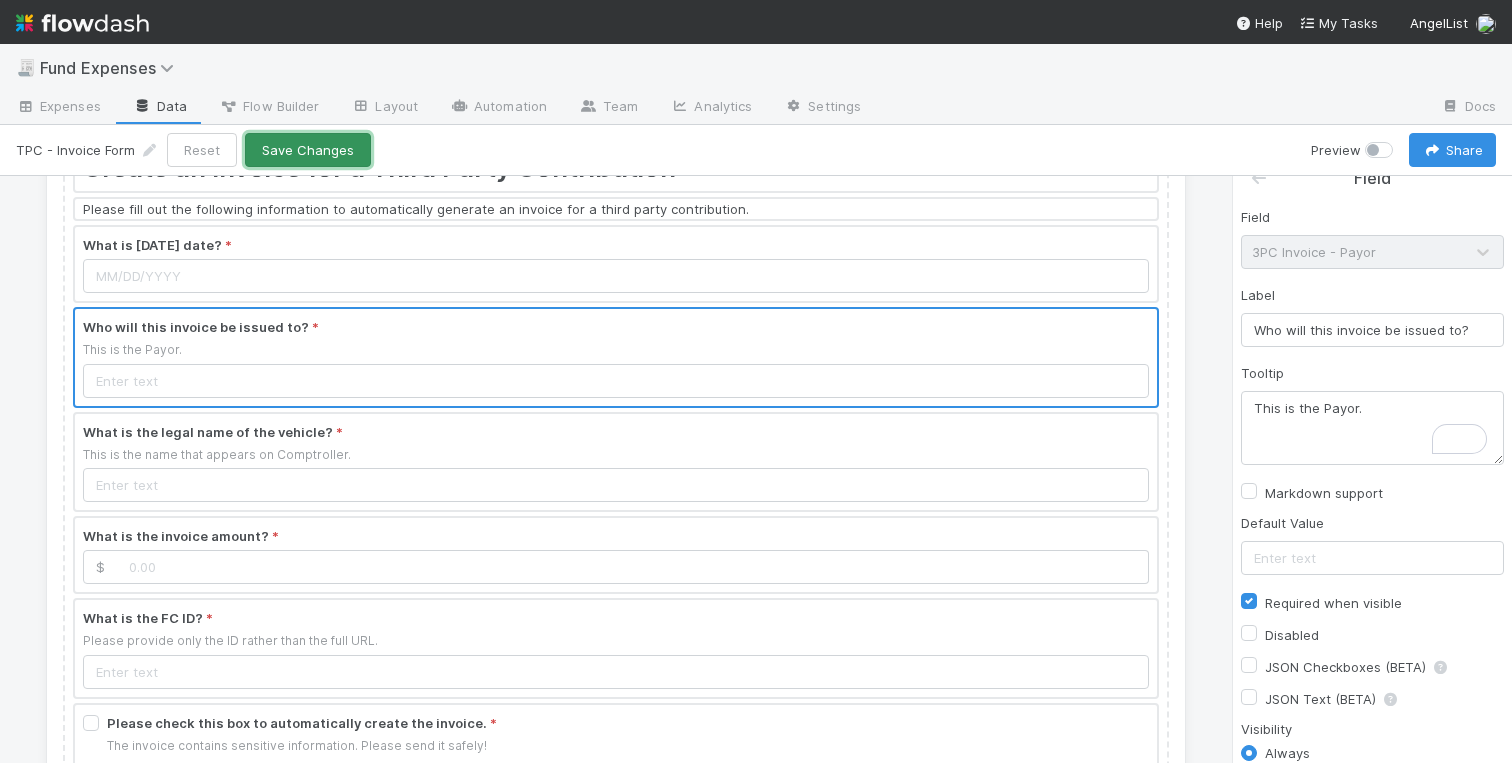 click on "Save Changes" at bounding box center (308, 150) 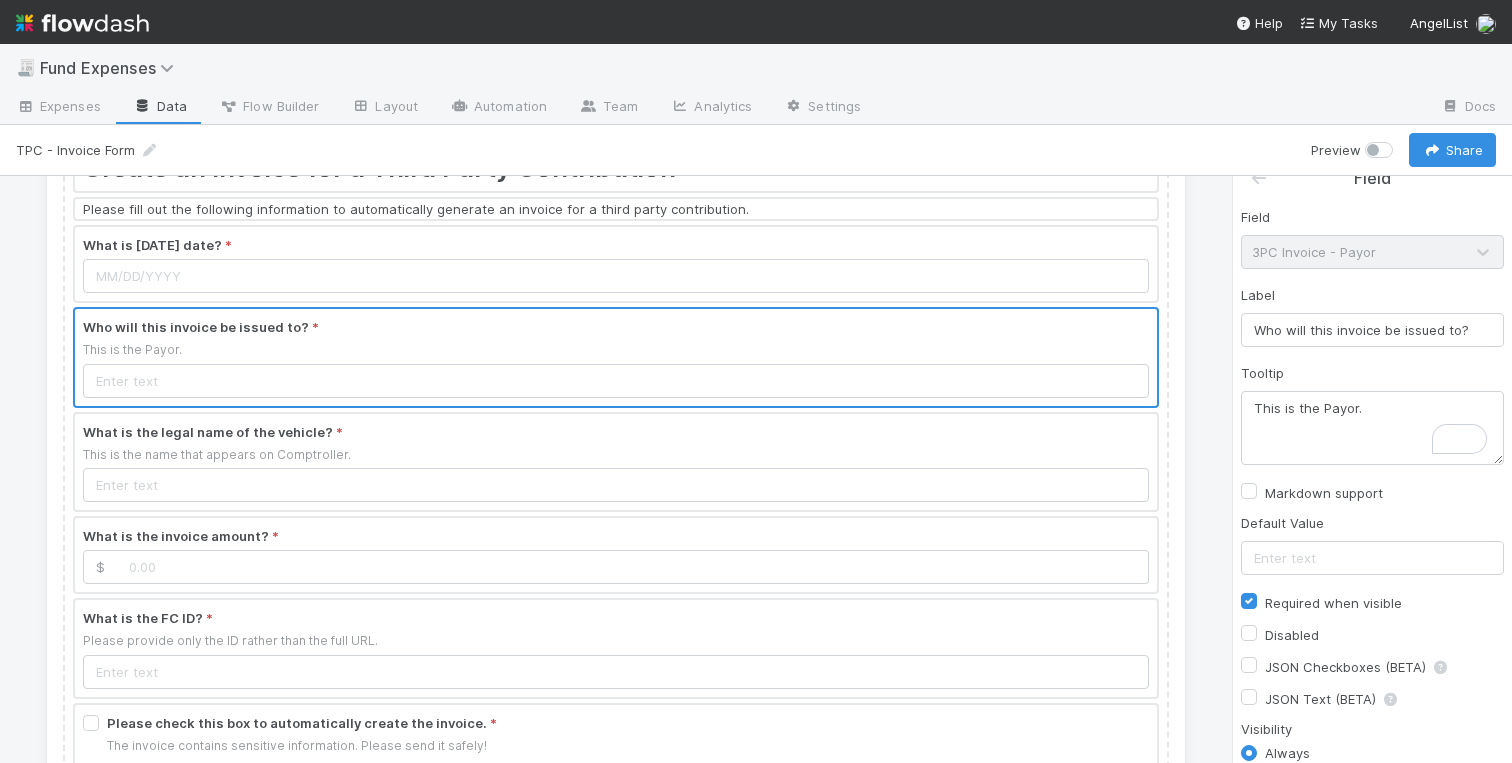 click on "Create an Invoice for a Third Party Contribution Please fill out the following information to automatically generate an invoice for a third party contribution. What is today's date?   * Who will this invoice be issued to?   * This is the Payor.  What is the legal name of the vehicle?   * This is the name that appears on Comptroller.  What is the invoice amount?   * $ What is the FC ID?   * Please provide only the ID rather than the full URL. Please check this box to automatically create the invoice.   * The invoice contains sensitive information. Please send it safely! Submit" at bounding box center (616, 469) 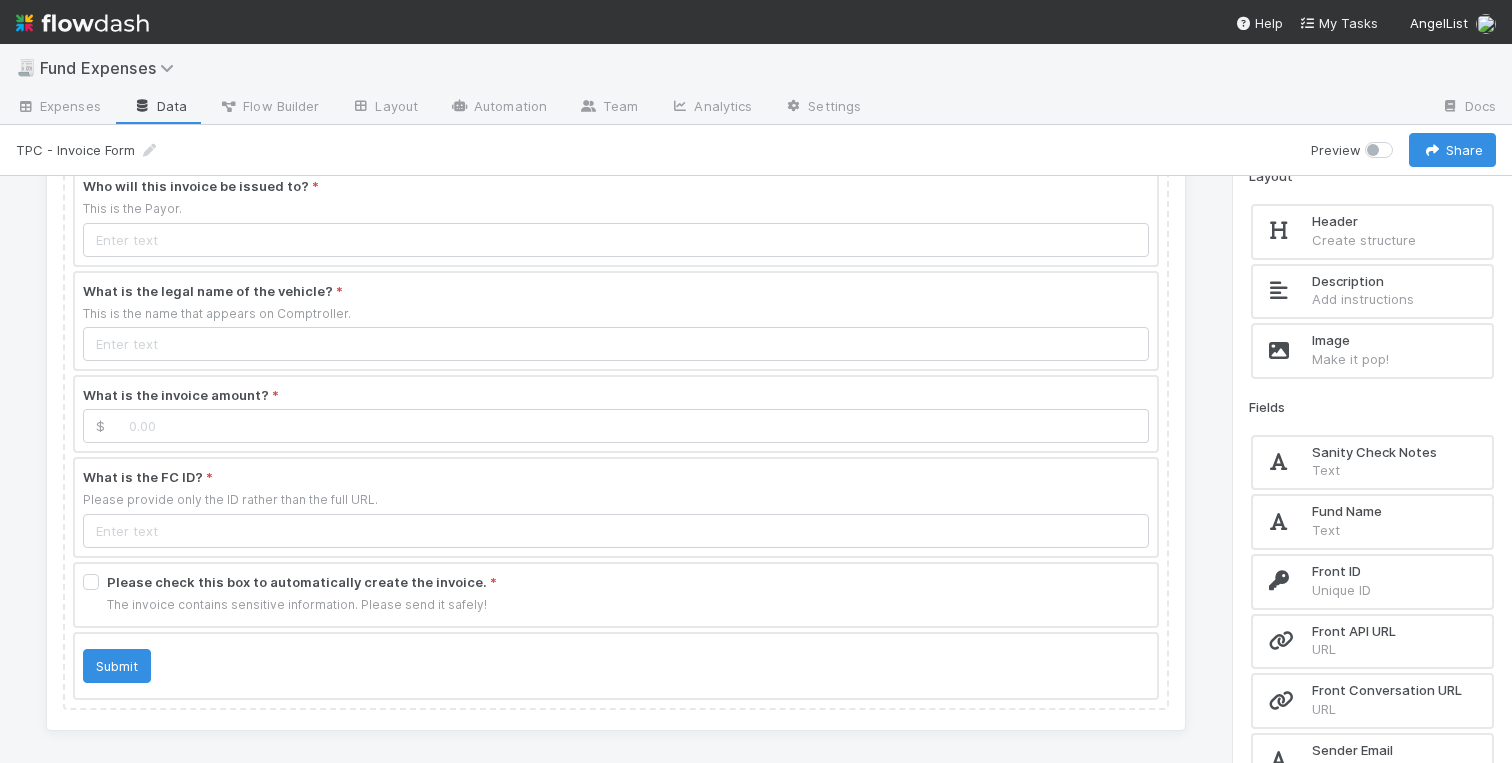 scroll, scrollTop: 0, scrollLeft: 0, axis: both 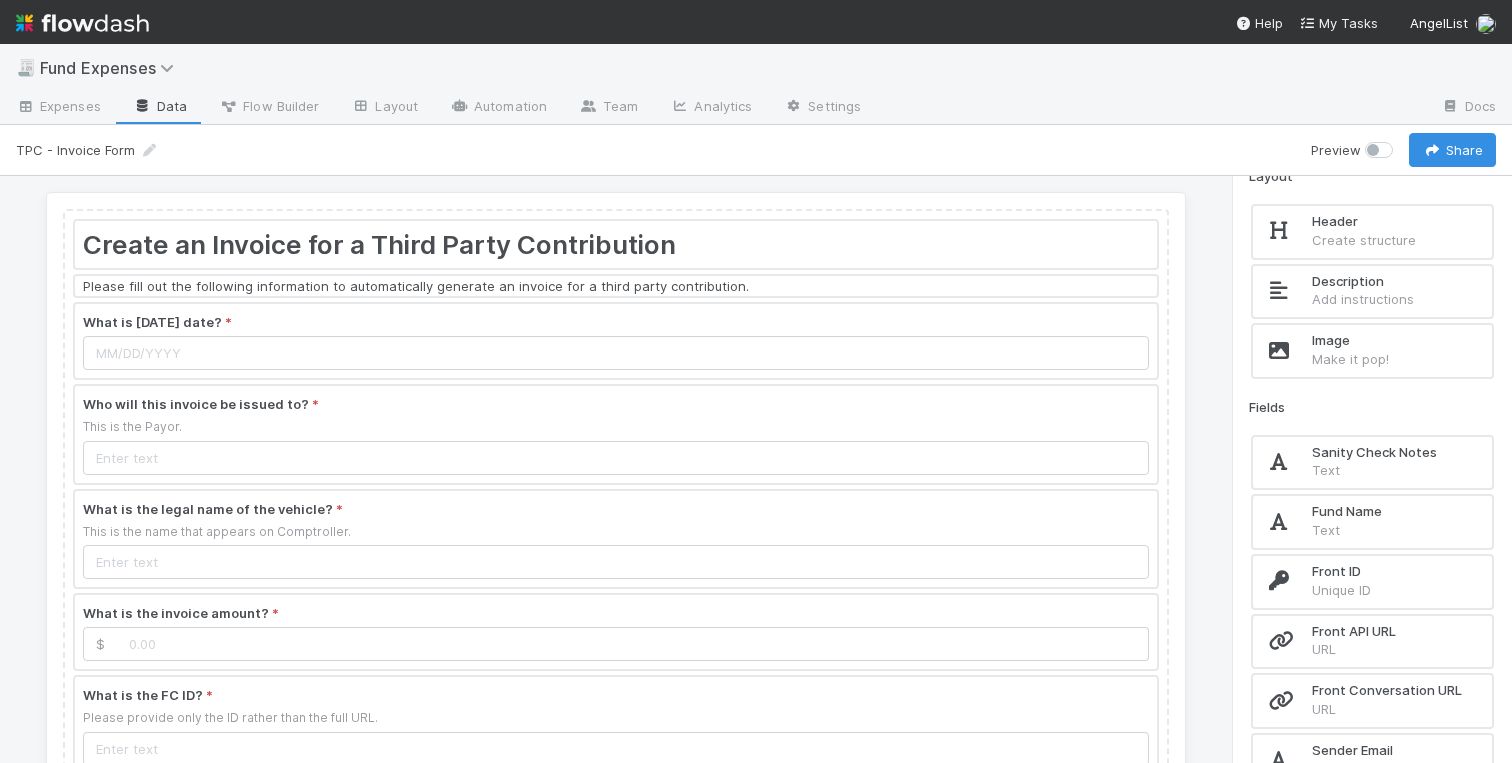 click at bounding box center (616, 286) 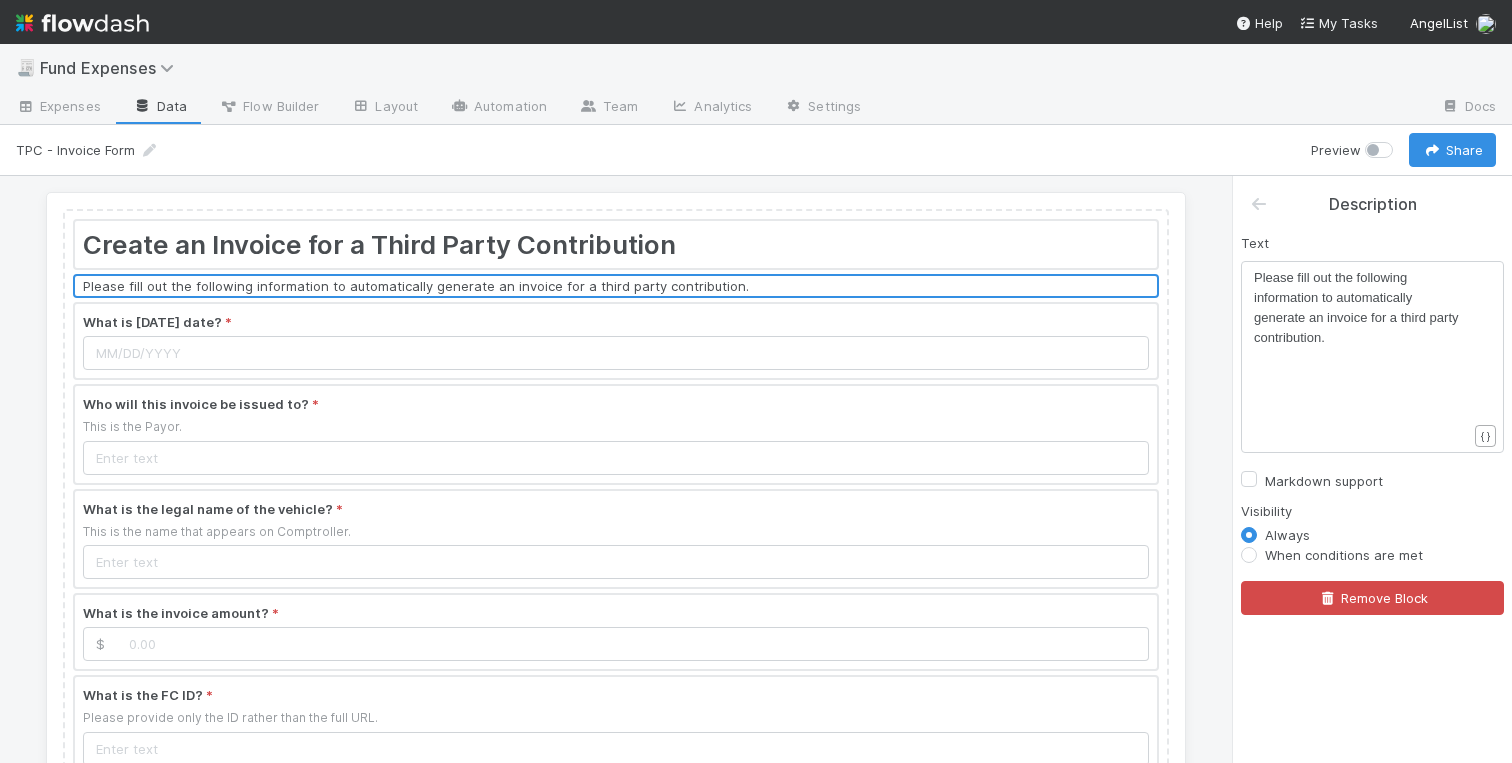 scroll, scrollTop: 2, scrollLeft: 0, axis: vertical 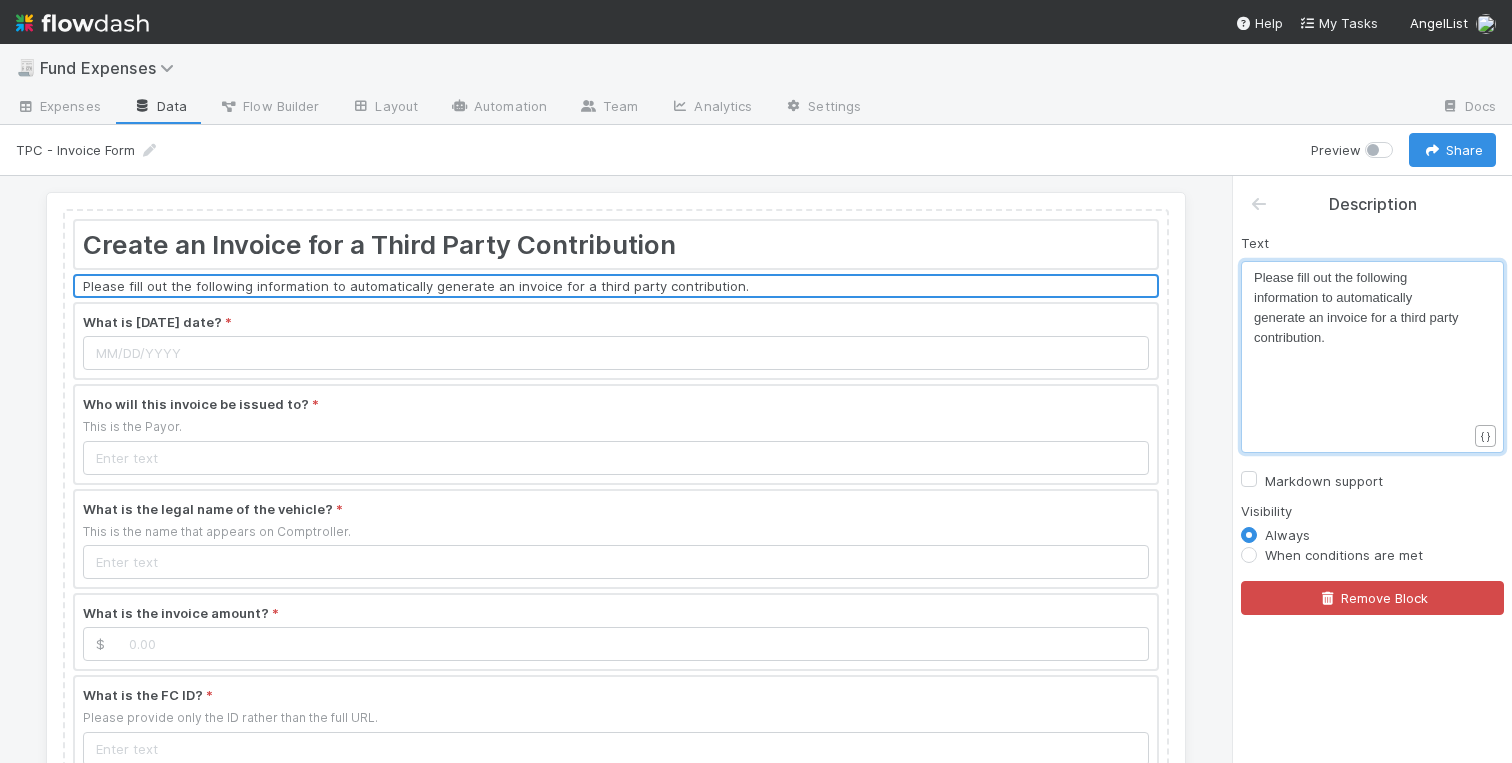 type on "-" 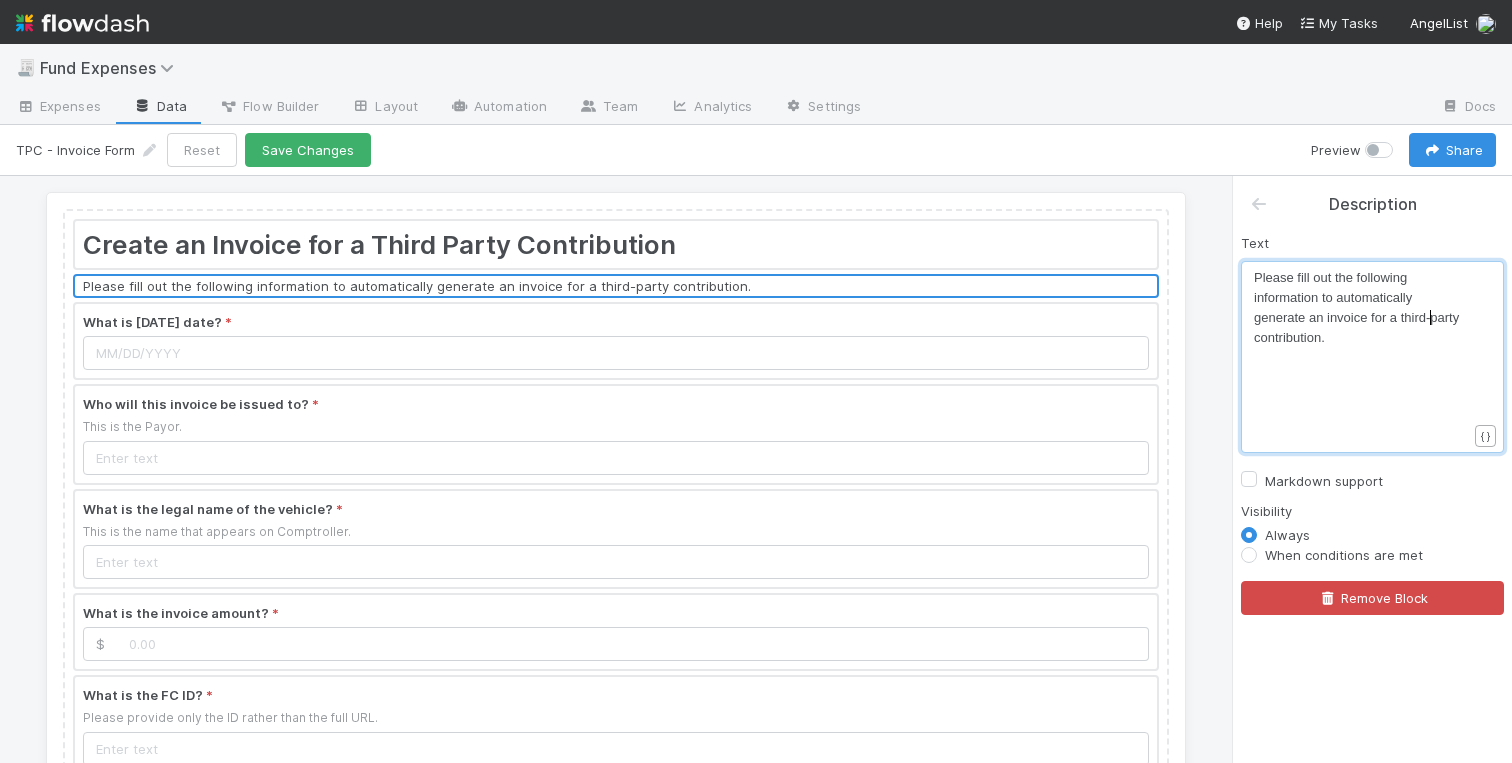 scroll, scrollTop: 6, scrollLeft: 3, axis: both 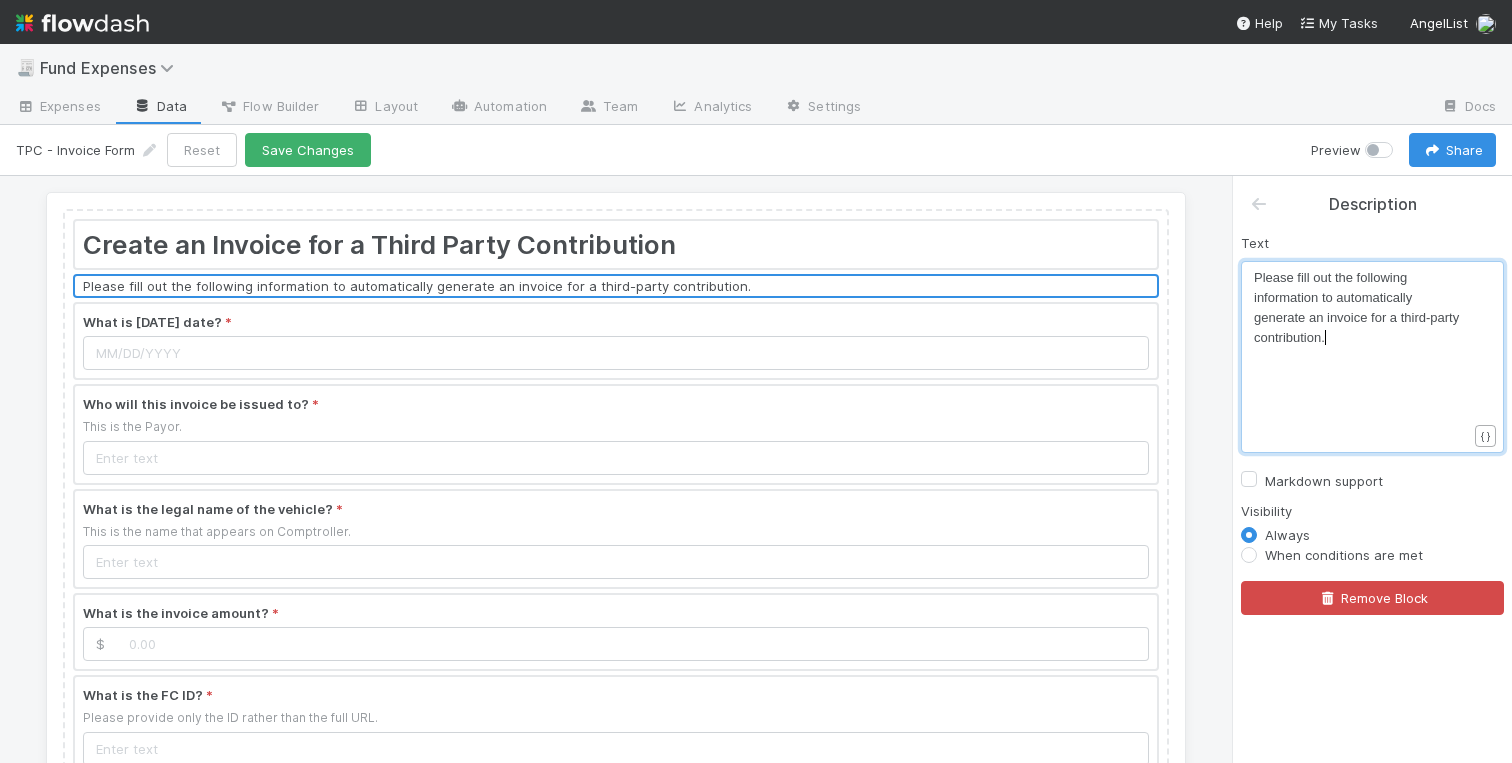 click on "Please fill out the following information to automatically generate an invoice for a third-party contribution." at bounding box center [1360, 308] 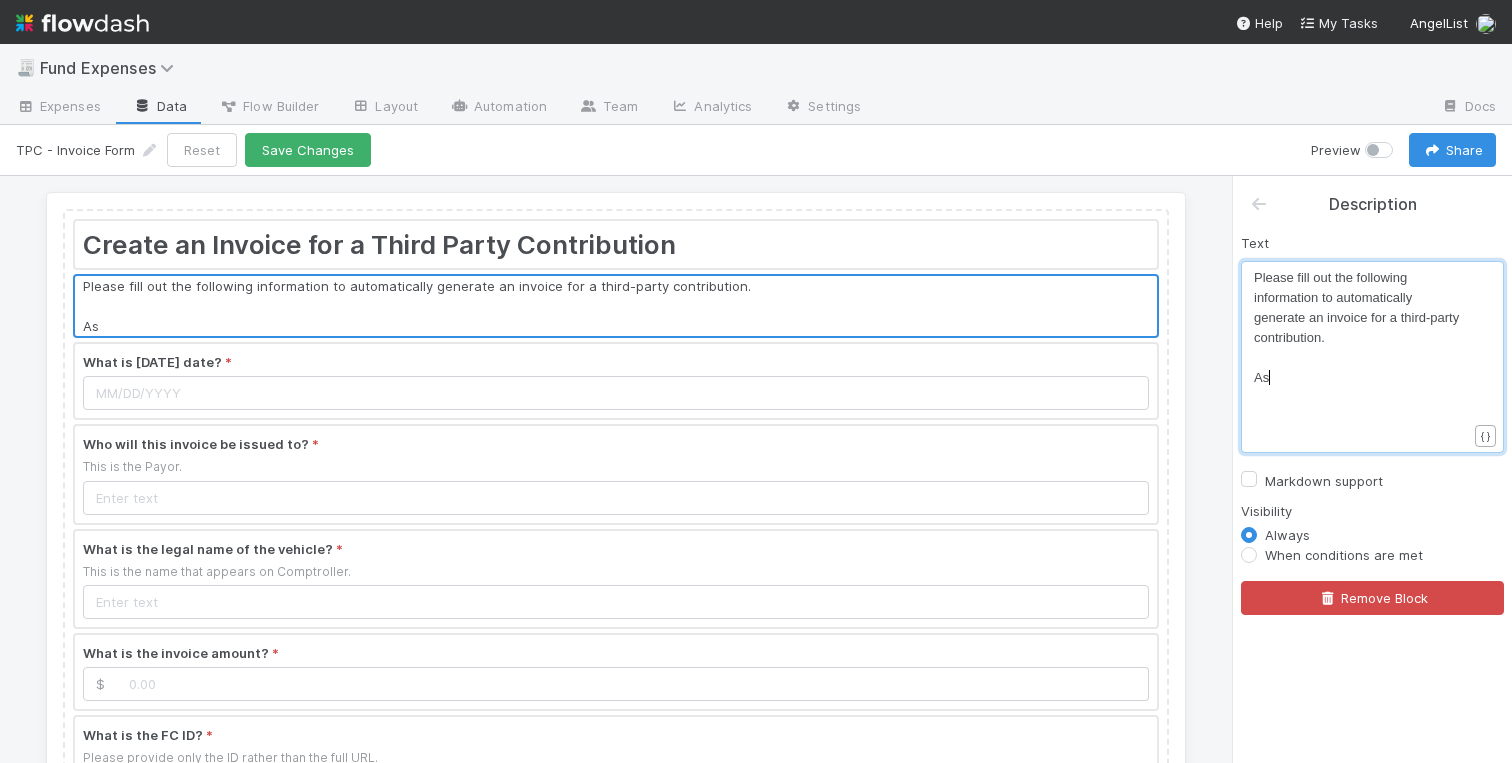 scroll, scrollTop: 6, scrollLeft: 17, axis: both 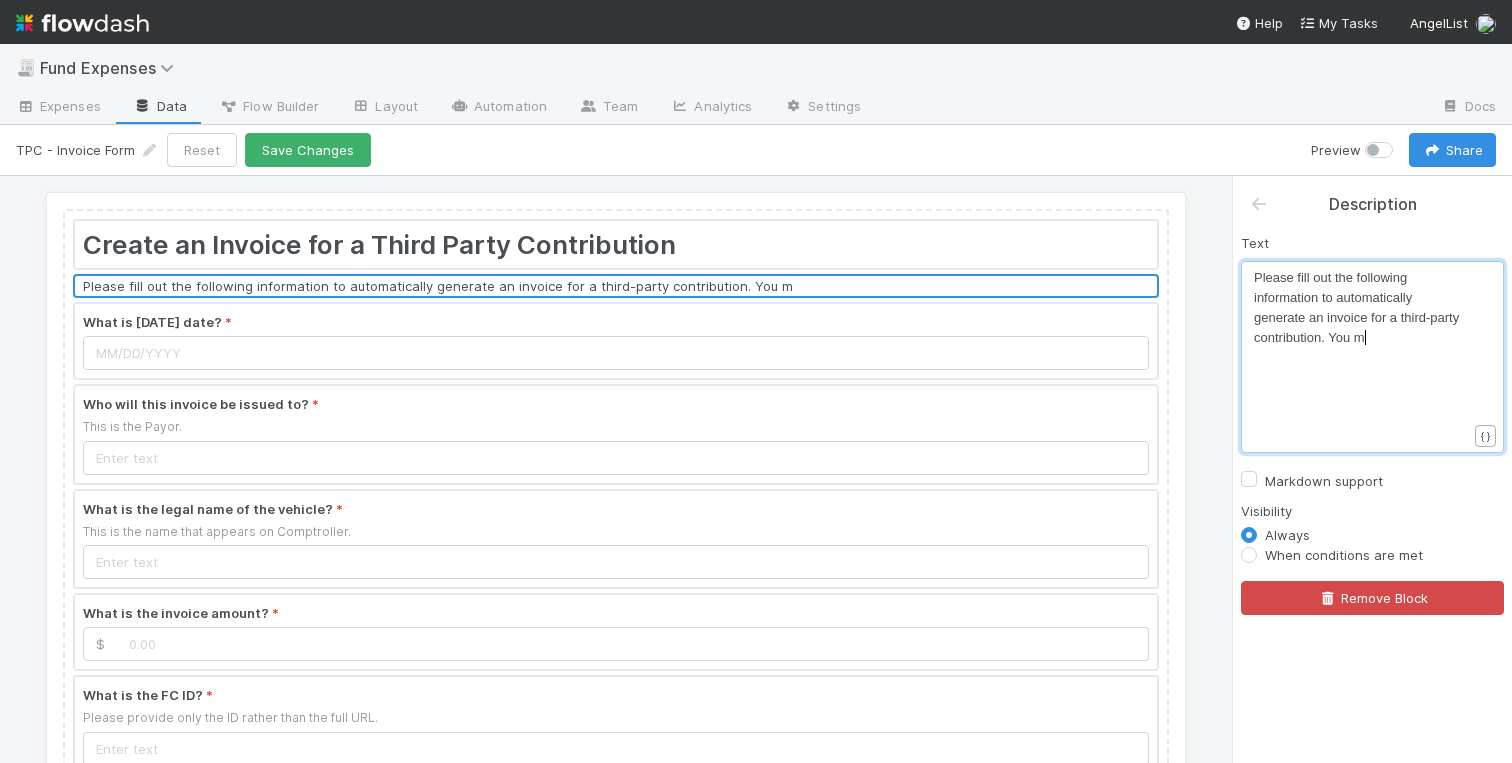 type on "You ma" 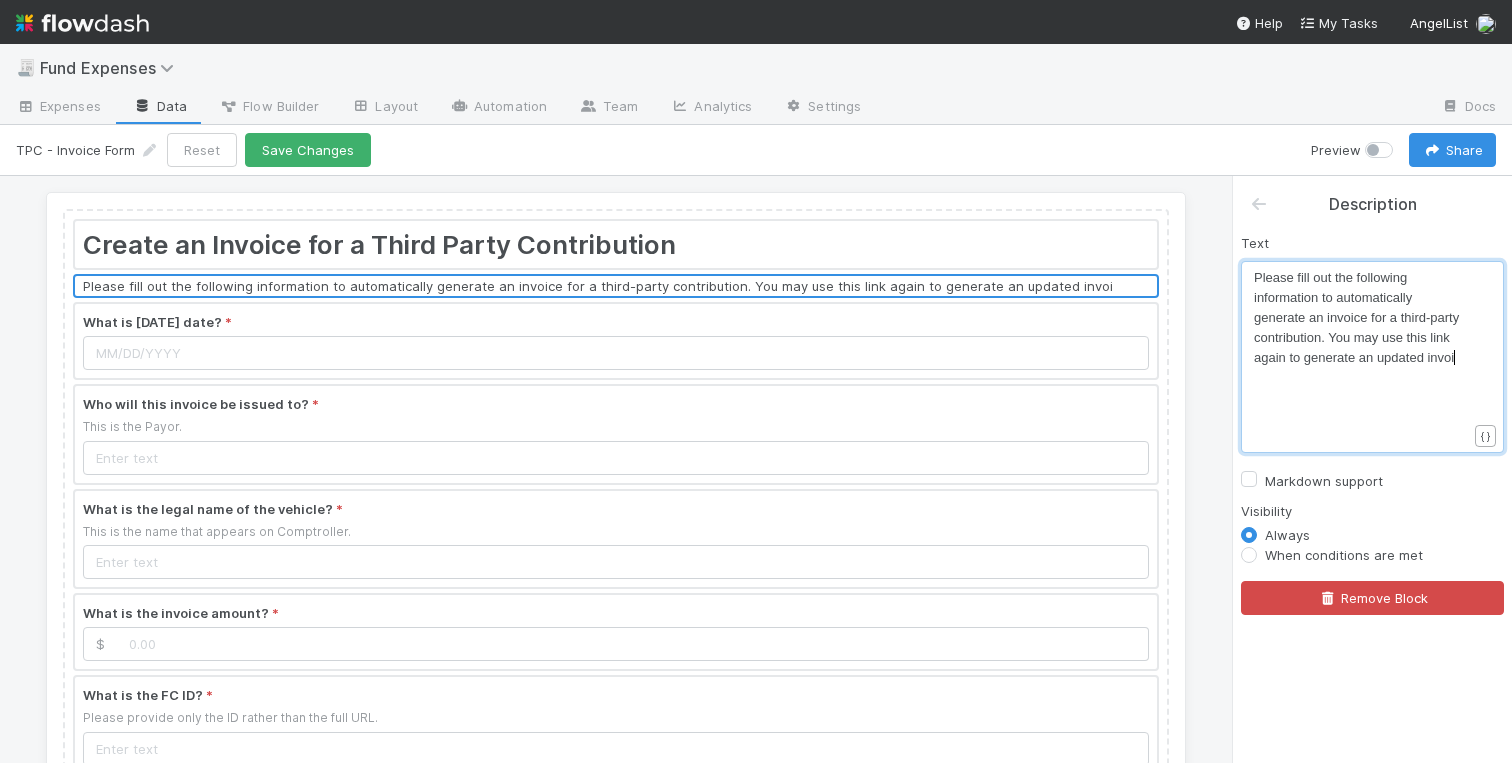 type on "y use this link again to generate an updated invoice" 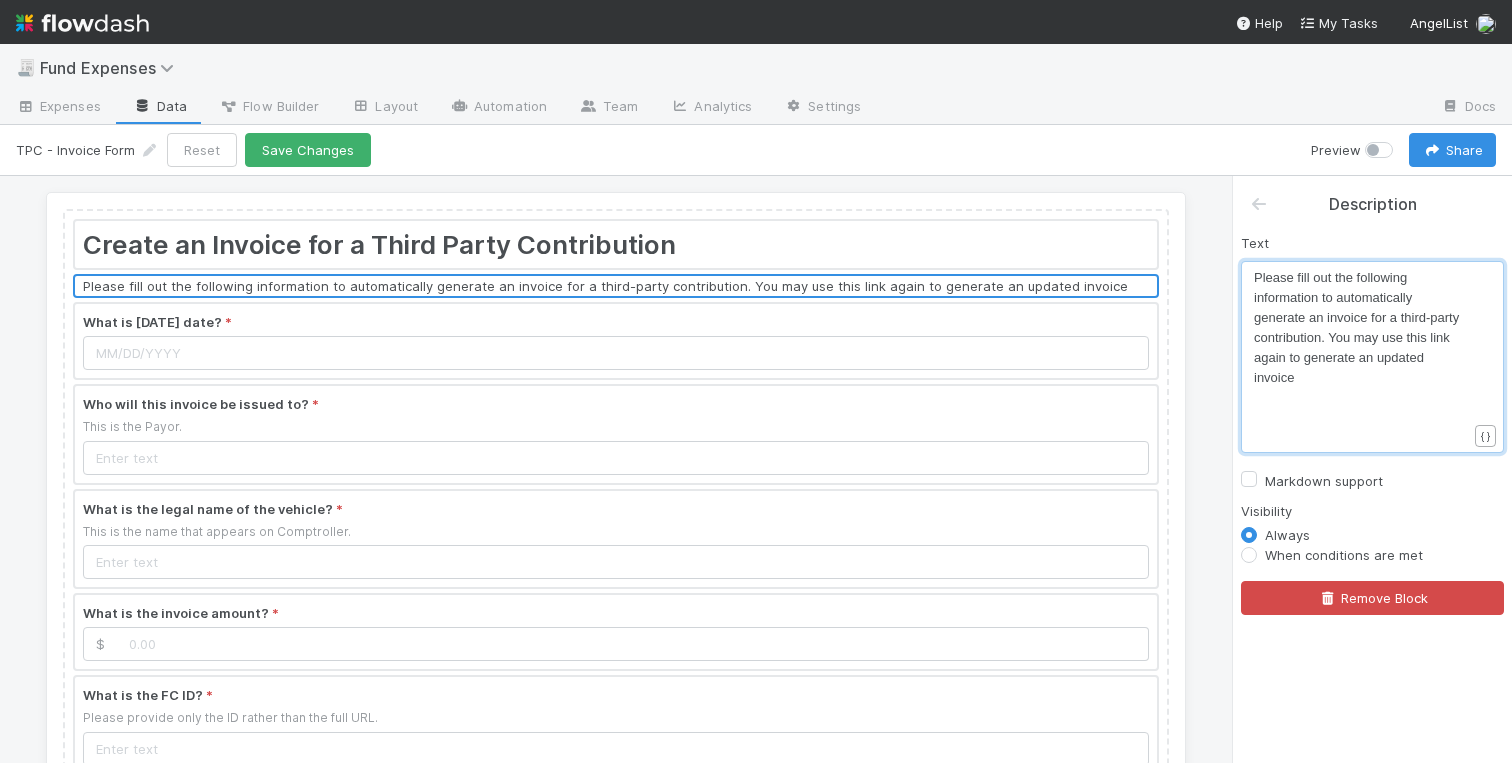 drag, startPoint x: 1366, startPoint y: 353, endPoint x: 1367, endPoint y: 366, distance: 13.038404 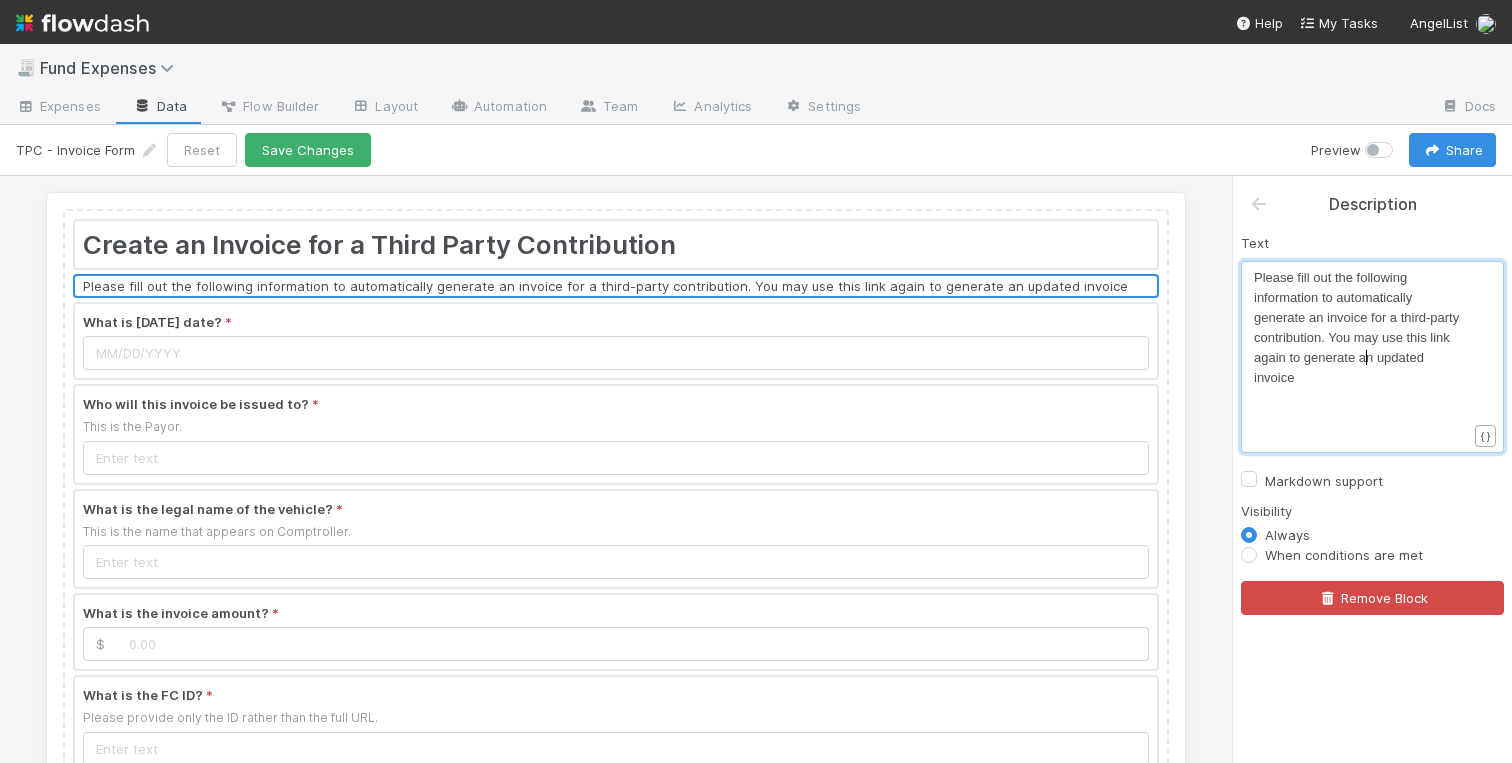 type on "n updated invoice" 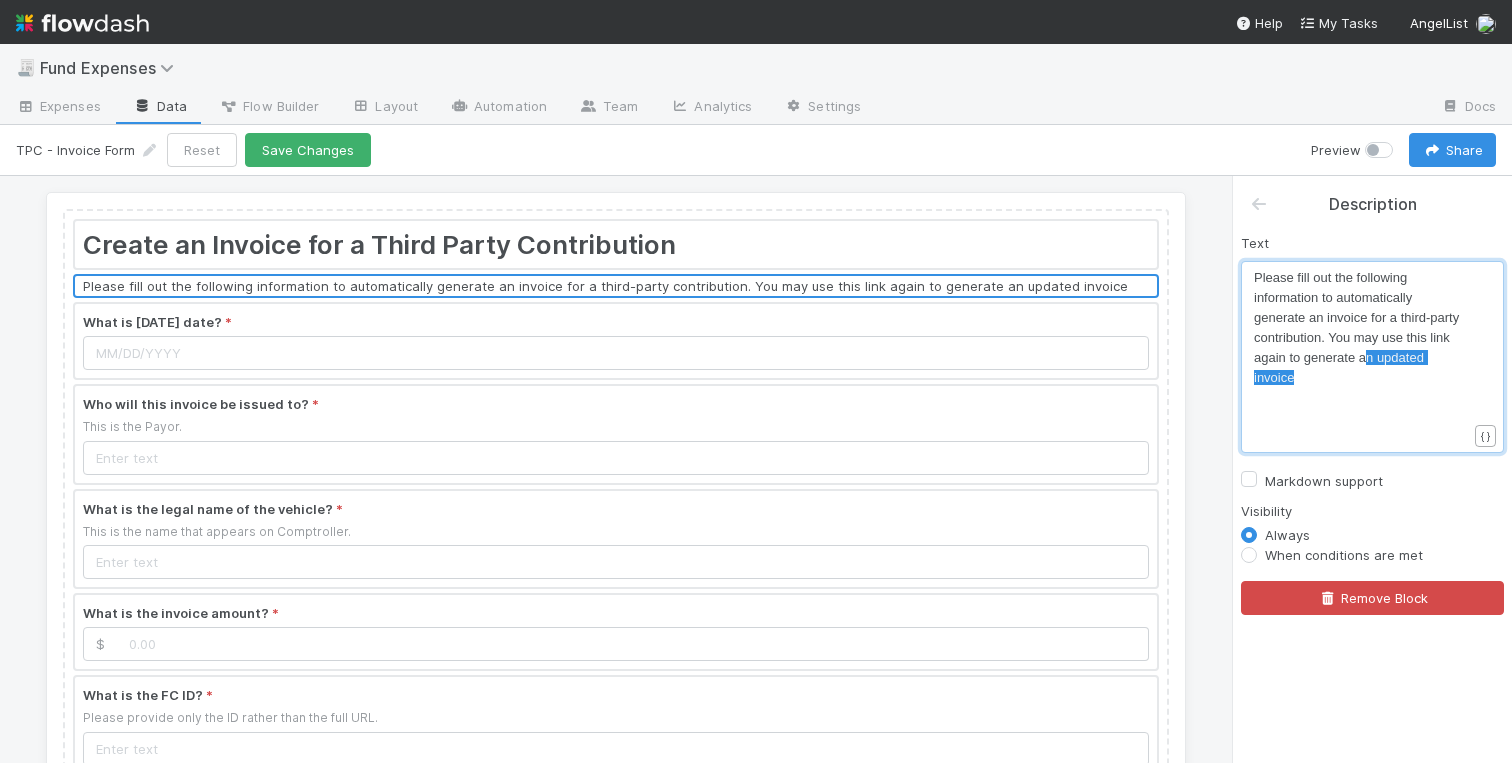 drag, startPoint x: 1366, startPoint y: 354, endPoint x: 1366, endPoint y: 369, distance: 15 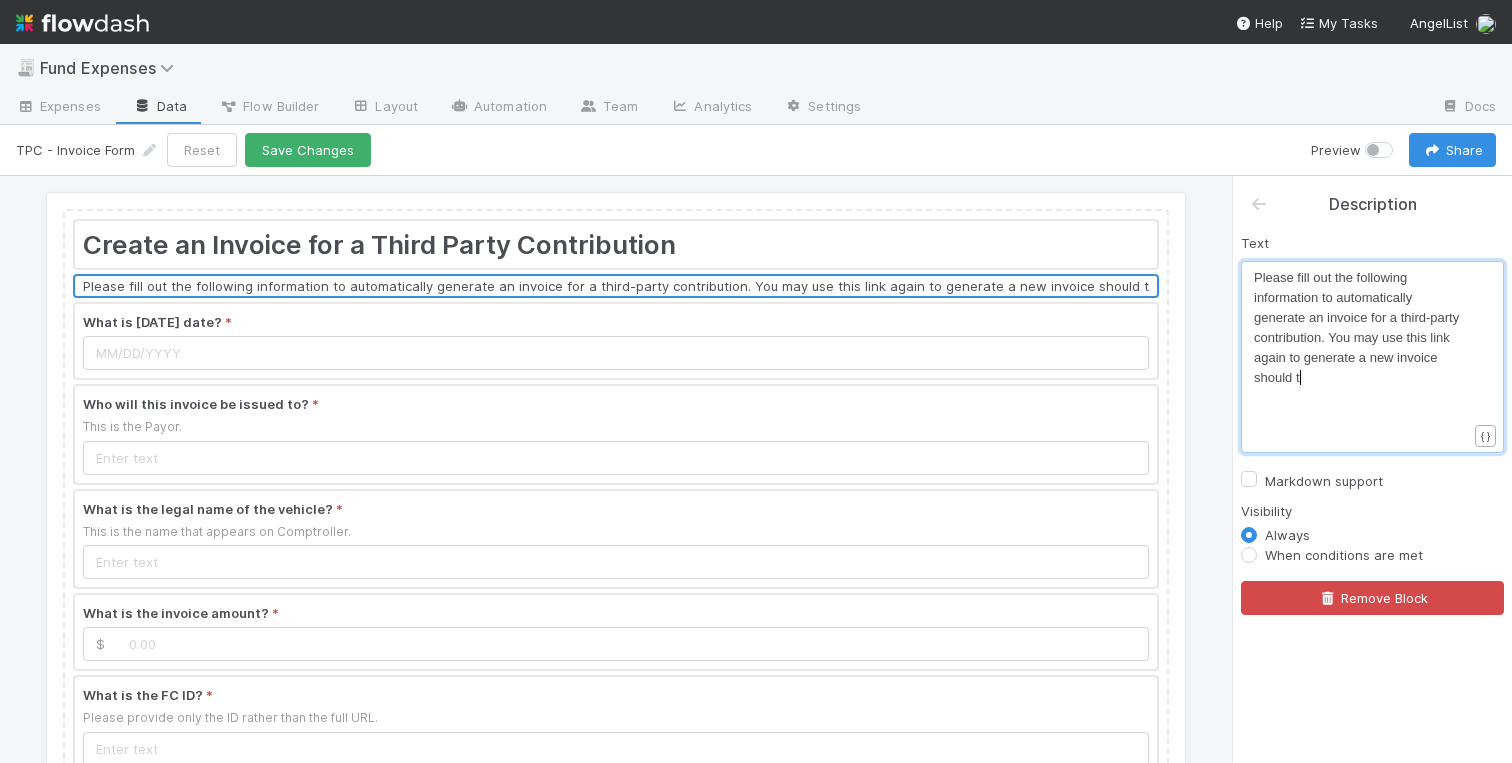 type on "new invoice should te" 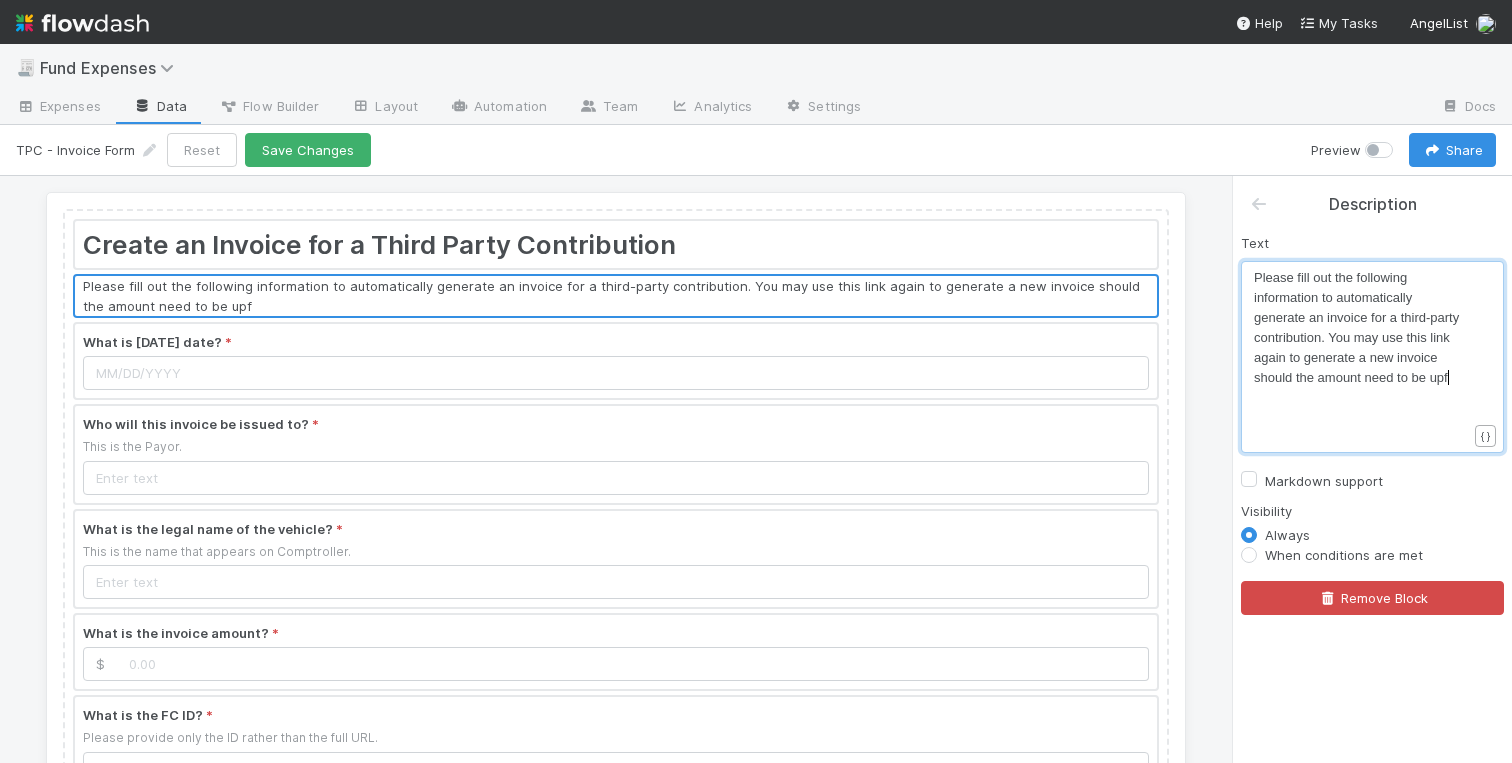 type on "he amount need to be upfa" 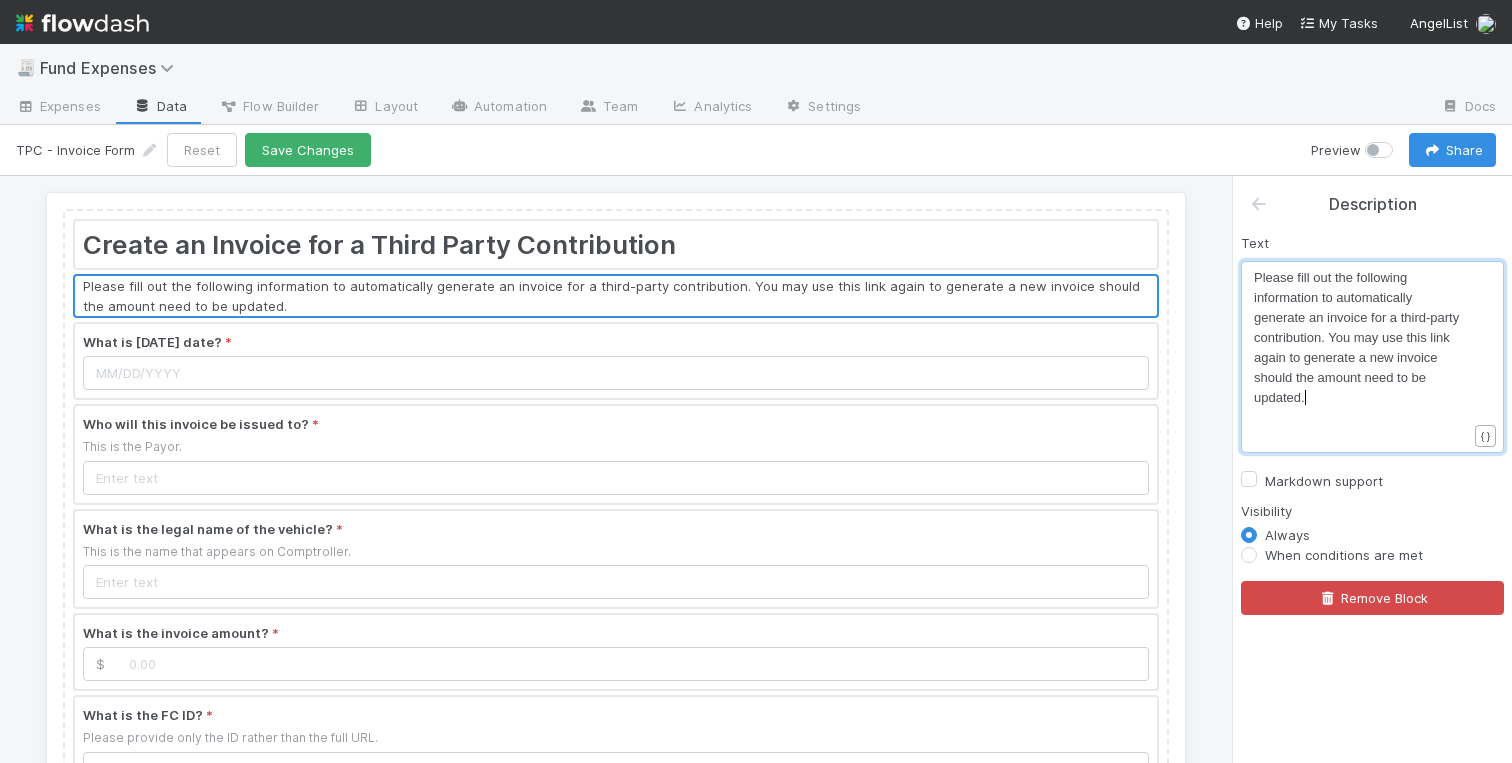 type on "dated." 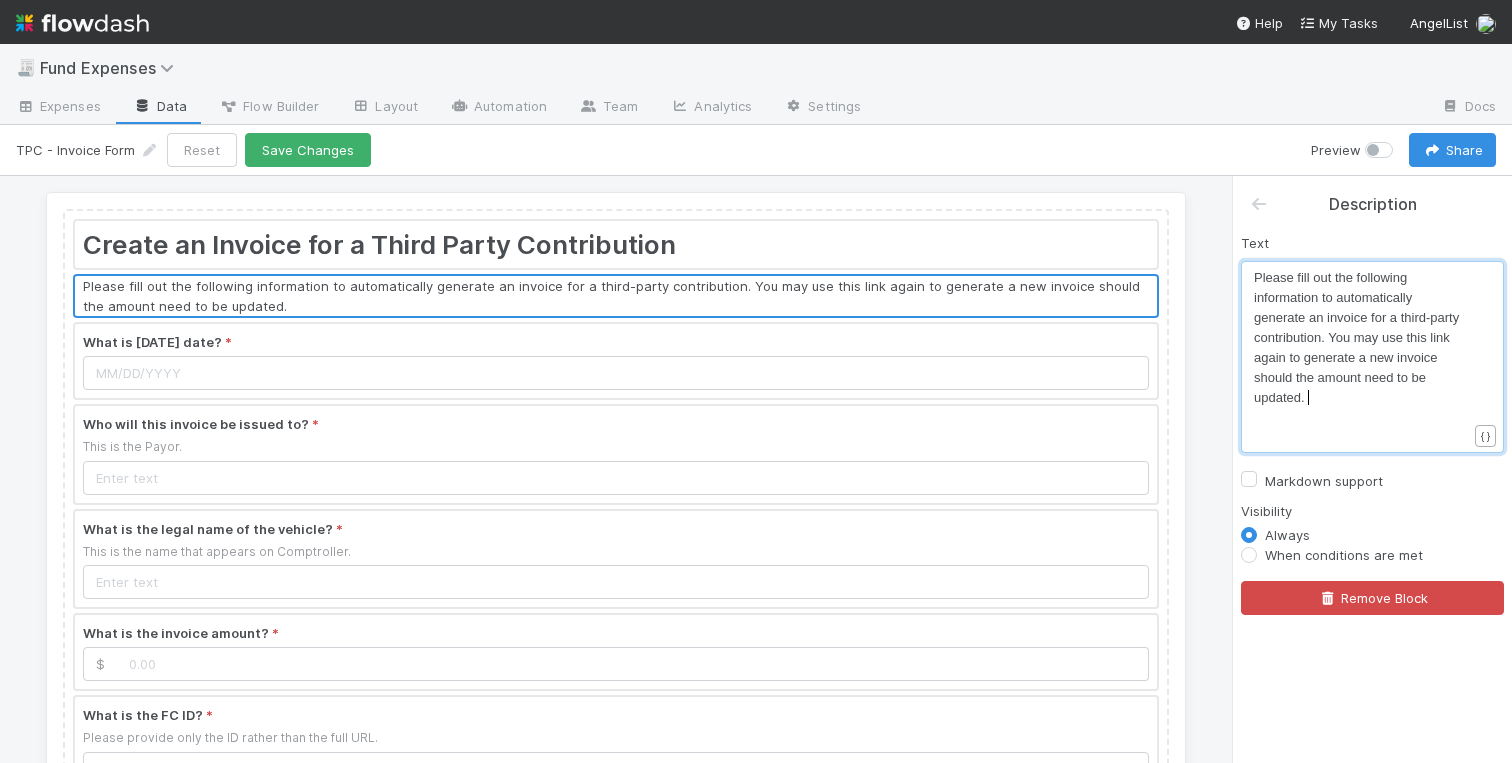 scroll, scrollTop: 6, scrollLeft: 39, axis: both 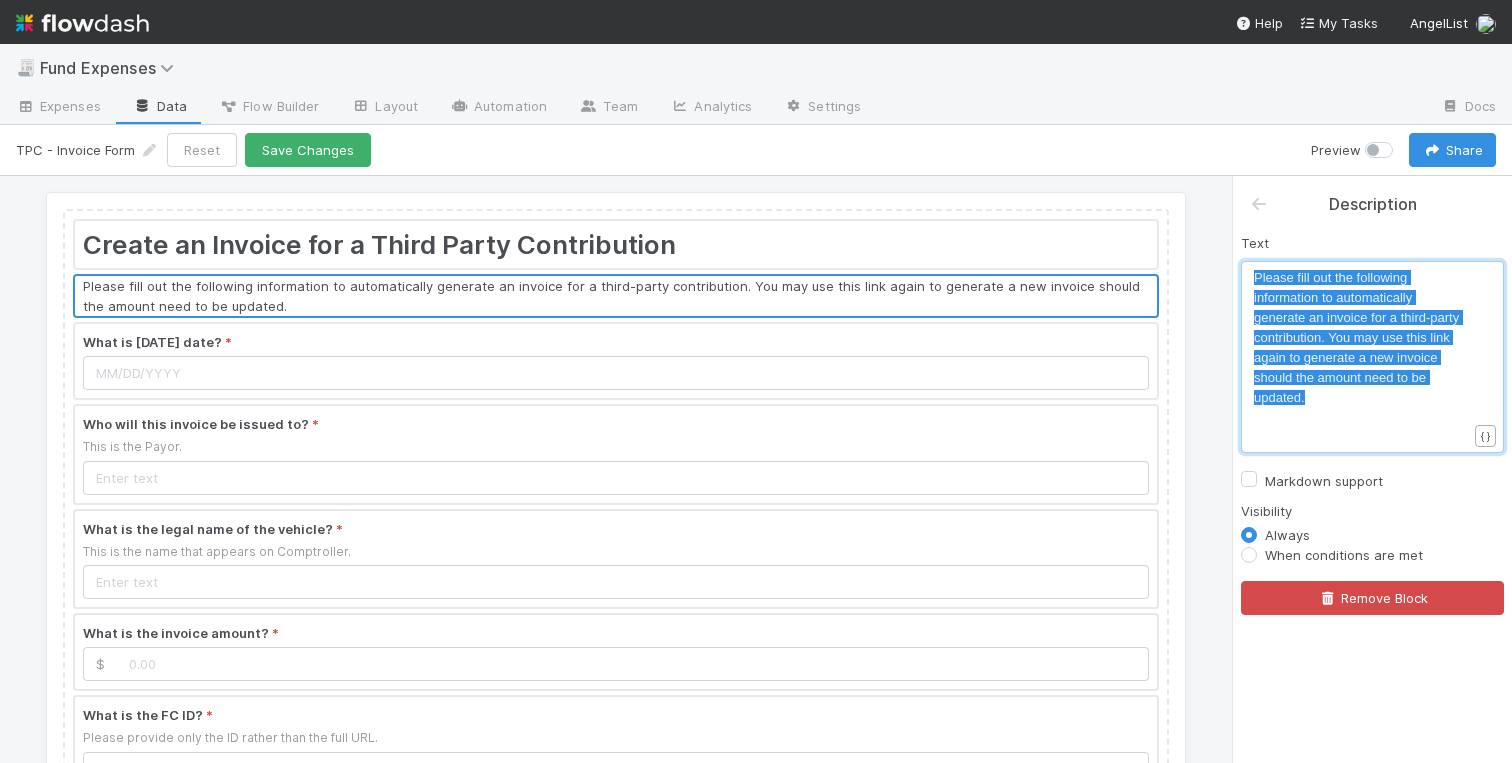 drag, startPoint x: 1308, startPoint y: 392, endPoint x: 1210, endPoint y: 246, distance: 175.84084 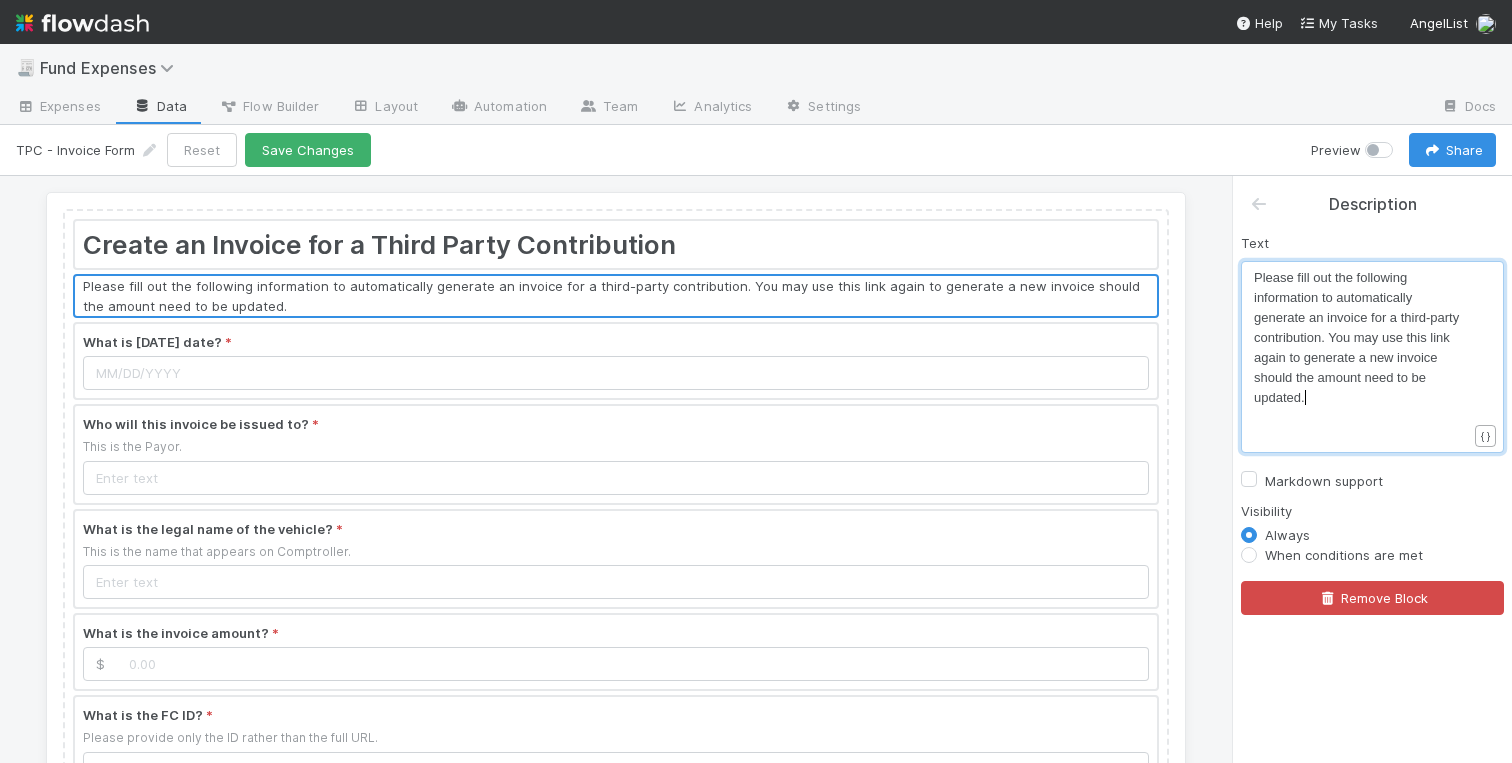 type on "Please fill out the following information to automatically generate an invoice for a third-party contribution. You may use this link again to generate a new invoice should the amount need to be updated." 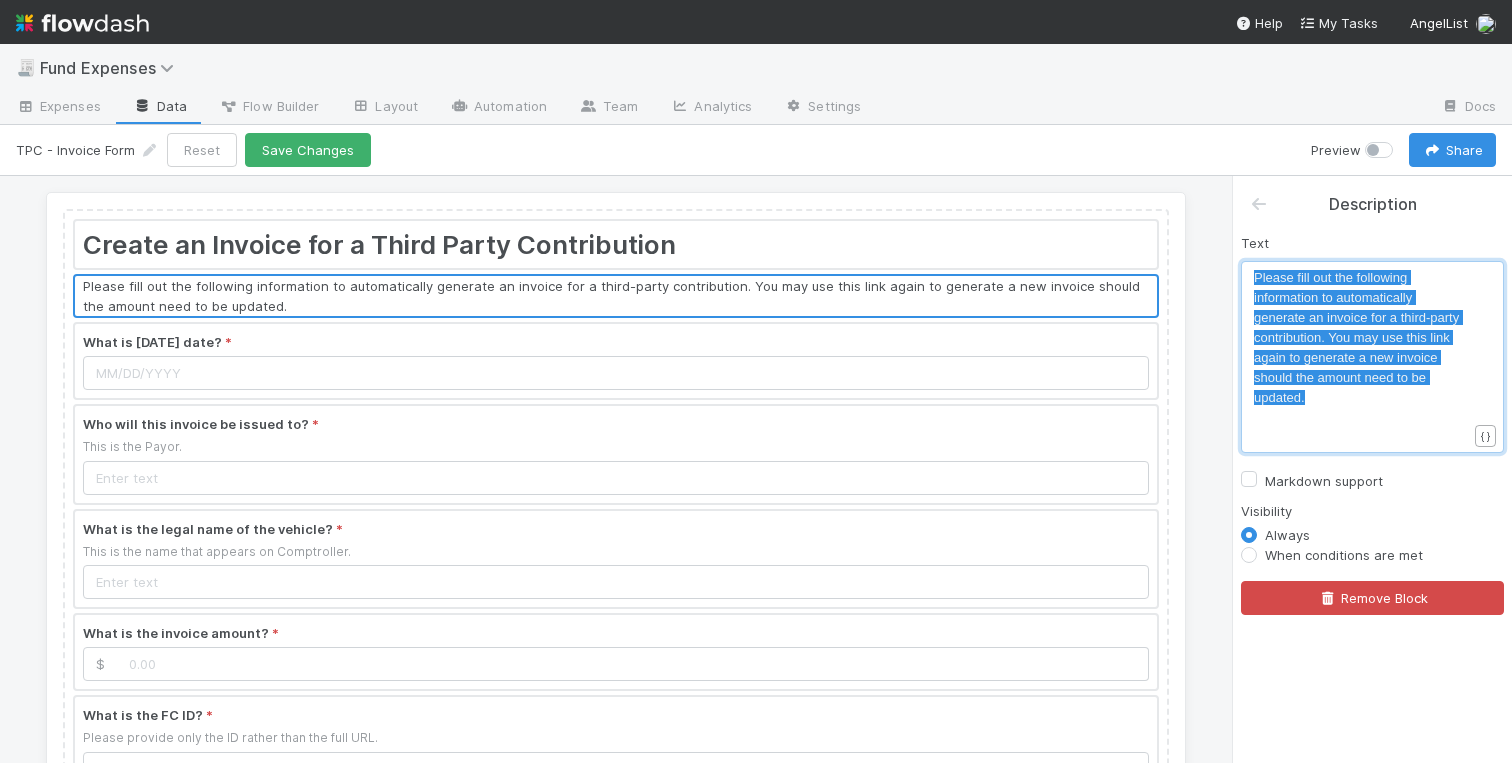 drag, startPoint x: 1305, startPoint y: 393, endPoint x: 1130, endPoint y: 230, distance: 239.15266 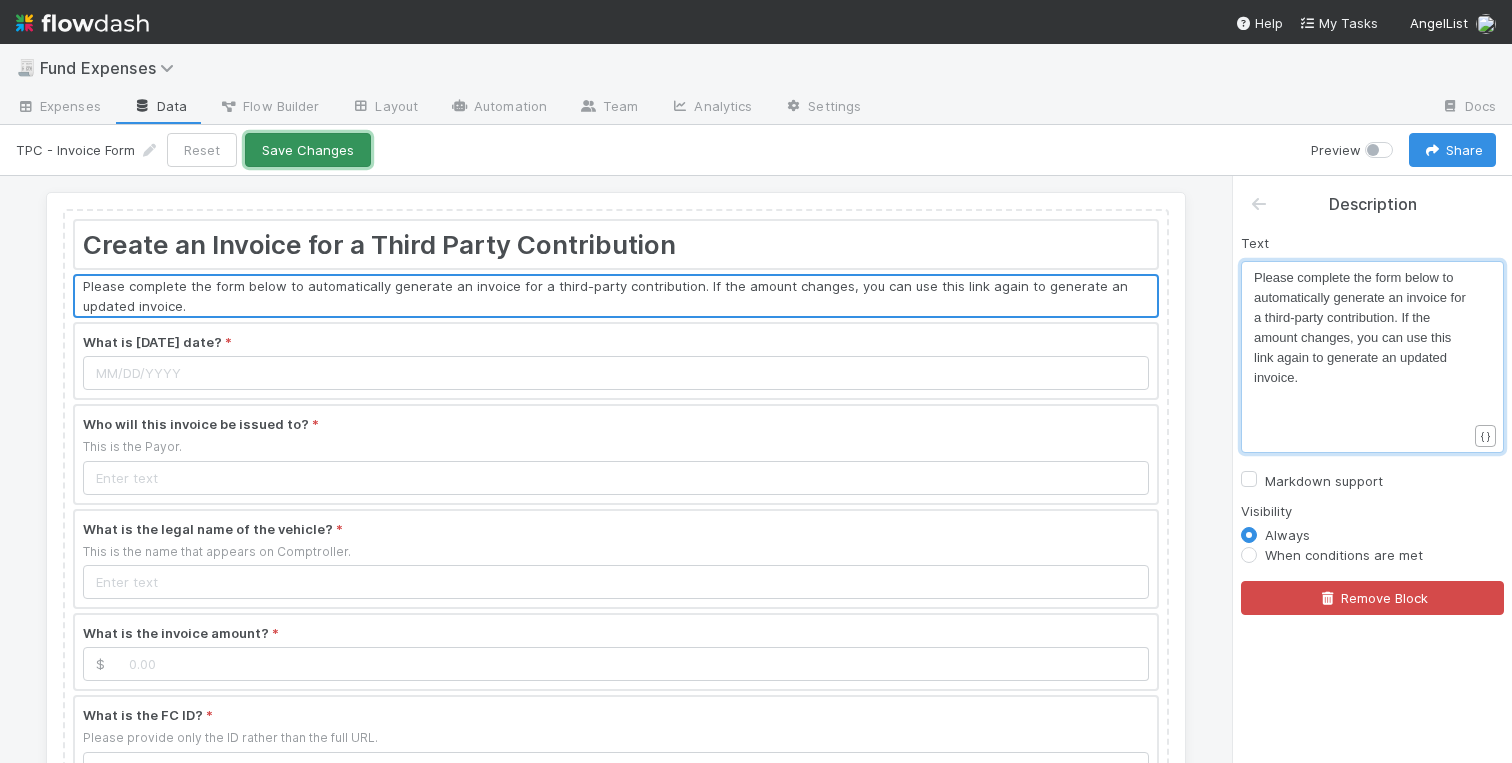 click on "Save Changes" at bounding box center [308, 150] 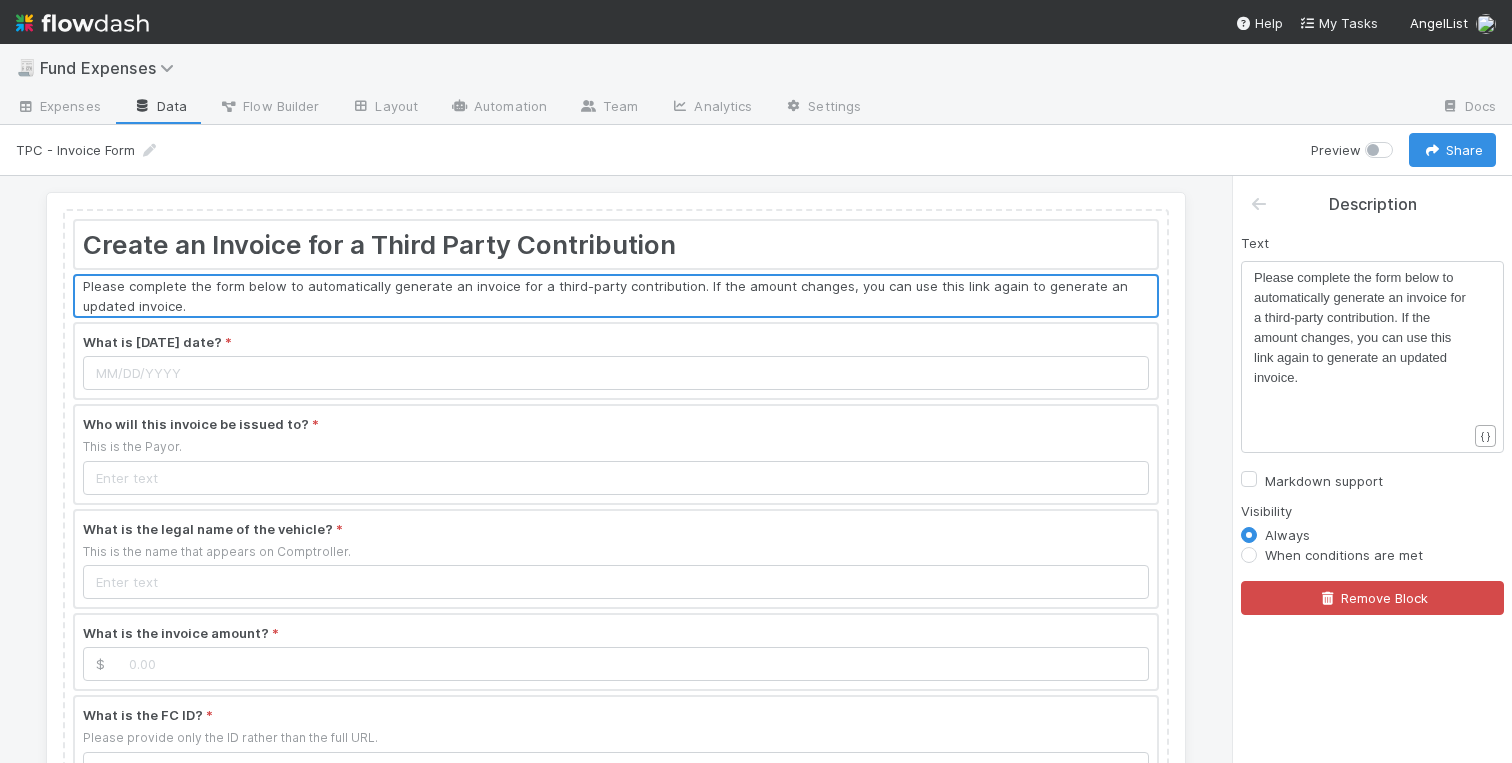 click on "Create an Invoice for a Third Party Contribution Please complete the form below to automatically generate an invoice for a third-party contribution. If the amount changes, you can use this link again to generate an updated invoice.  What is today's date?   * Who will this invoice be issued to?   * This is the Payor.  What is the legal name of the vehicle?   * This is the name that appears on Comptroller.  What is the invoice amount?   * $ What is the FC ID?   * Please provide only the ID rather than the full URL. Please check this box to automatically create the invoice.   * The invoice contains sensitive information. Please send it safely! Submit" at bounding box center (616, 469) 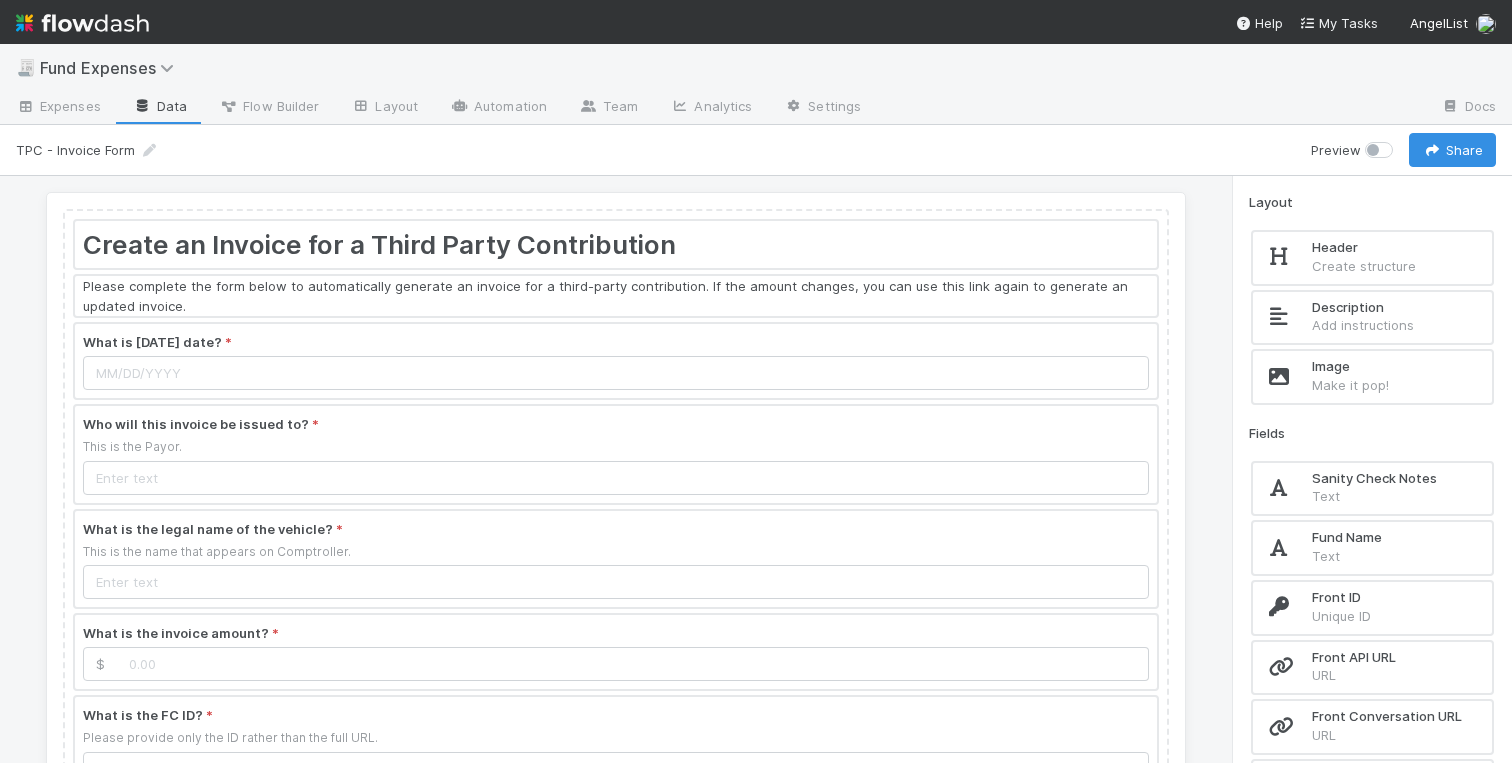 click on "Data" at bounding box center (160, 108) 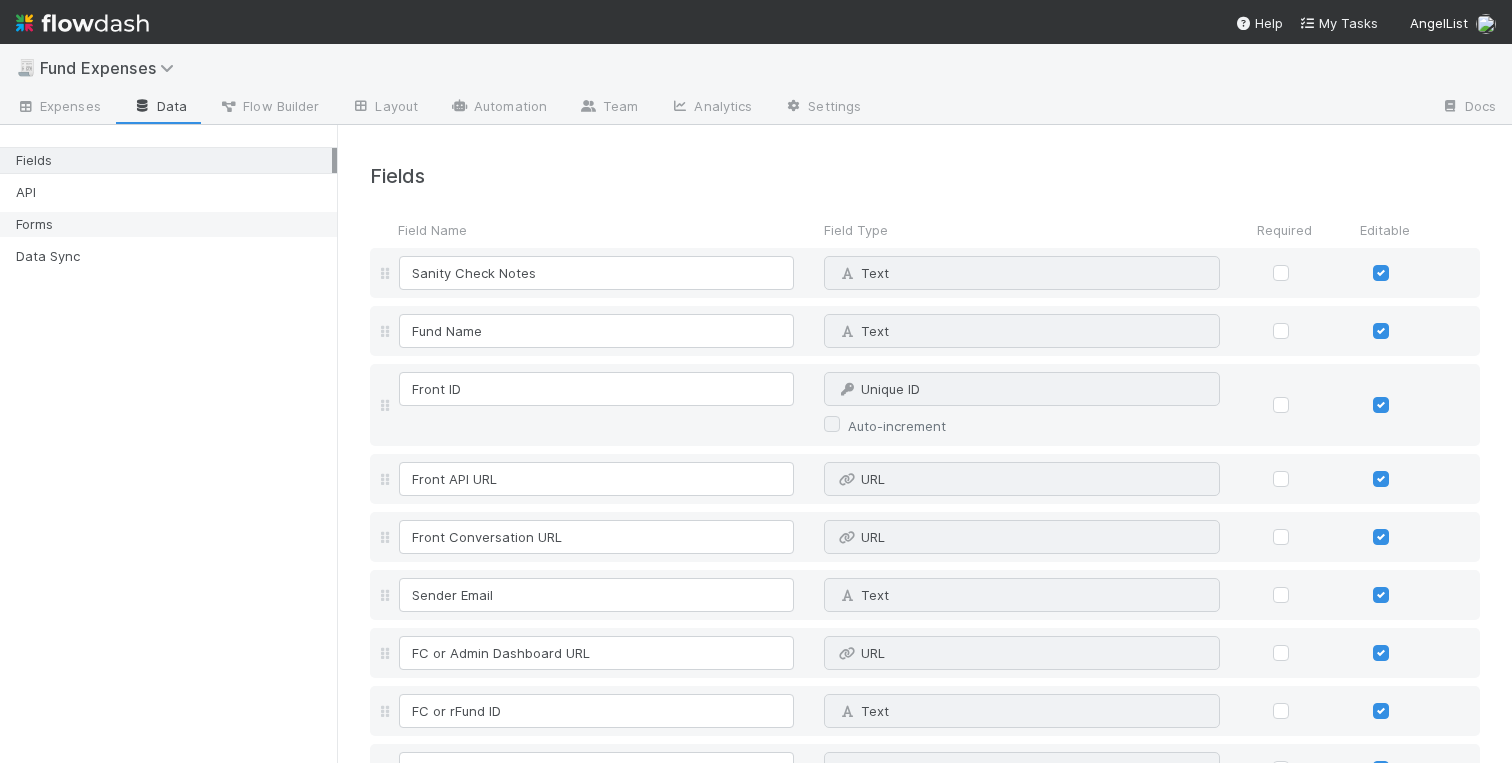 click on "Forms" at bounding box center (174, 224) 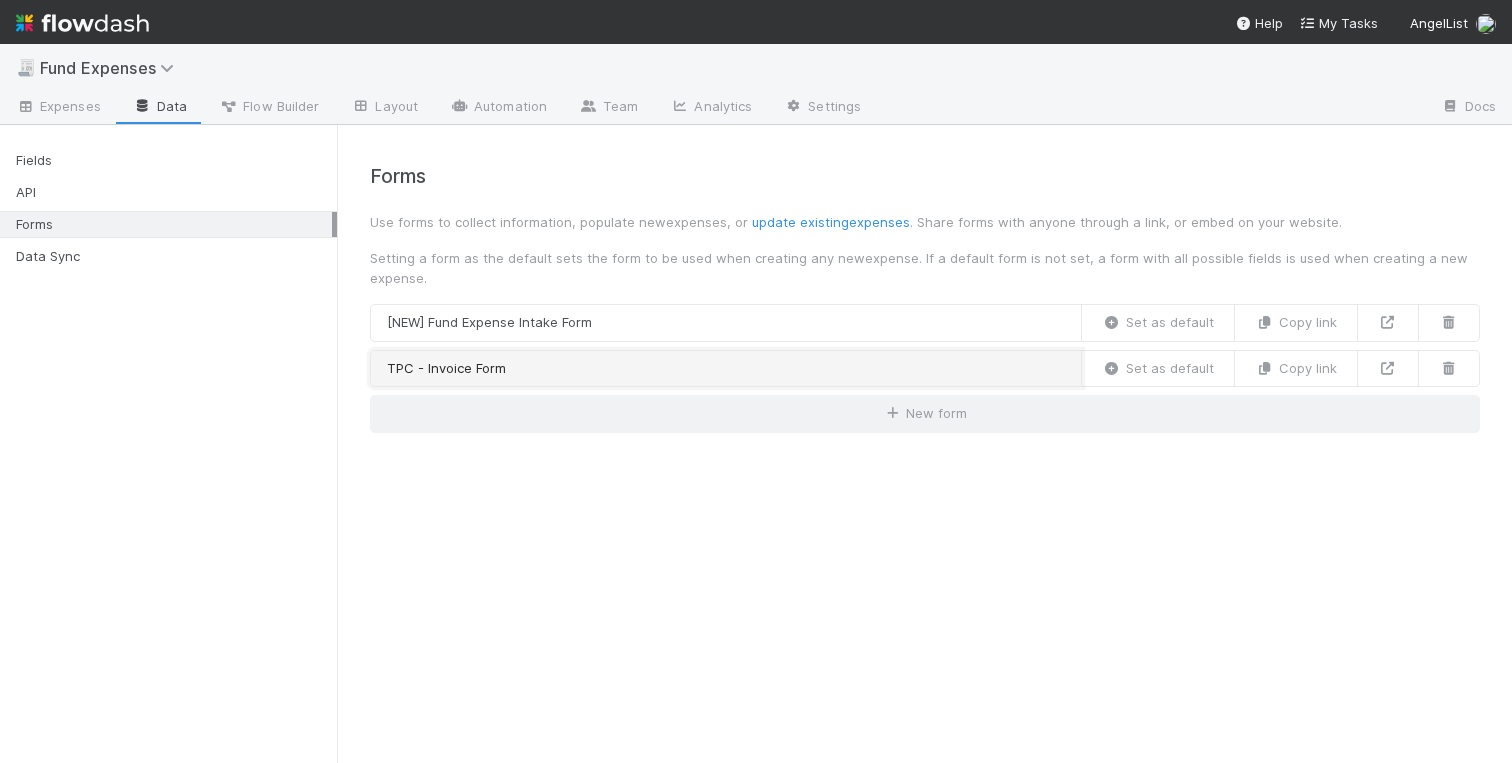 click on "TPC - Invoice Form" at bounding box center (726, 369) 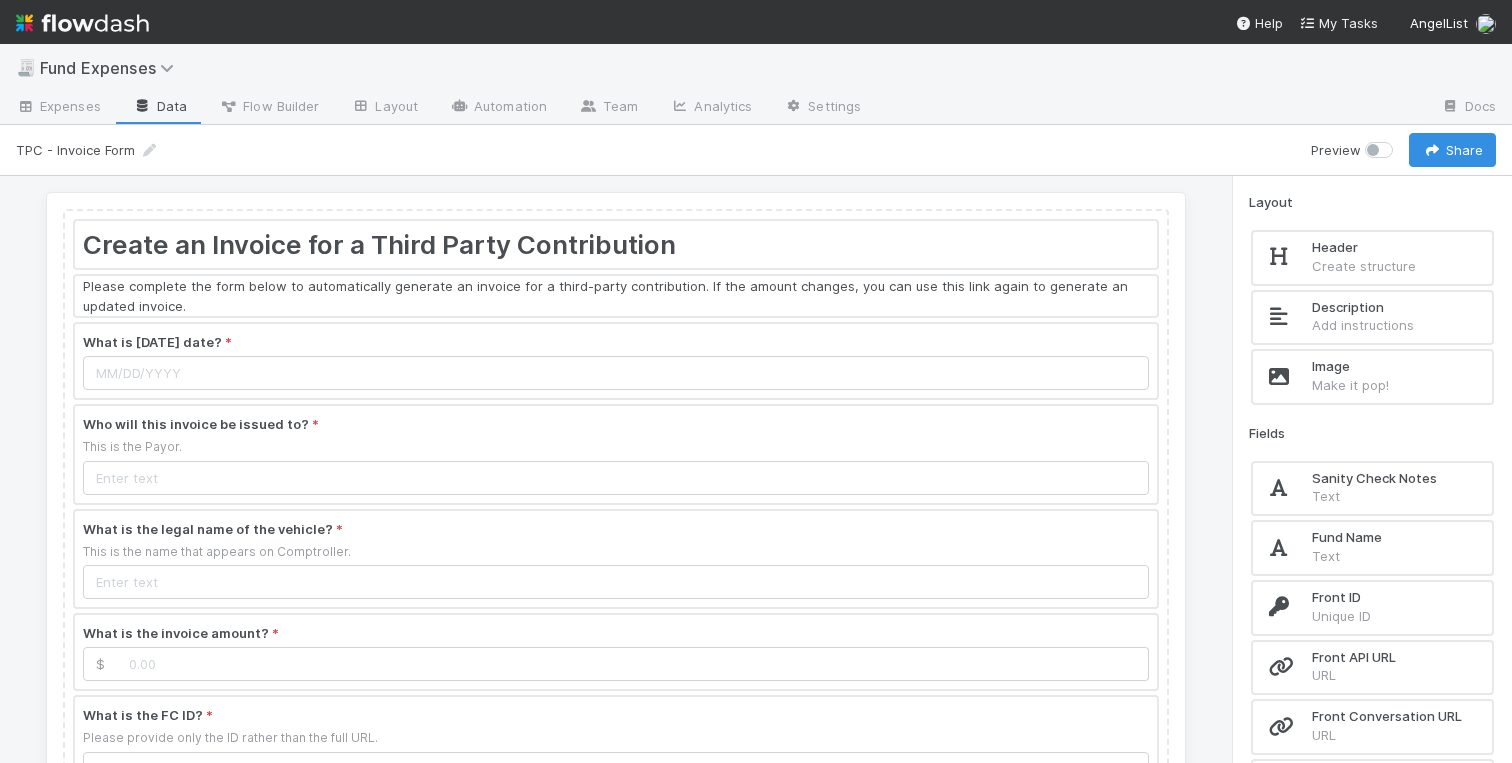 click on "Data" at bounding box center [160, 108] 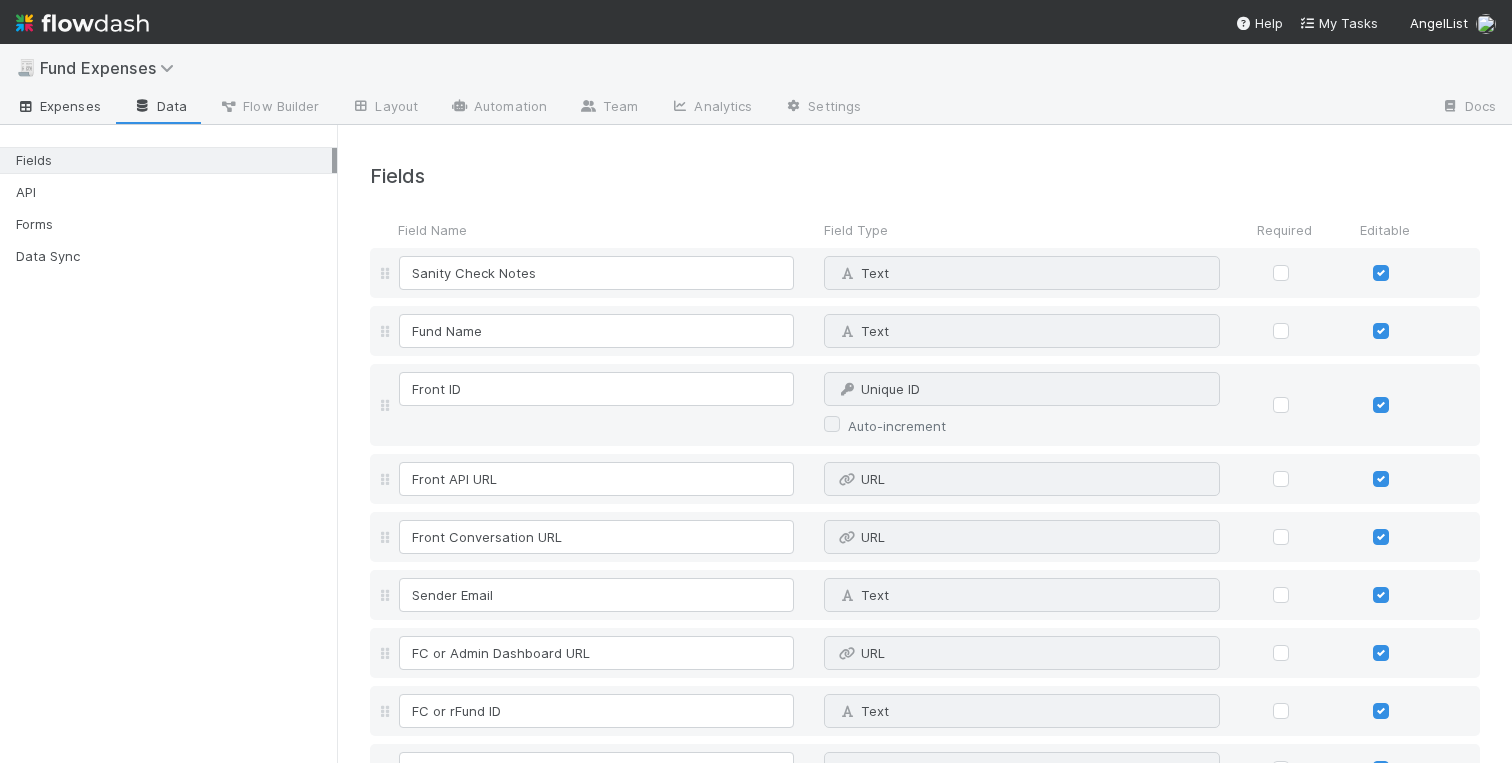 click on "Expenses" at bounding box center (58, 106) 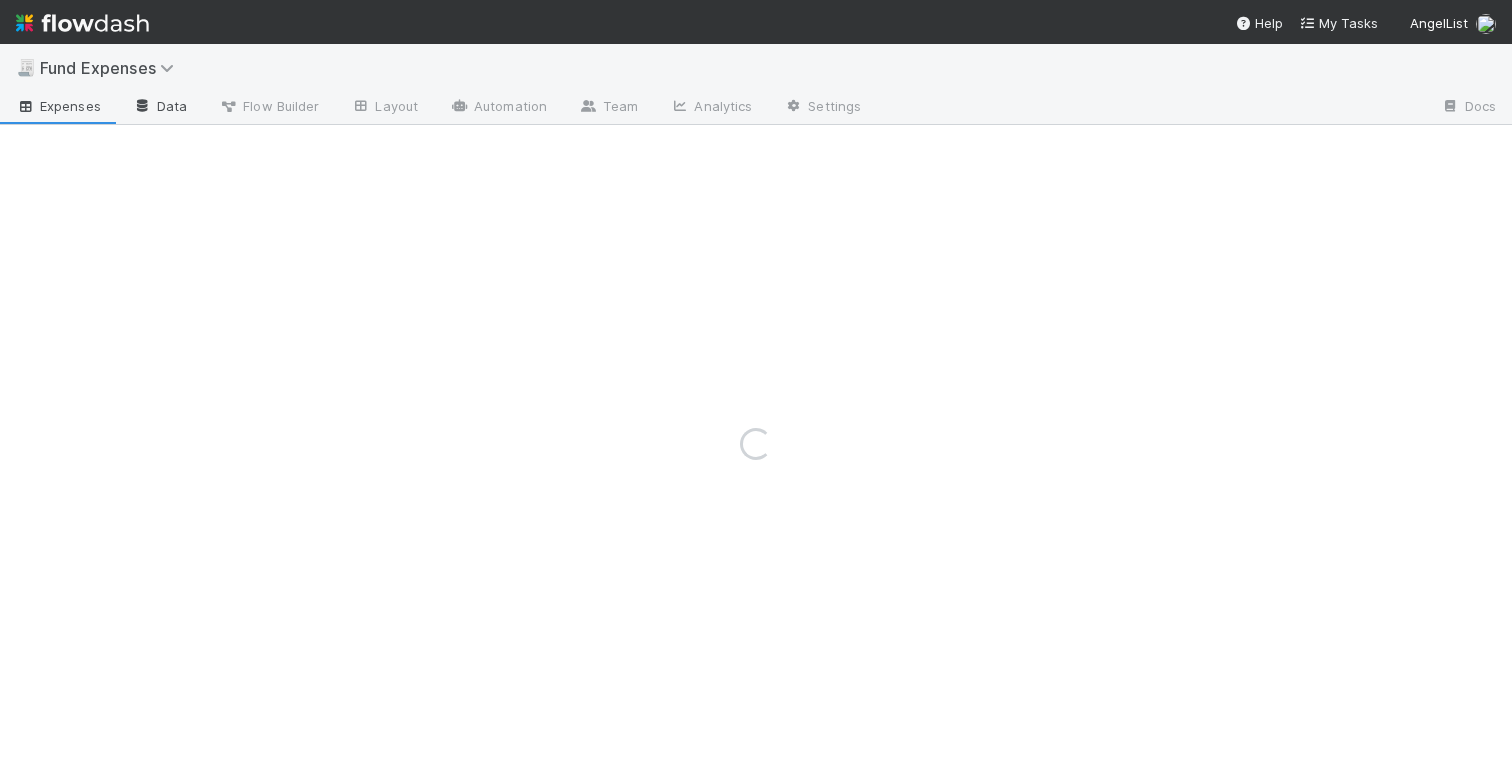 click on "Data" at bounding box center [160, 108] 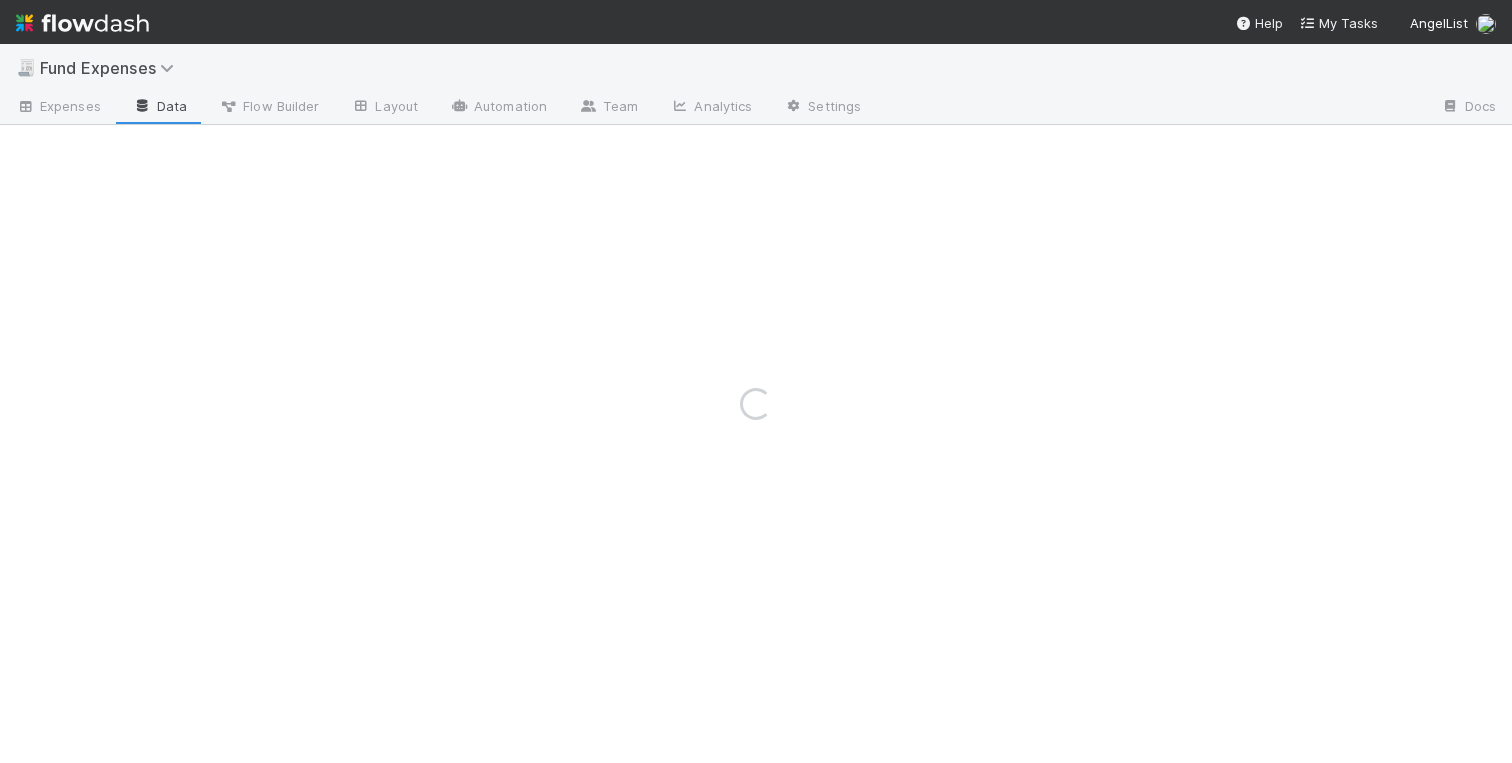 click on "Loading..." at bounding box center (756, 403) 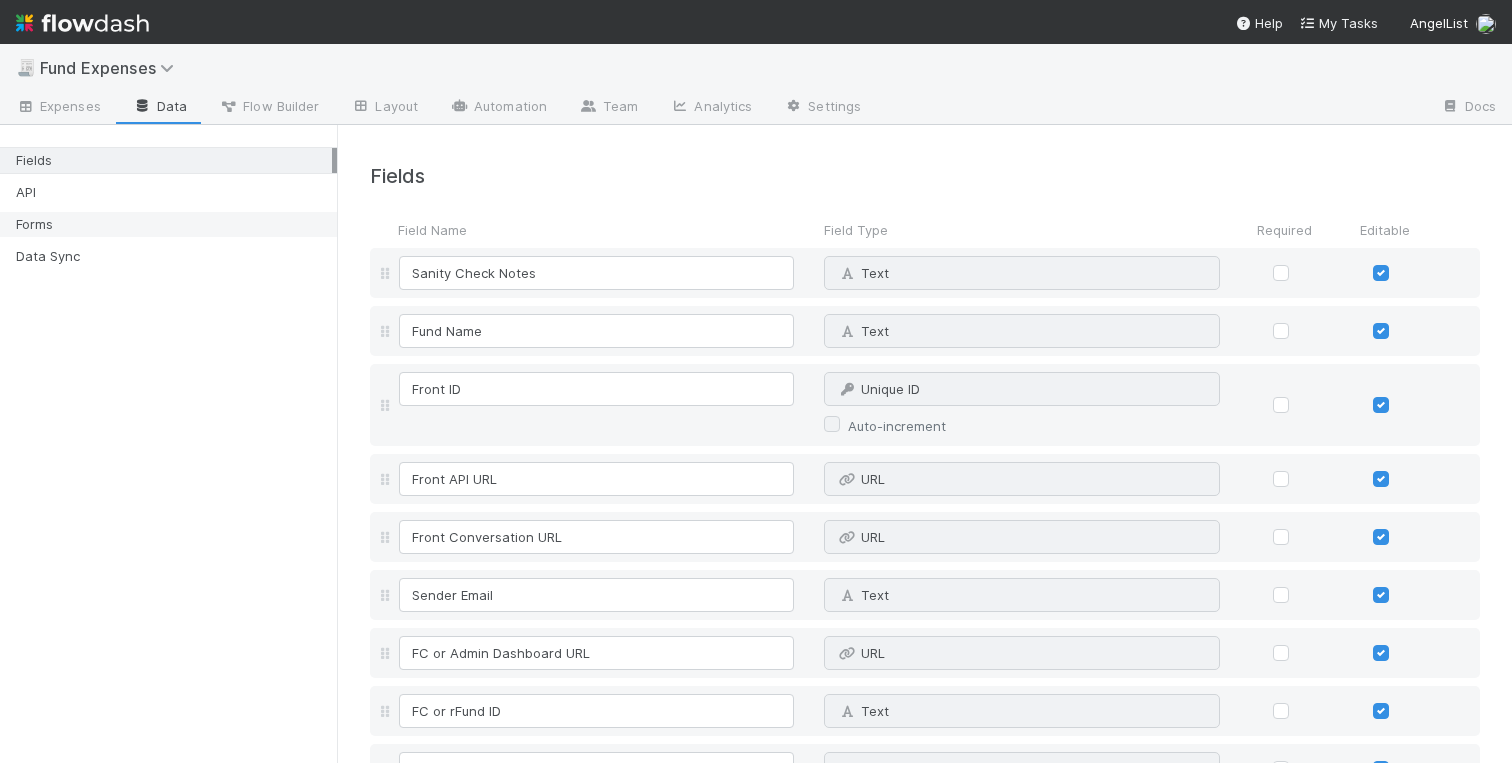 click on "Forms" at bounding box center (174, 224) 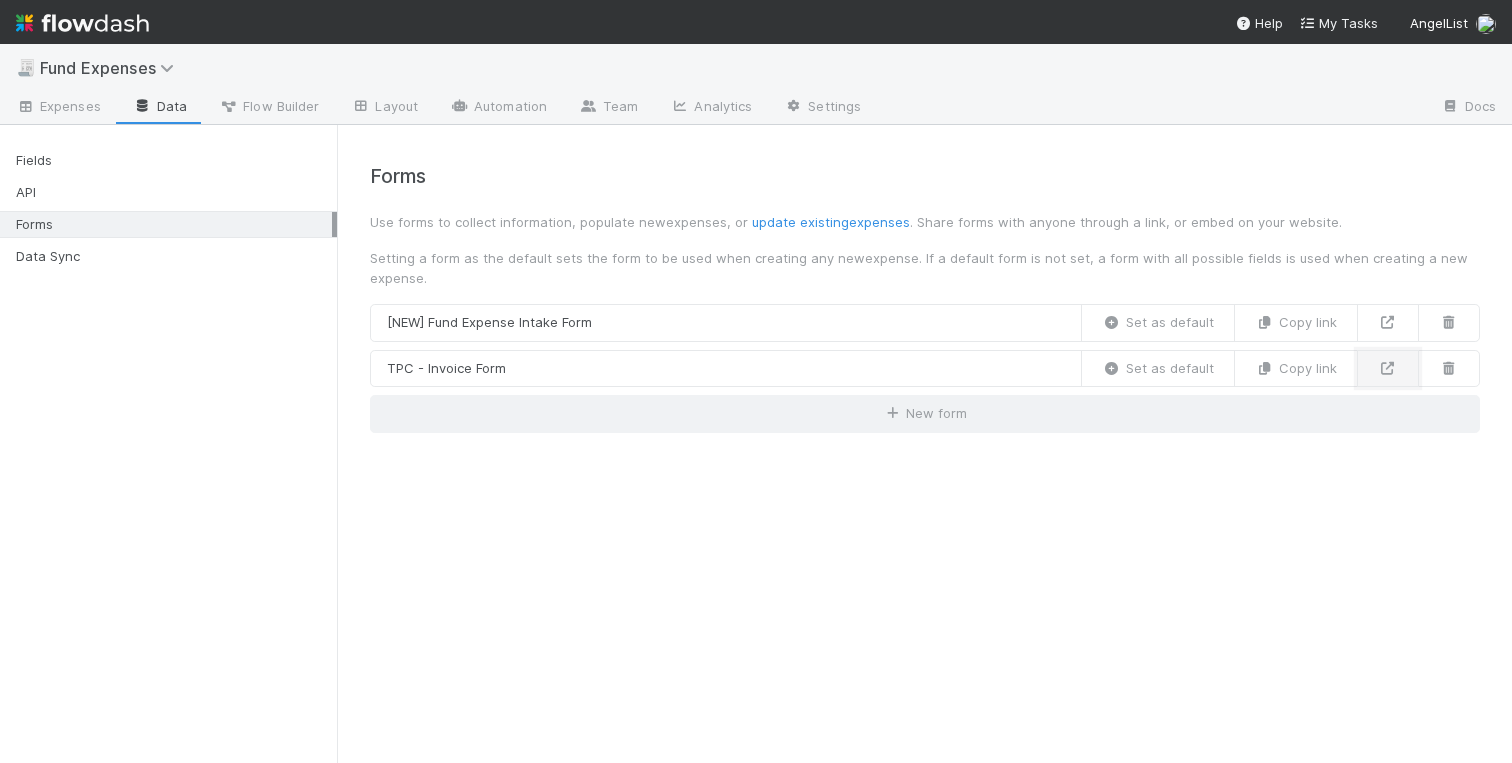 click at bounding box center [1388, 369] 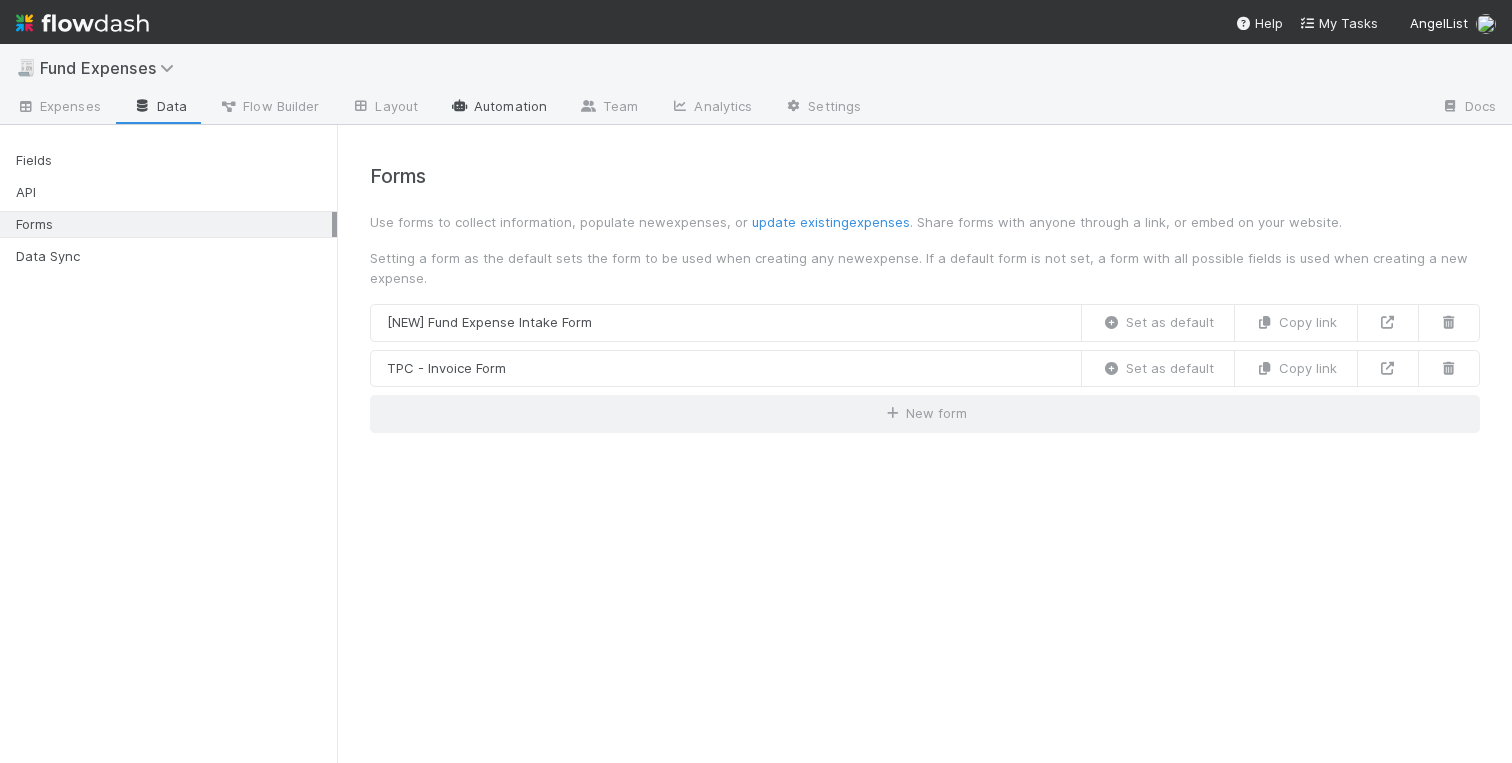 click on "Automation" at bounding box center (498, 108) 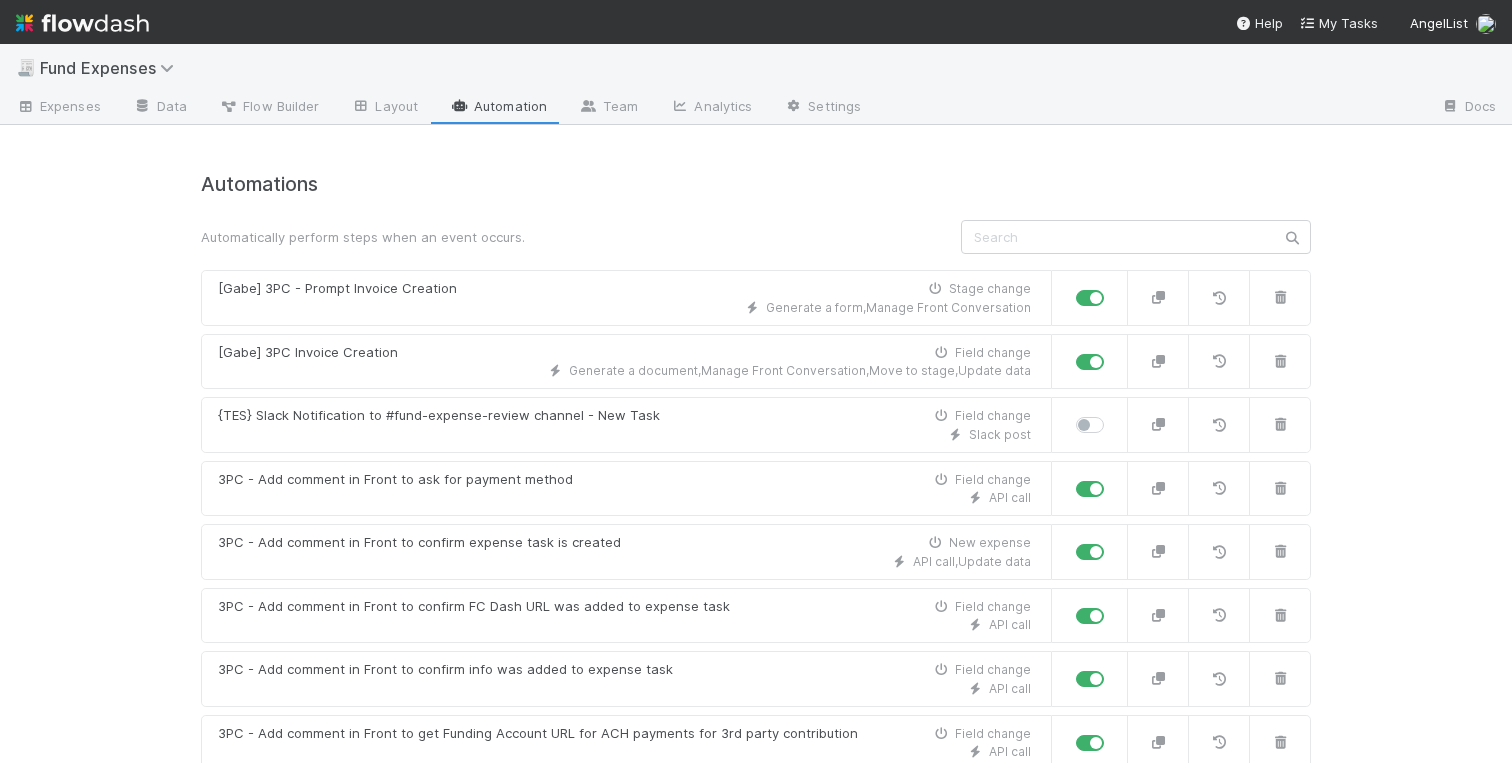 click on "🧾 Fund Expenses Expenses Data Flow Builder Layout Automation Team Analytics Settings  Docs Automations Automatically perform steps when an event occurs. [Gabe] 3PC - Prompt Invoice Creation Stage change Generate a form ,  Manage Front Conversation [Gabe] 3PC Invoice Creation Field change Generate a document ,  Manage Front Conversation ,  Move to stage ,  Update data {TES} Slack Notification  to #fund-expense-review channel - New Task Field change Slack post 3PC - Add comment in Front to ask for payment method Field change API call 3PC - Add comment in Front to confirm expense task is created New expense API call ,  Update data 3PC - Add comment in Front to confirm FC Dash URL was added to expense task Field change API call 3PC - Add comment in Front to confirm info was added to expense task  Field change API call 3PC - Add comment in Front to get Funding Account URL for ACH payments for 3rd party contribution Field change API call 3PC - Incoming Wire Notice to Banking  Stage change Zapier Stage change ," at bounding box center [756, 403] 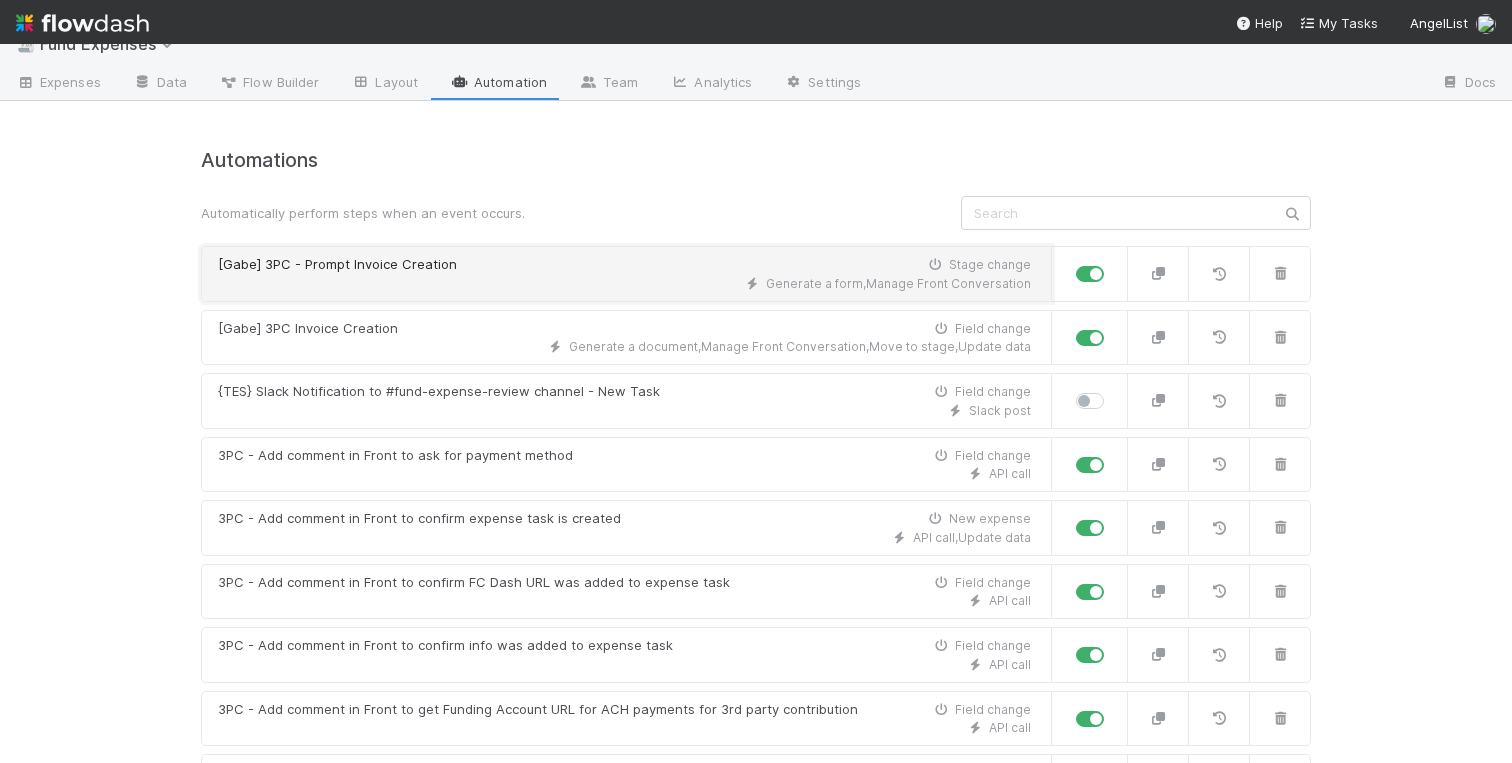 click on "Generate a form ,  Manage Front Conversation" at bounding box center [624, 284] 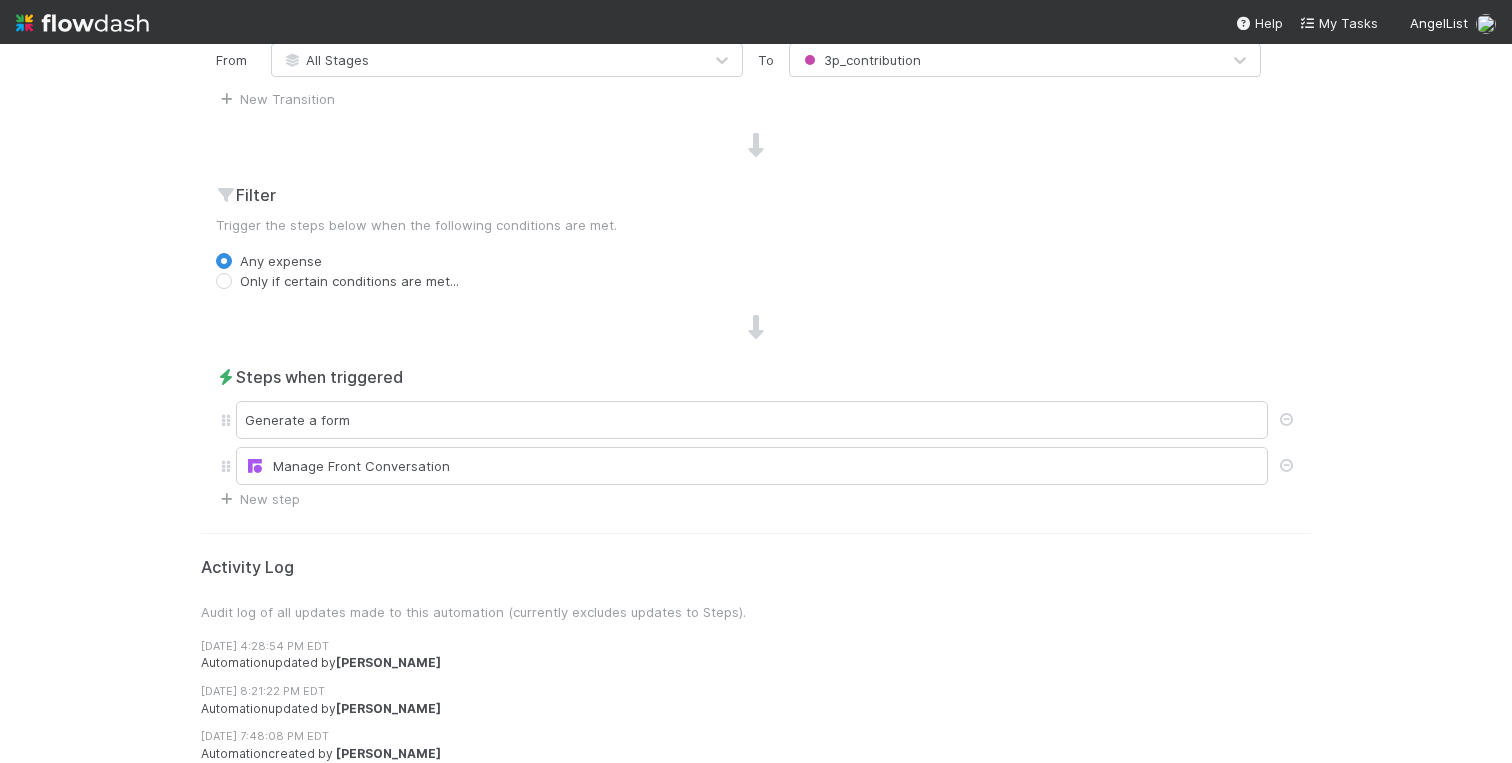 scroll, scrollTop: 579, scrollLeft: 0, axis: vertical 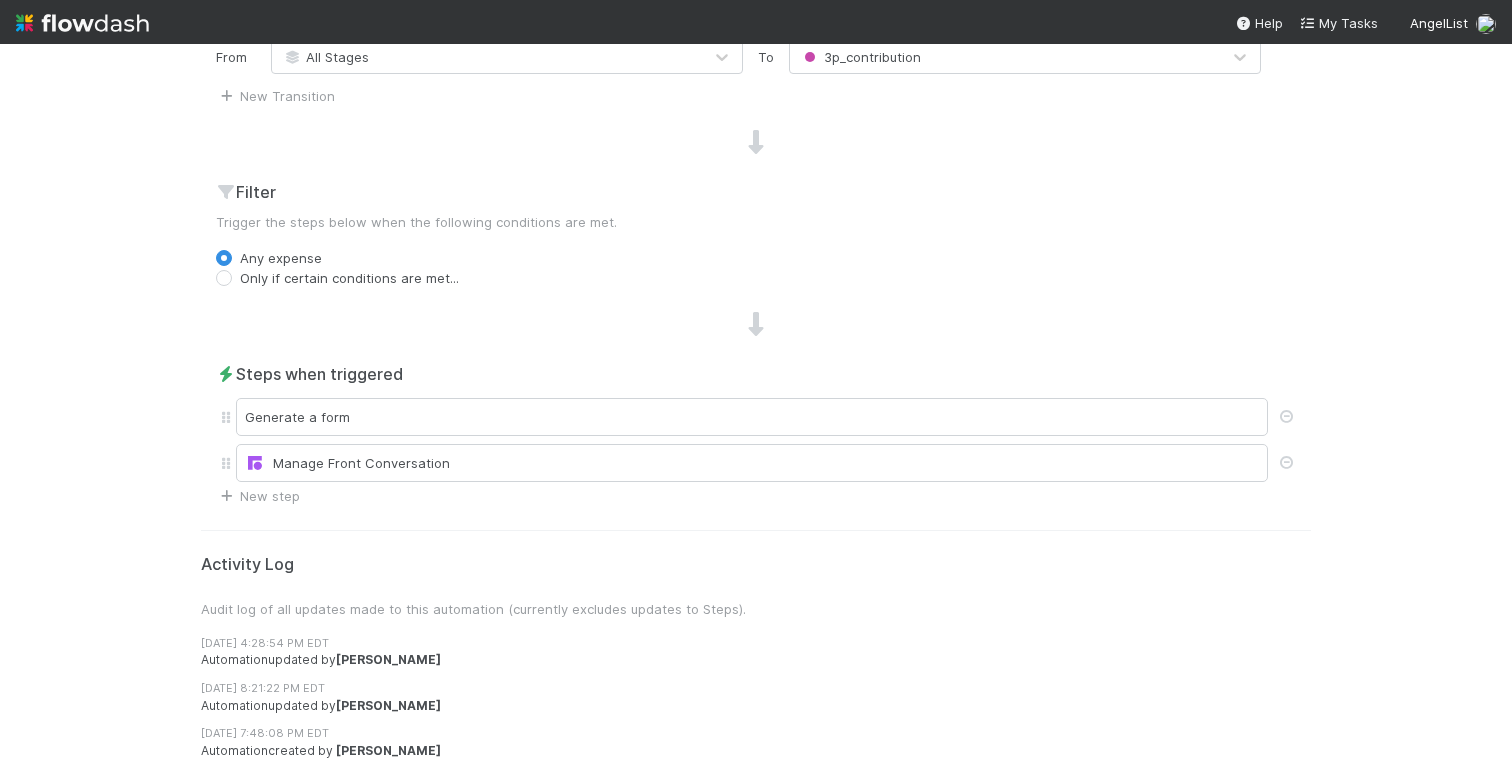 click on "🧾 Fund Expenses Expenses Data Flow Builder Layout Automation Team Analytics Settings  Docs Edit  automation Activated Cancel Save Name [Gabe] 3PC - Prompt Invoice Creation Notes (optional) H1 H2 H3  Trigger When an expense changes stage From All Stages To   3p_contribution New Transition  Filter Trigger the steps below when the following conditions are met. Any expense Only if certain conditions are met...  Steps when triggered Generate a form Manage Front Conversation New step Activity Log Audit log of all updates made to this automation (currently excludes updates to Steps). 6/27/25, 4:28:54 PM EDT Automation  updated by  Charlotte Mas 6/16/25, 8:21:22 PM EDT Automation  updated by  Gabe Wieder  6/16/25, 7:48:08 PM EDT Automation  created by   Gabe Wieder" at bounding box center [756, 403] 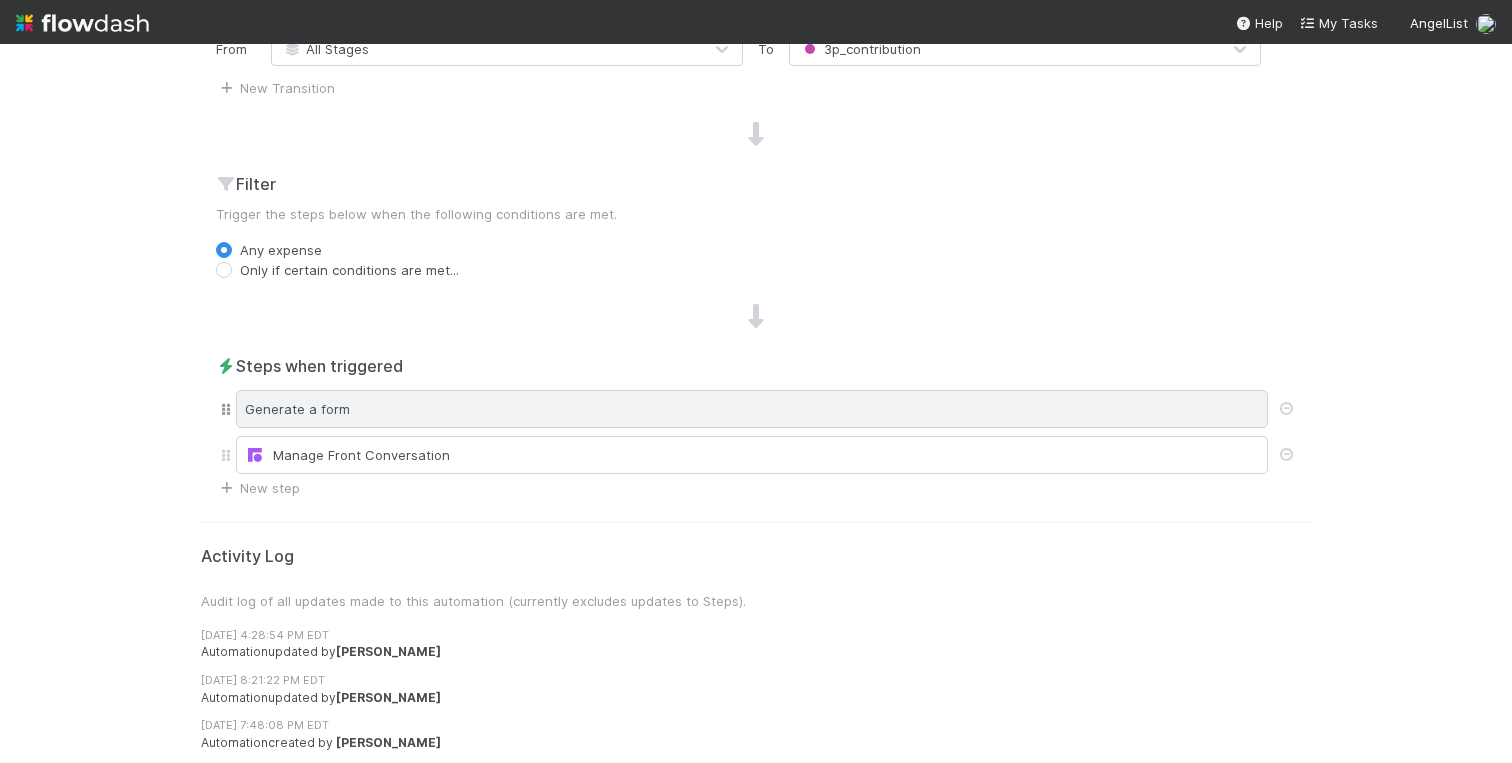 click on "Generate a form" at bounding box center (752, 409) 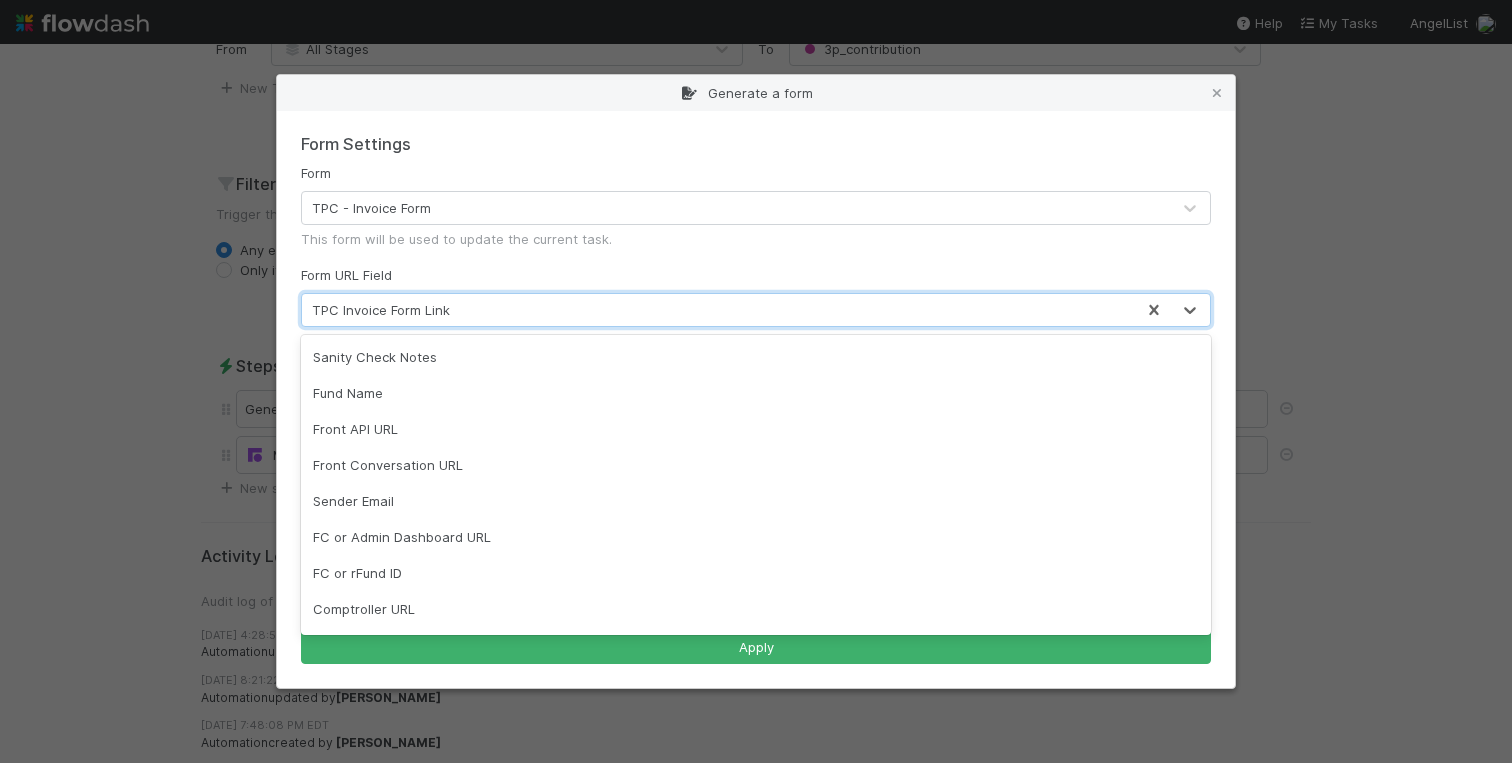 click on "TPC Invoice Form Link" at bounding box center (718, 310) 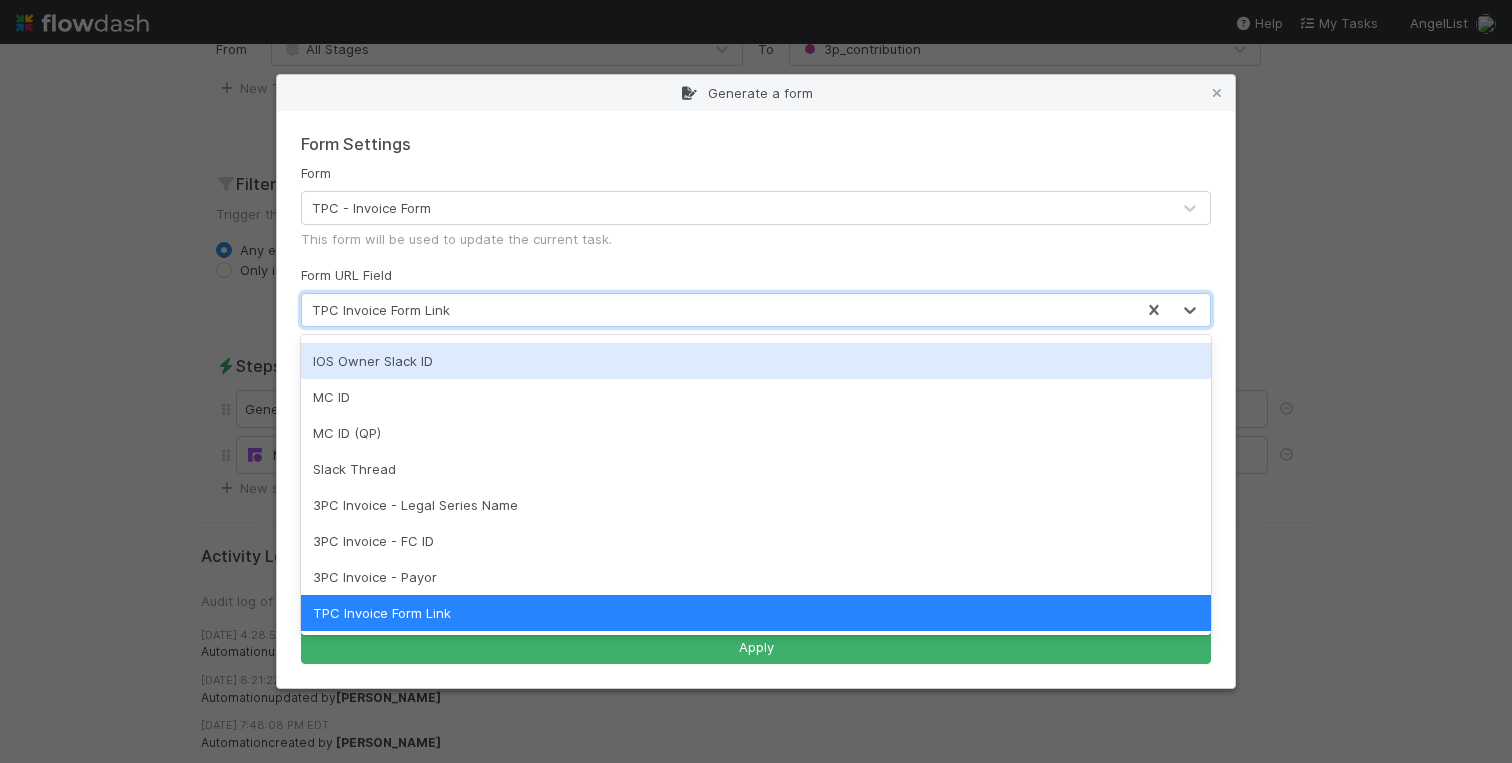 click on "Form Settings Form TPC - Invoice Form This form will be used to update the current task. Form URL Field      option IOS Owner Slack ID  focused, 24 of 31. 31 results available. Use Up and Down to choose options, press Enter to select the currently focused option, press Escape to exit the menu, press Tab to select the option and exit the menu. TPC Invoice Form Link Optionally save the unique URL of the generated form to this field for reference or later use. Auth Settings Require user to be logged into Venture If checked, the user must to be logged into Venture to access and submit the form. If they are not logged in, they will be prompted to log in. Email Settings Skip sending email By default, Flowdash will email the form to the recipient(s) specified. Check this box to skip sending an email. Apply" at bounding box center [756, 399] 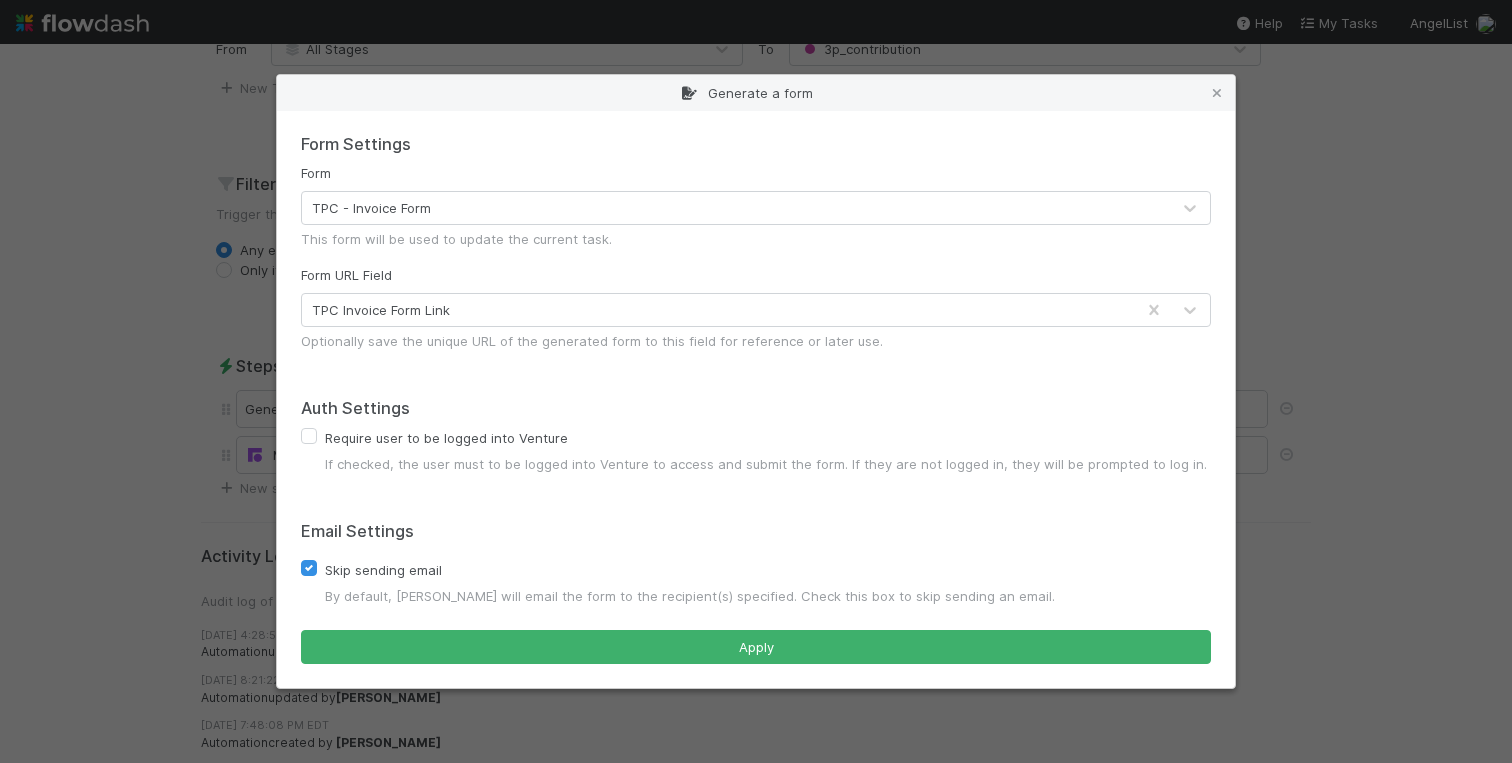 click on "Generate a form Form Settings Form TPC - Invoice Form This form will be used to update the current task. Form URL Field TPC Invoice Form Link Optionally save the unique URL of the generated form to this field for reference or later use. Auth Settings Require user to be logged into Venture If checked, the user must to be logged into Venture to access and submit the form. If they are not logged in, they will be prompted to log in. Email Settings Skip sending email By default, Flowdash will email the form to the recipient(s) specified. Check this box to skip sending an email. Apply" at bounding box center [756, 381] 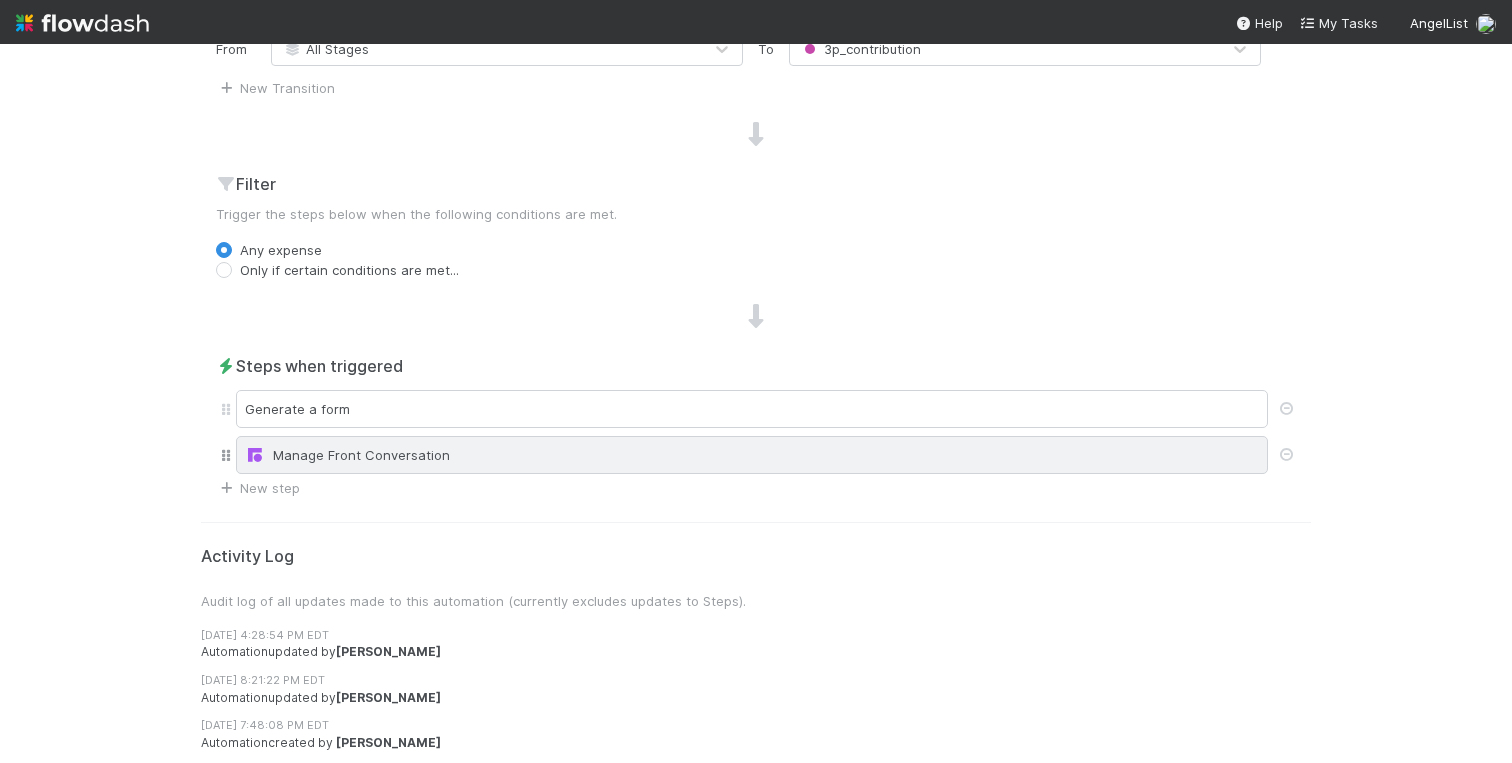 click on "Manage Front Conversation" at bounding box center [752, 455] 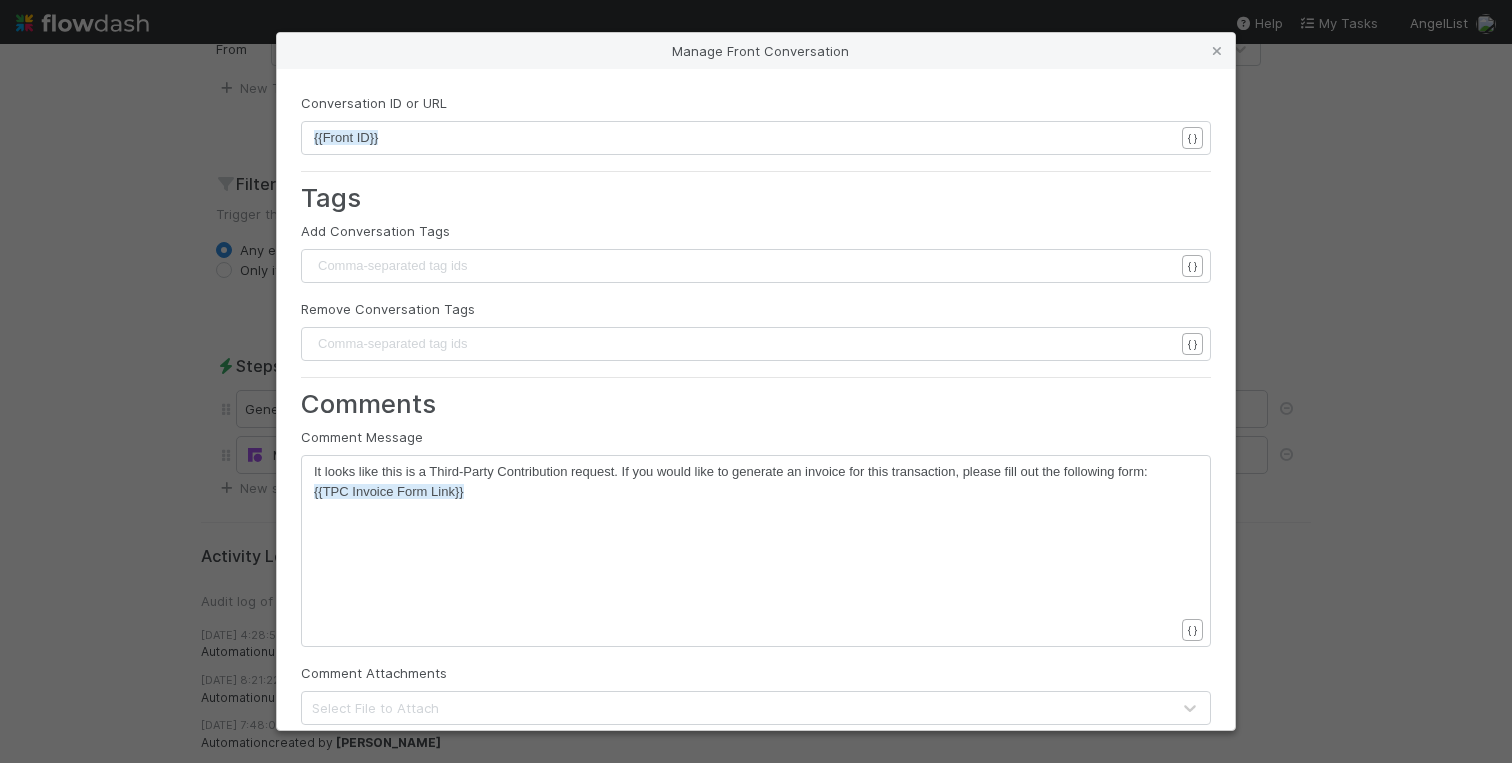 click on "Manage Front Conversation Conversation ID or URL xxxxxxxxxx   {{Front ID}} { } Tags Add Conversation Tags Comma-separated tag ids   ​ { } Remove Conversation Tags Comma-separated tag ids   ​ { } Comments Comment Message xxxxxxxxxx   It looks like this is a Third-Party Contribution request. If you would like to generate an invoice for this transaction, please fill out the following form:  {{TPC Invoice Form Link}} { } Comment Attachments Select File to Attach Drafts Bcc Optionally include comma-separated bcc recipients   ​ { } Draft Message Raw HTML H1 H2 H3 Template None Draft Attachments Select File to Attach Apply" at bounding box center [756, 381] 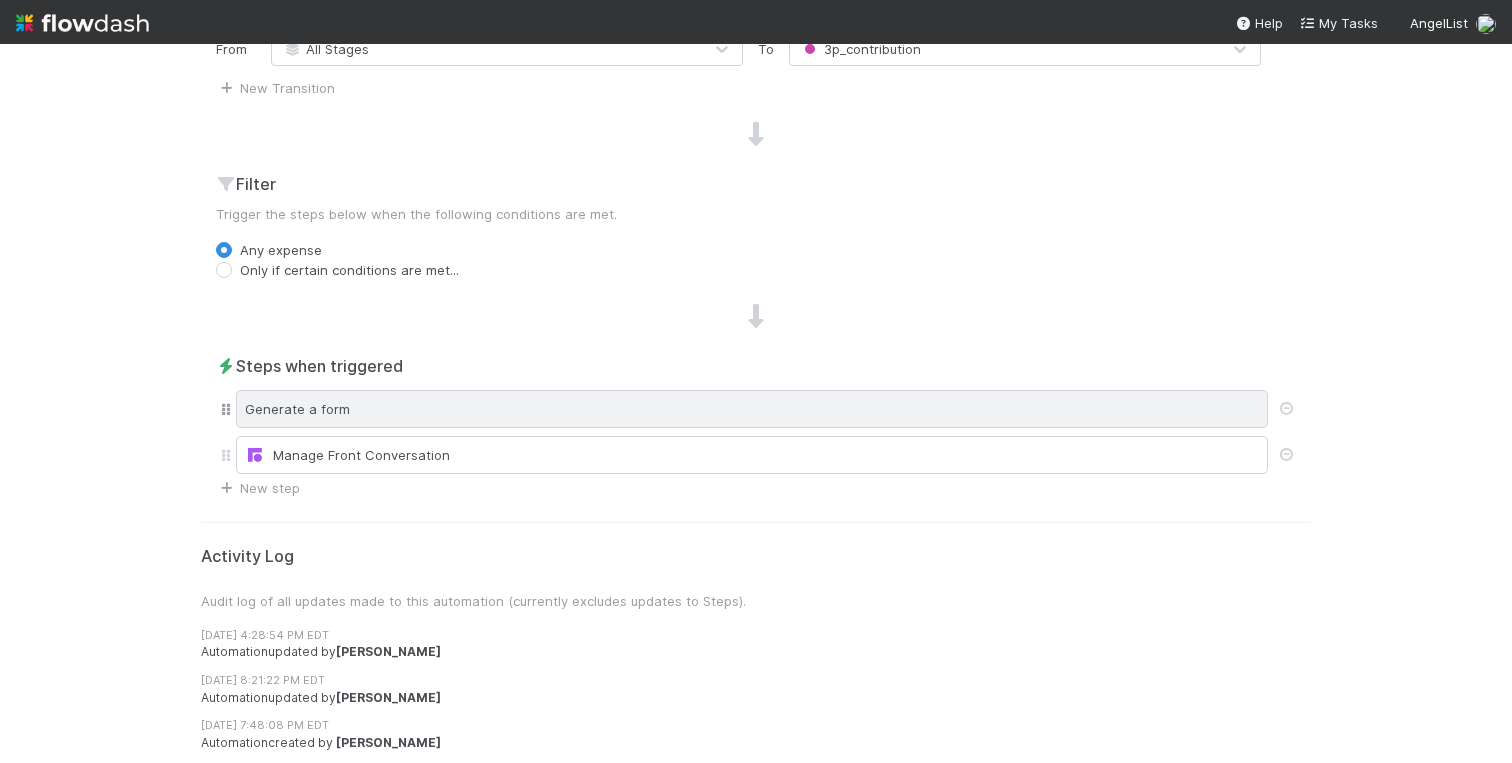 click on "Generate a form" at bounding box center [752, 409] 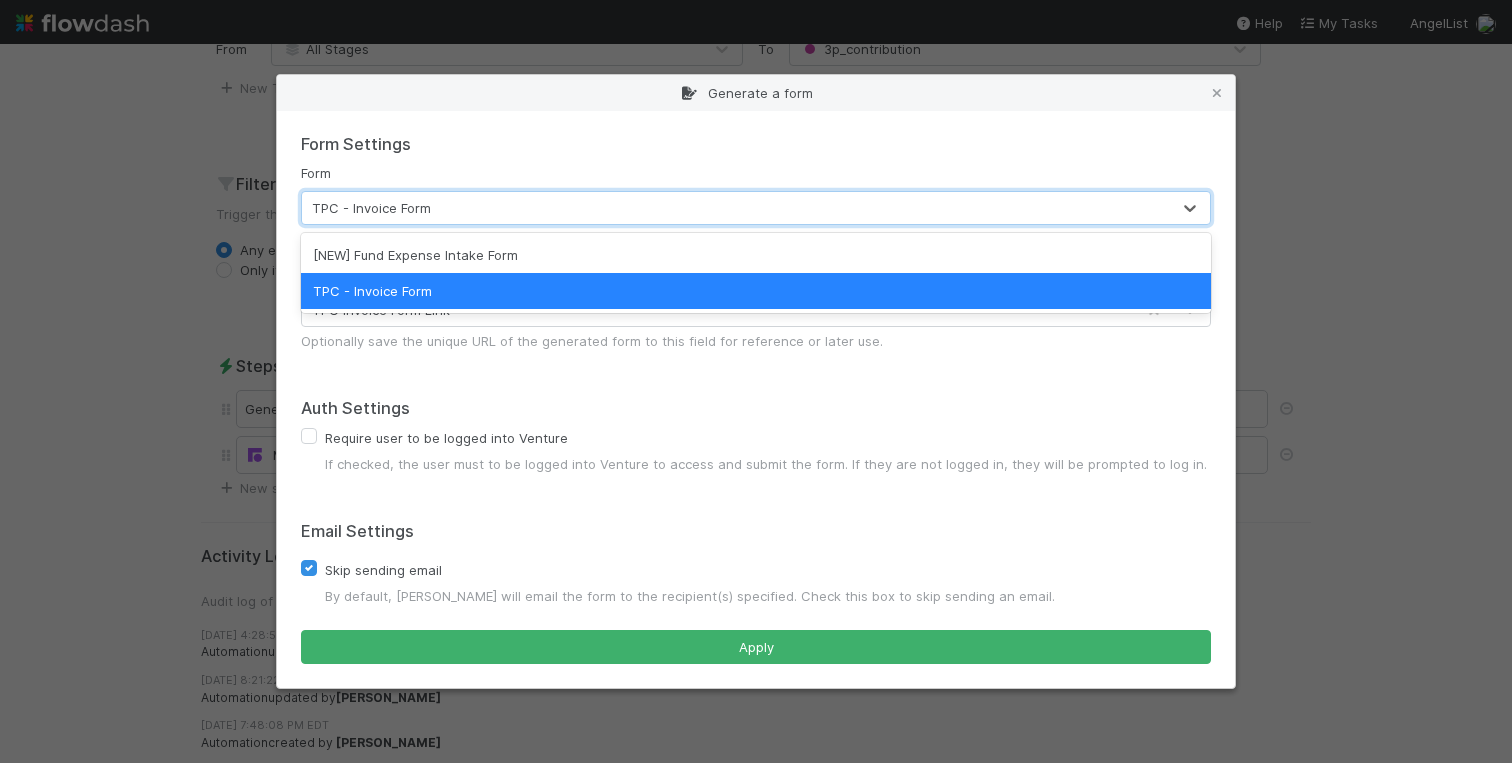 click on "TPC - Invoice Form" at bounding box center (736, 208) 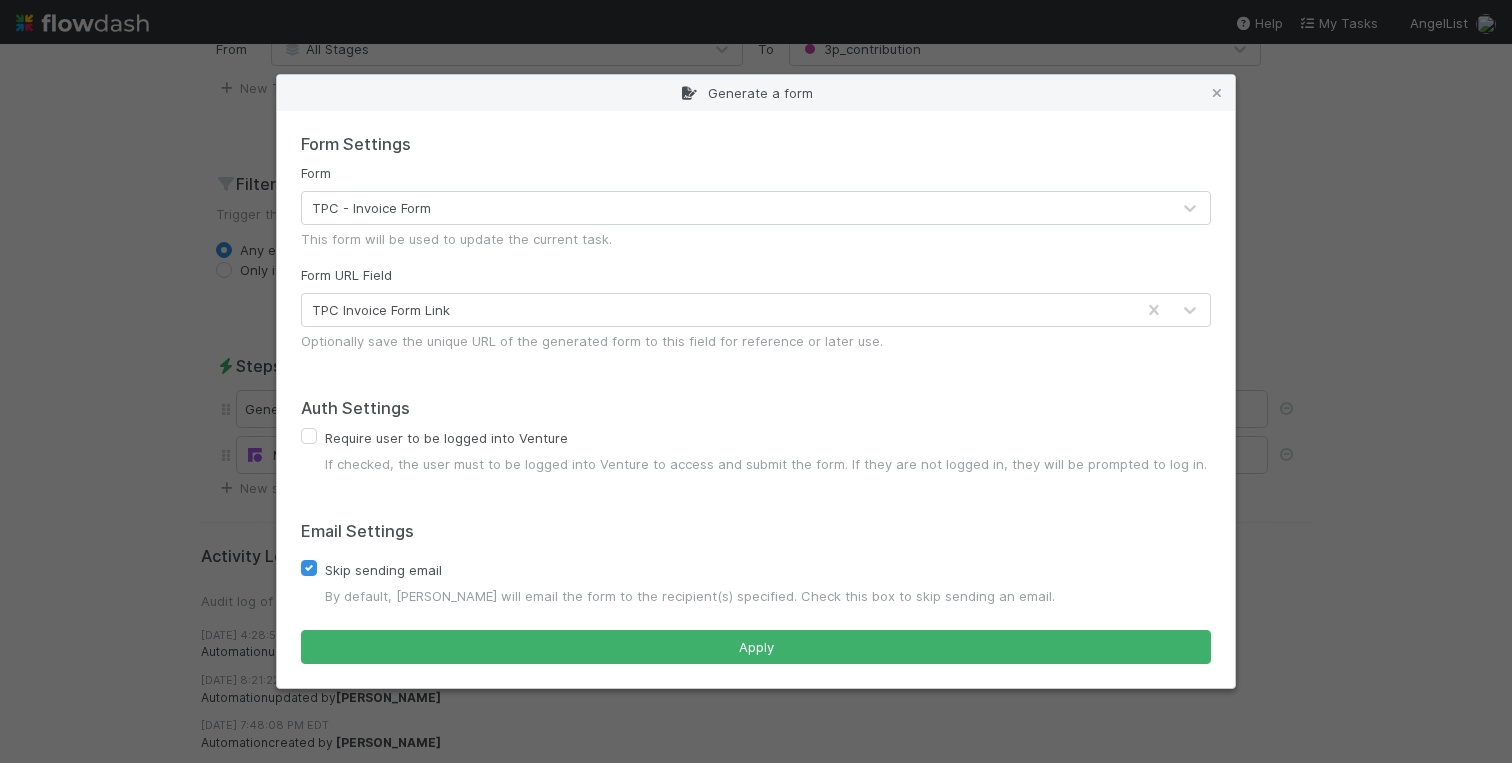 click on "Form Settings Form TPC - Invoice Form This form will be used to update the current task. Form URL Field TPC Invoice Form Link Optionally save the unique URL of the generated form to this field for reference or later use. Auth Settings Require user to be logged into Venture If checked, the user must to be logged into Venture to access and submit the form. If they are not logged in, they will be prompted to log in. Email Settings Skip sending email By default, Flowdash will email the form to the recipient(s) specified. Check this box to skip sending an email. Apply" at bounding box center [756, 399] 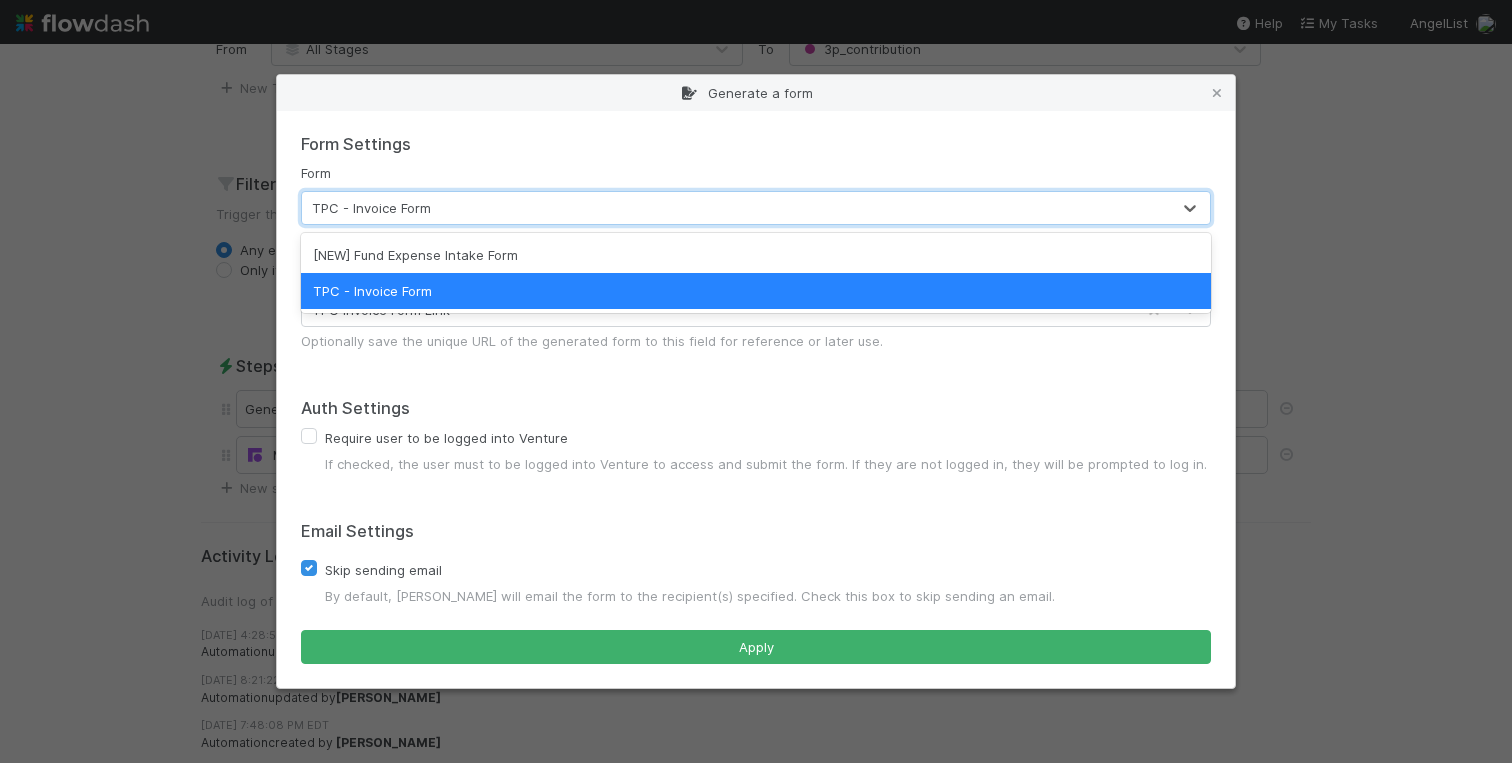 click on "TPC - Invoice Form" at bounding box center (736, 208) 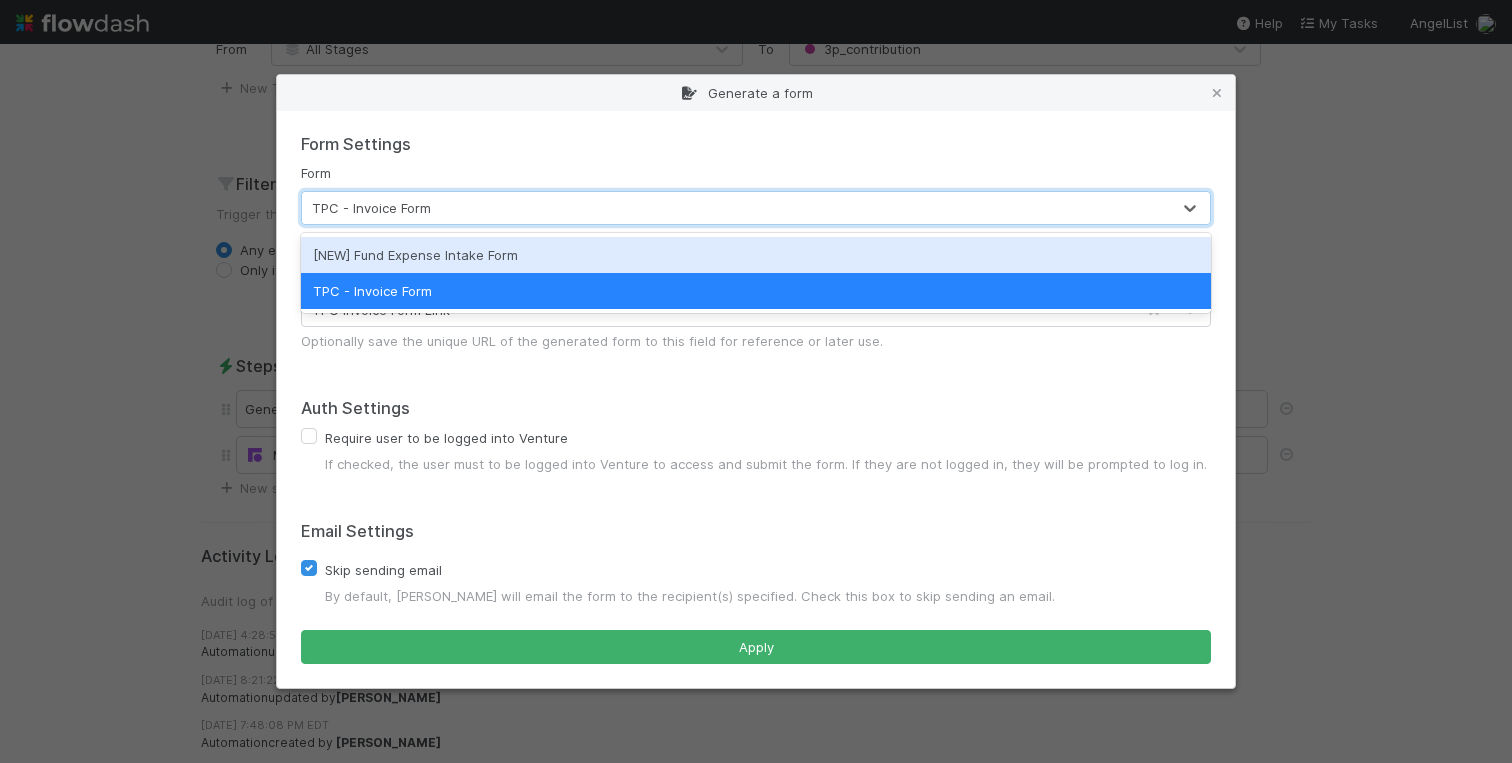 click on "Form Settings" at bounding box center (756, 145) 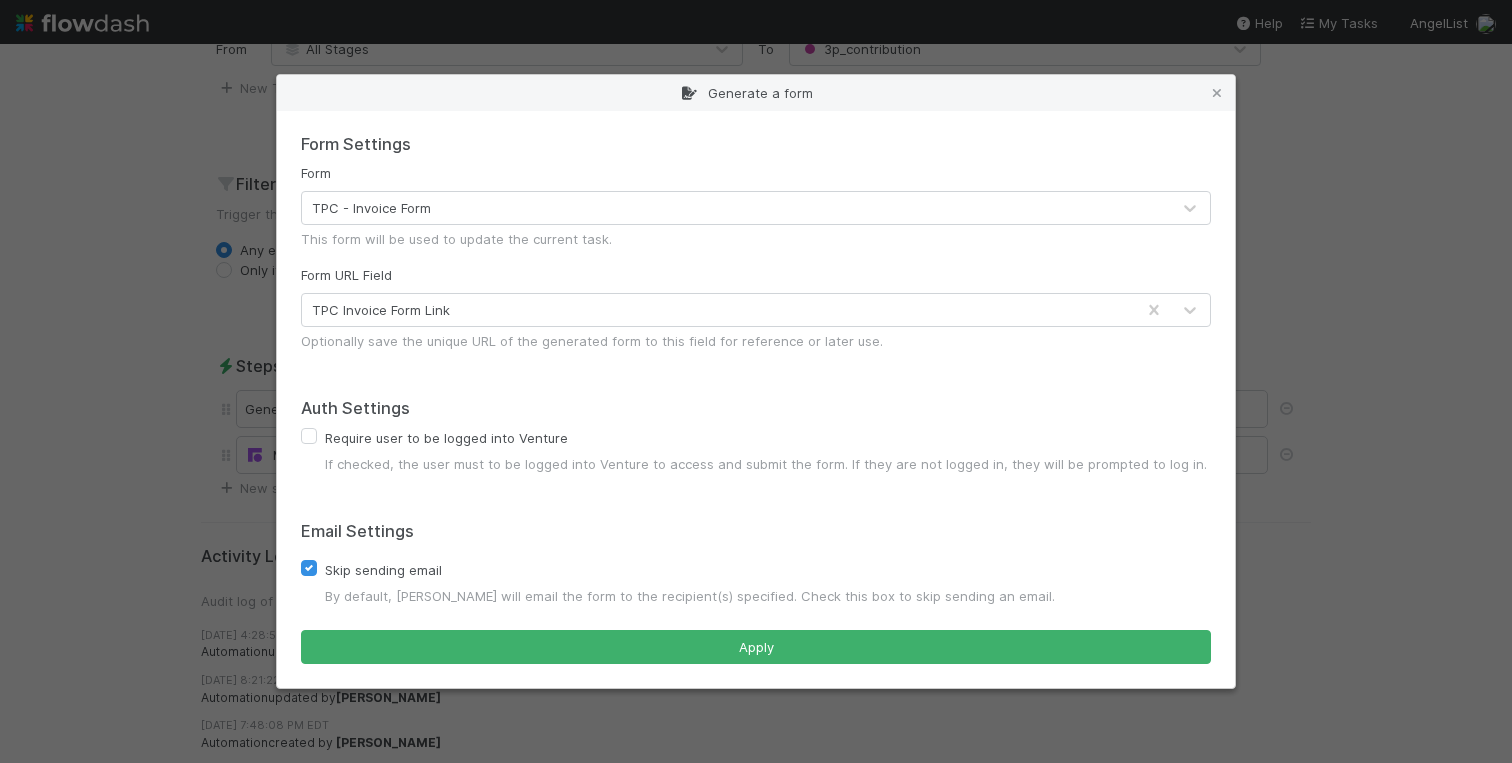 click on "Generate a form Form Settings Form TPC - Invoice Form This form will be used to update the current task. Form URL Field TPC Invoice Form Link Optionally save the unique URL of the generated form to this field for reference or later use. Auth Settings Require user to be logged into Venture If checked, the user must to be logged into Venture to access and submit the form. If they are not logged in, they will be prompted to log in. Email Settings Skip sending email By default, Flowdash will email the form to the recipient(s) specified. Check this box to skip sending an email. Apply" at bounding box center [756, 381] 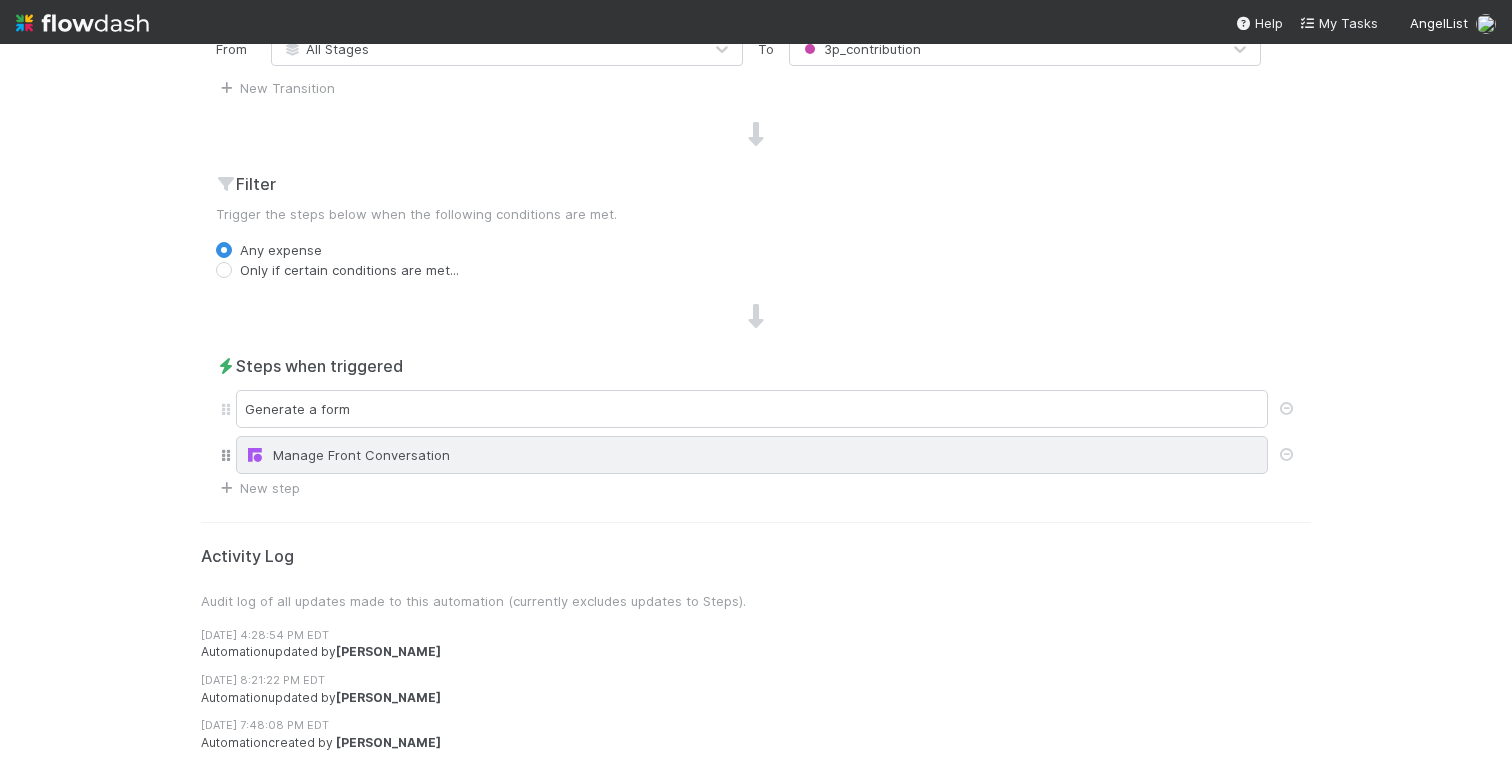click on "Manage Front Conversation" at bounding box center (752, 455) 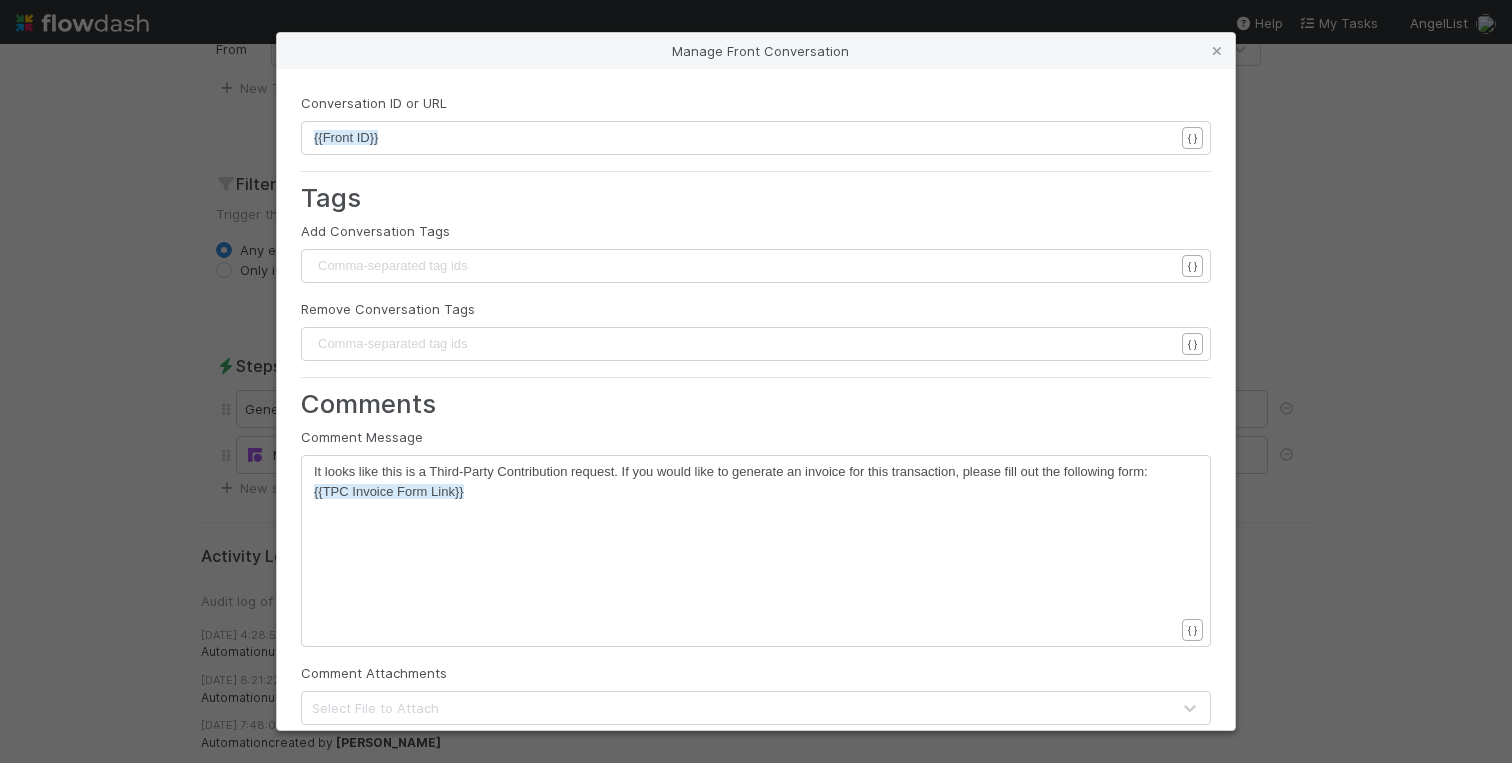 click on "Manage Front Conversation Conversation ID or URL xxxxxxxxxx   {{Front ID}} { } Tags Add Conversation Tags Comma-separated tag ids   ​ { } Remove Conversation Tags Comma-separated tag ids   ​ { } Comments Comment Message xxxxxxxxxx   It looks like this is a Third-Party Contribution request. If you would like to generate an invoice for this transaction, please fill out the following form:  {{TPC Invoice Form Link}} { } Comment Attachments Select File to Attach Drafts Bcc Optionally include comma-separated bcc recipients   ​ { } Draft Message Raw HTML H1 H2 H3 Template None Draft Attachments Select File to Attach Apply" at bounding box center [756, 381] 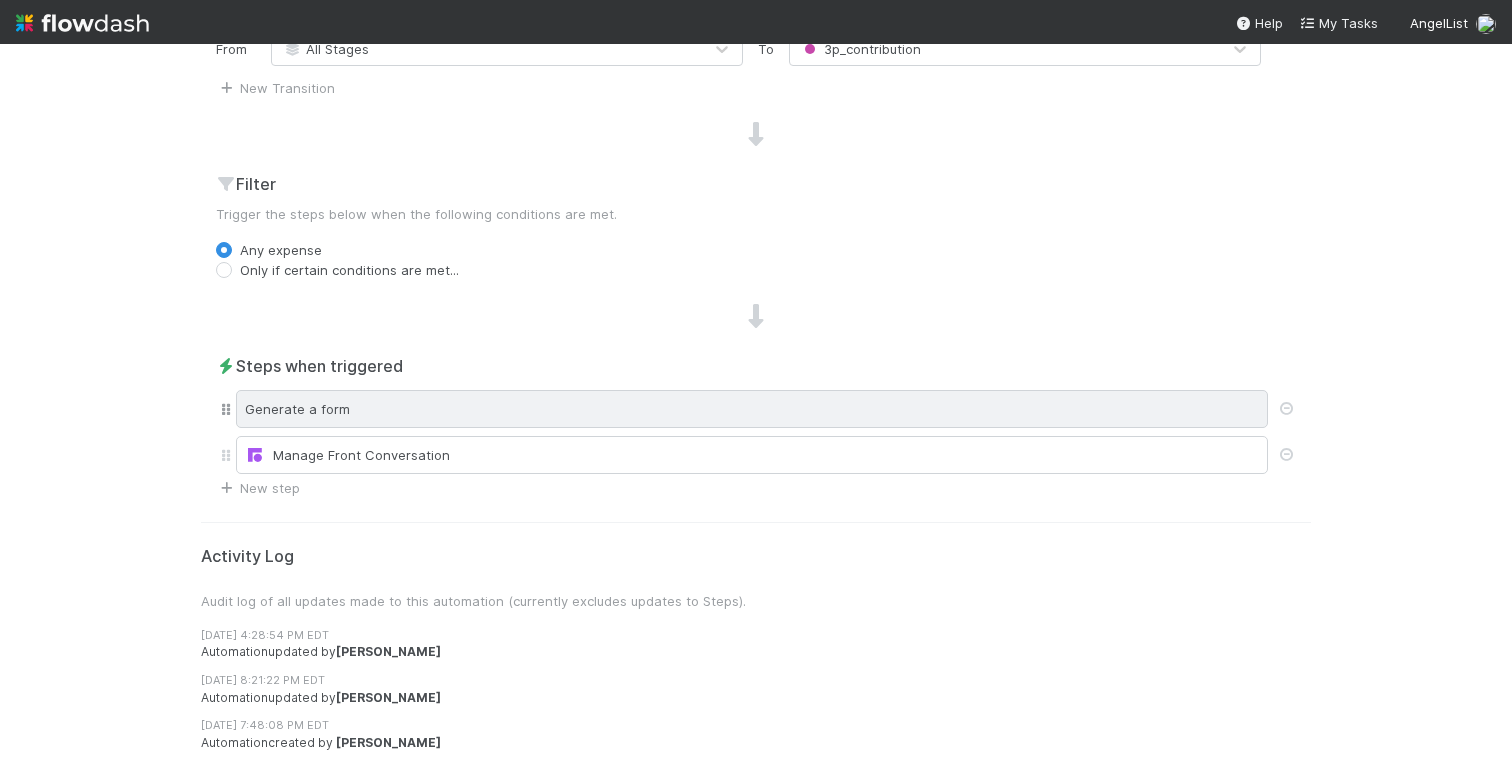 click on "Generate a form" at bounding box center [752, 409] 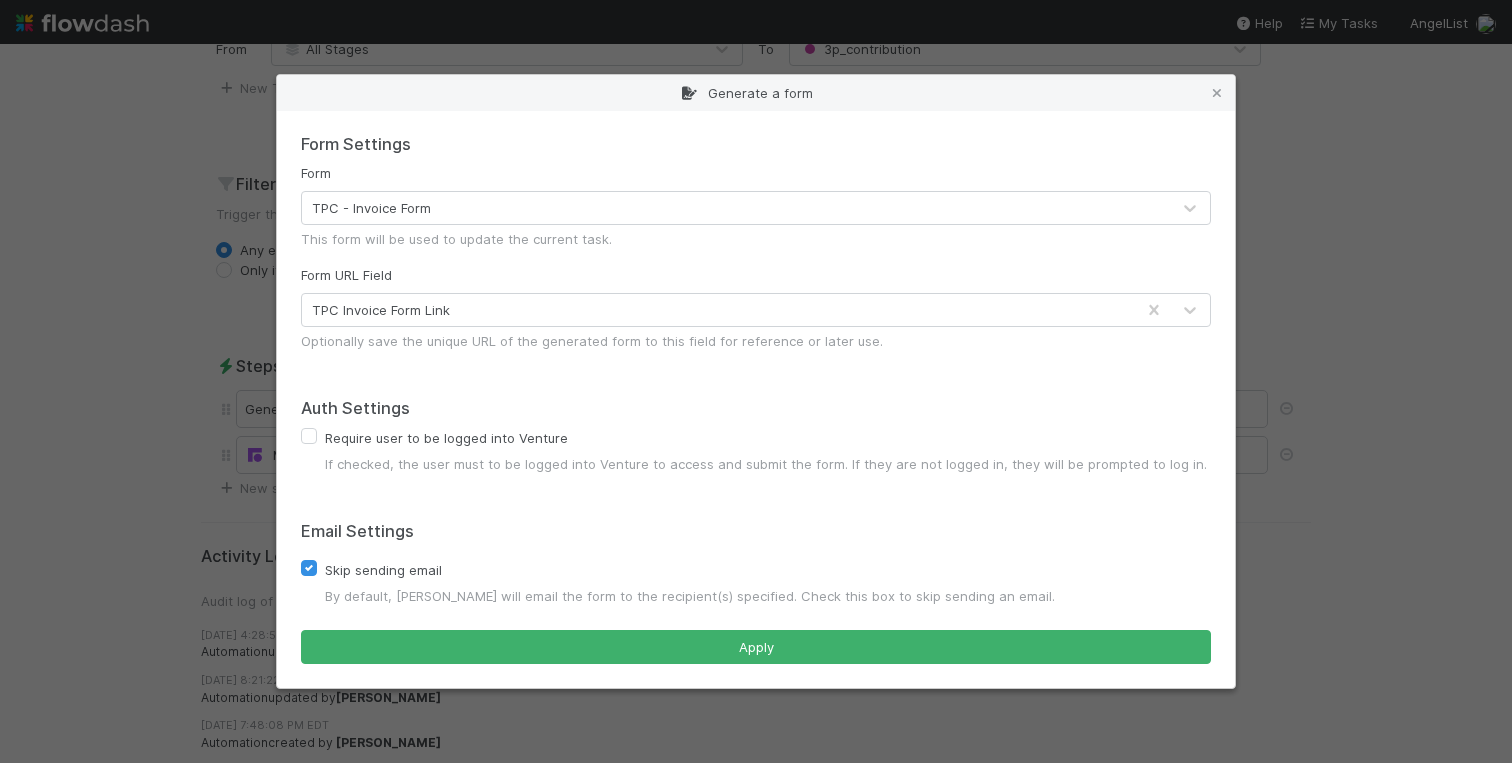 click on "Generate a form Form Settings Form TPC - Invoice Form This form will be used to update the current task. Form URL Field TPC Invoice Form Link Optionally save the unique URL of the generated form to this field for reference or later use. Auth Settings Require user to be logged into Venture If checked, the user must to be logged into Venture to access and submit the form. If they are not logged in, they will be prompted to log in. Email Settings Skip sending email By default, Flowdash will email the form to the recipient(s) specified. Check this box to skip sending an email. Apply" at bounding box center [756, 381] 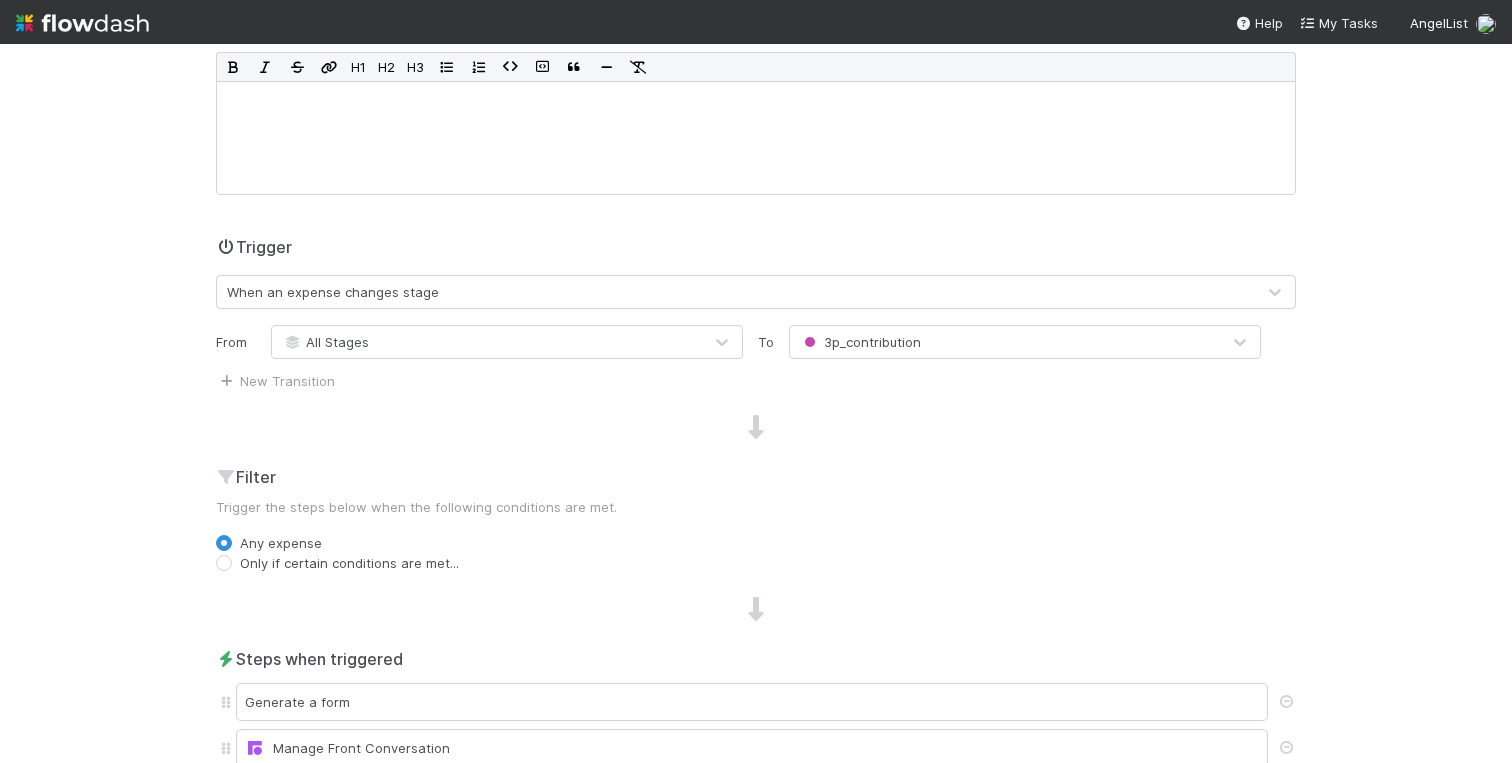 scroll, scrollTop: 0, scrollLeft: 0, axis: both 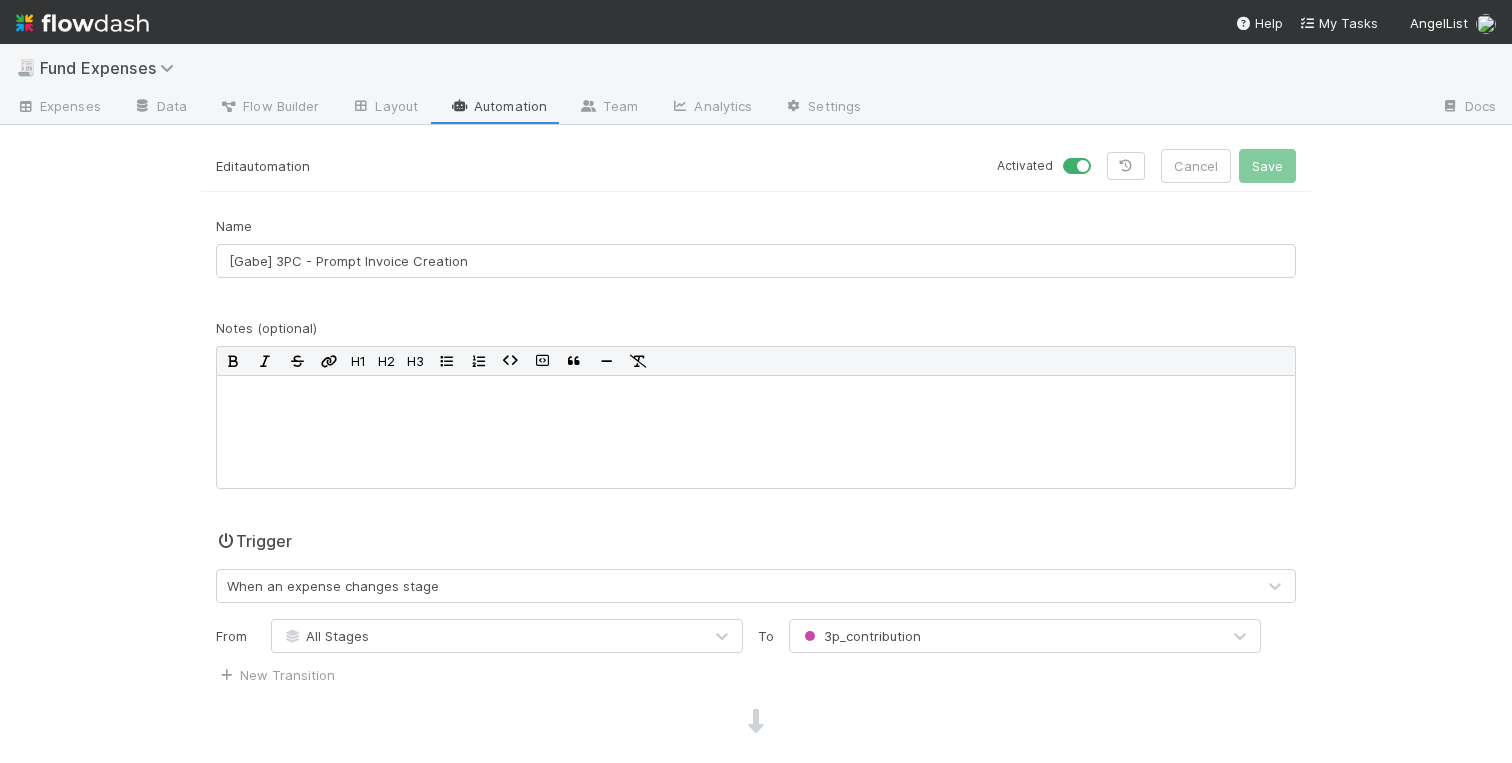 click on "Automation" at bounding box center (498, 108) 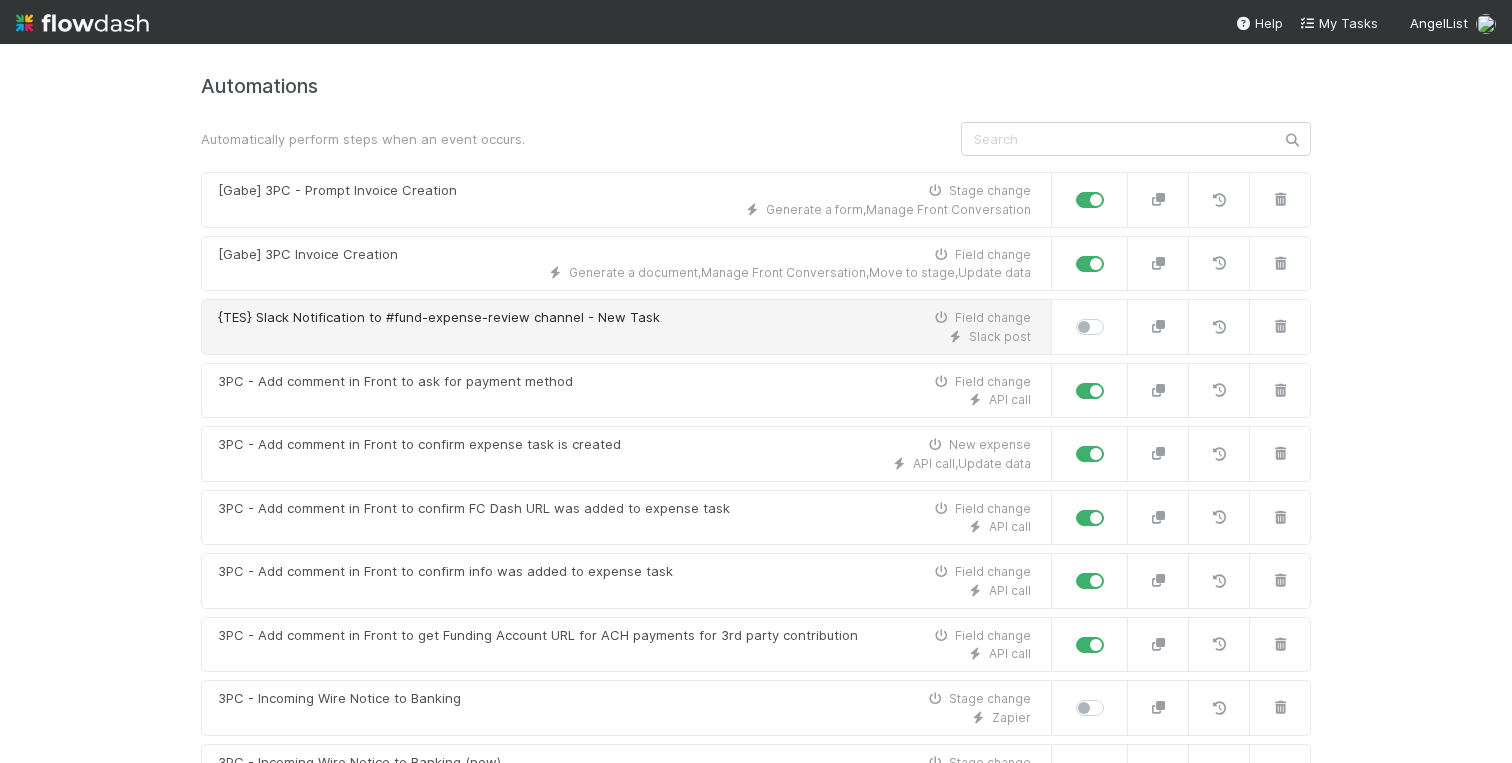 scroll, scrollTop: 0, scrollLeft: 0, axis: both 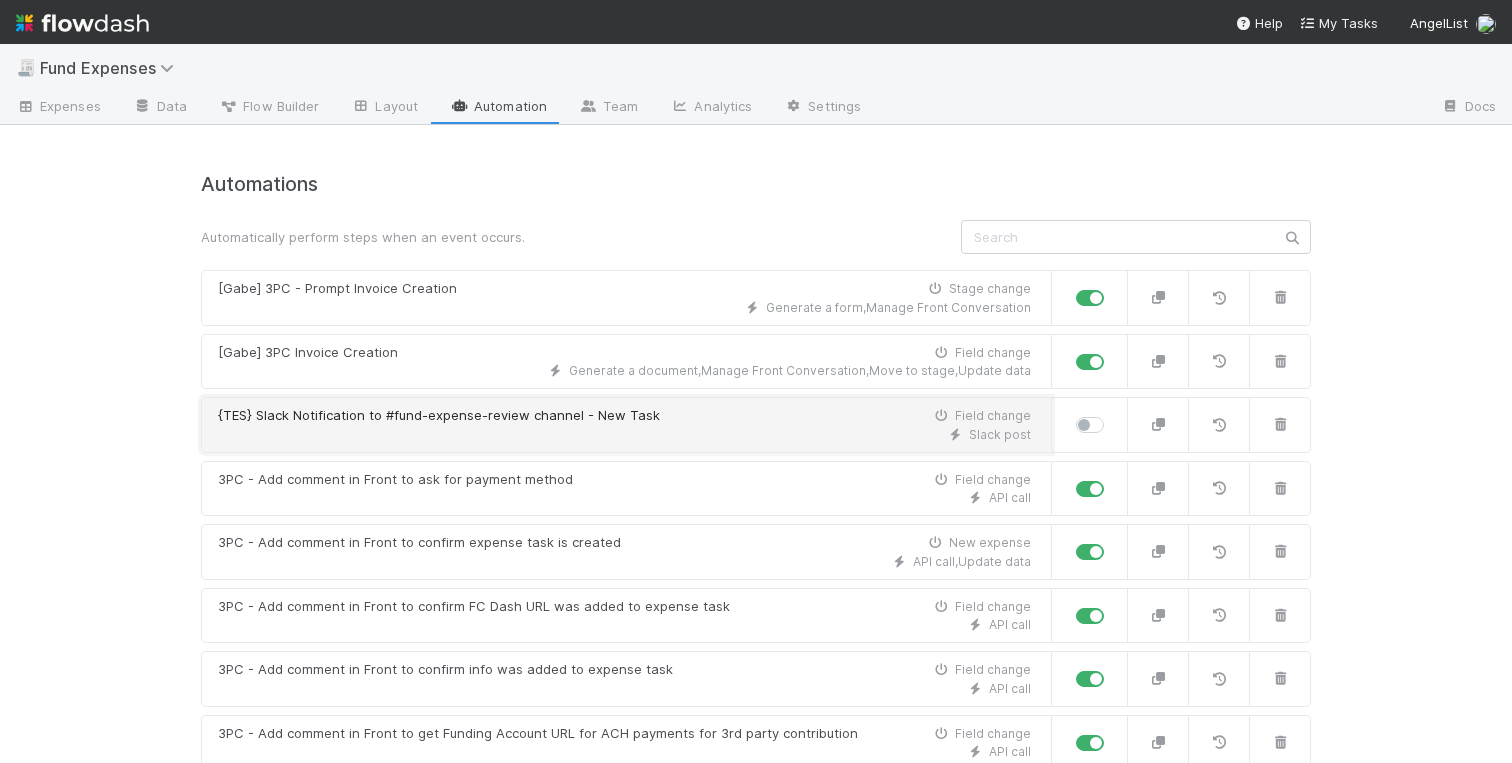 click on "{TES} Slack Notification  to #fund-expense-review channel - New Task" at bounding box center (439, 416) 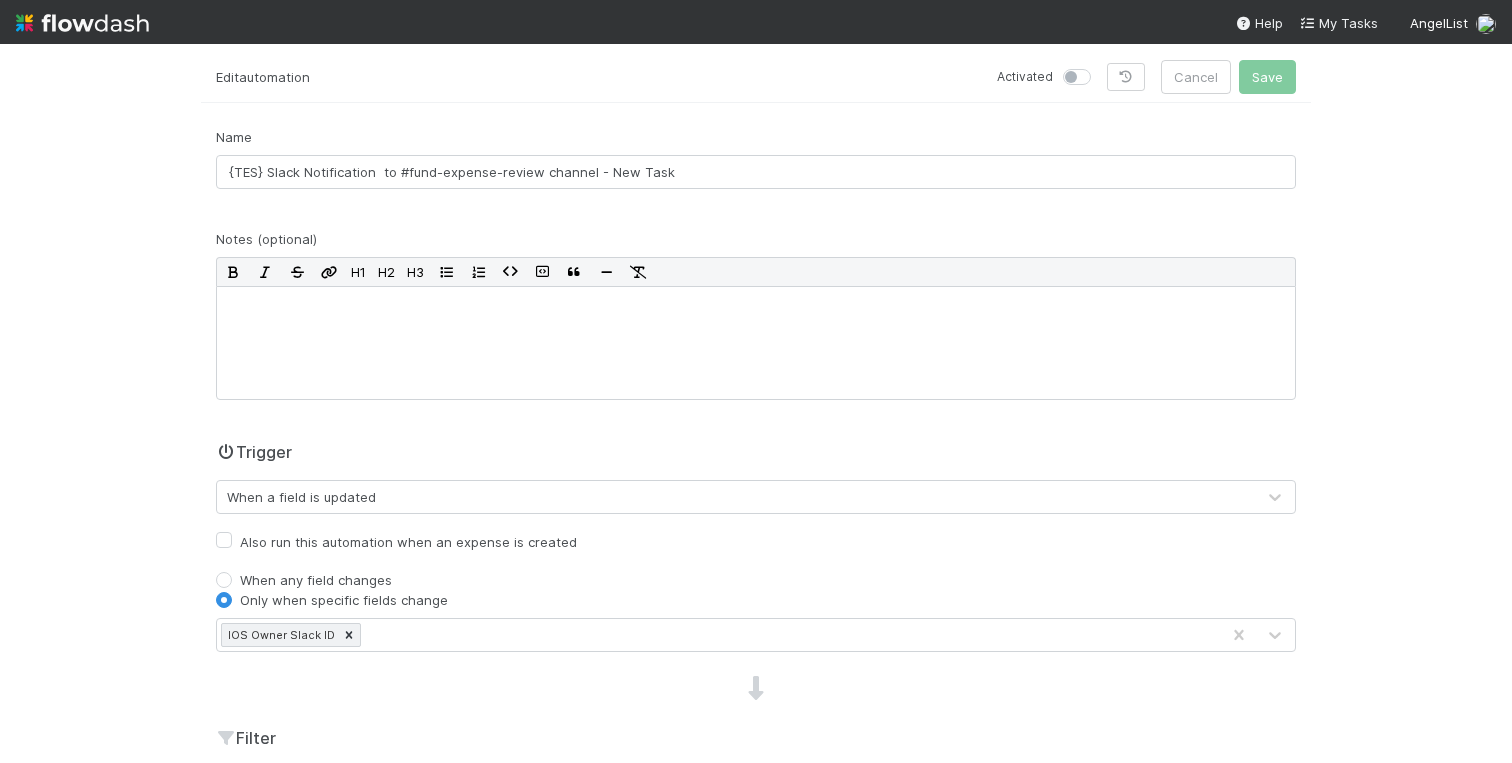 scroll, scrollTop: 0, scrollLeft: 0, axis: both 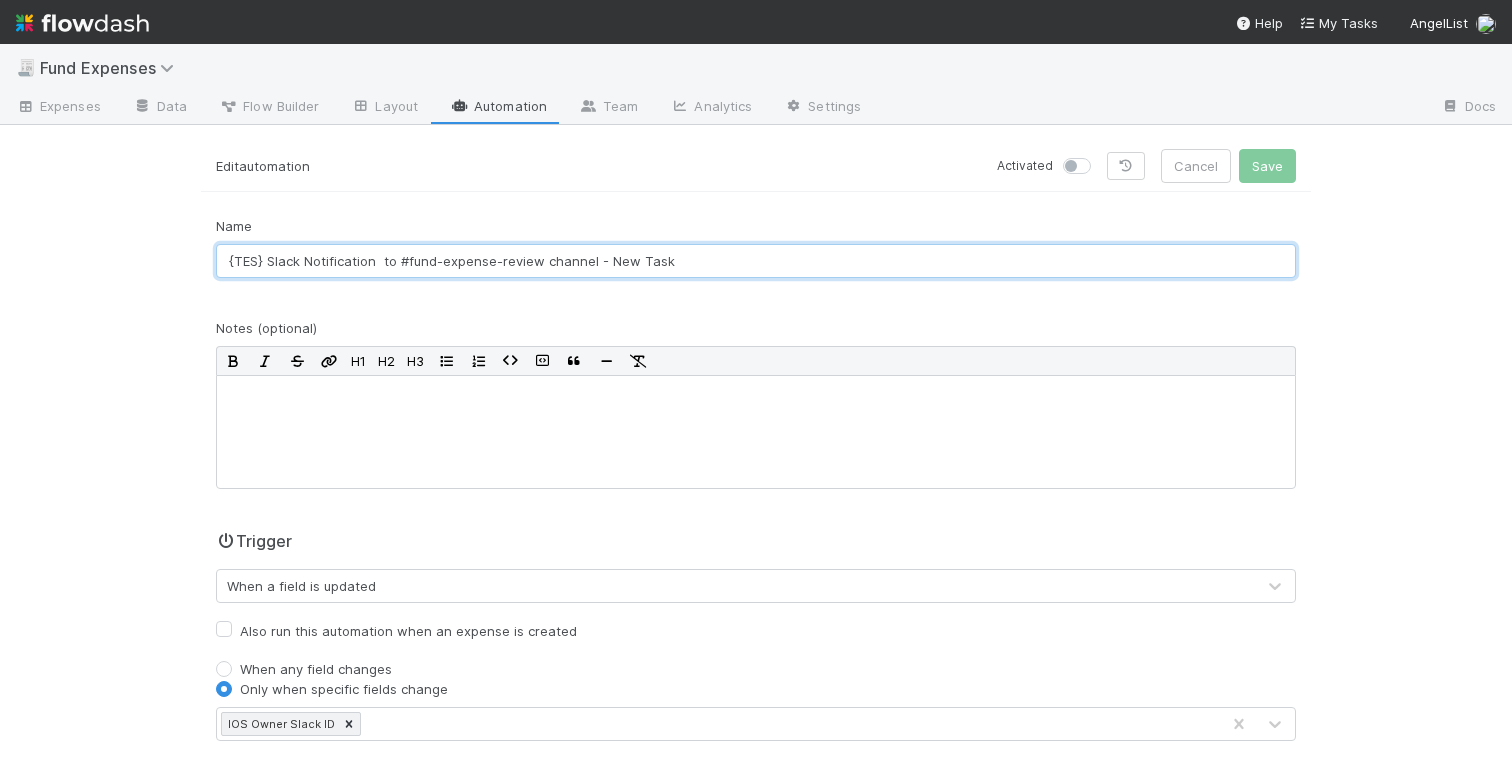 click on "{TES} Slack Notification  to #fund-expense-review channel - New Task" at bounding box center [756, 261] 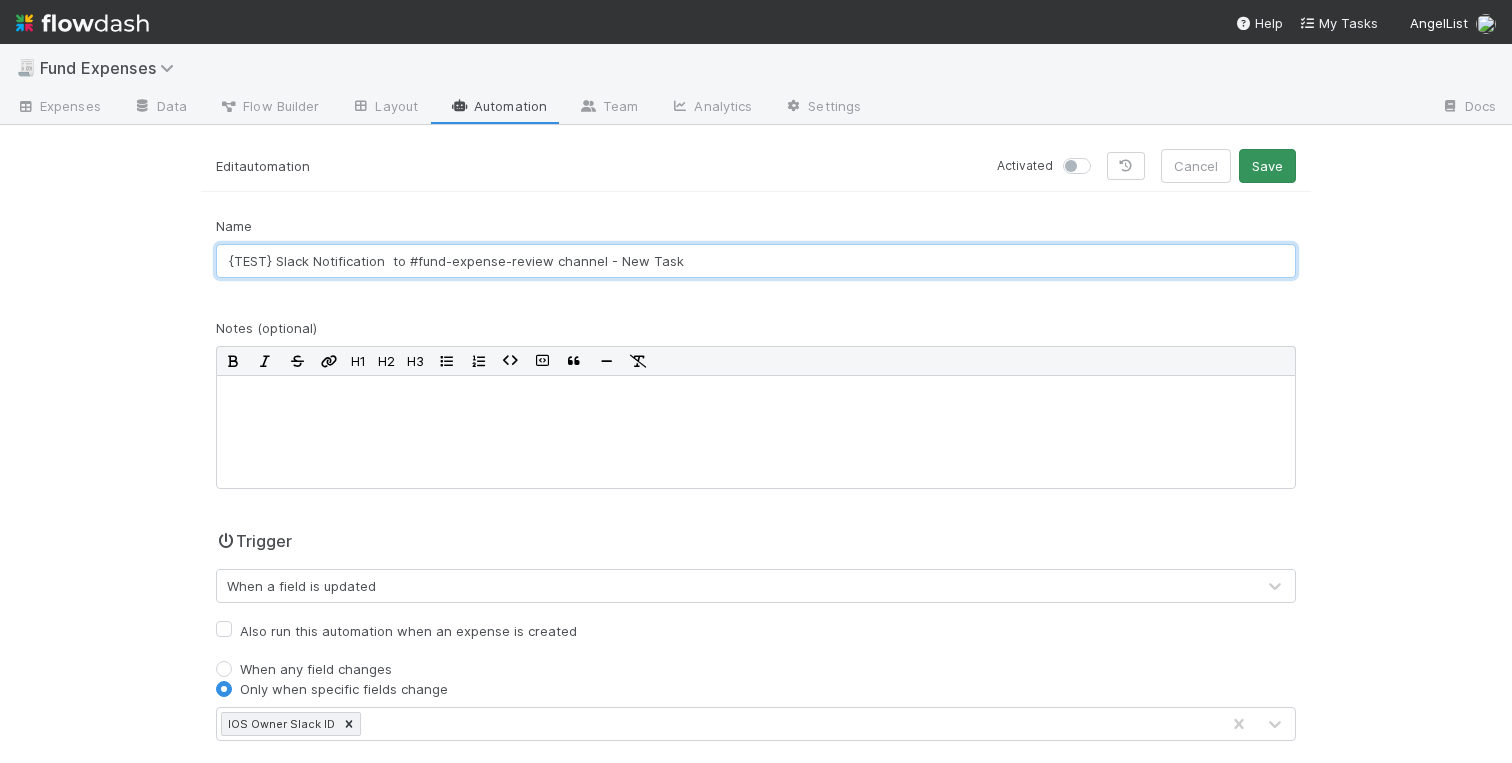 type on "{TEST} Slack Notification  to #fund-expense-review channel - New Task" 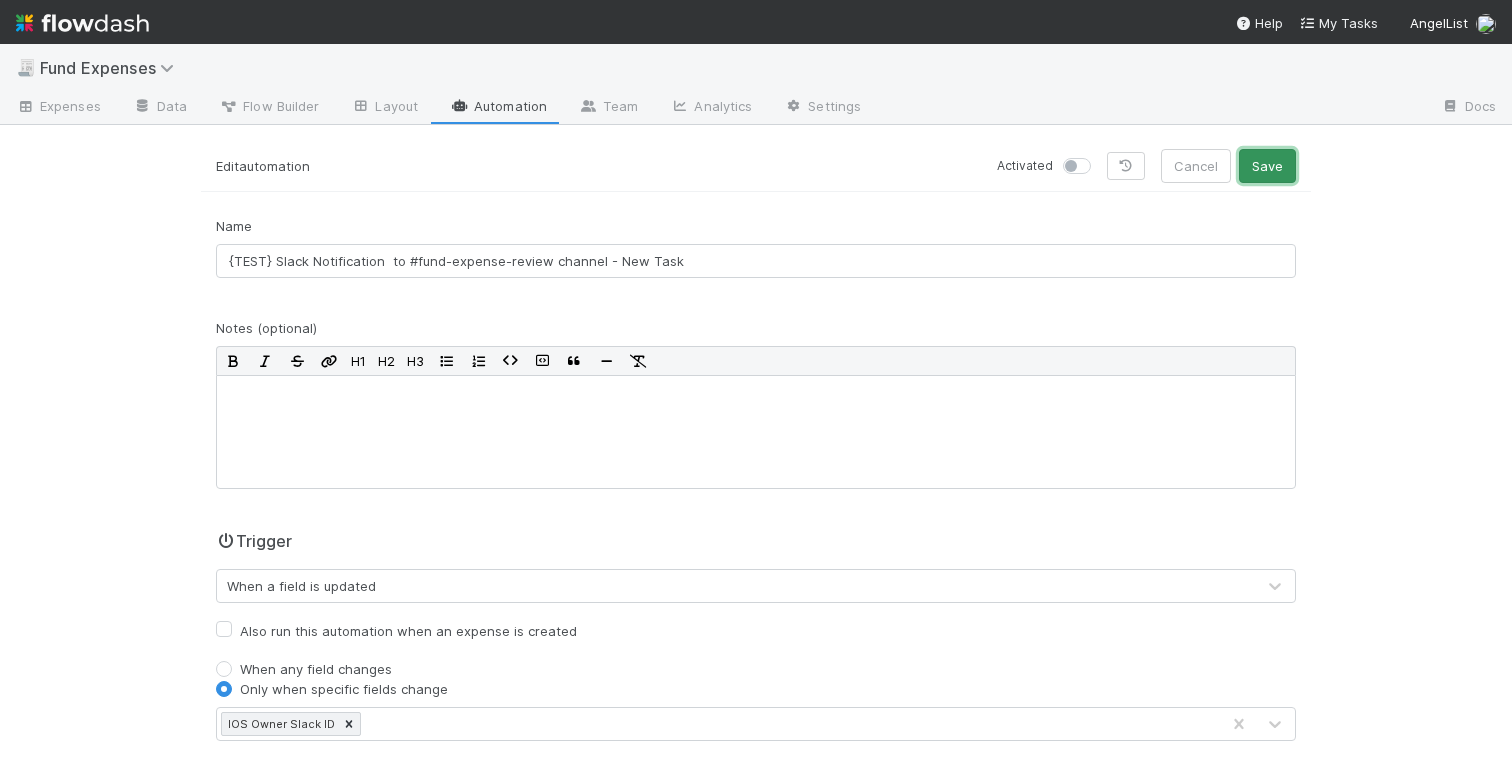 click on "Save" at bounding box center (1267, 166) 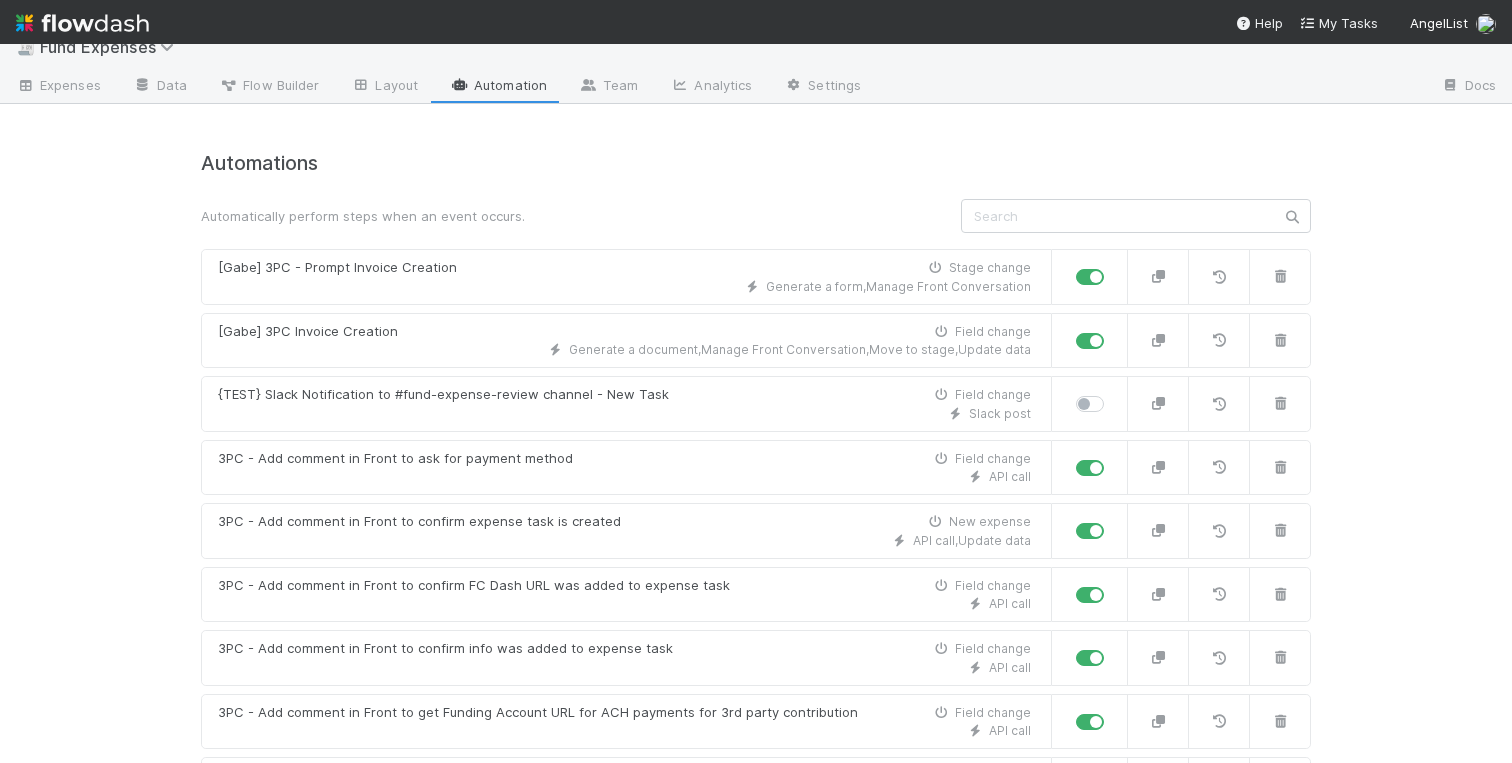 scroll, scrollTop: 0, scrollLeft: 0, axis: both 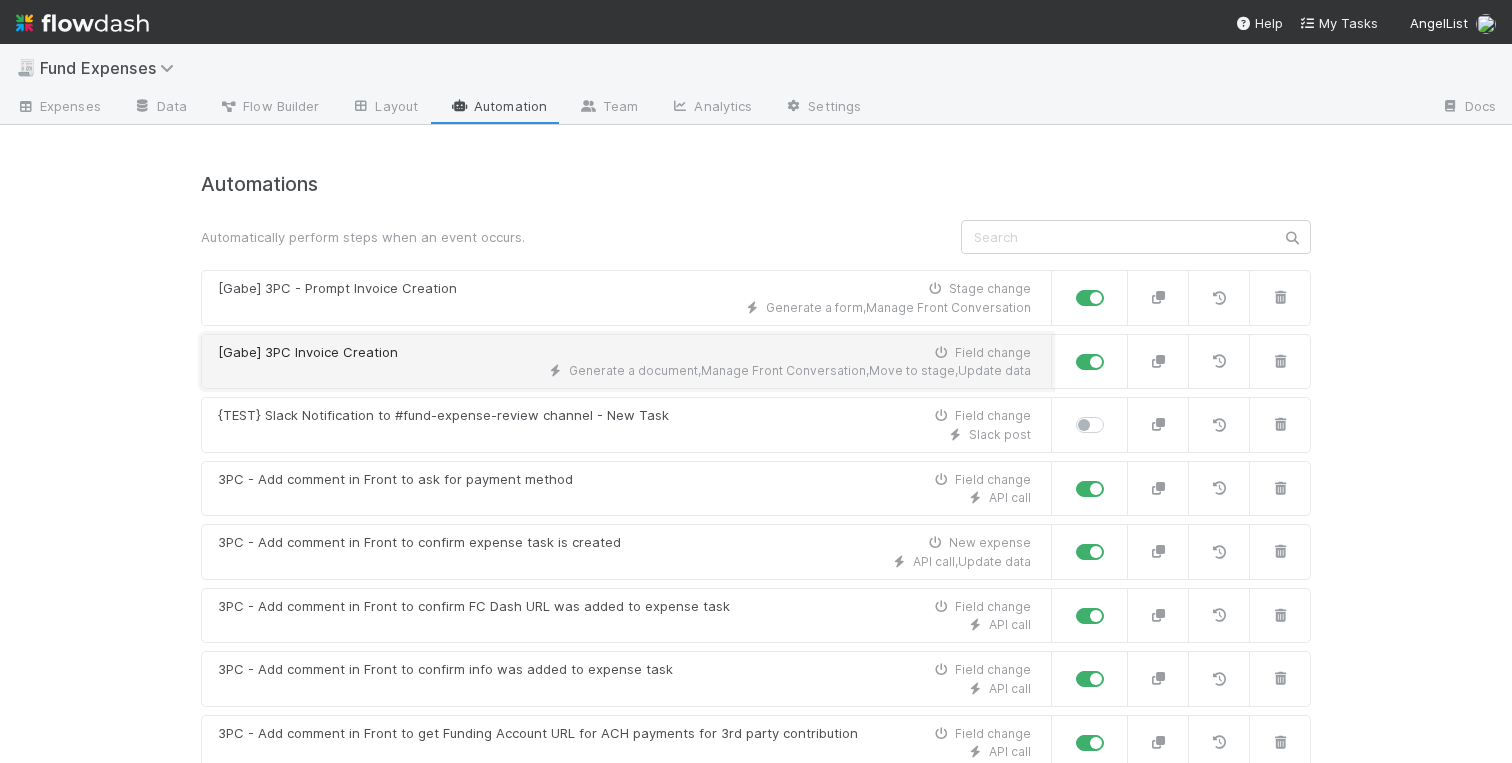 click on "[Gabe] 3PC Invoice Creation Field change" at bounding box center [624, 353] 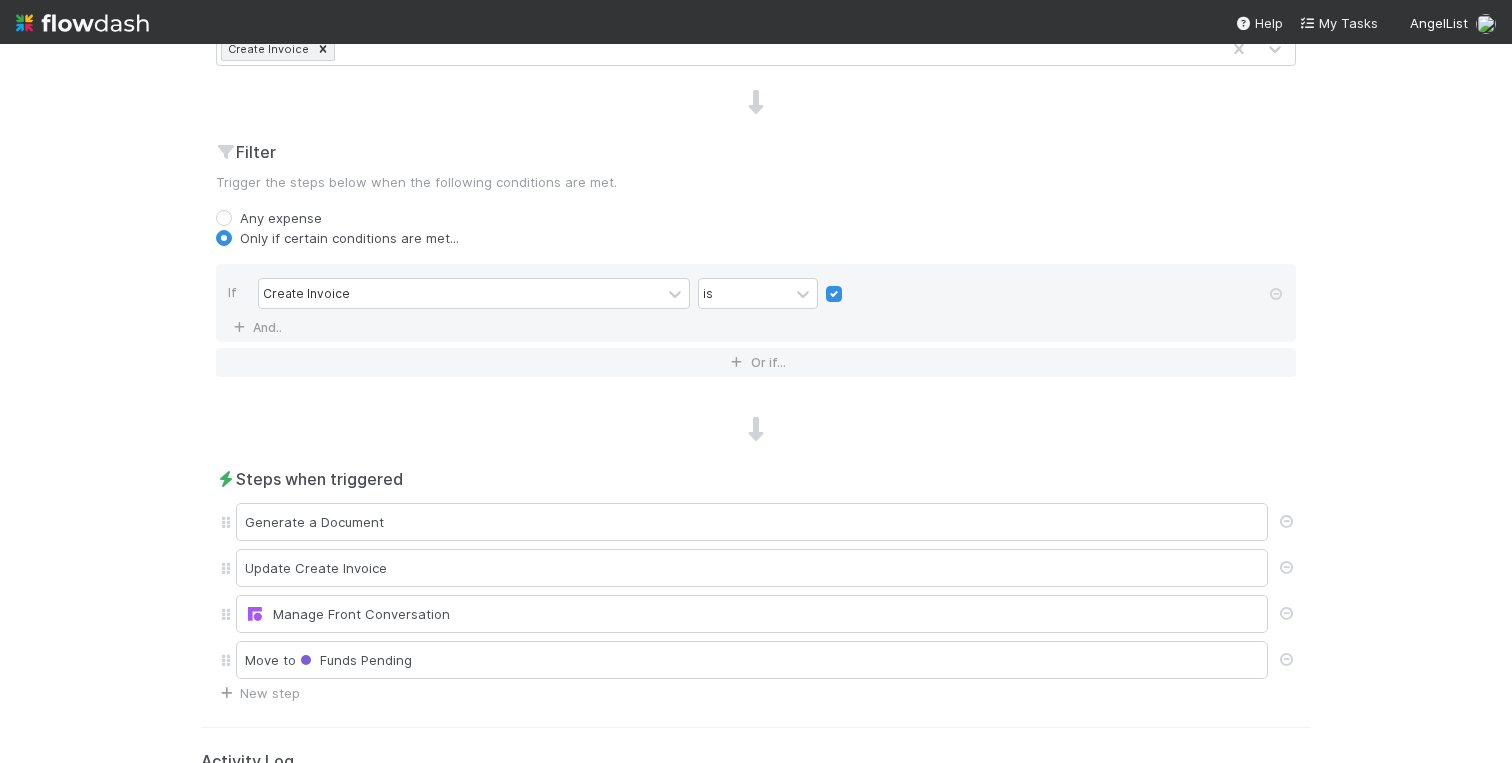 scroll, scrollTop: 788, scrollLeft: 0, axis: vertical 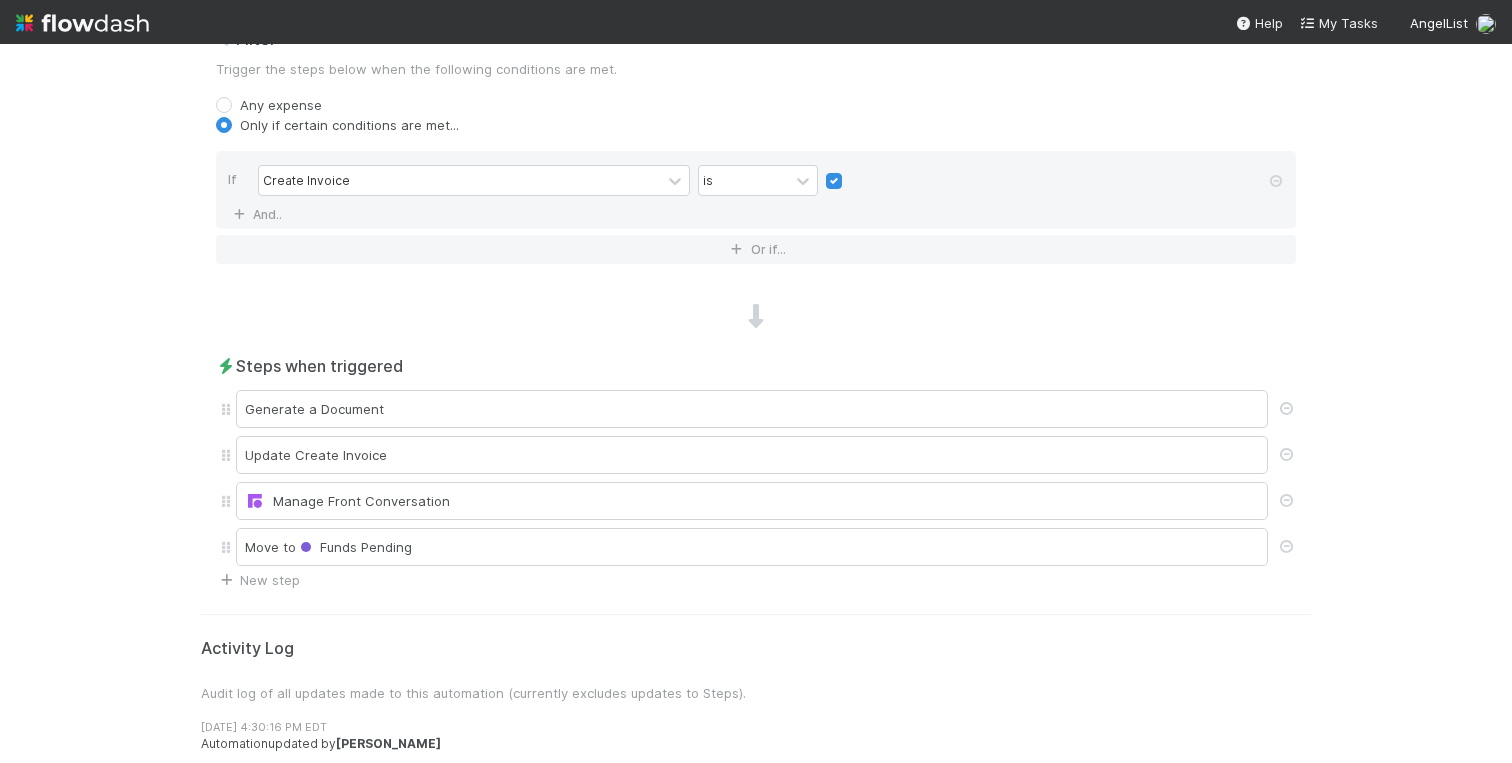 click on "🧾 Fund Expenses Expenses Data Flow Builder Layout Automation Team Analytics Settings  Docs Edit  automation Activated Cancel Save Name [Gabe] 3PC Invoice Creation Notes (optional) H1 H2 H3  Trigger When a field is updated Also run this automation when an expense is created When any field changes Only when specific fields change Create Invoice  Filter Trigger the steps below when the following conditions are met. Any expense Only if certain conditions are met... If Create Invoice is And.. Or if...  Steps when triggered Generate a Document Update Create Invoice Manage Front Conversation Move to    Funds Pending New step Activity Log Audit log of all updates made to this automation (currently excludes updates to Steps). 6/27/25, 4:30:16 PM EDT Automation  updated by  Charlotte Mas 6/17/25, 11:11:31 AM EDT Automation  updated by  Gabe Wieder  6/16/25, 7:46:25 PM EDT Automation  updated by  Gabe Wieder  6/16/25, 7:41:48 PM EDT Automation  created by   Gabe Wieder" at bounding box center (756, 403) 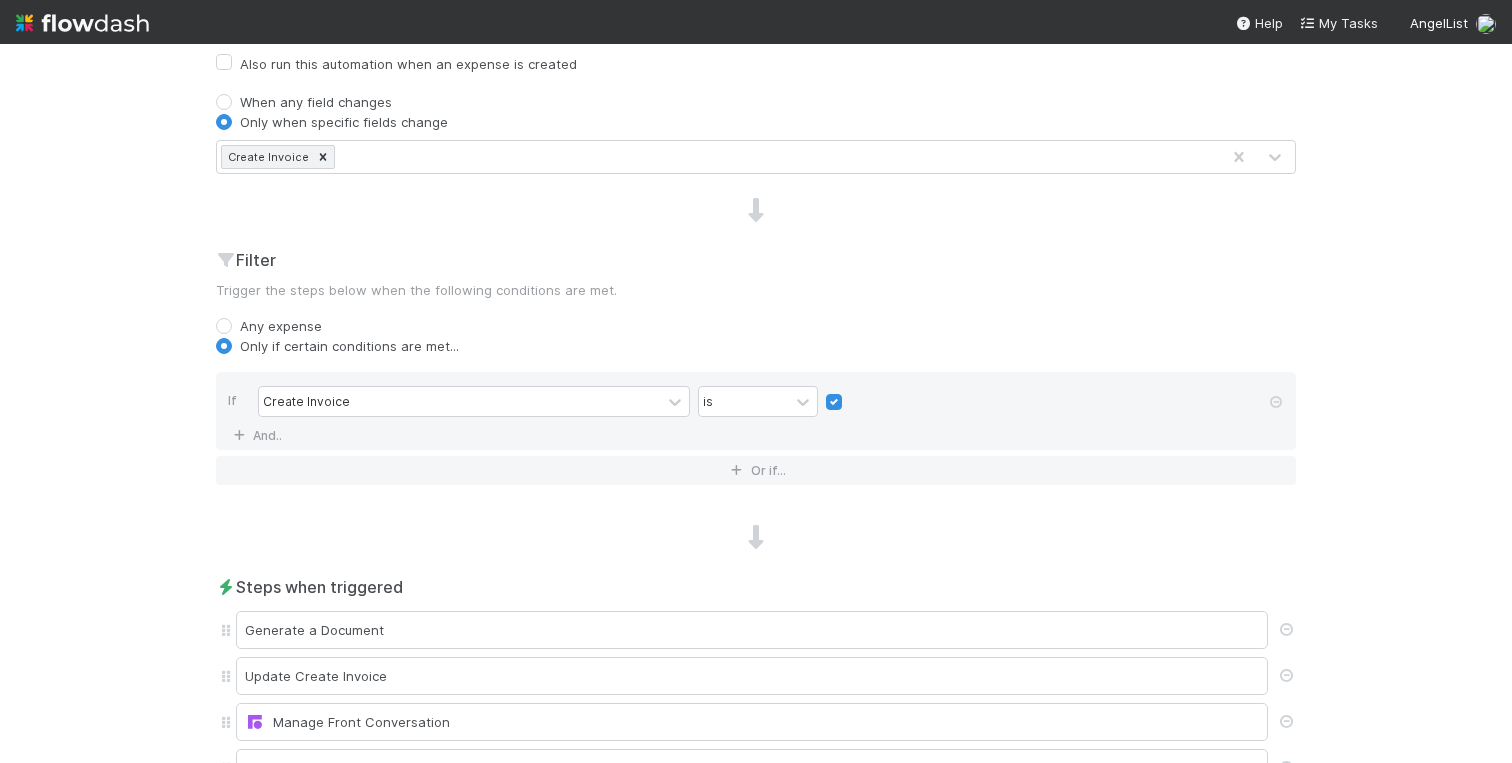 scroll, scrollTop: 541, scrollLeft: 0, axis: vertical 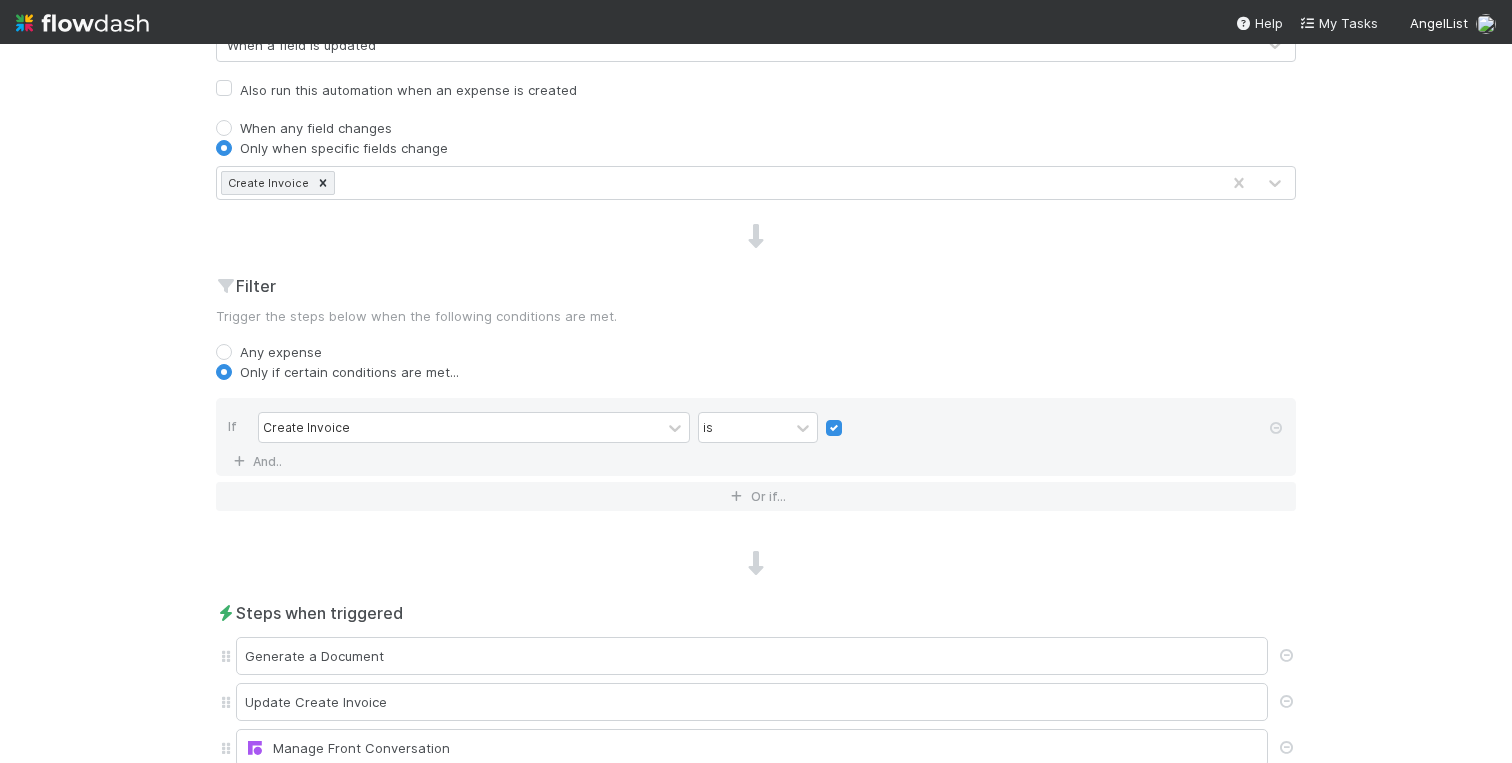 click on "Name [Gabe] 3PC Invoice Creation Notes (optional) H1 H2 H3  Trigger When a field is updated Also run this automation when an expense is created When any field changes Only when specific fields change Create Invoice  Filter Trigger the steps below when the following conditions are met. Any expense Only if certain conditions are met... If Create Invoice is And.. Or if...  Steps when triggered Generate a Document Update Create Invoice Manage Front Conversation Move to    Funds Pending New step" at bounding box center (756, 256) 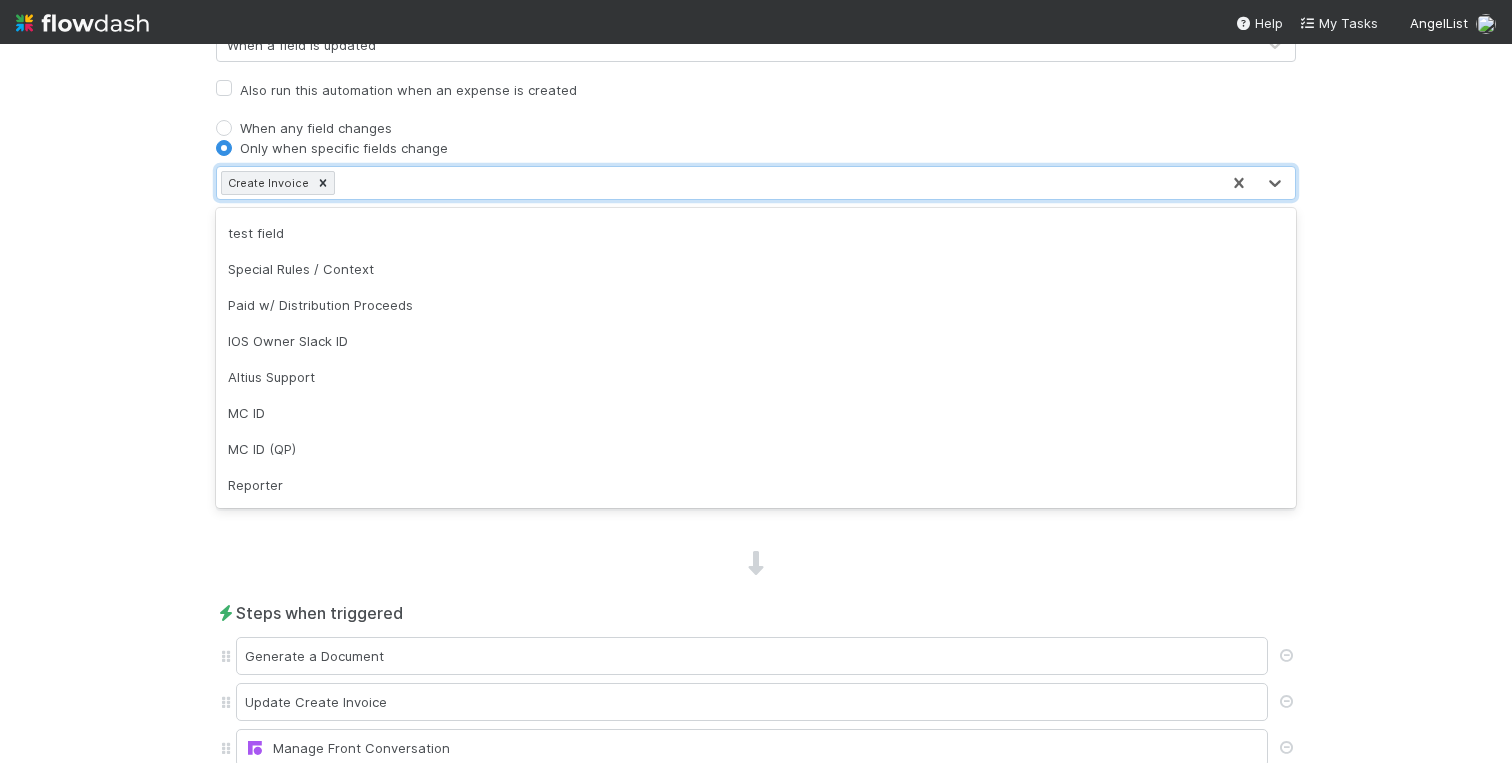scroll, scrollTop: 1510, scrollLeft: 0, axis: vertical 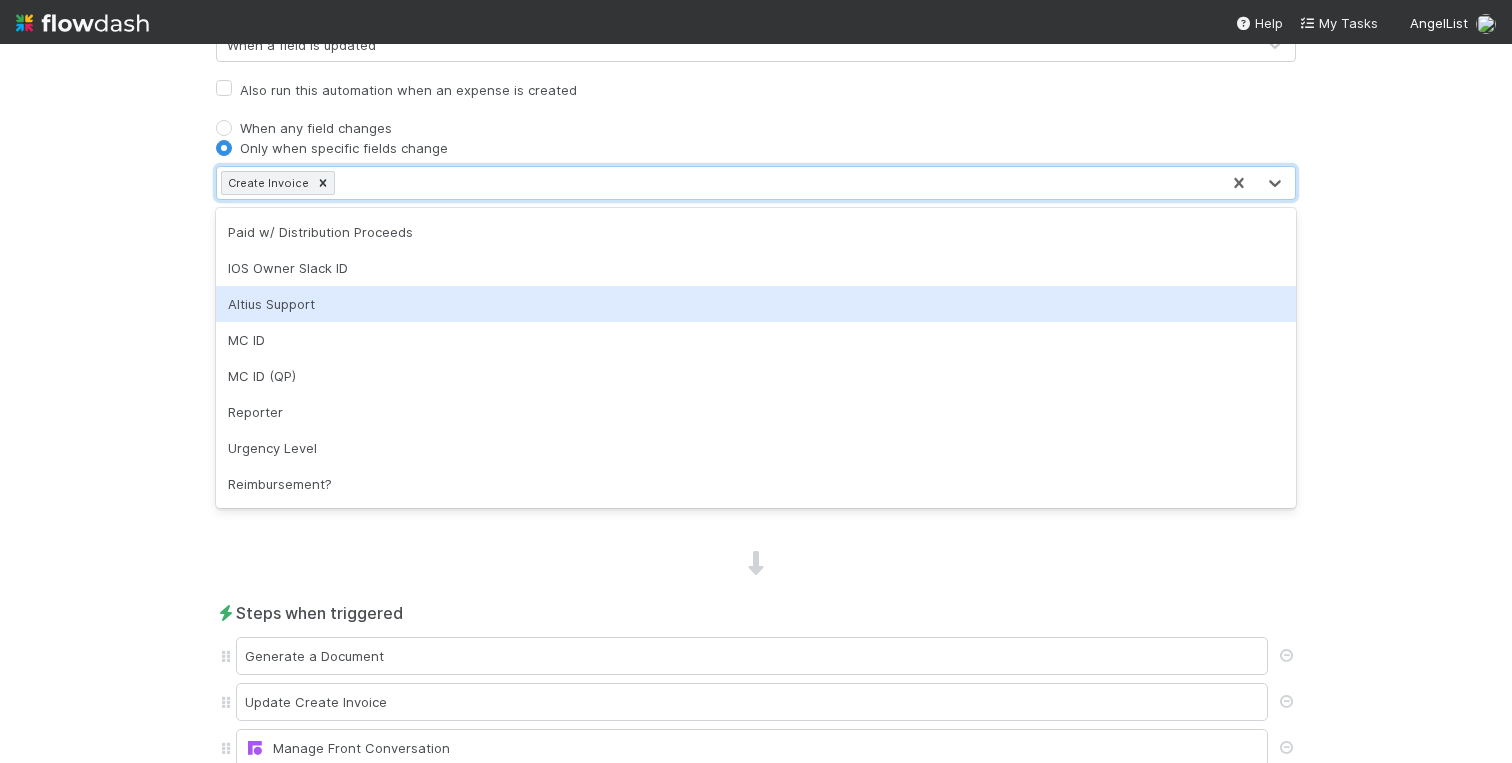 click on "🧾 Fund Expenses Expenses Data Flow Builder Layout Automation Team Analytics Settings  Docs Edit  automation Activated Cancel Save Name [Gabe] 3PC Invoice Creation Notes (optional) H1 H2 H3  Trigger When a field is updated Also run this automation when an expense is created When any field changes Only when specific fields change      option Altius Support focused, 45 of 62. 61 results available. Use Up and Down to choose options, press Enter to select the currently focused option, press Escape to exit the menu, press Tab to select the option and exit the menu. Create Invoice  Filter Trigger the steps below when the following conditions are met. Any expense Only if certain conditions are met... If Create Invoice is And.. Or if...  Steps when triggered Generate a Document Update Create Invoice Manage Front Conversation Move to    Funds Pending New step Activity Log Audit log of all updates made to this automation (currently excludes updates to Steps). 6/27/25, 4:30:16 PM EDT Automation  updated by" at bounding box center (756, 403) 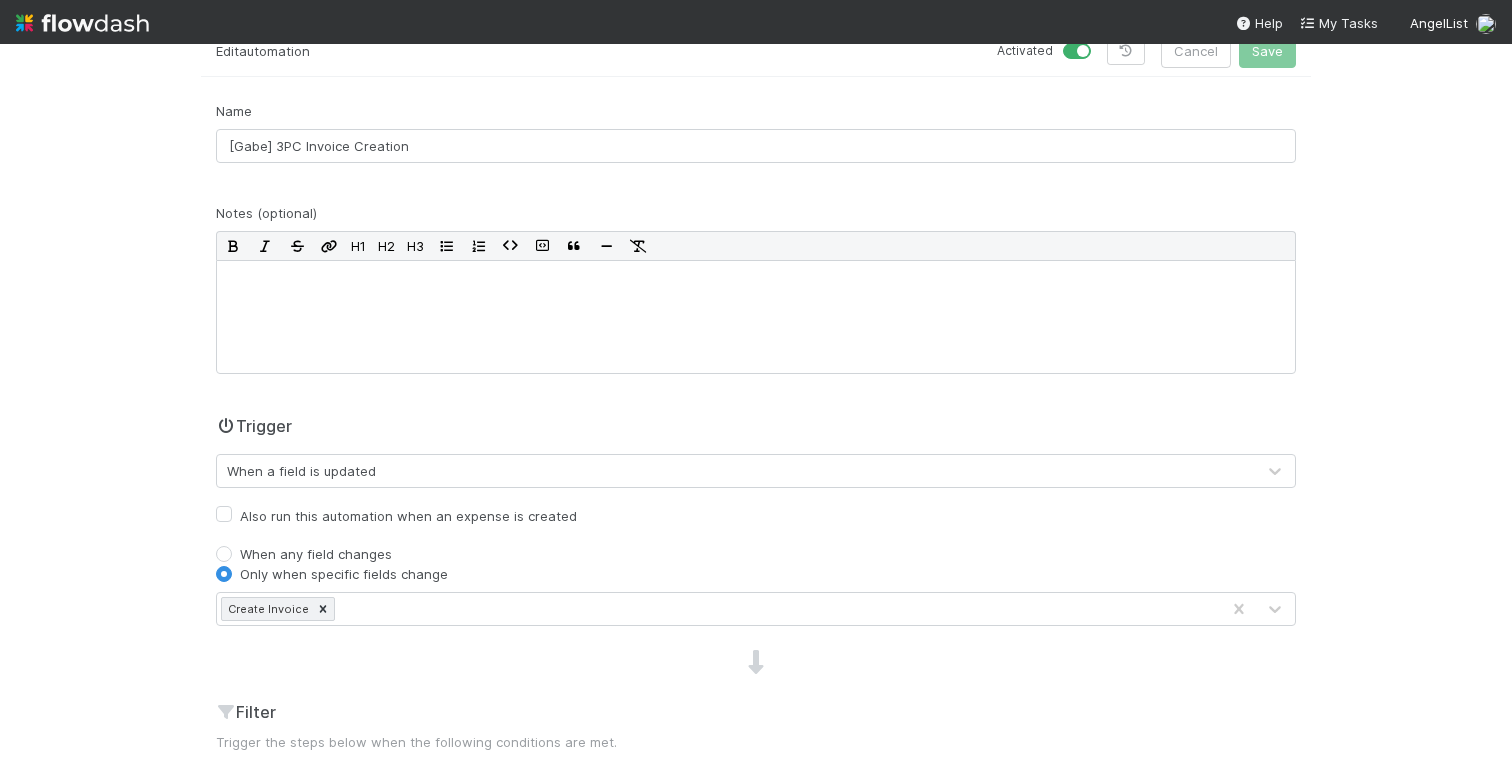 scroll, scrollTop: 0, scrollLeft: 0, axis: both 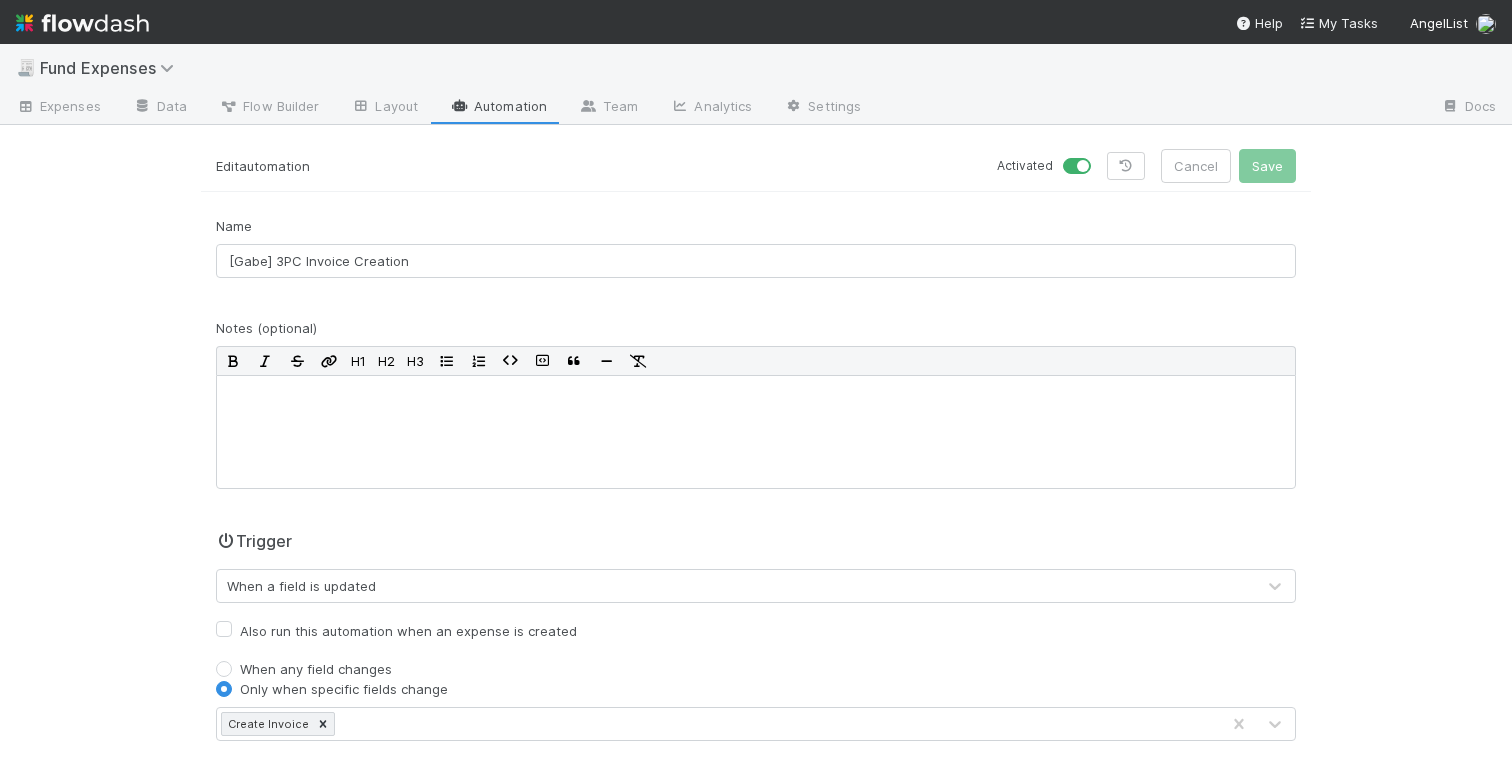 click on "Automation" at bounding box center (498, 108) 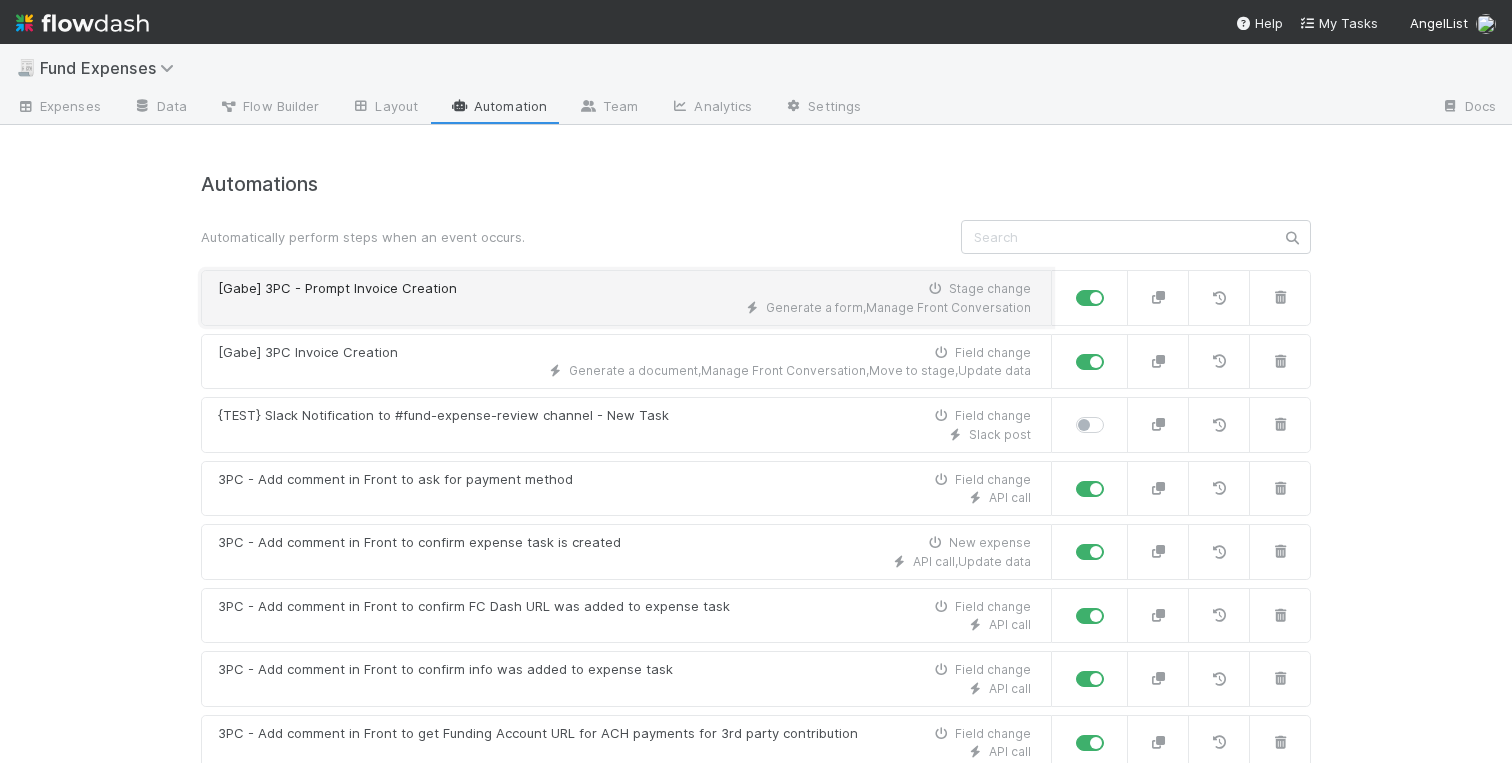 click on "Generate a form ,  Manage Front Conversation" at bounding box center (624, 308) 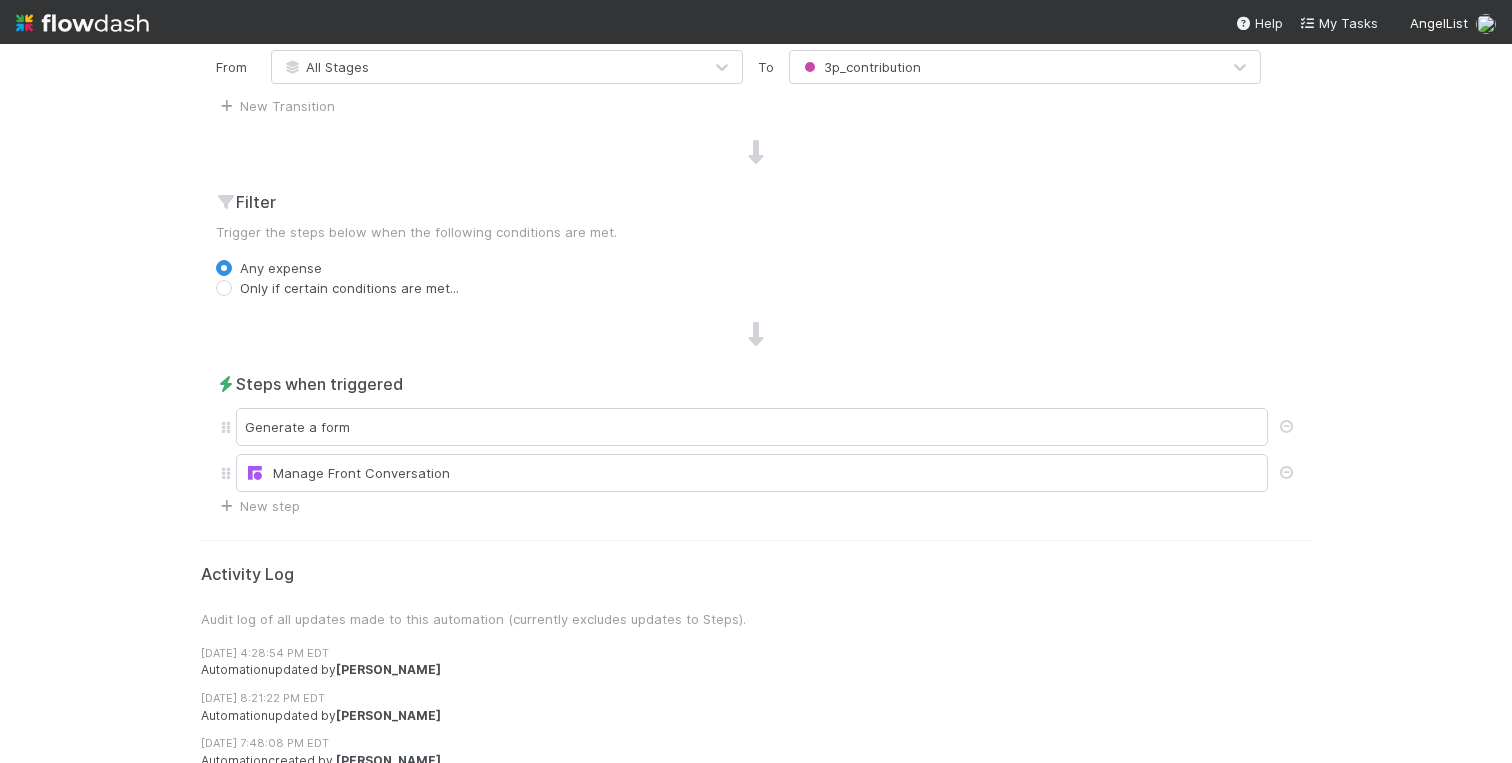 scroll, scrollTop: 587, scrollLeft: 0, axis: vertical 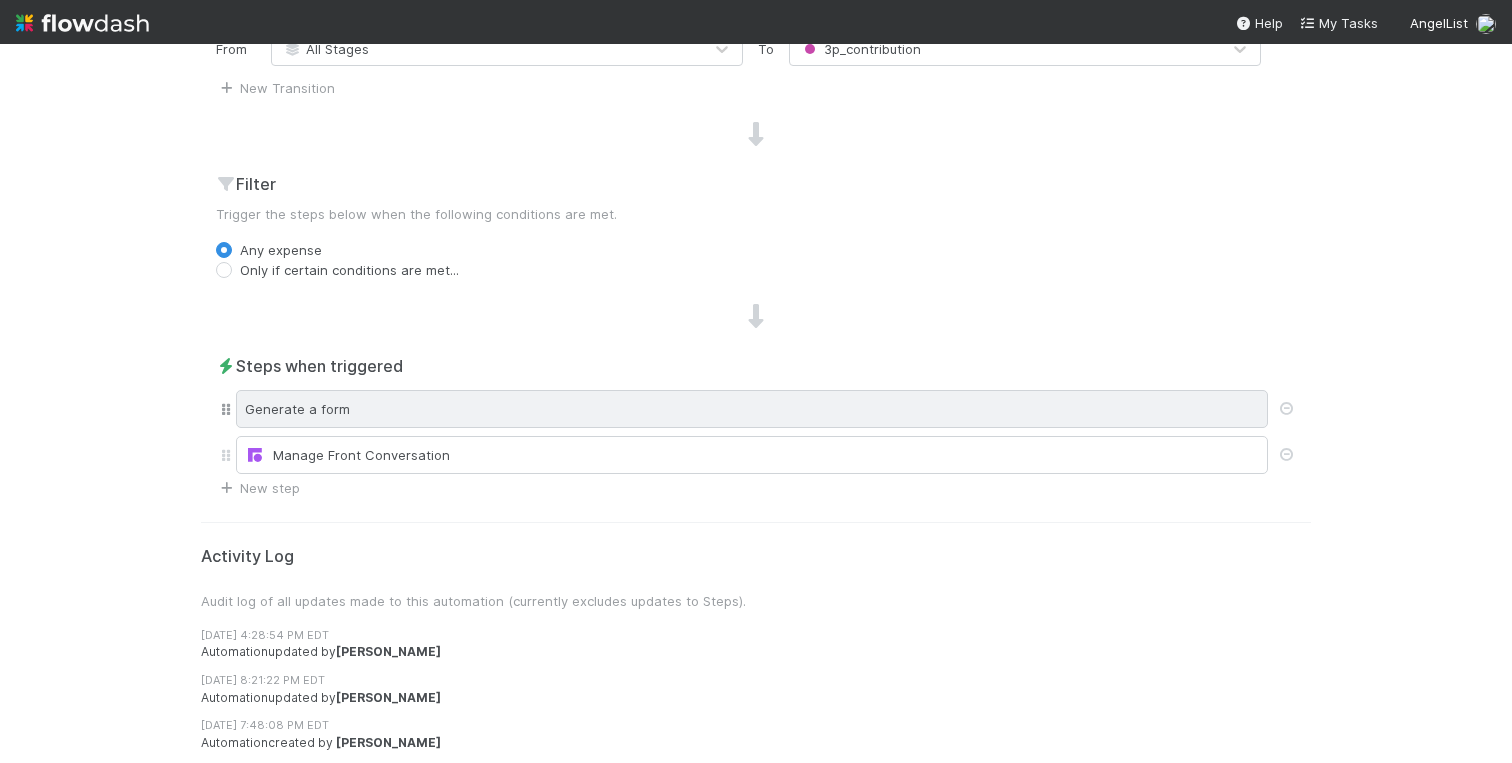 click on "Generate a form" at bounding box center [752, 409] 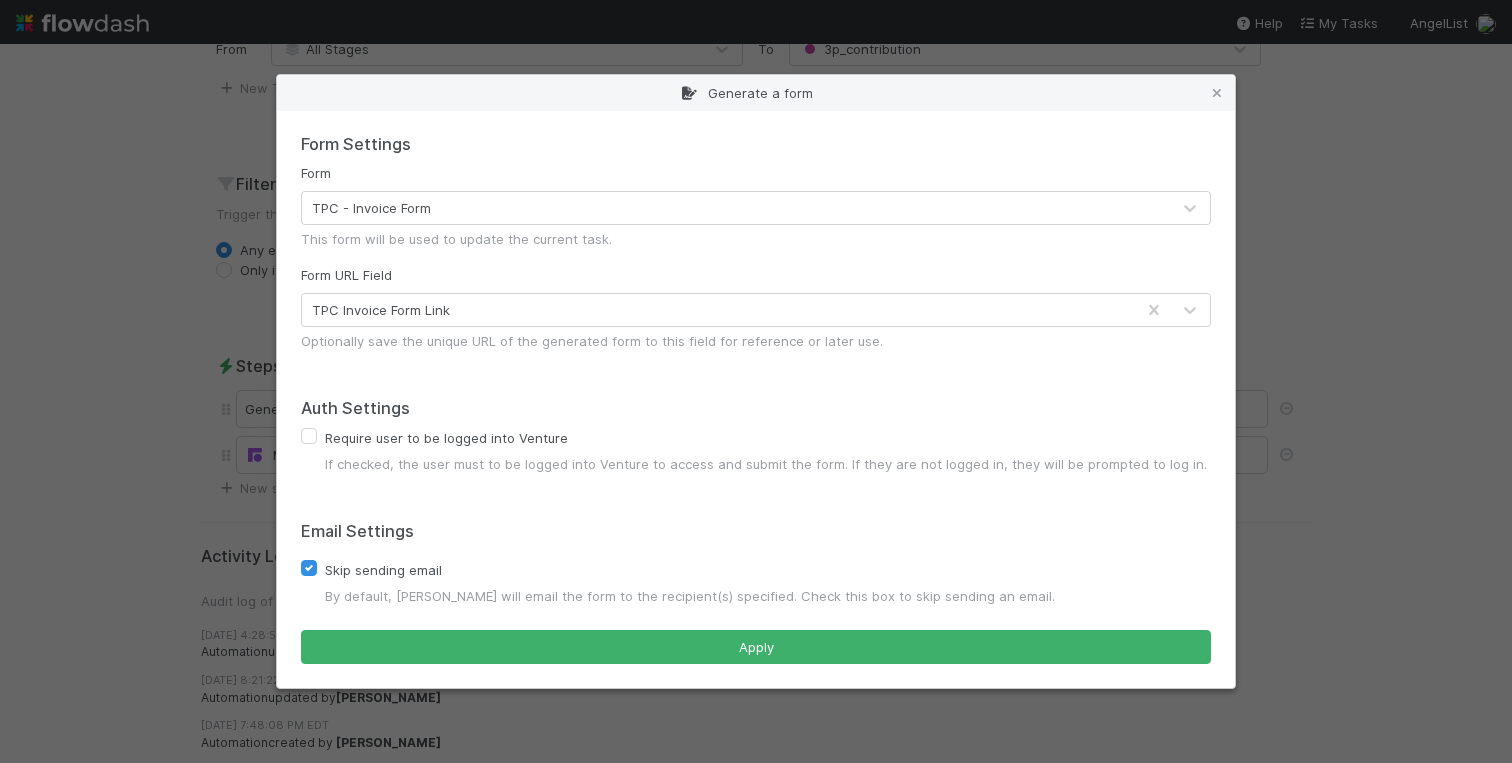 click on "Generate a form Form Settings Form TPC - Invoice Form This form will be used to update the current task. Form URL Field TPC Invoice Form Link Optionally save the unique URL of the generated form to this field for reference or later use. Auth Settings Require user to be logged into Venture If checked, the user must to be logged into Venture to access and submit the form. If they are not logged in, they will be prompted to log in. Email Settings Skip sending email By default, Flowdash will email the form to the recipient(s) specified. Check this box to skip sending an email. Apply" at bounding box center (756, 381) 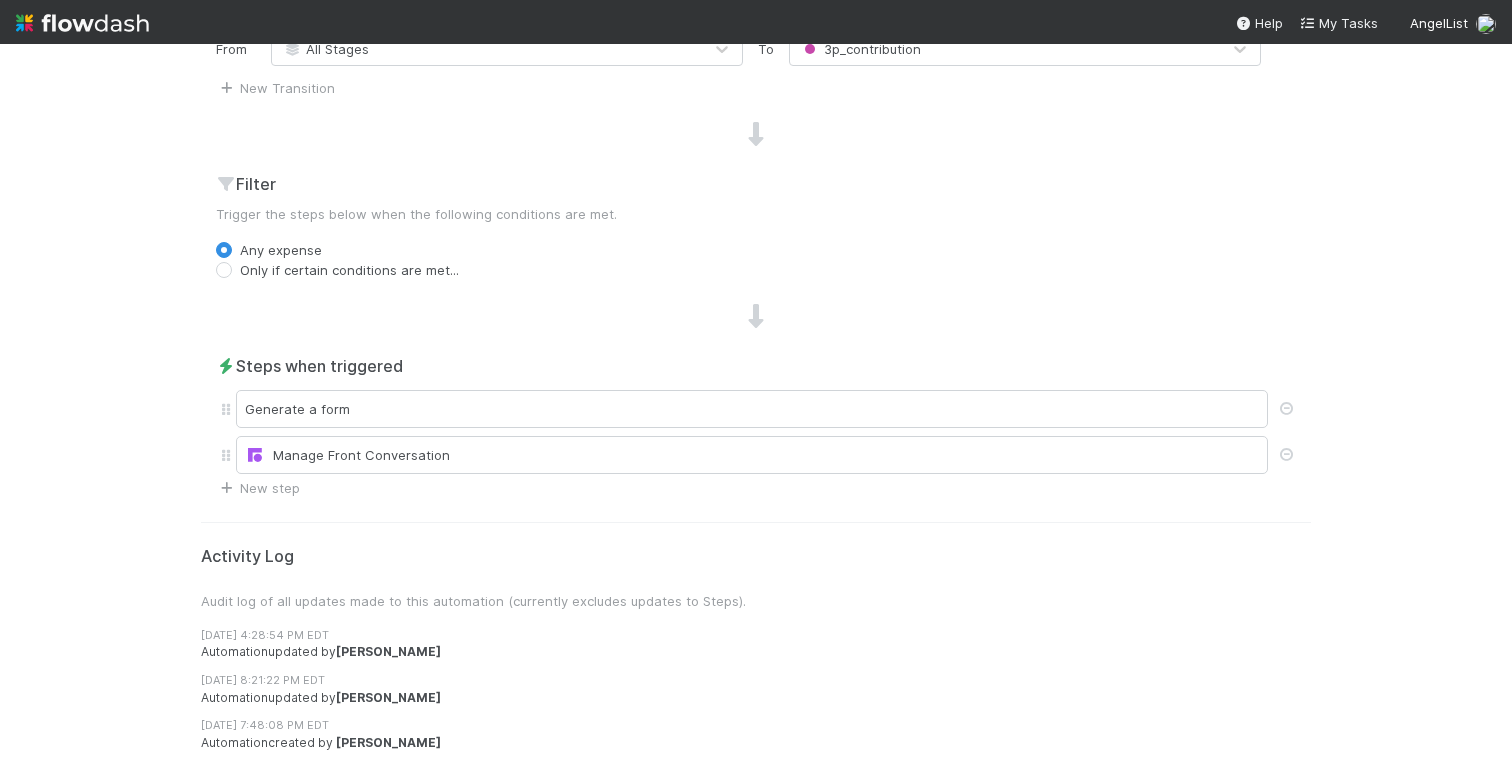 click on "🧾 Fund Expenses Expenses Data Flow Builder Layout Automation Team Analytics Settings  Docs Edit  automation Activated Cancel Save Name [Gabe] 3PC - Prompt Invoice Creation Notes (optional) H1 H2 H3  Trigger When an expense changes stage From All Stages To   3p_contribution New Transition  Filter Trigger the steps below when the following conditions are met. Any expense Only if certain conditions are met...  Steps when triggered Generate a form Manage Front Conversation New step Activity Log Audit log of all updates made to this automation (currently excludes updates to Steps). 6/27/25, 4:28:54 PM EDT Automation  updated by  Charlotte Mas 6/16/25, 8:21:22 PM EDT Automation  updated by  Gabe Wieder  6/16/25, 7:48:08 PM EDT Automation  created by   Gabe Wieder" at bounding box center [756, 403] 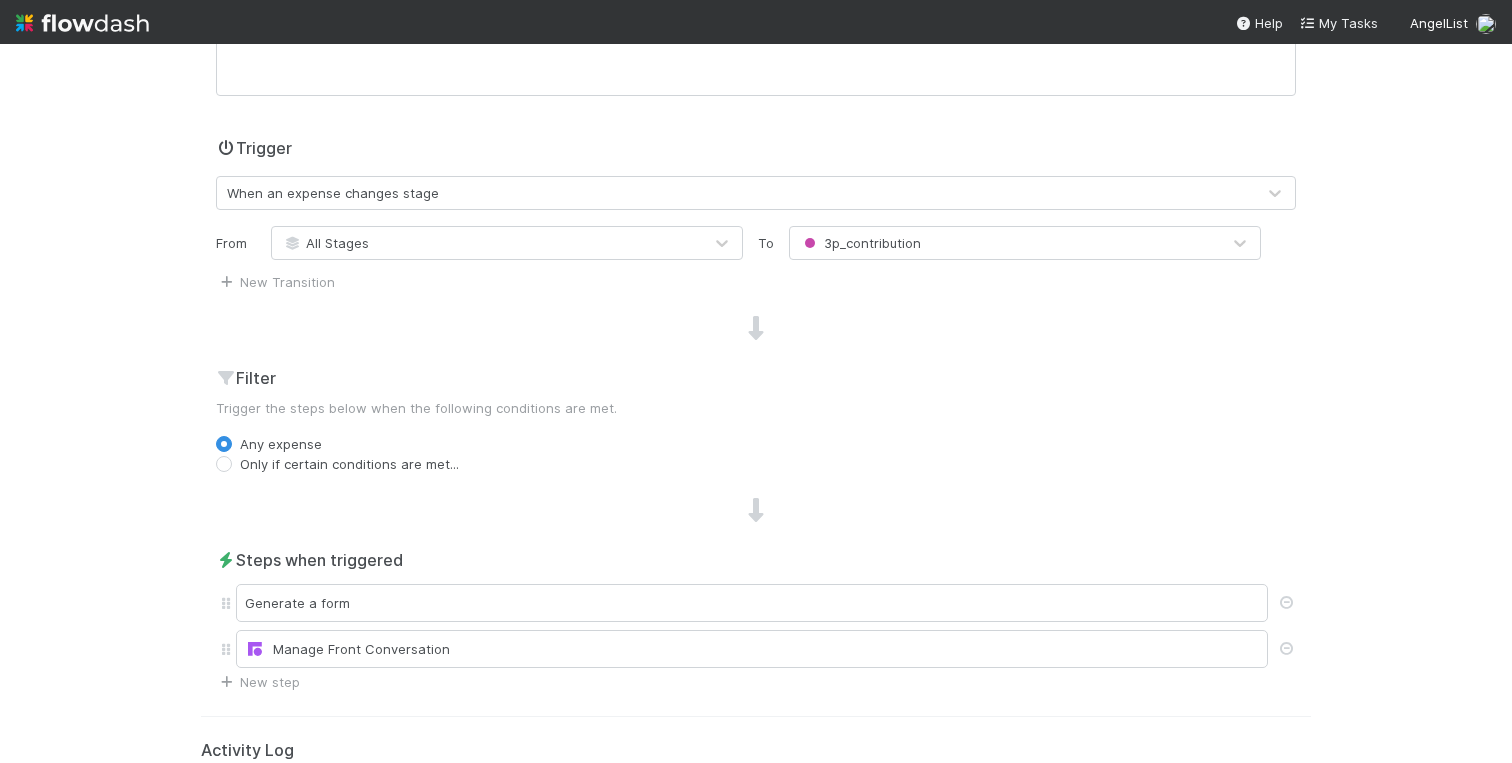 scroll, scrollTop: 0, scrollLeft: 0, axis: both 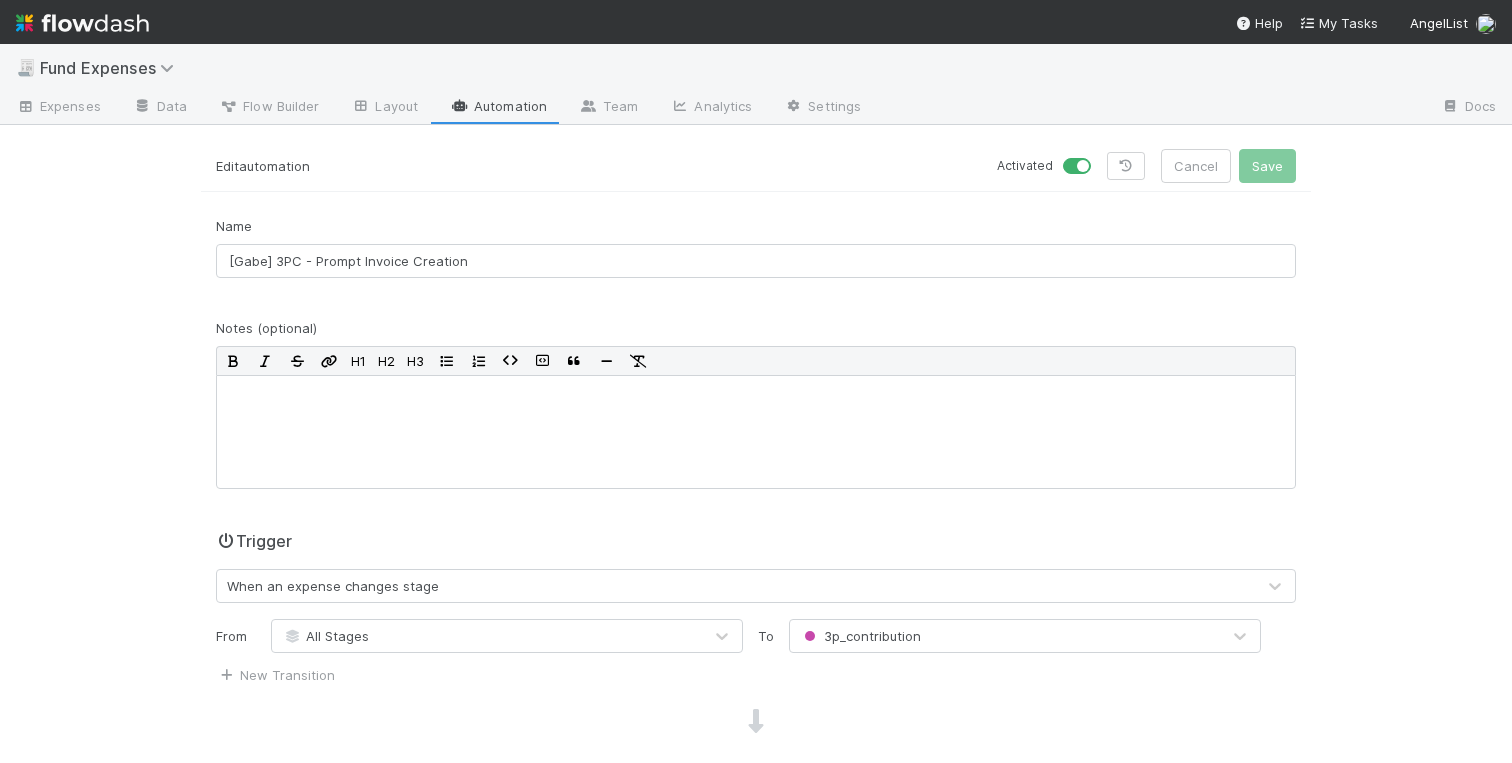 click on "Automation" at bounding box center [498, 108] 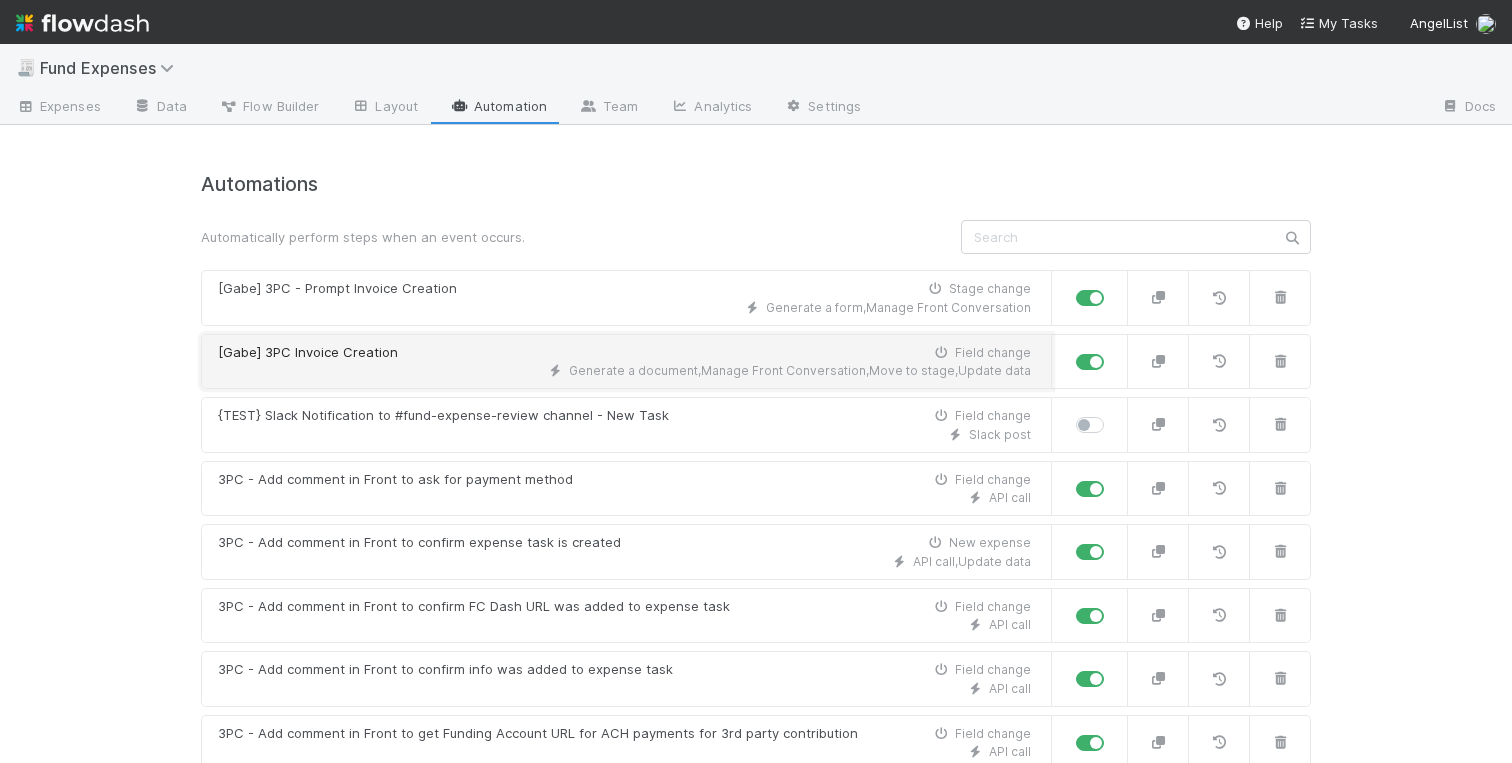 click on "Generate a document ,  Manage Front Conversation ,  Move to stage ,  Update data" at bounding box center [624, 371] 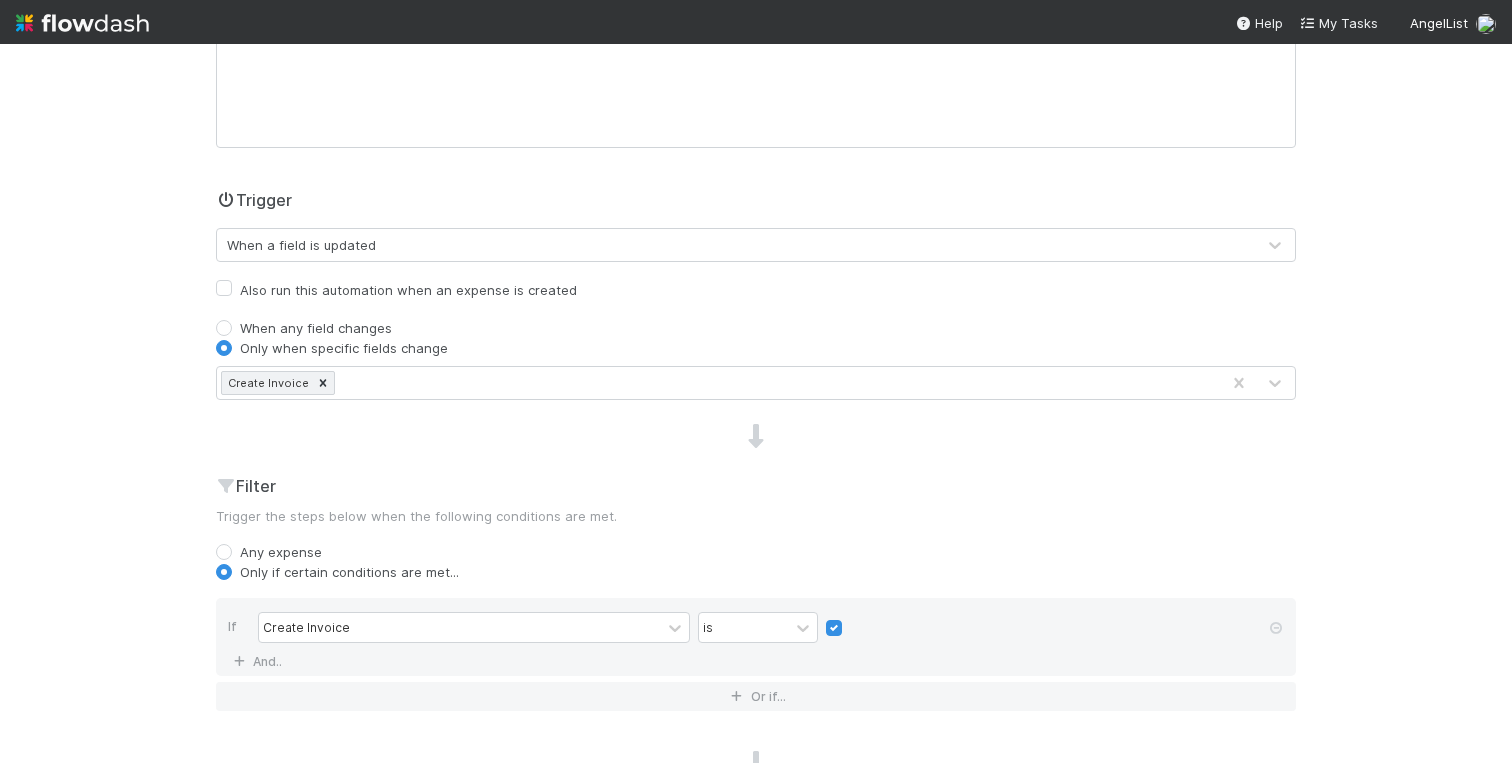 scroll, scrollTop: 361, scrollLeft: 0, axis: vertical 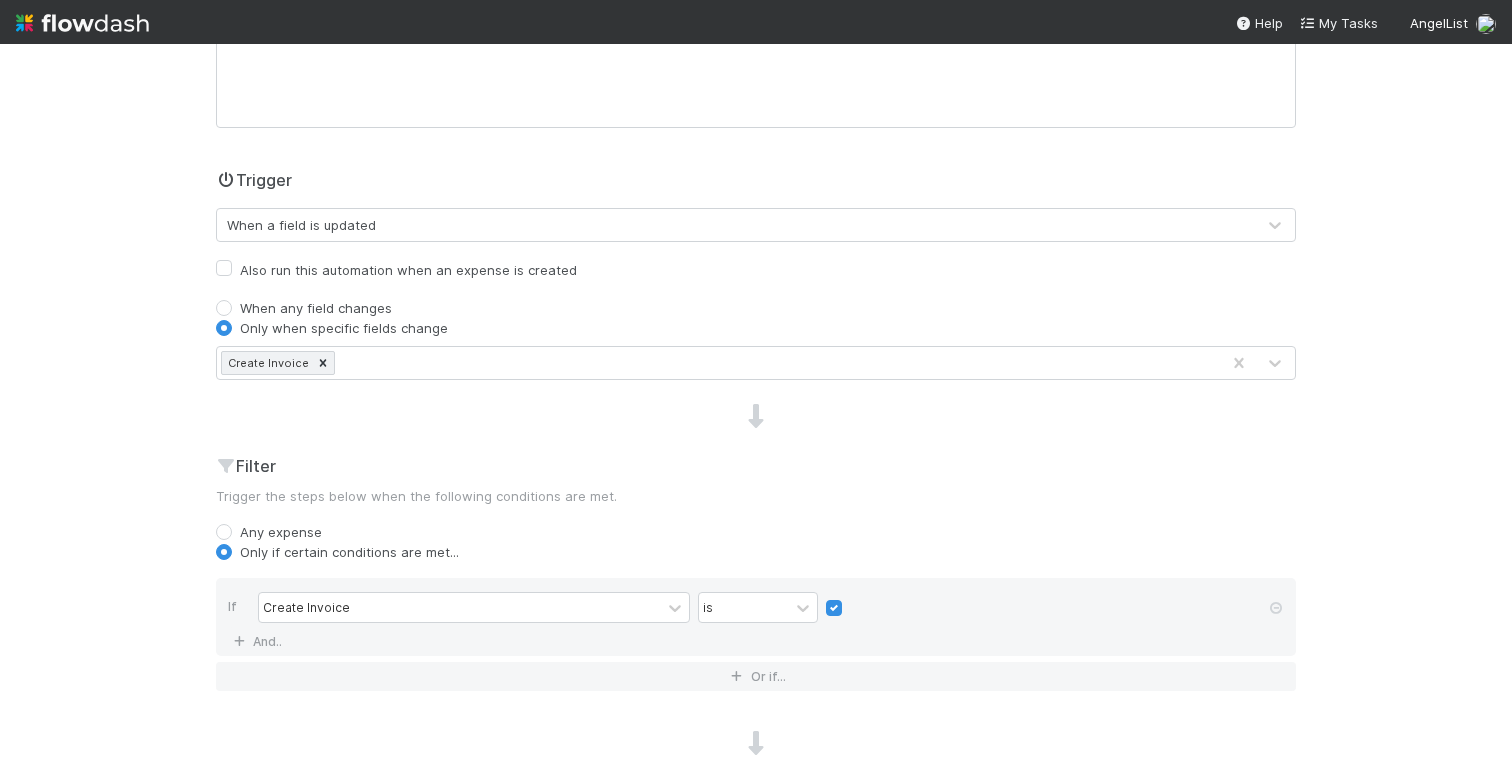 click on "Create Invoice" at bounding box center (718, 363) 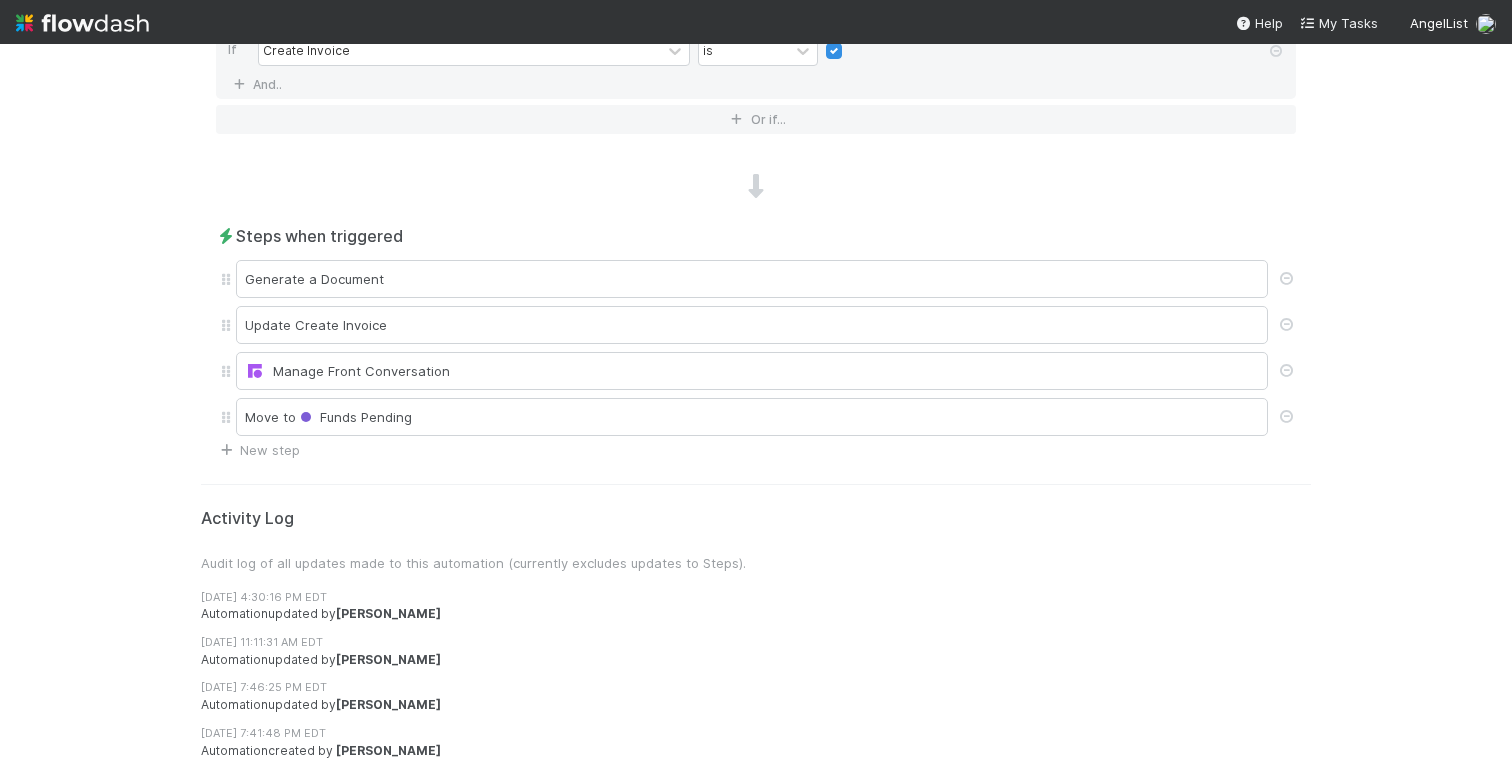 scroll, scrollTop: 916, scrollLeft: 0, axis: vertical 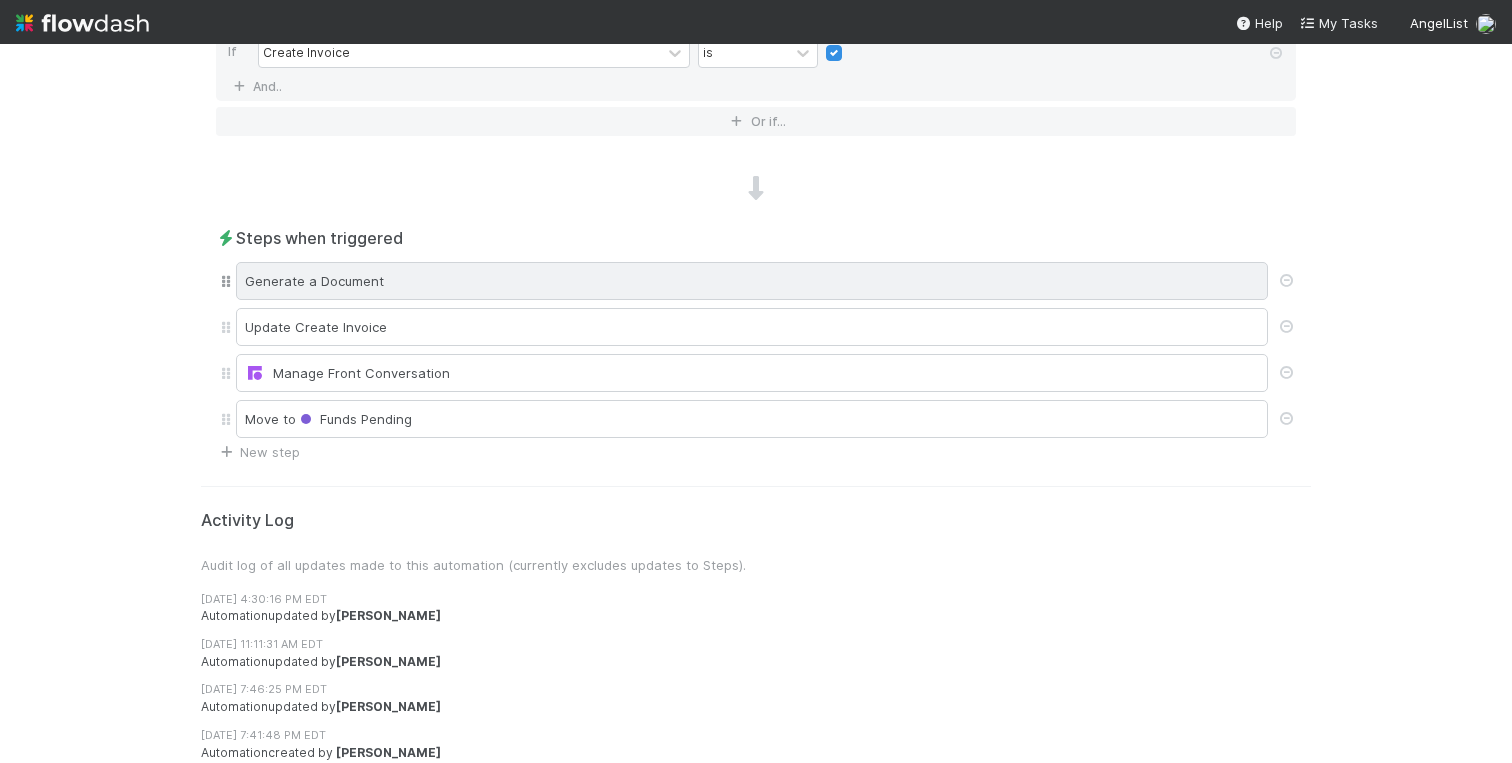 click on "Generate a Document" at bounding box center (752, 281) 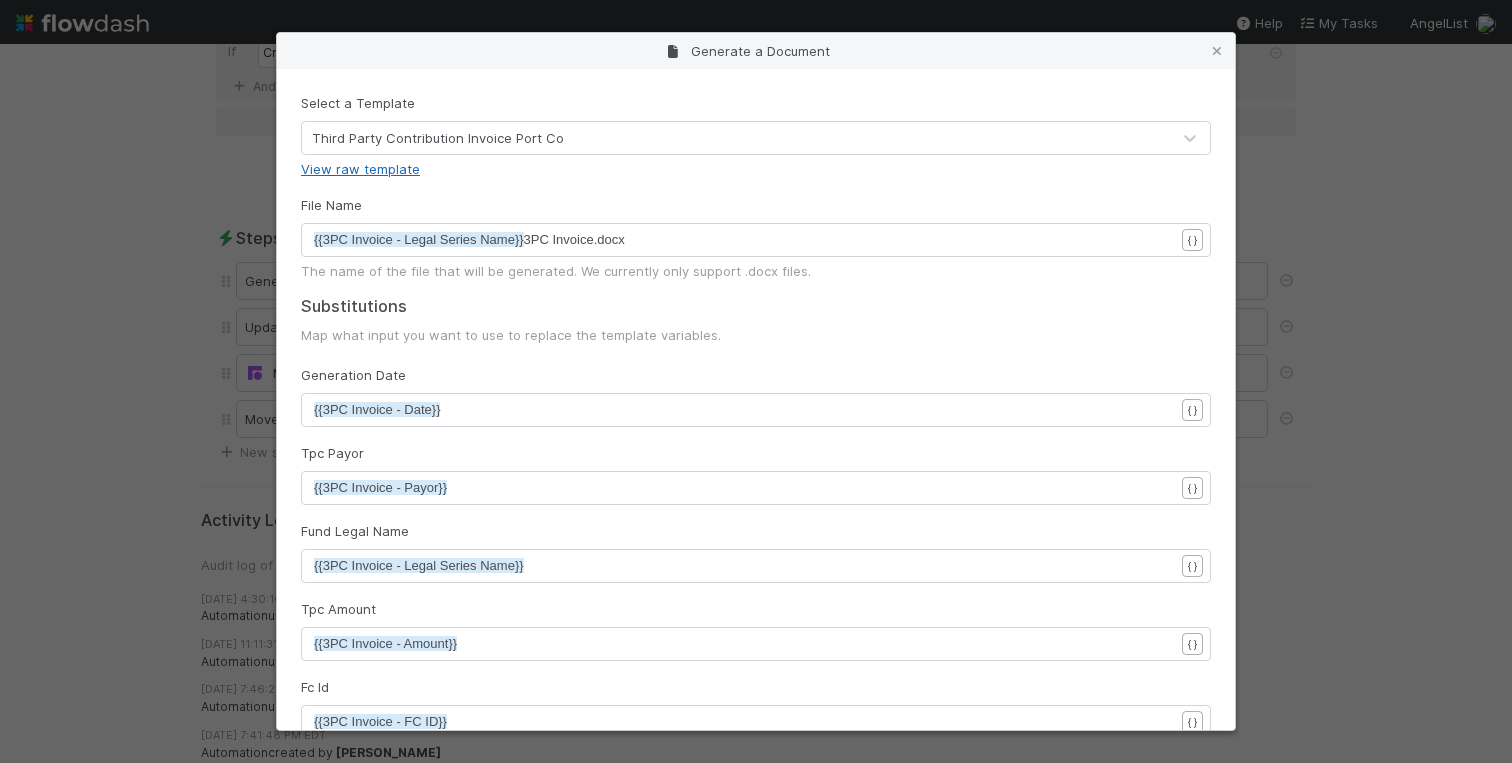 click on "View raw template" at bounding box center (360, 169) 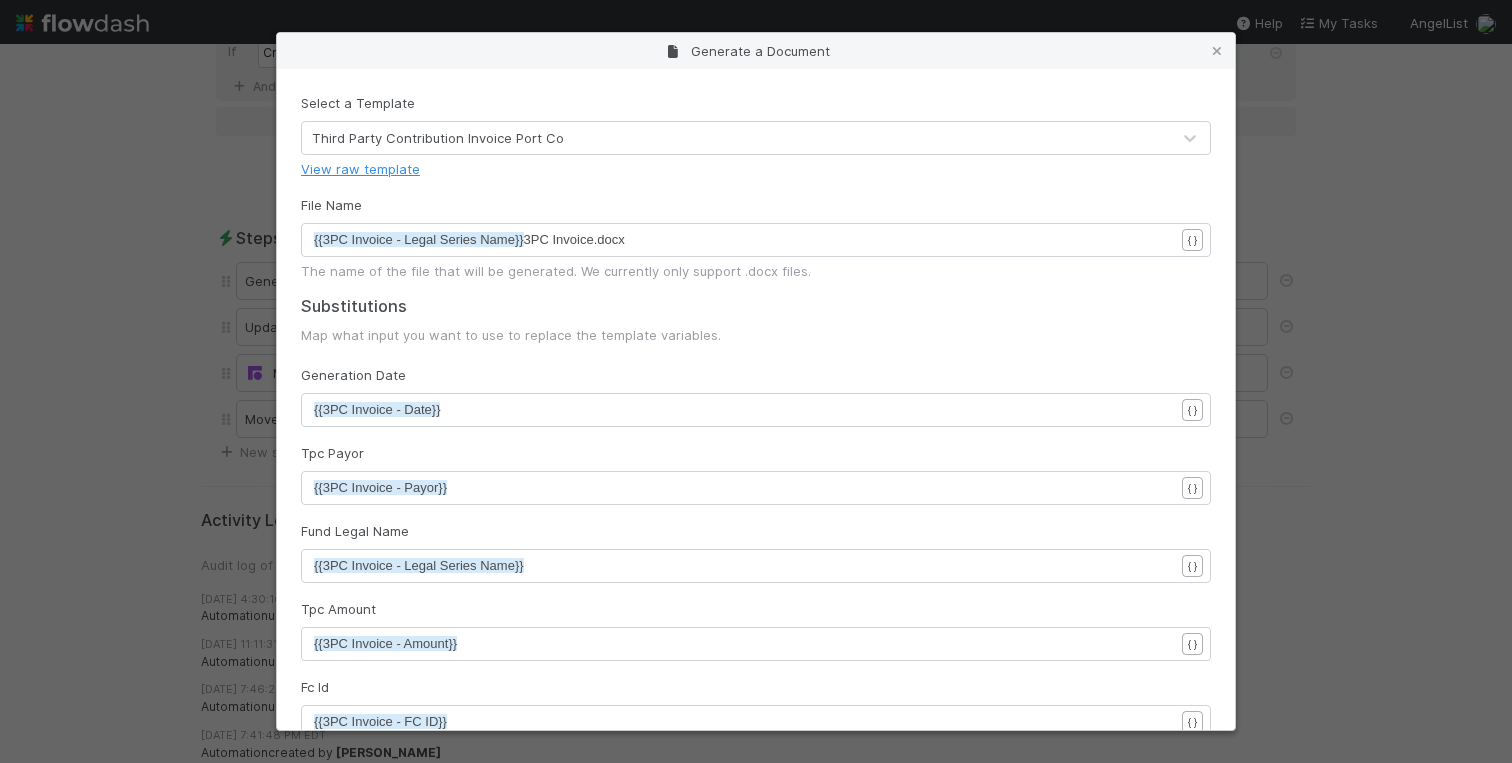 click on "Select a Template Third Party Contribution Invoice Port Co View raw template File Name xxxxxxxxxx   {{3PC Invoice - Legal Series Name}}  3PC Invoice.docx { } The name of the file that will be generated. We currently only support .docx files. Substitutions Map what input you want to use to replace the template variables. Generation Date xxxxxxxxxx   {{3PC Invoice - Date}} { } Tpc Payor xxxxxxxxxx   {{3PC Invoice - Payor}} { } Fund Legal Name xxxxxxxxxx   {{3PC Invoice - Legal Series Name}} { } Tpc Amount xxxxxxxxxx   {{3PC Invoice - Amount}} { } Fc Id xxxxxxxxxx   {{3PC Invoice - FC ID}} { } Target Field Name 3PC Invoice The target field is the field that will be updated with the generated document. The field must be a file data type. Apply" at bounding box center (756, 501) 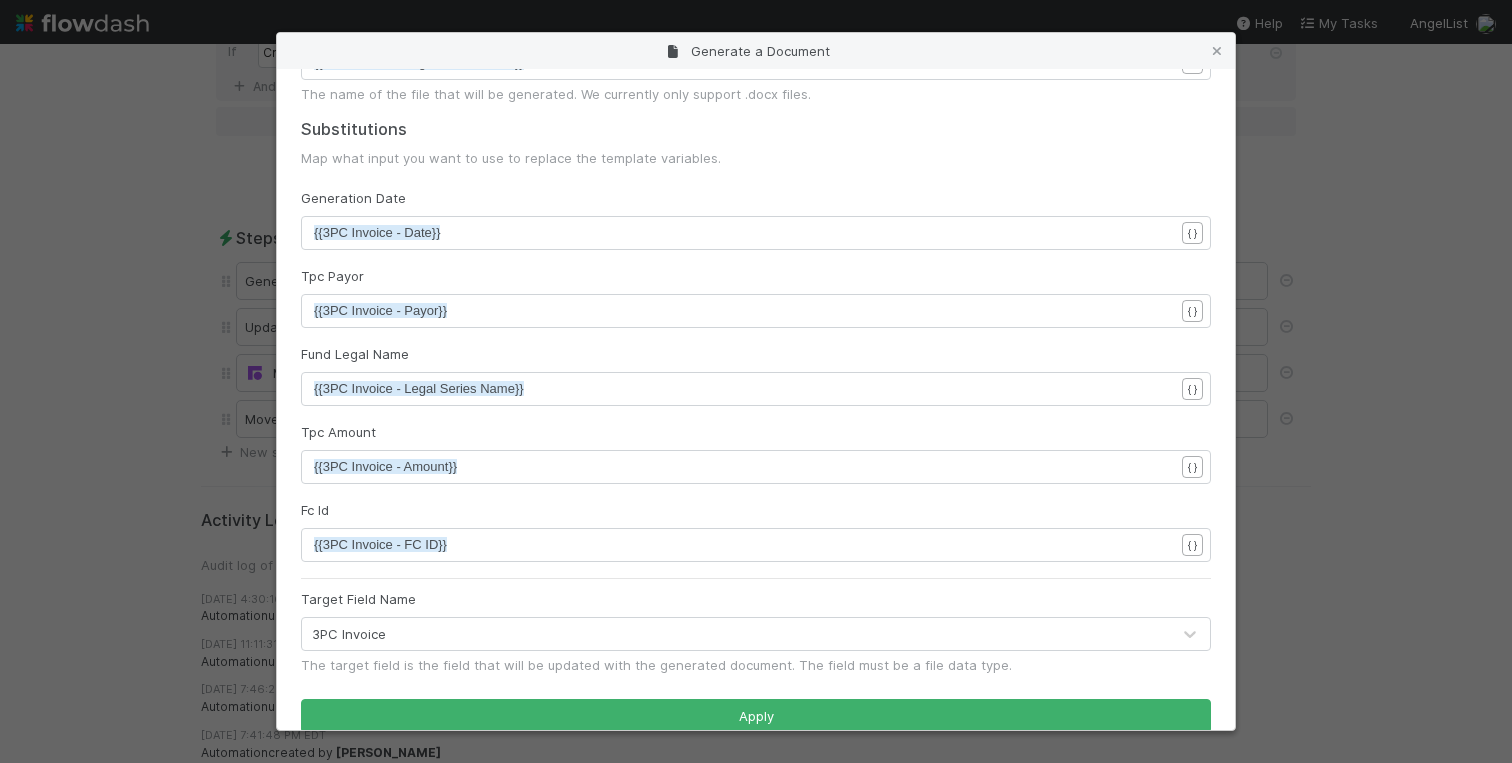 scroll, scrollTop: 203, scrollLeft: 0, axis: vertical 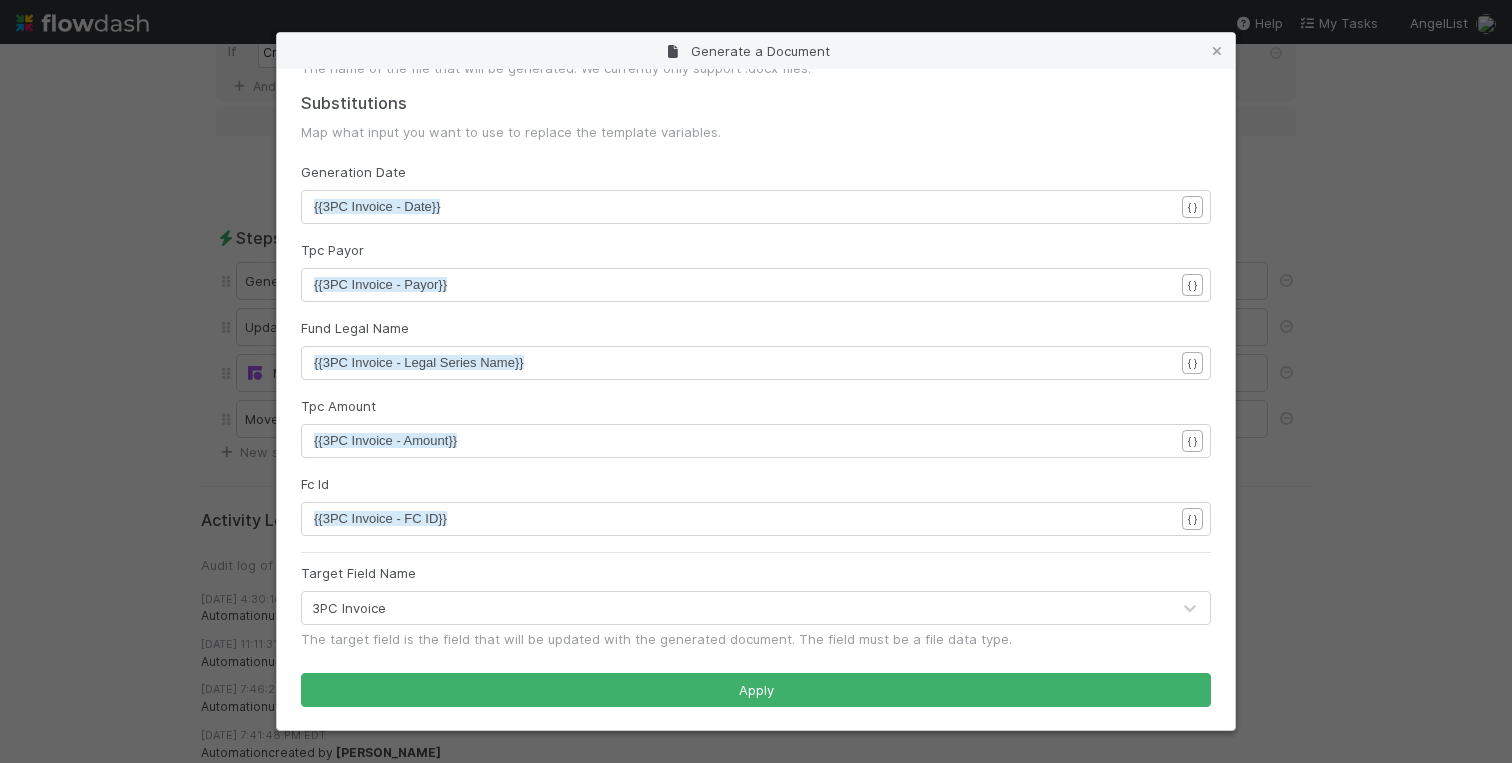click on "Target Field Name" at bounding box center [358, 573] 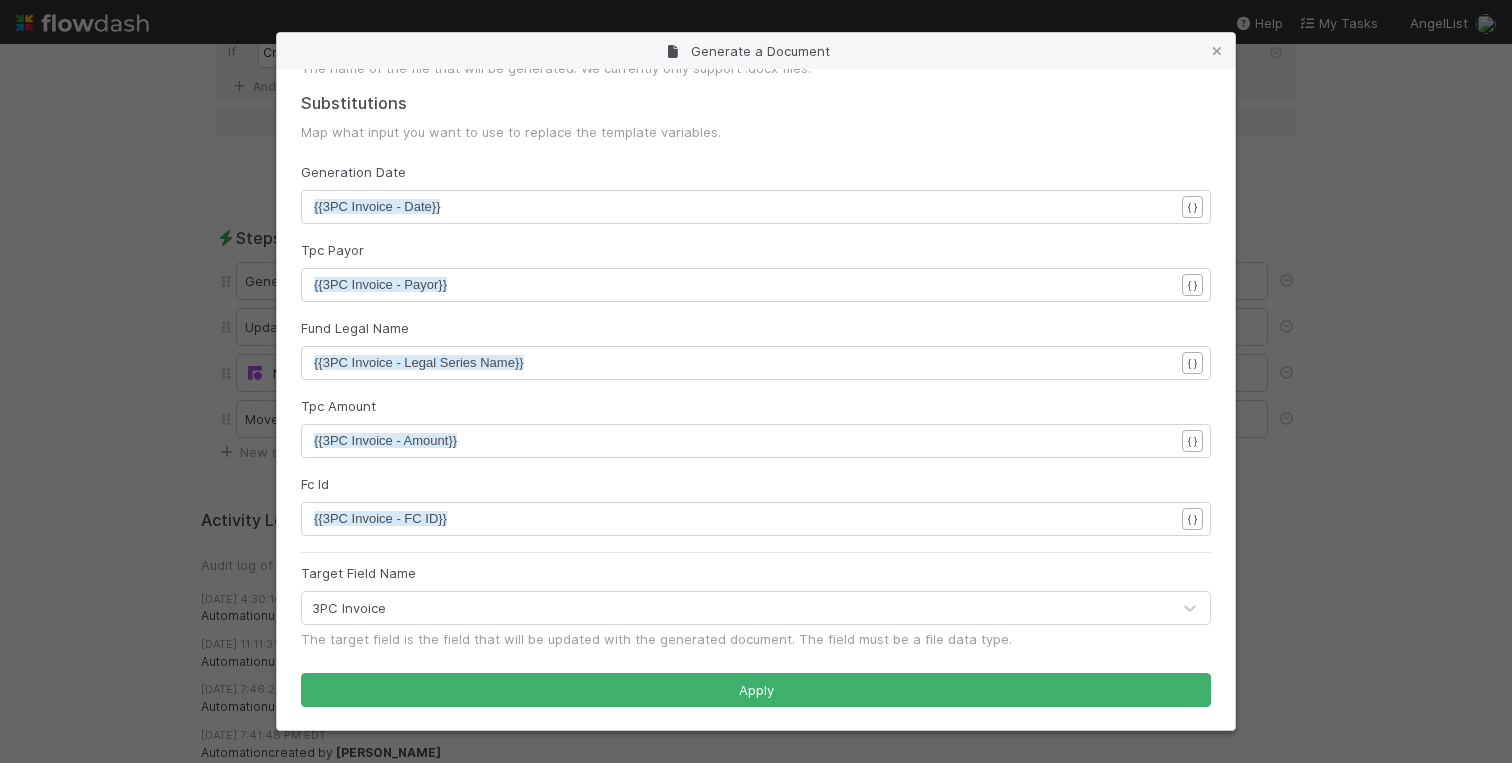 click on "The target field is the field that will be updated with the generated document. The field must be a file data type." at bounding box center [756, 639] 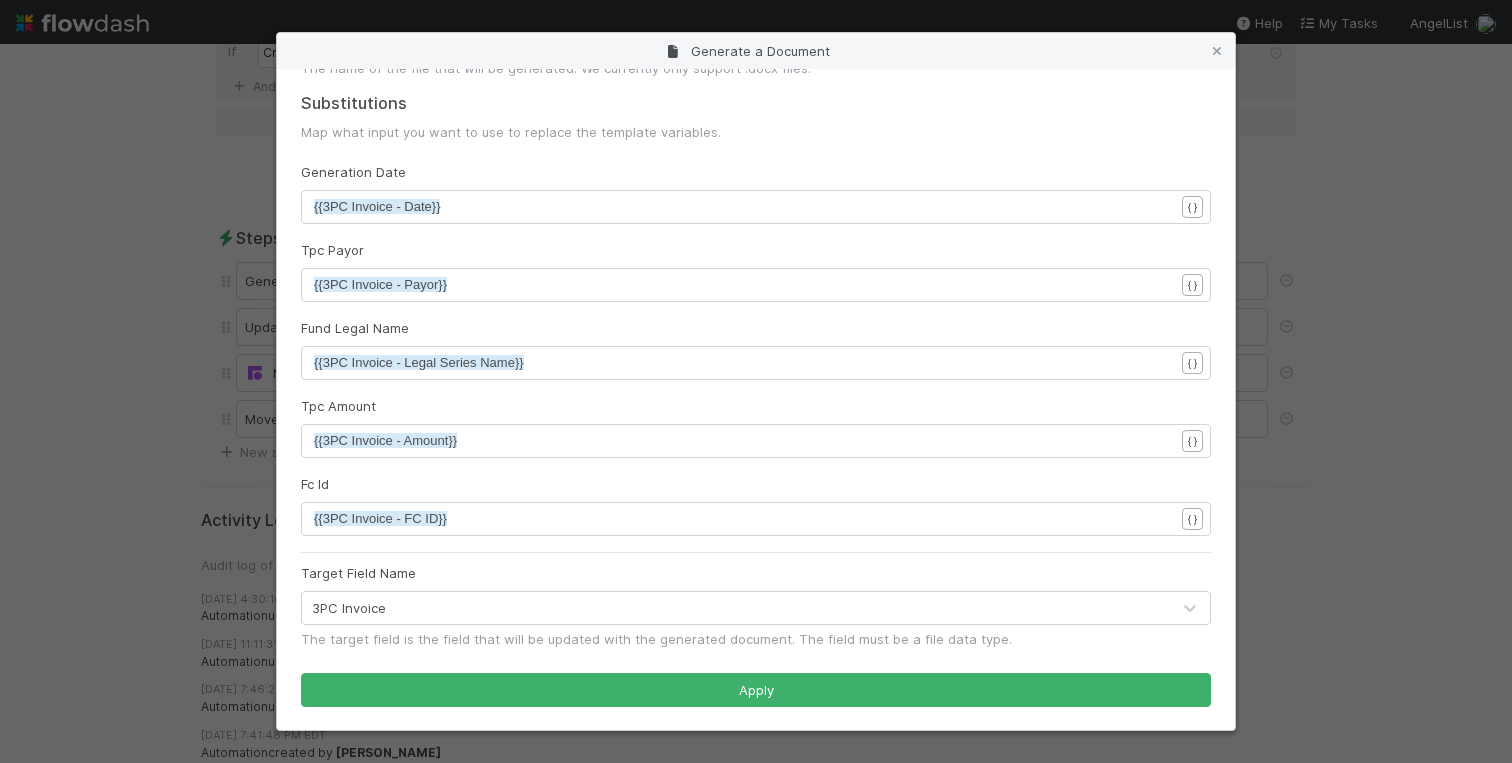 scroll, scrollTop: 0, scrollLeft: 0, axis: both 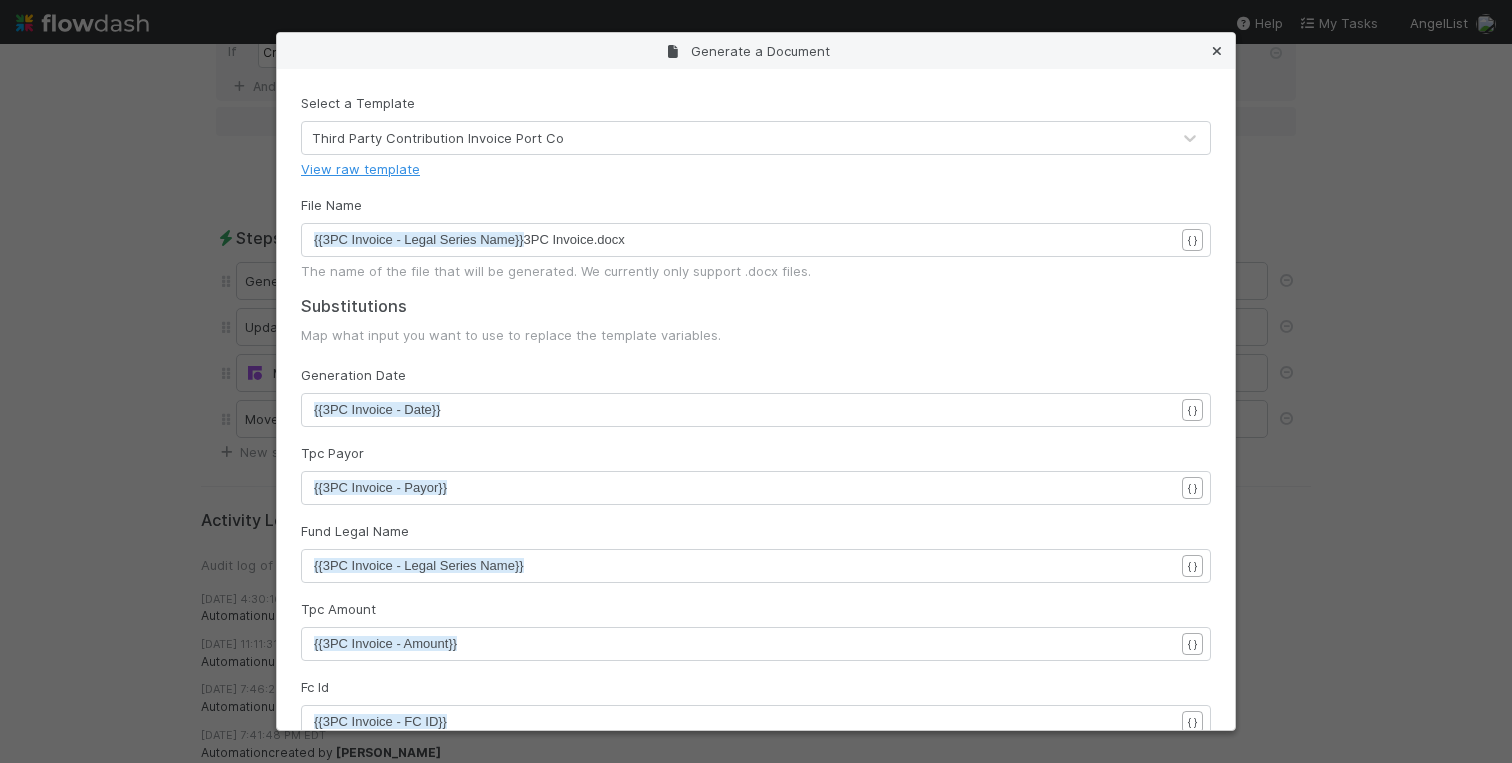 click at bounding box center (1217, 51) 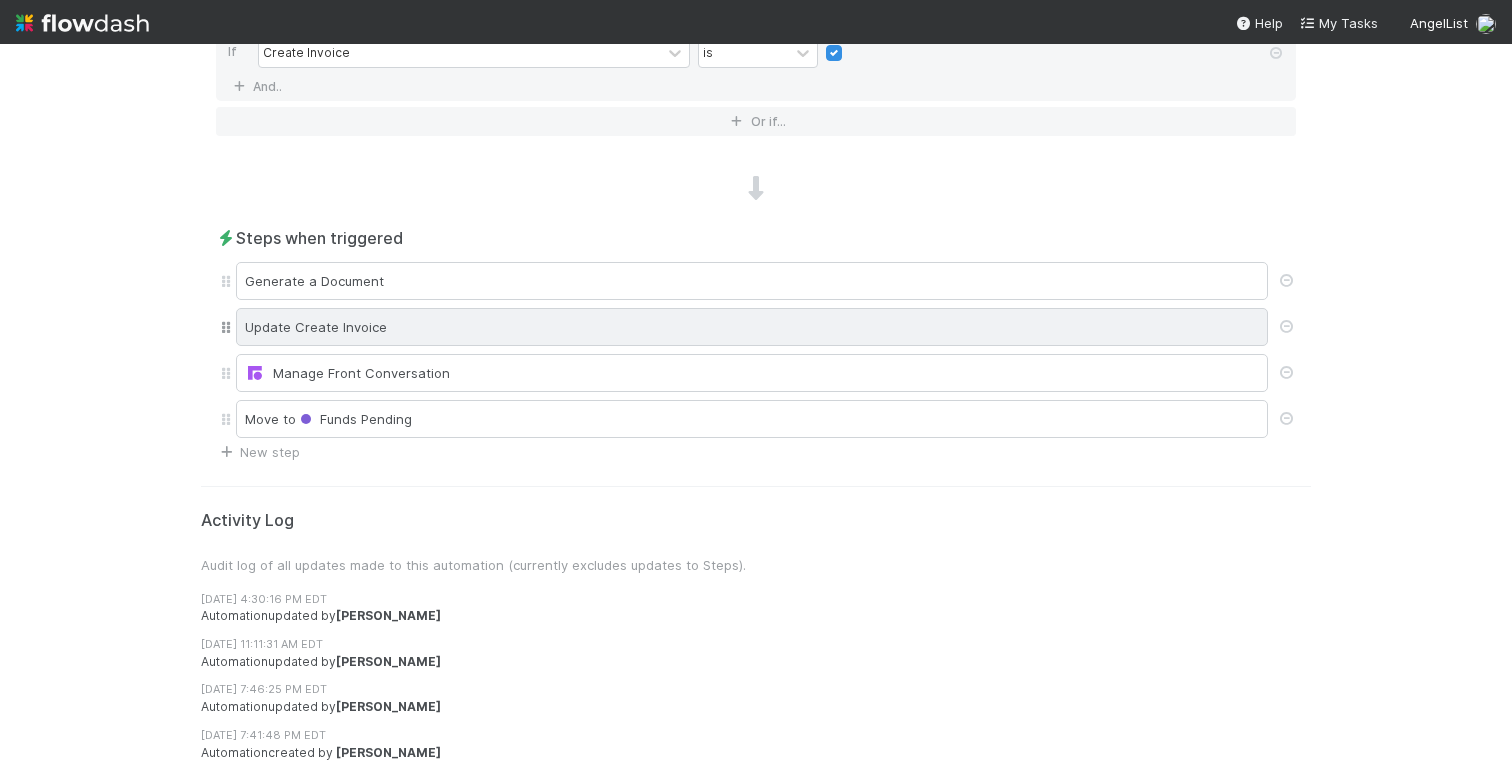 click on "Update Create Invoice" at bounding box center [752, 327] 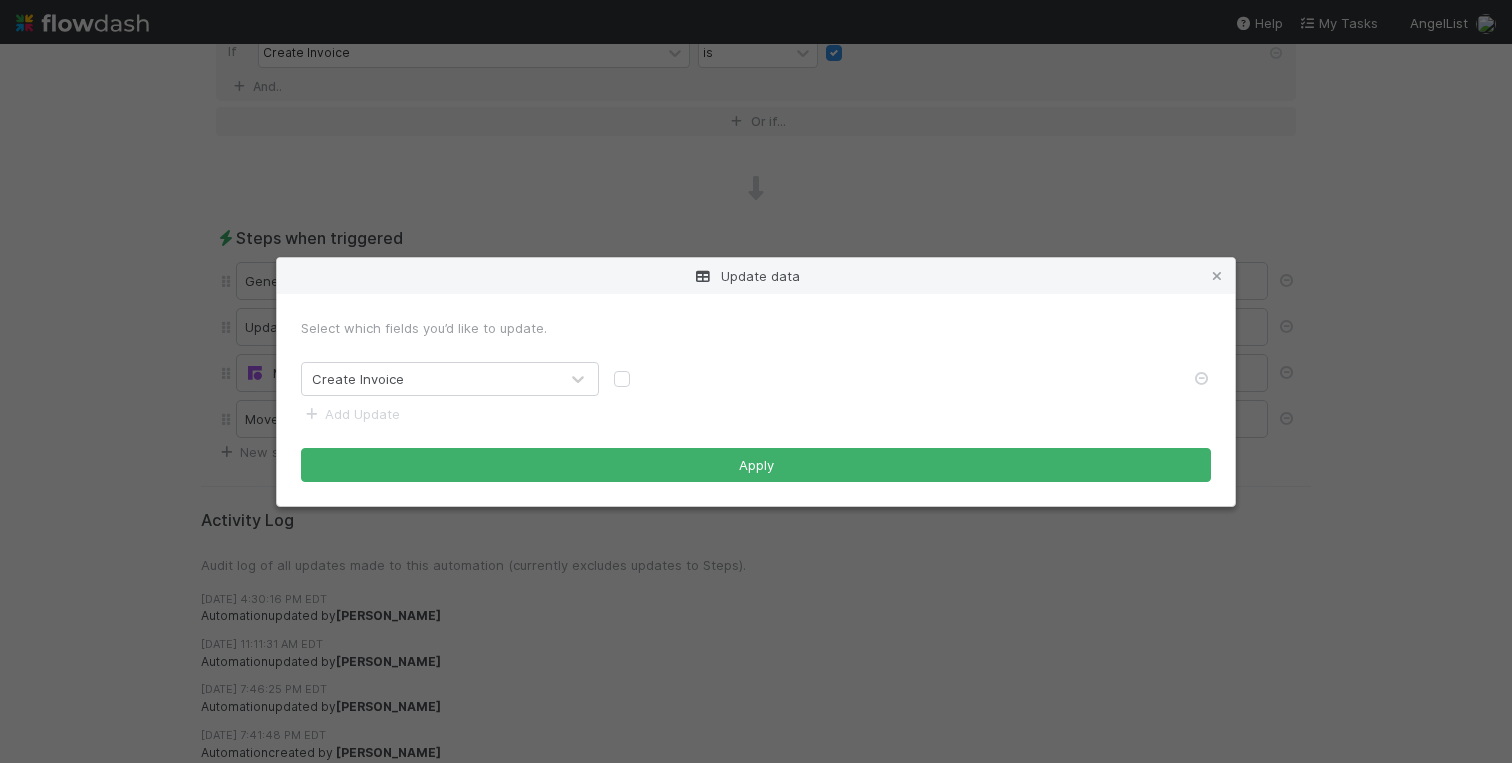 click on "Update data Select which fields you’d like to update. Create Invoice Add Update Apply" at bounding box center [756, 381] 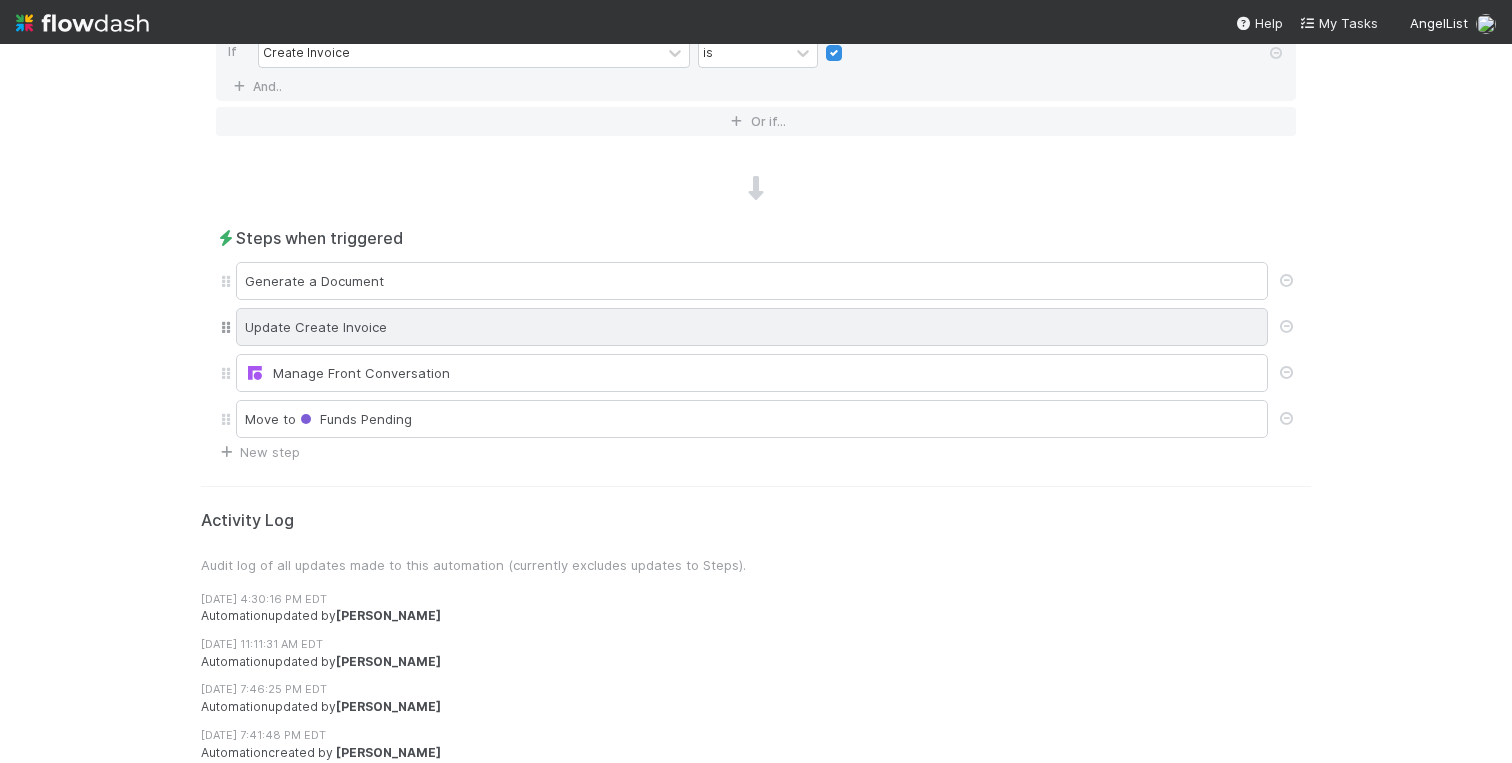 click on "Update Create Invoice" at bounding box center [752, 327] 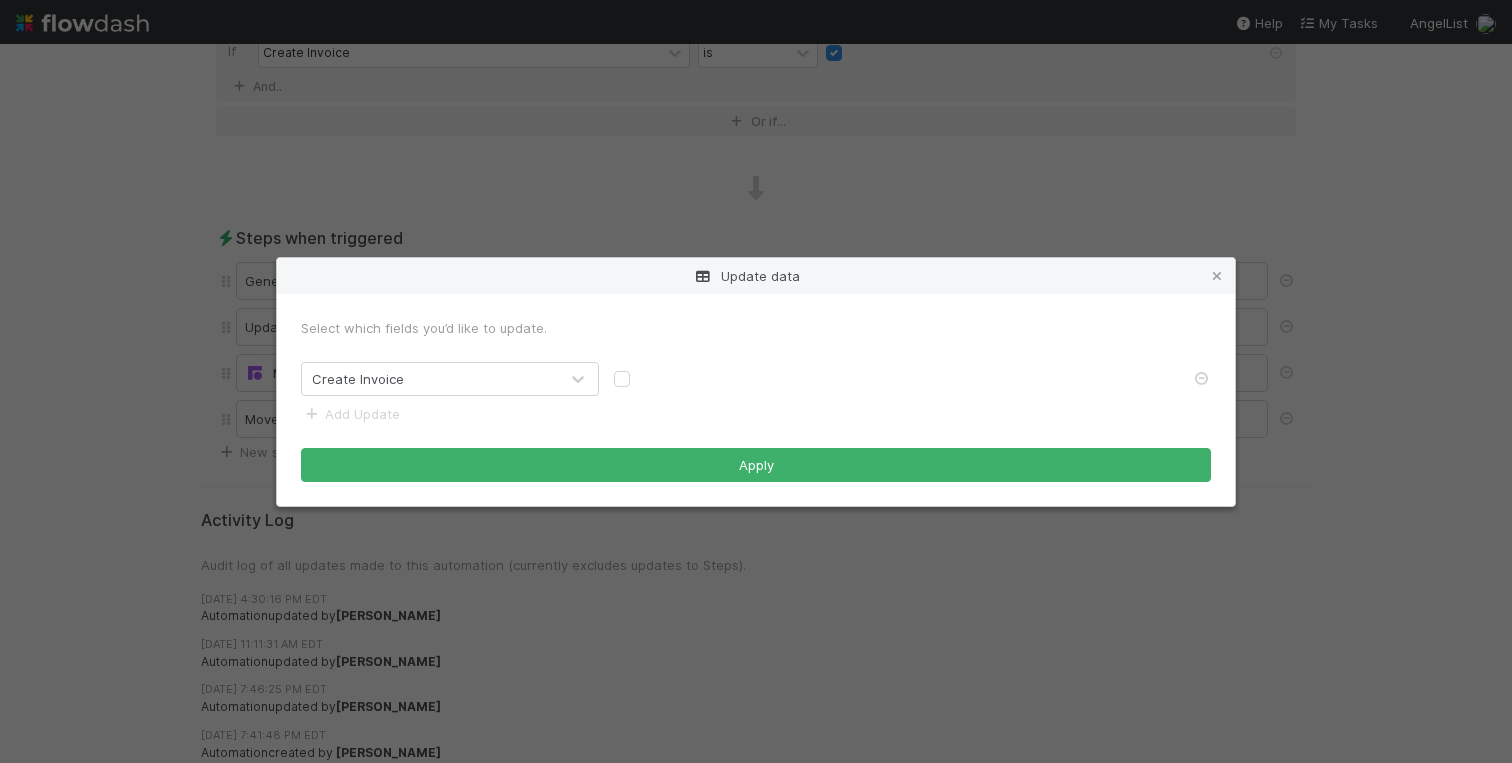 click on "Update data Select which fields you’d like to update. Create Invoice Add Update Apply" at bounding box center (756, 381) 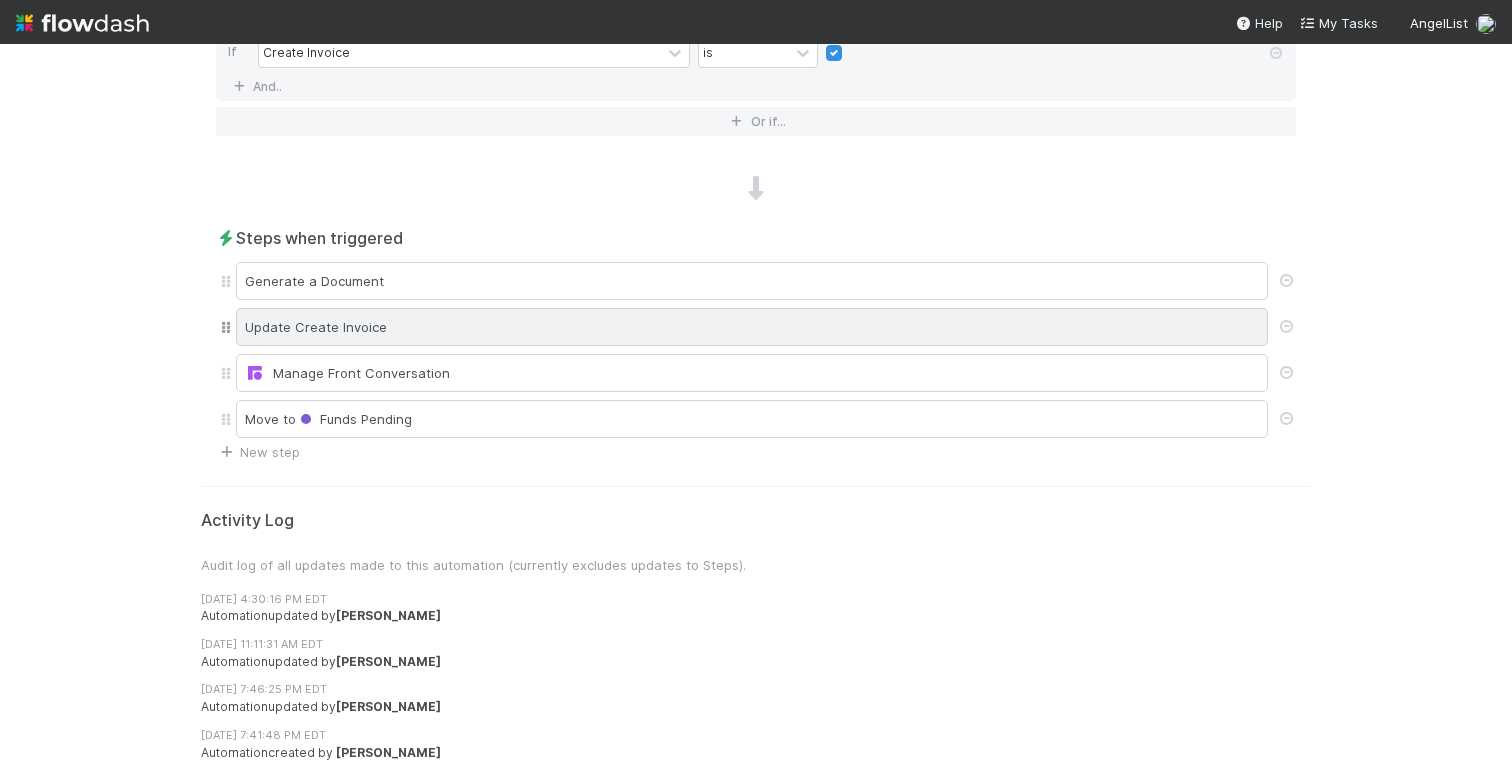 click on "Update Create Invoice" at bounding box center (752, 327) 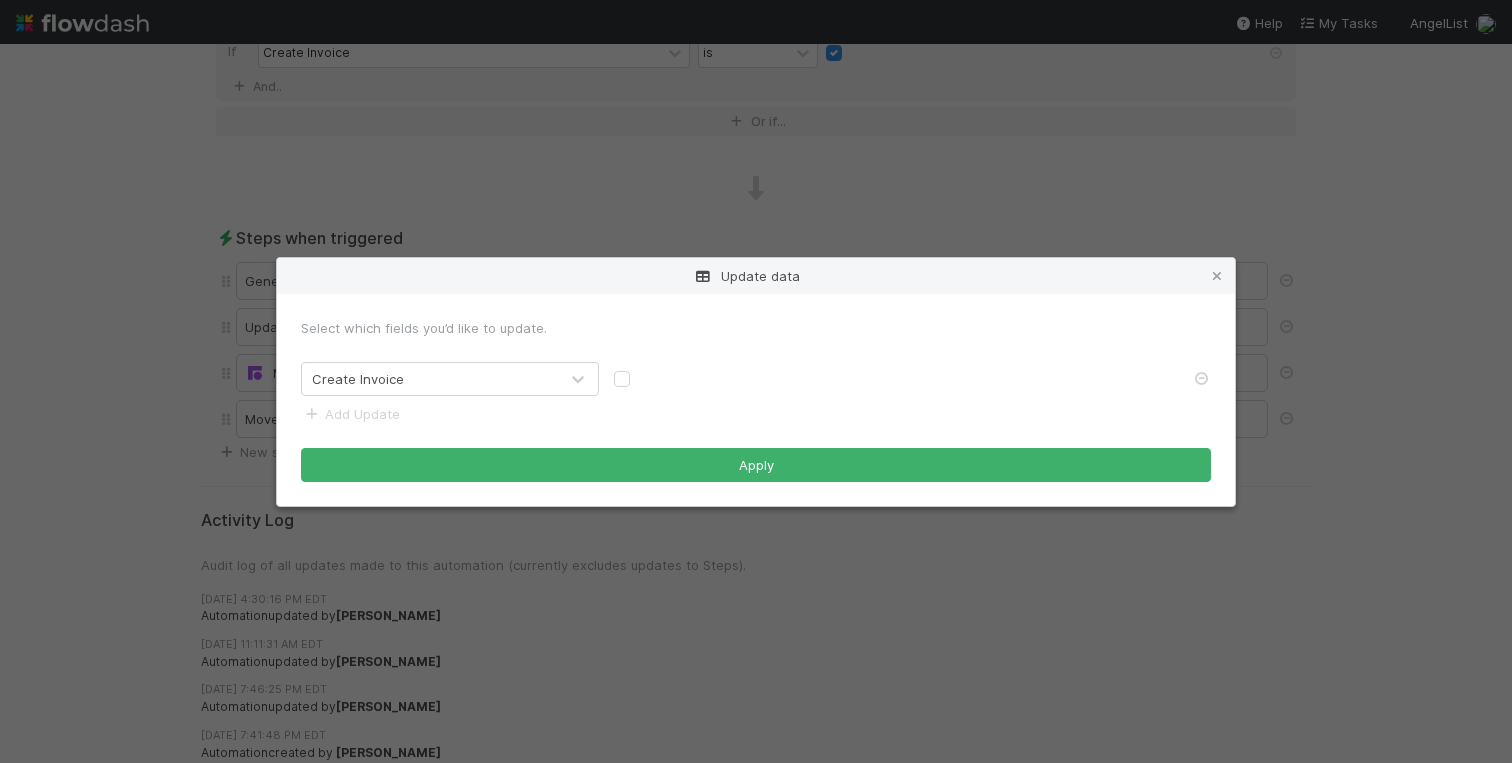 click on "Update data Select which fields you’d like to update. Create Invoice Add Update Apply" at bounding box center [756, 381] 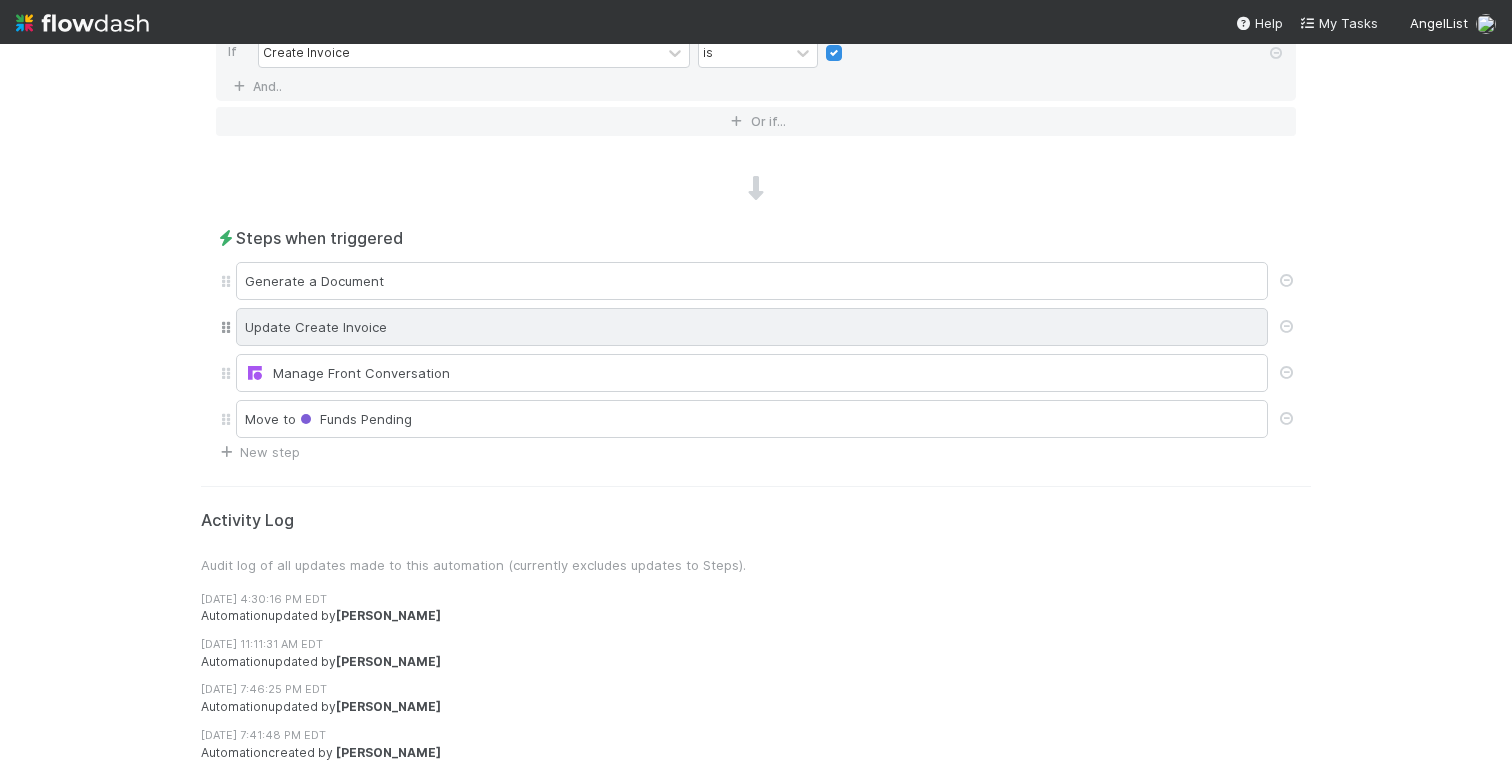 click on "Update Create Invoice" at bounding box center [752, 327] 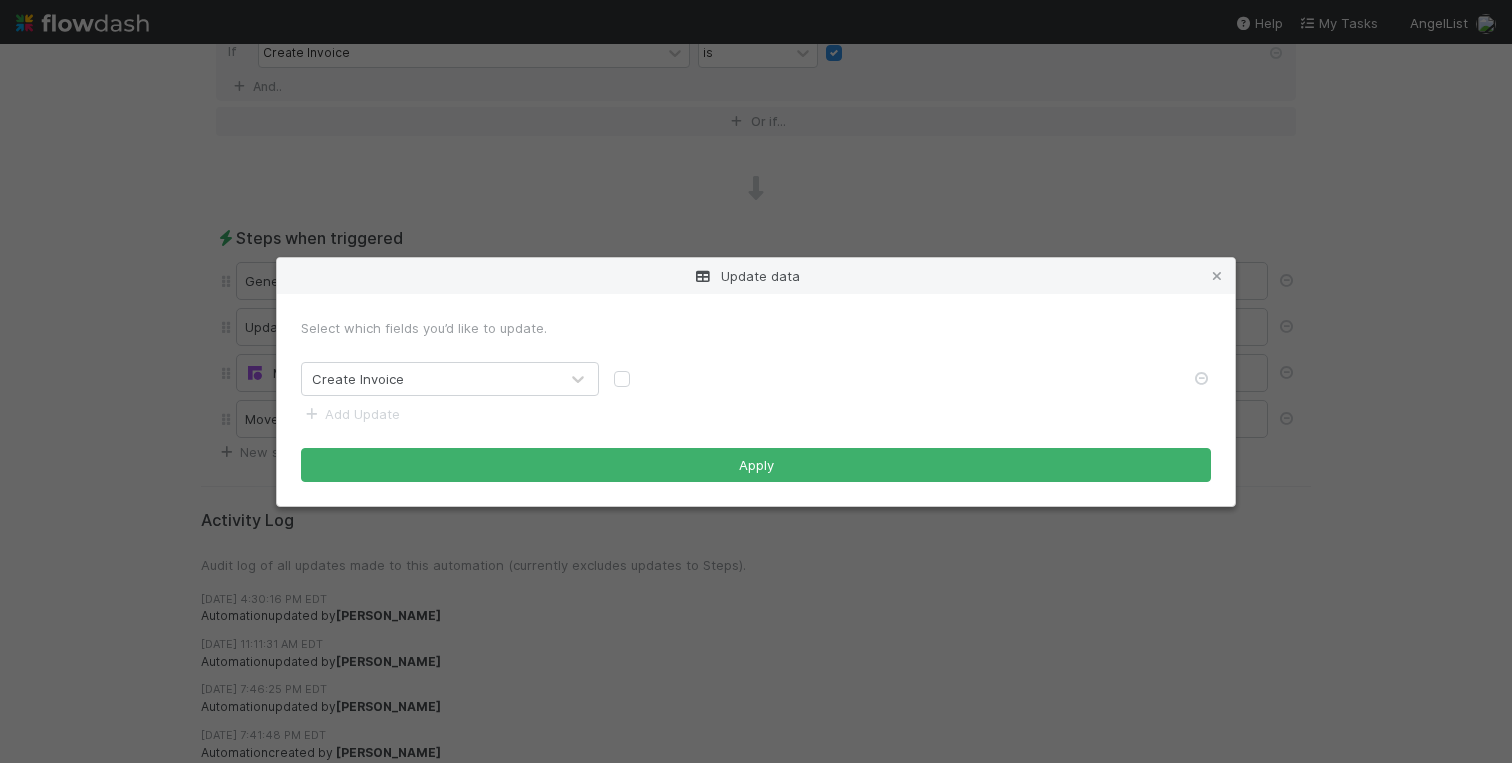 click on "Update data Select which fields you’d like to update. Create Invoice Add Update Apply" at bounding box center (756, 381) 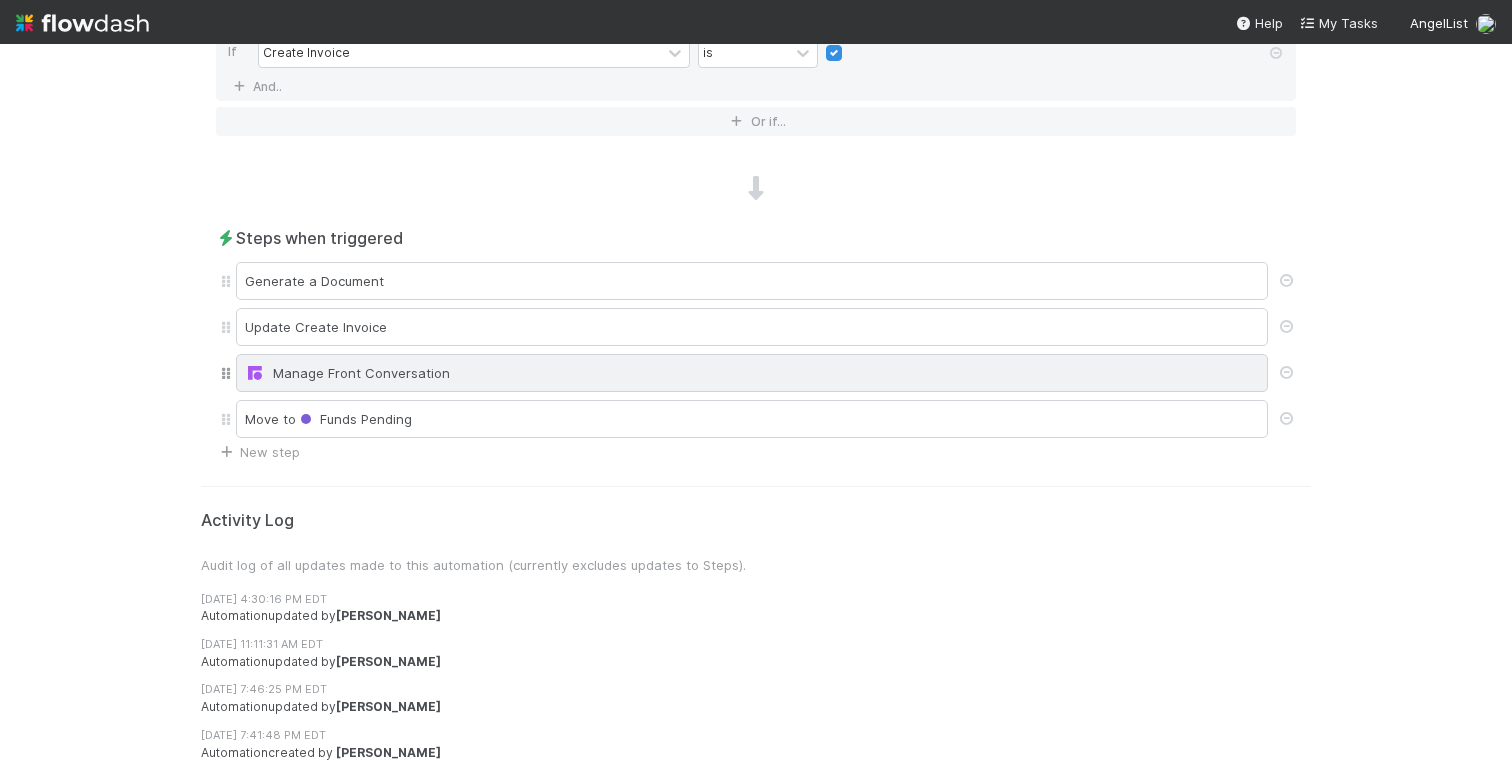 click on "Manage Front Conversation" at bounding box center [752, 373] 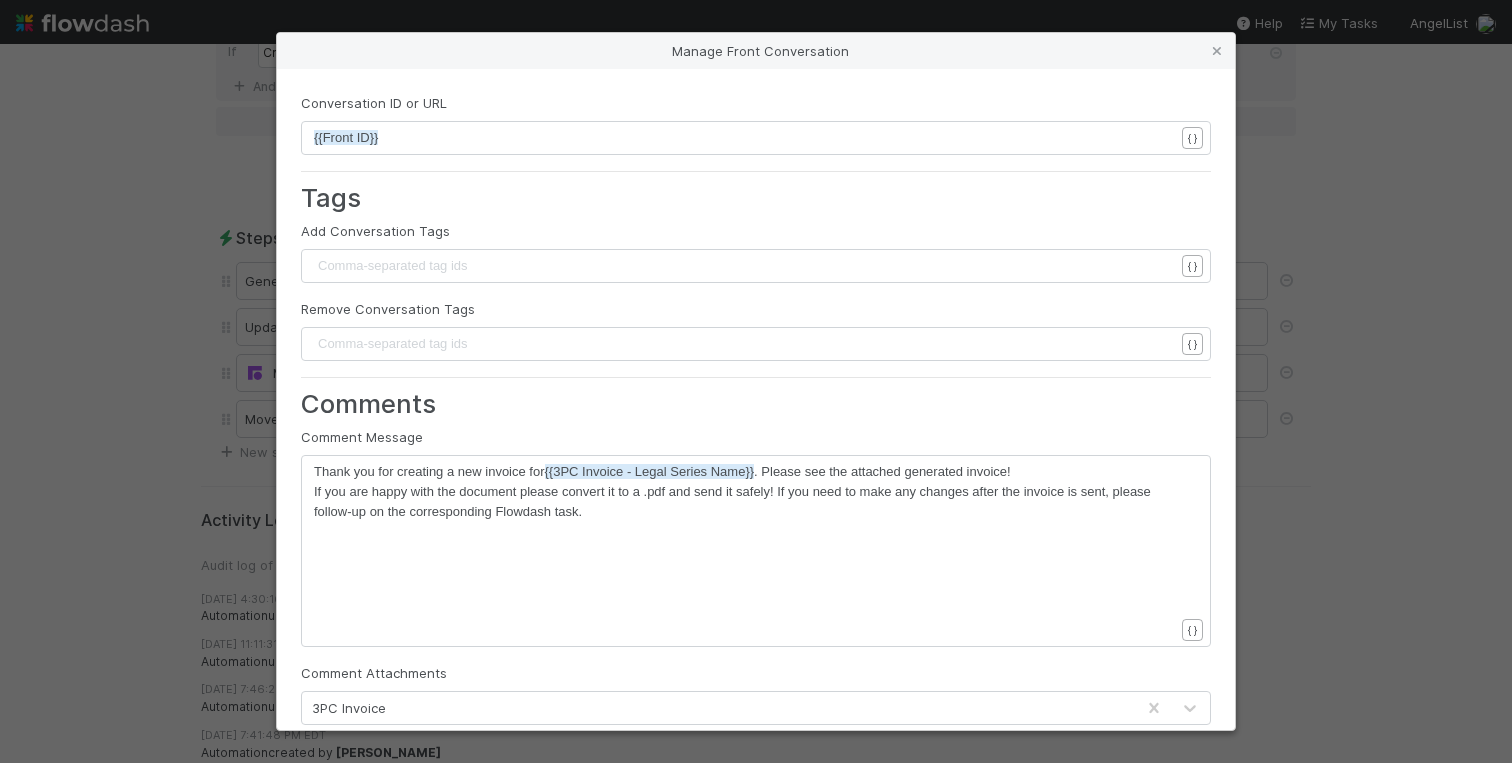 click on "Manage Front Conversation Conversation ID or URL xxxxxxxxxx   {{Front ID}} { } Tags Add Conversation Tags Comma-separated tag ids   ​ { } Remove Conversation Tags Comma-separated tag ids   ​ { } Comments Comment Message xxxxxxxxxx   Thank you for creating a new invoice for  {{3PC Invoice - Legal Series Name}} . Please see the attached generated invoice! If you are happy with the document please convert it to a .pdf and send it safely! If you need to make any changes after the invoice is sent, please follow-up on the corresponding Flowdash task.  { } Comment Attachments 3PC Invoice Drafts Bcc Optionally include comma-separated bcc recipients   ​ { } Draft Message Raw HTML H1 H2 H3 Template None Draft Attachments Select File to Attach Apply" at bounding box center [756, 381] 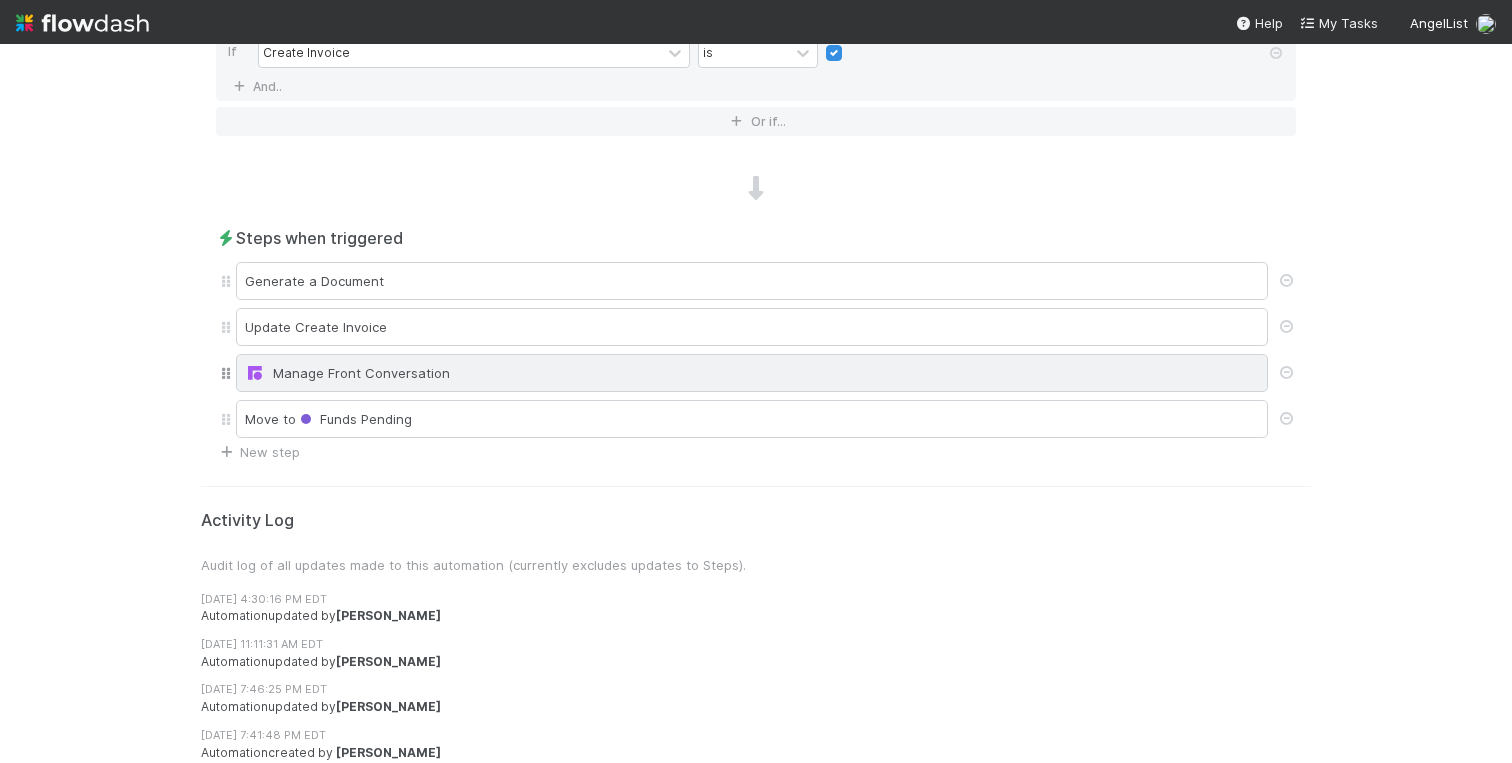 click on "Manage Front Conversation" at bounding box center (752, 373) 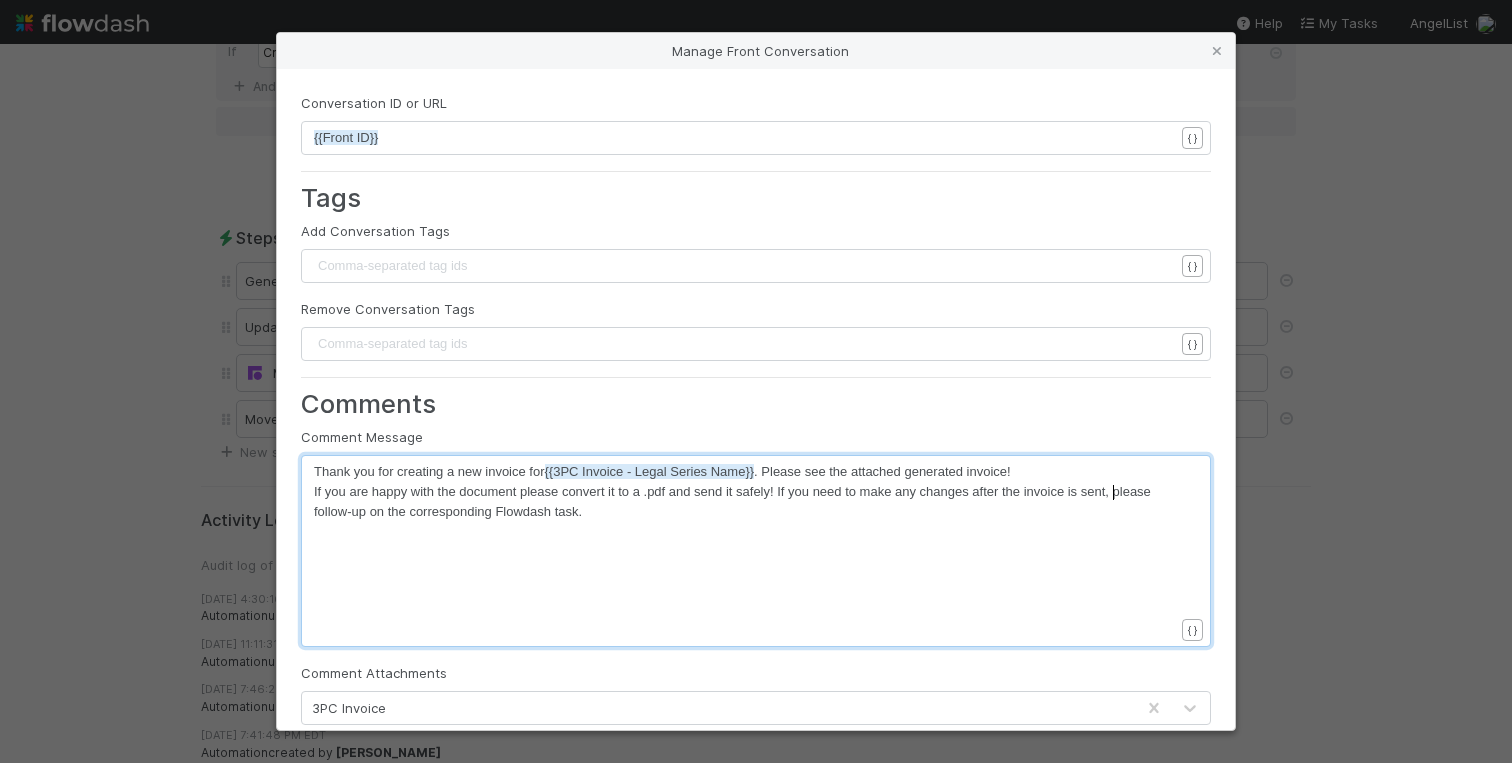 scroll, scrollTop: 2, scrollLeft: 0, axis: vertical 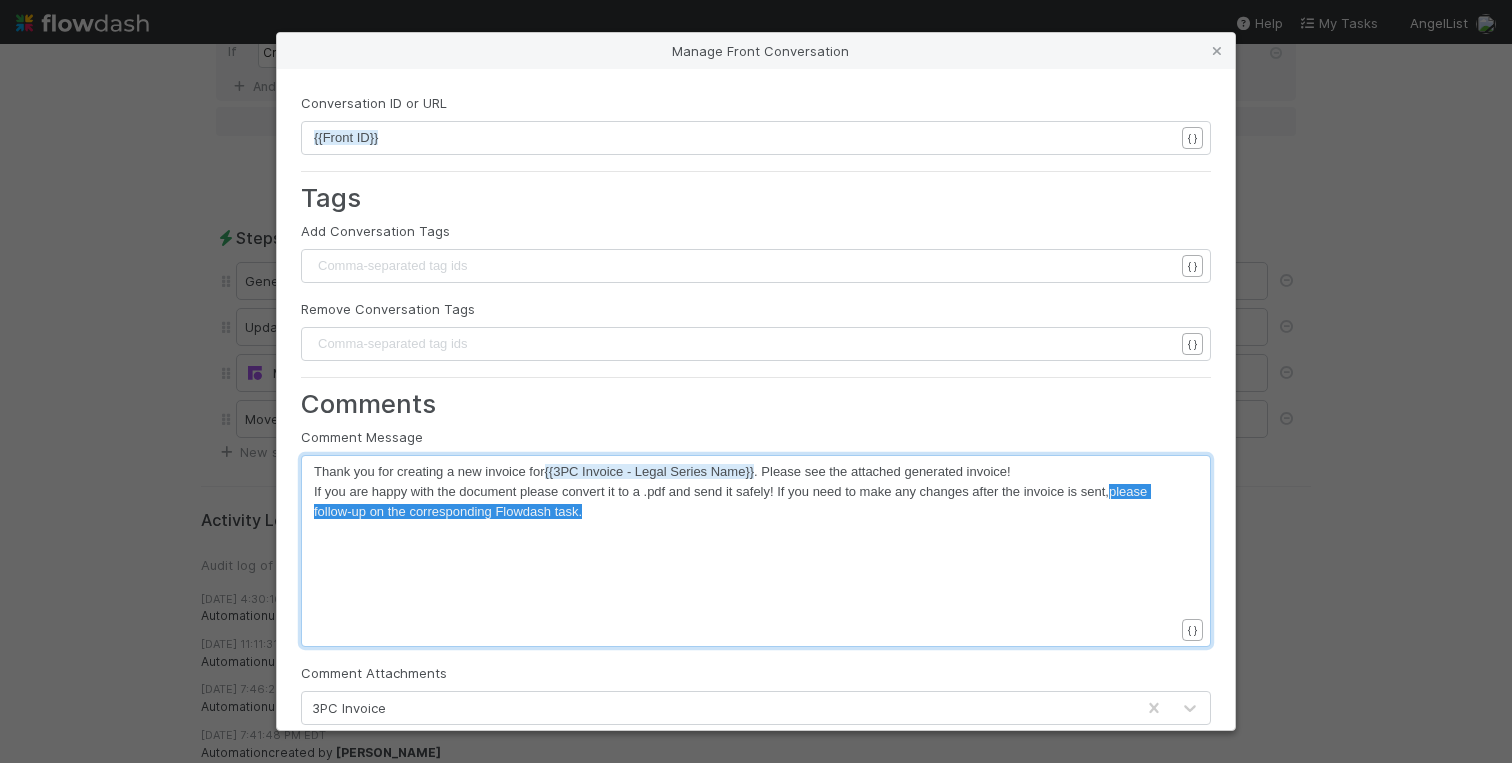 drag, startPoint x: 1114, startPoint y: 491, endPoint x: 1118, endPoint y: 503, distance: 12.649111 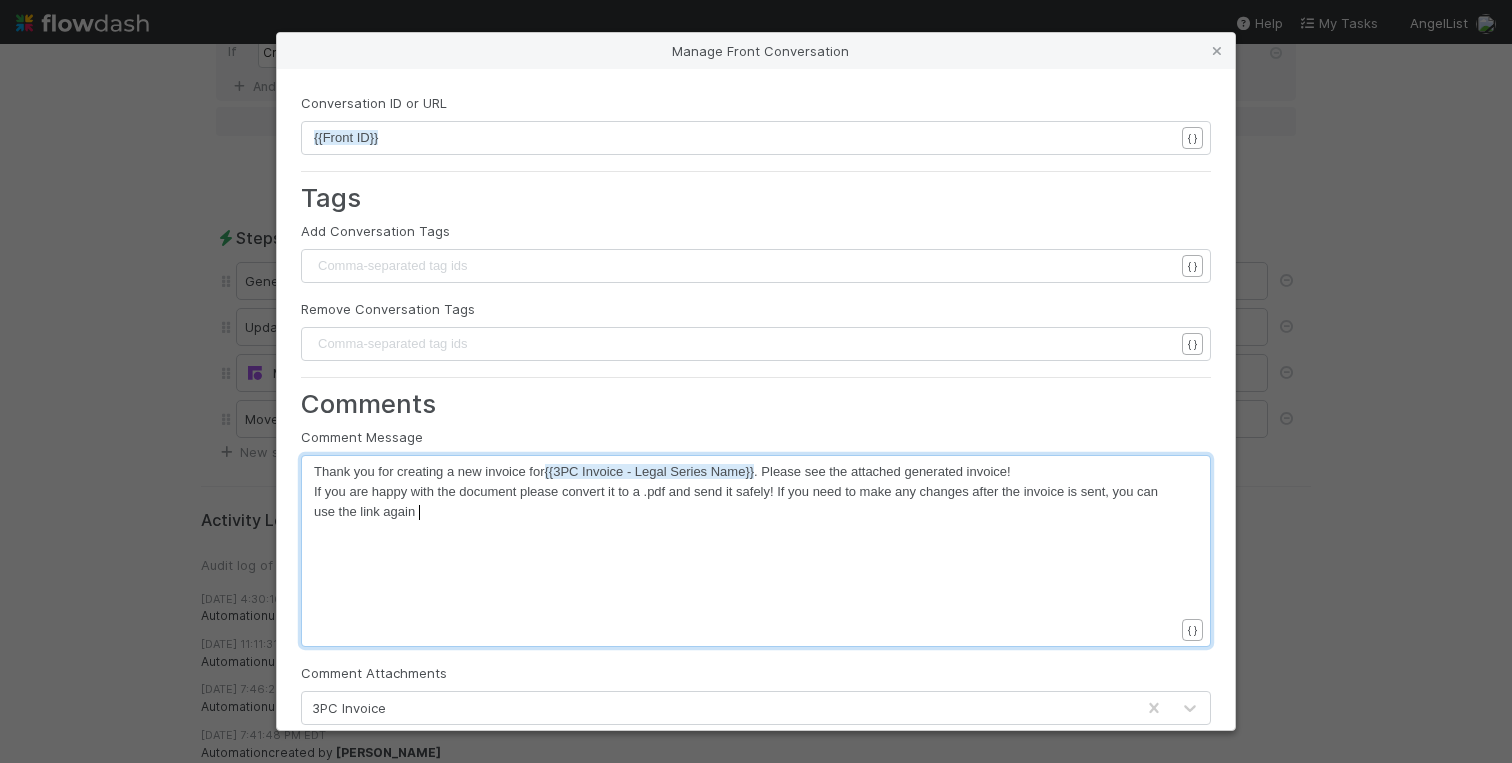 scroll, scrollTop: 6, scrollLeft: 152, axis: both 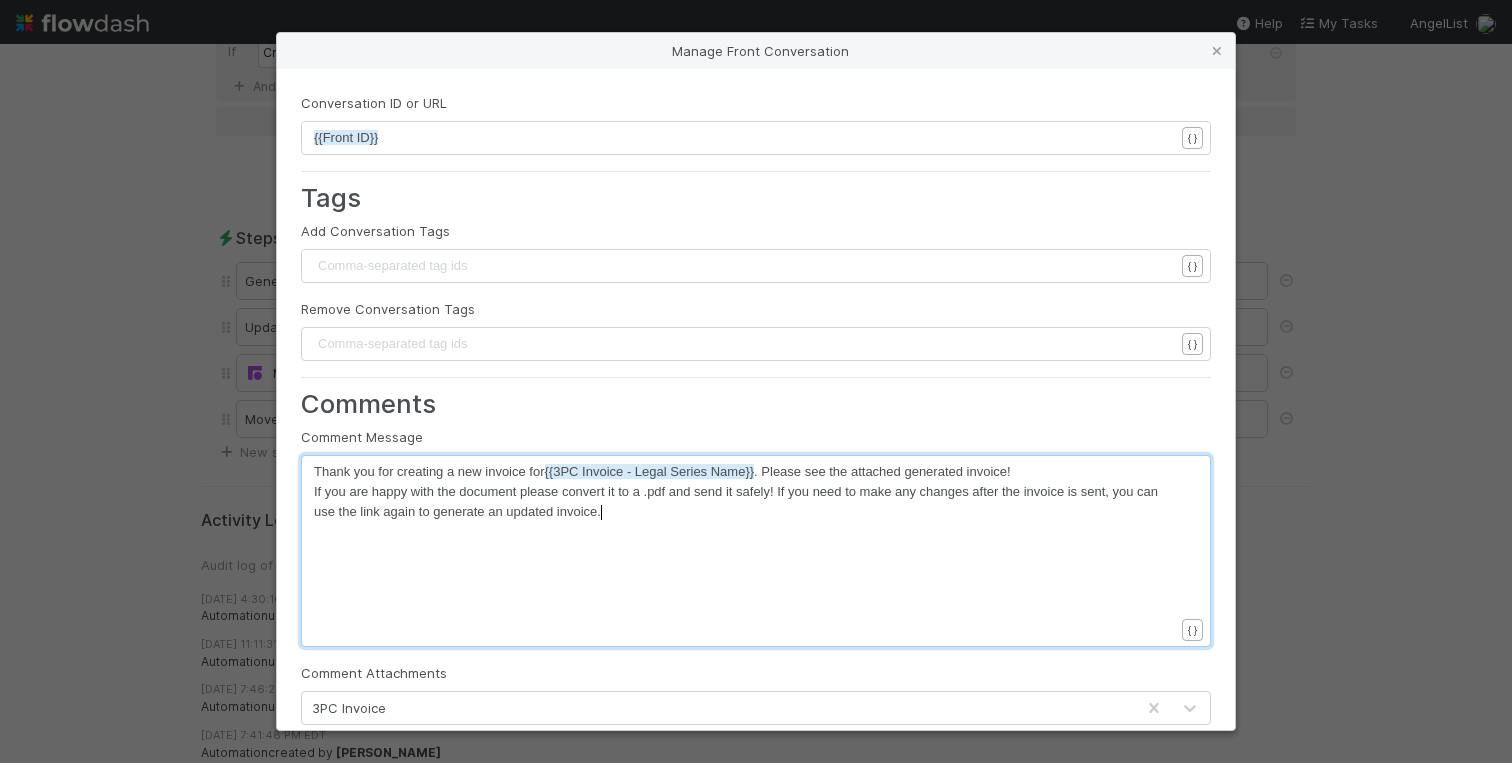type on "you can use the link again to generate an updated invoice." 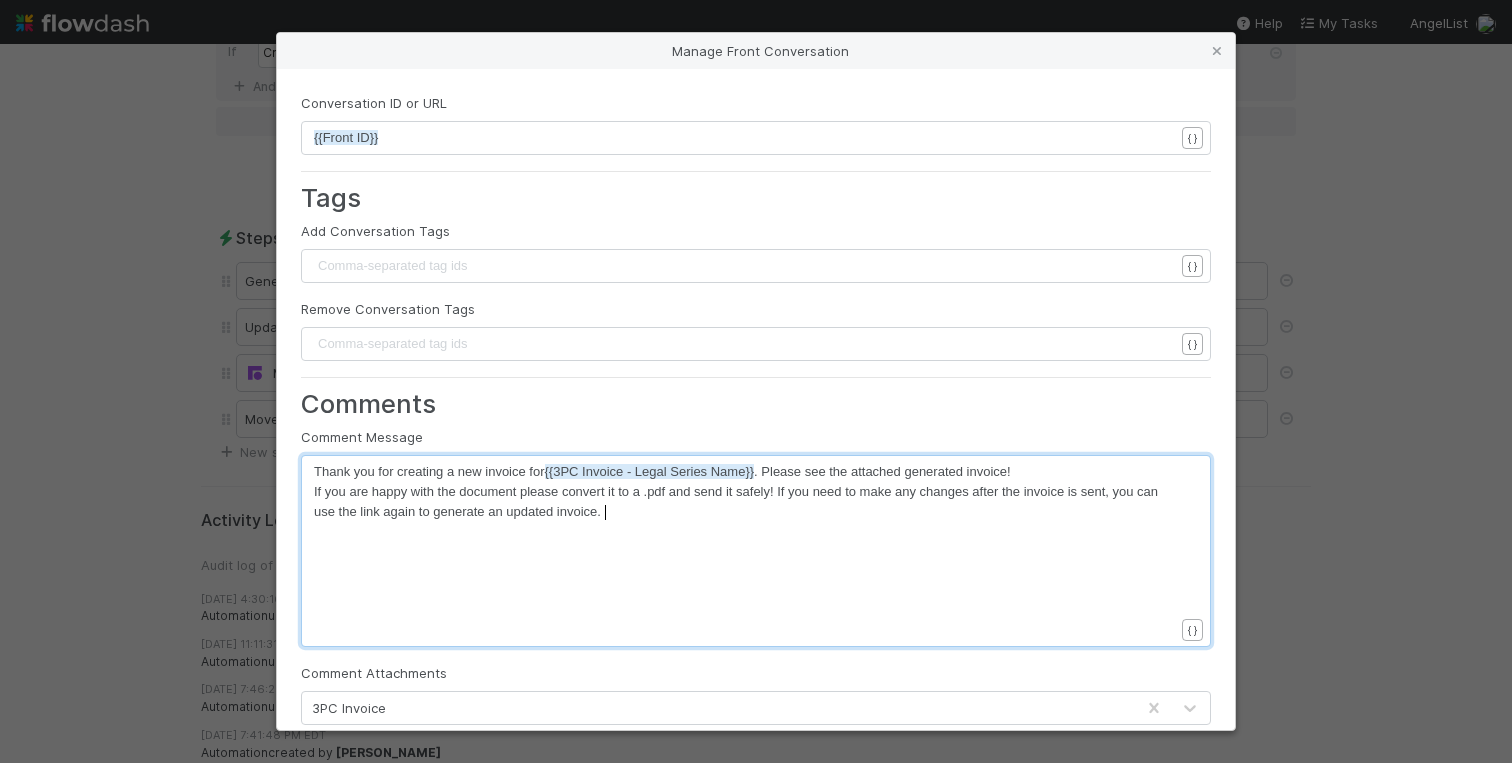scroll, scrollTop: 548, scrollLeft: 0, axis: vertical 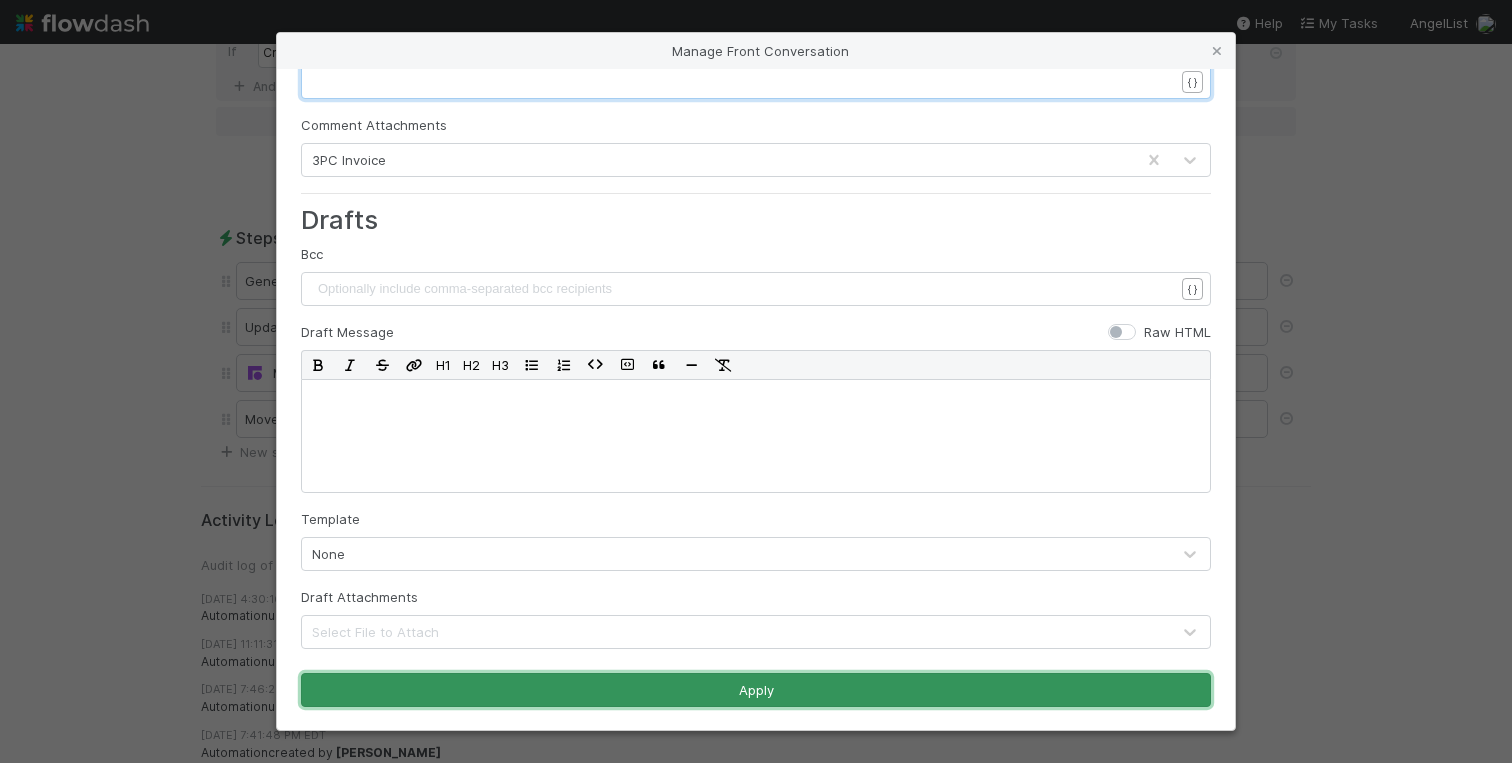 click on "Apply" at bounding box center (756, 690) 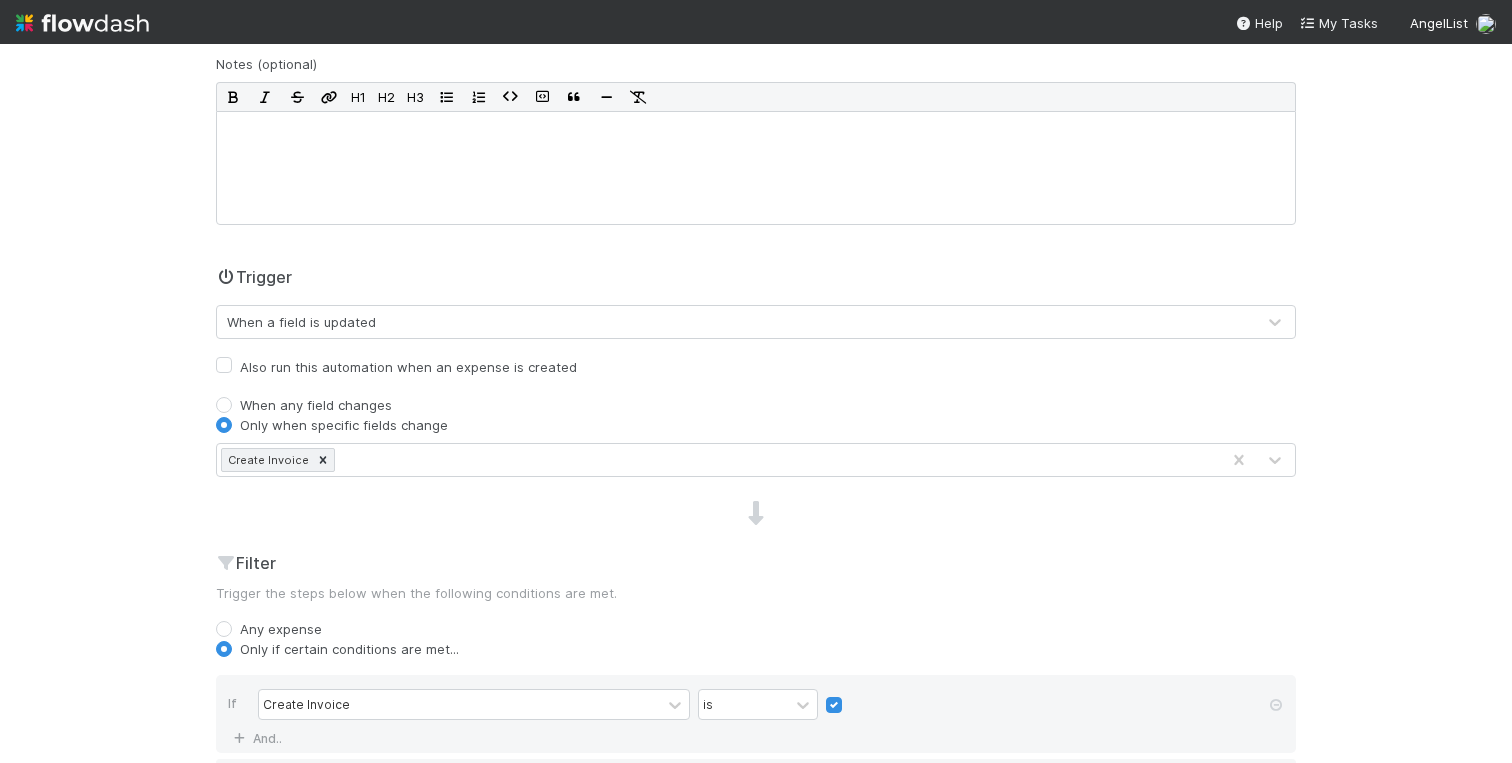scroll, scrollTop: 0, scrollLeft: 0, axis: both 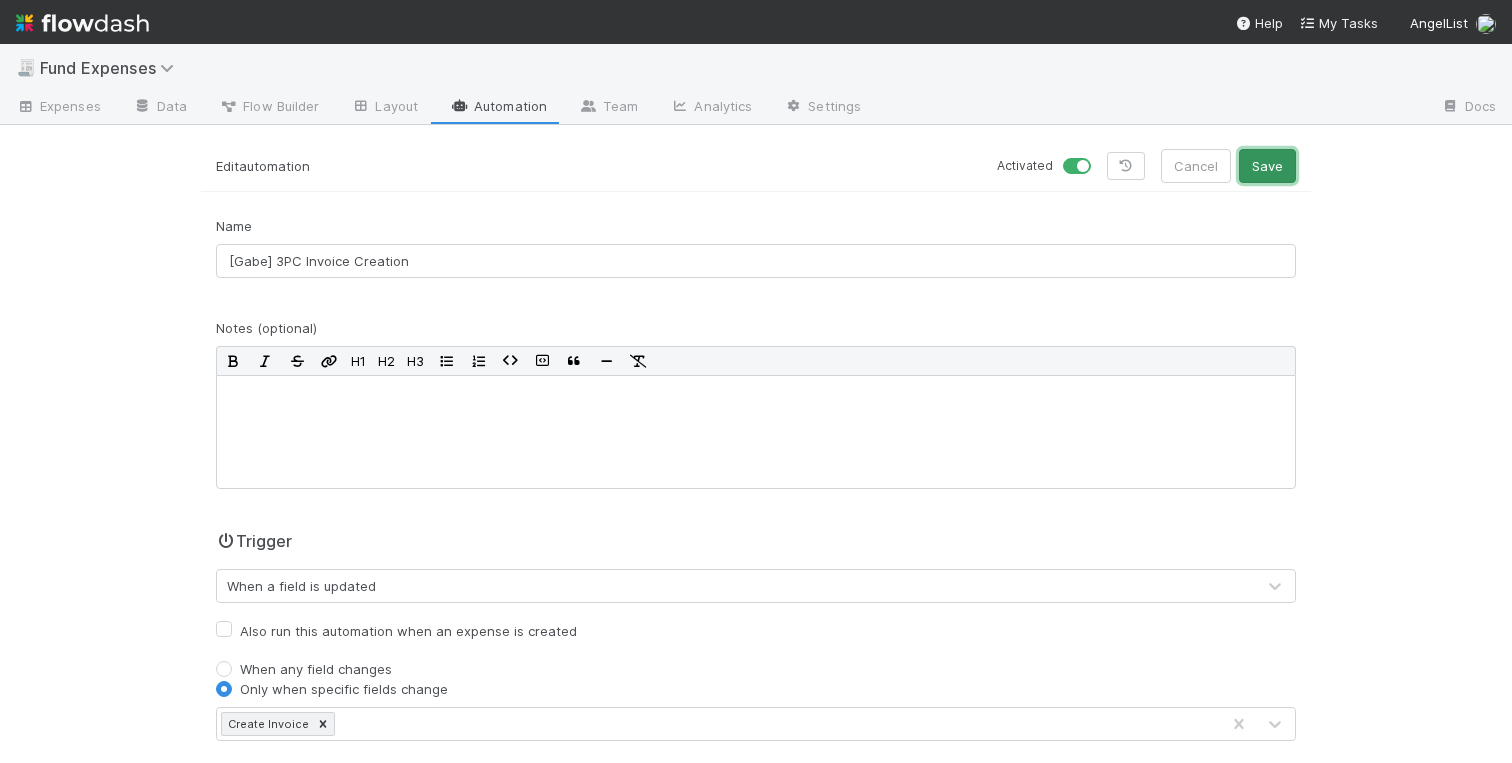 click on "Save" at bounding box center [1267, 166] 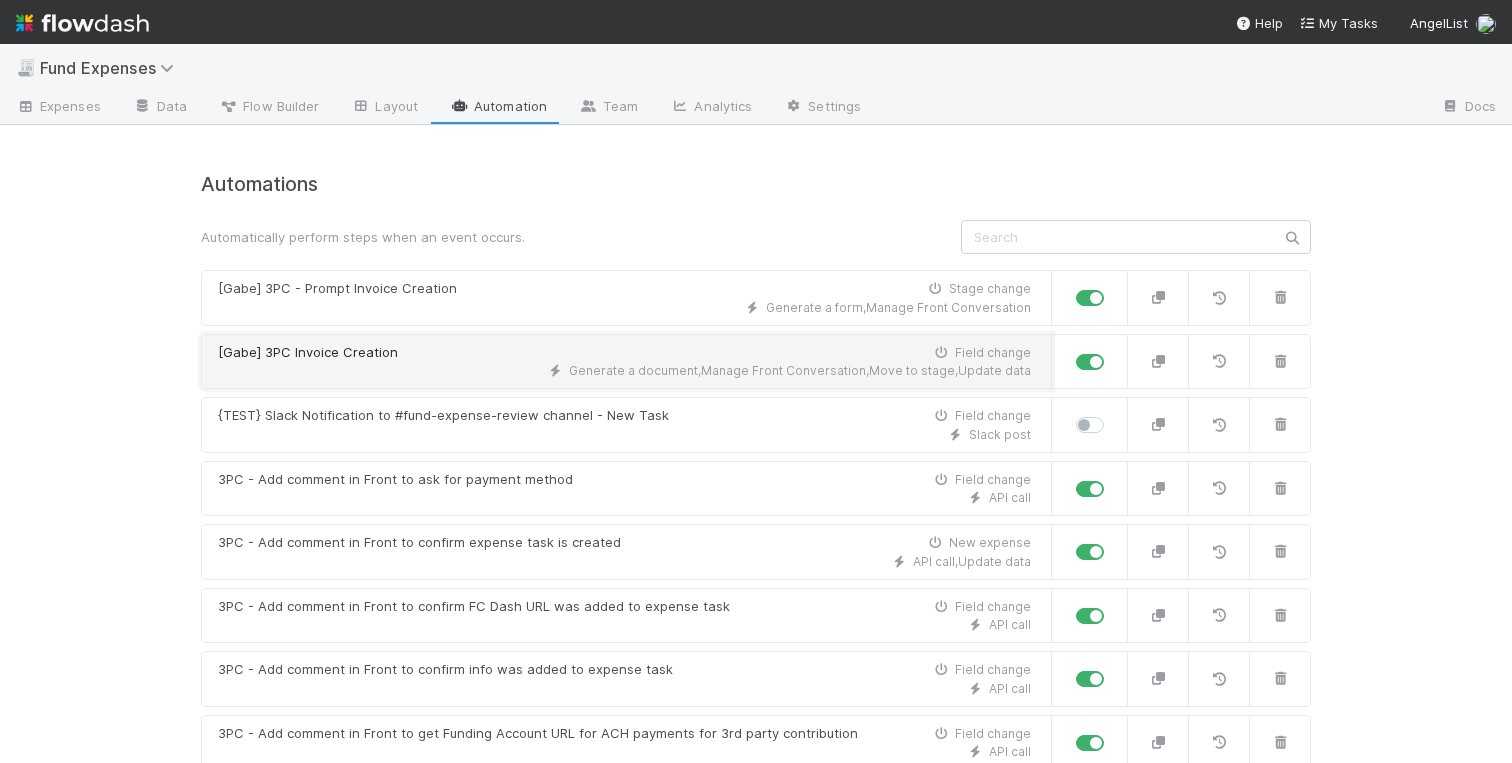 click on "[Gabe] 3PC Invoice Creation Field change" at bounding box center (624, 353) 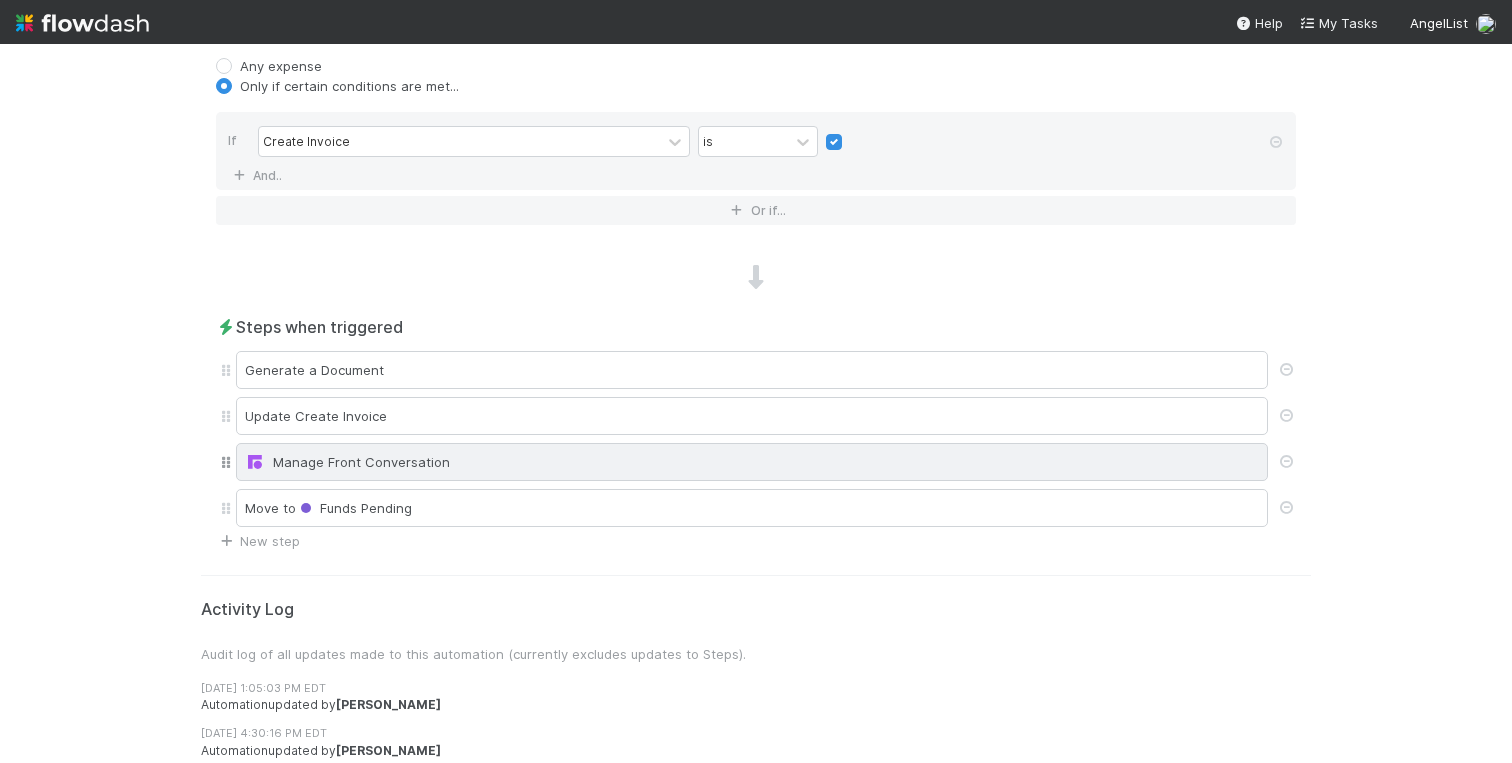 scroll, scrollTop: 828, scrollLeft: 0, axis: vertical 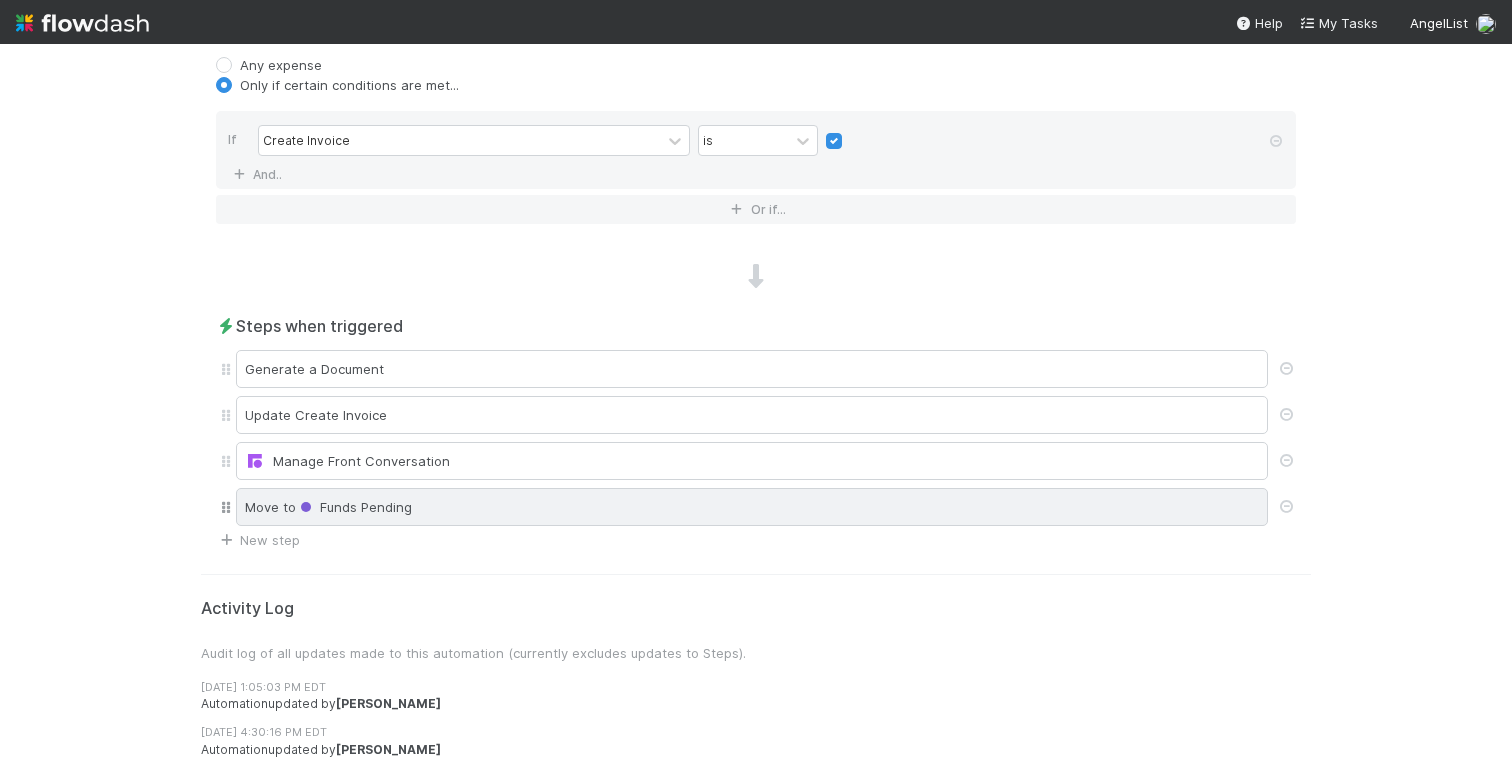 click on "Move to    Funds Pending" at bounding box center [752, 507] 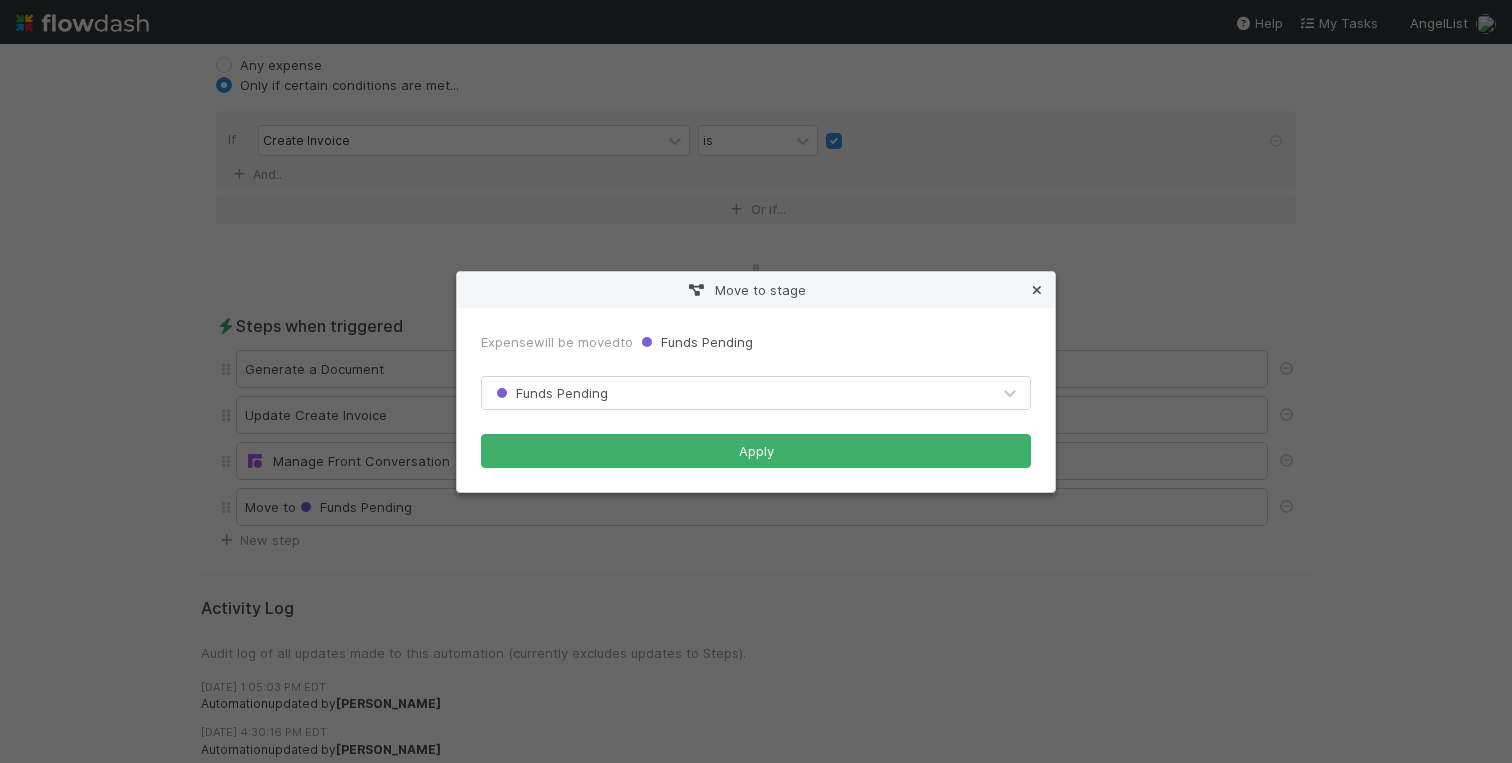 click at bounding box center [1037, 290] 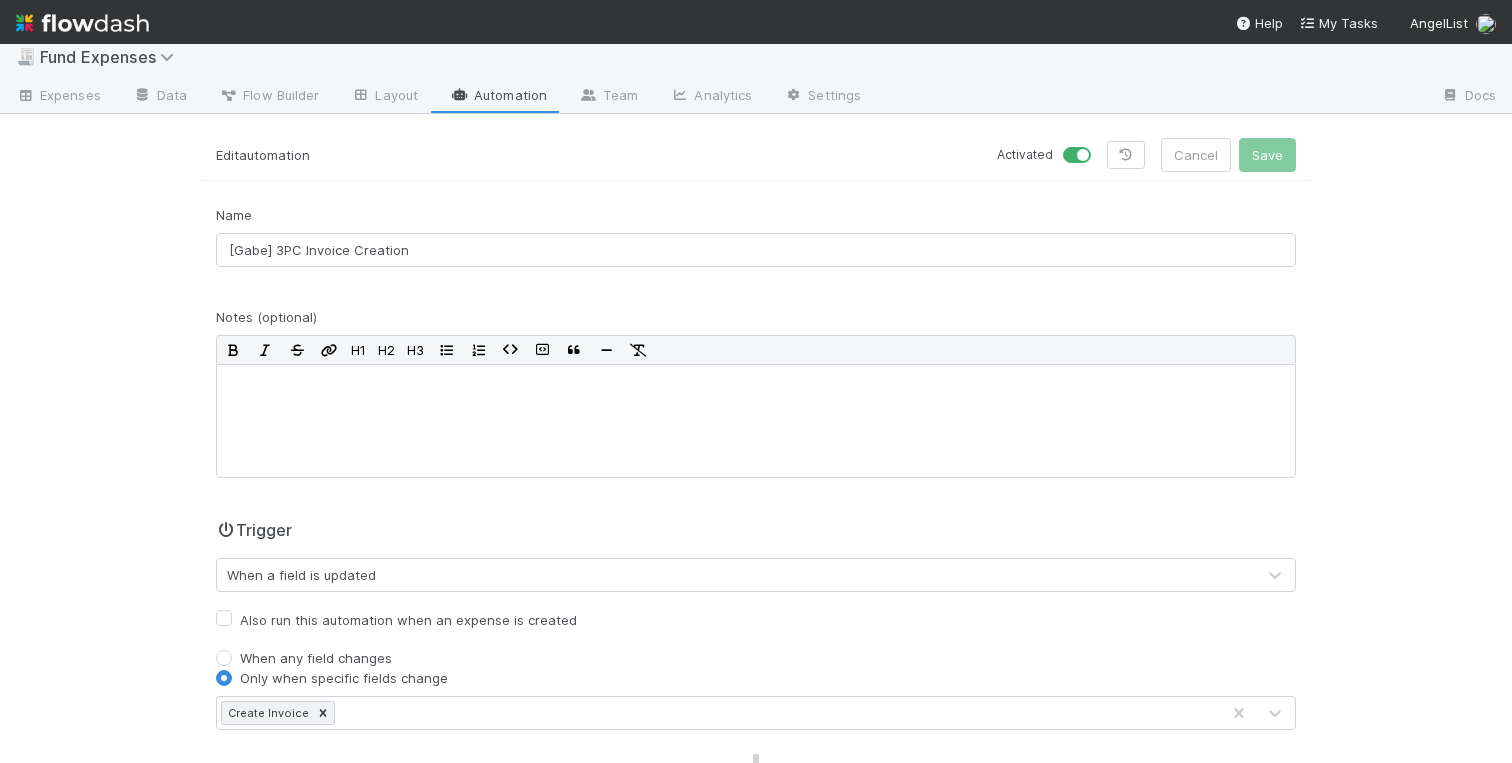 scroll, scrollTop: 0, scrollLeft: 0, axis: both 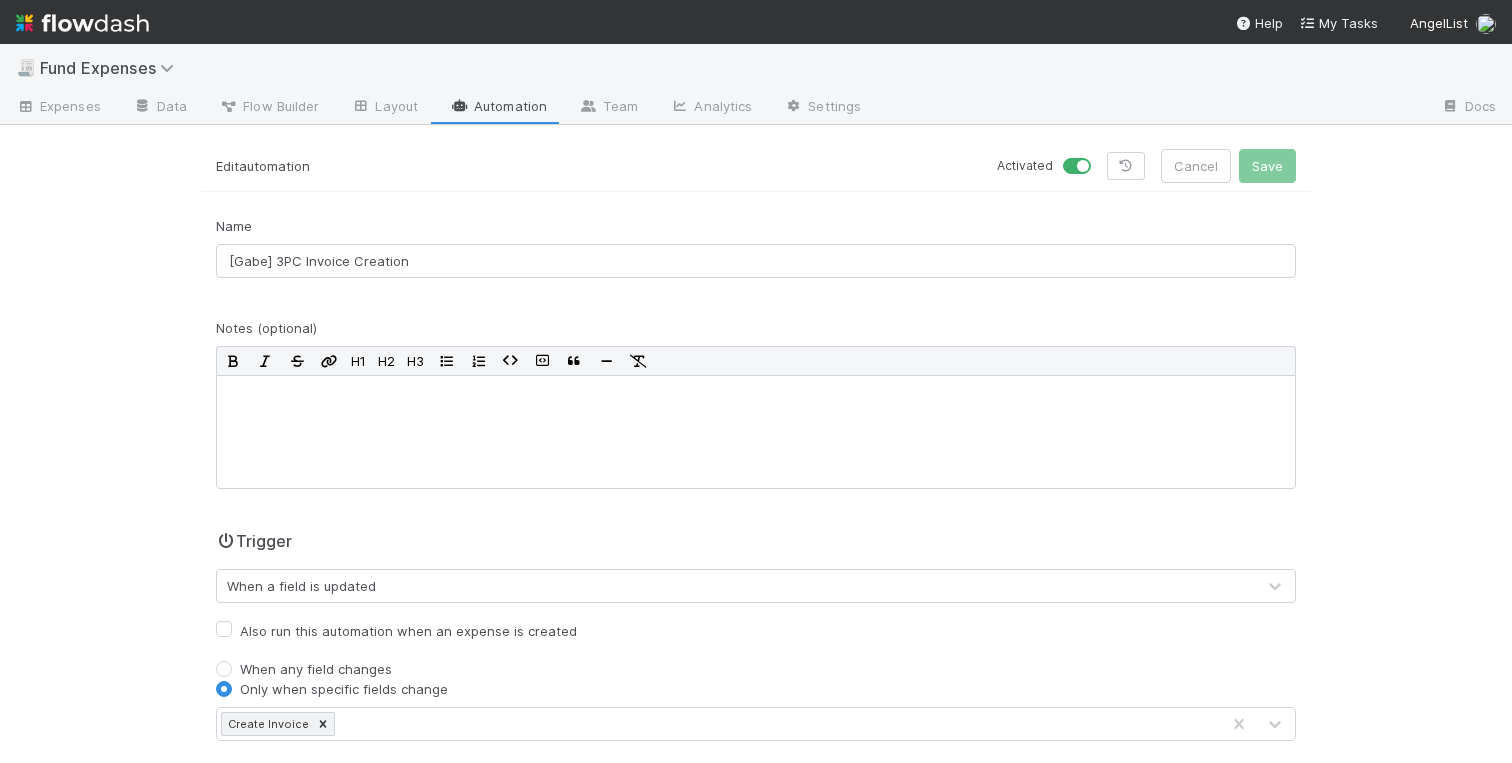 click on "Automation" at bounding box center [498, 108] 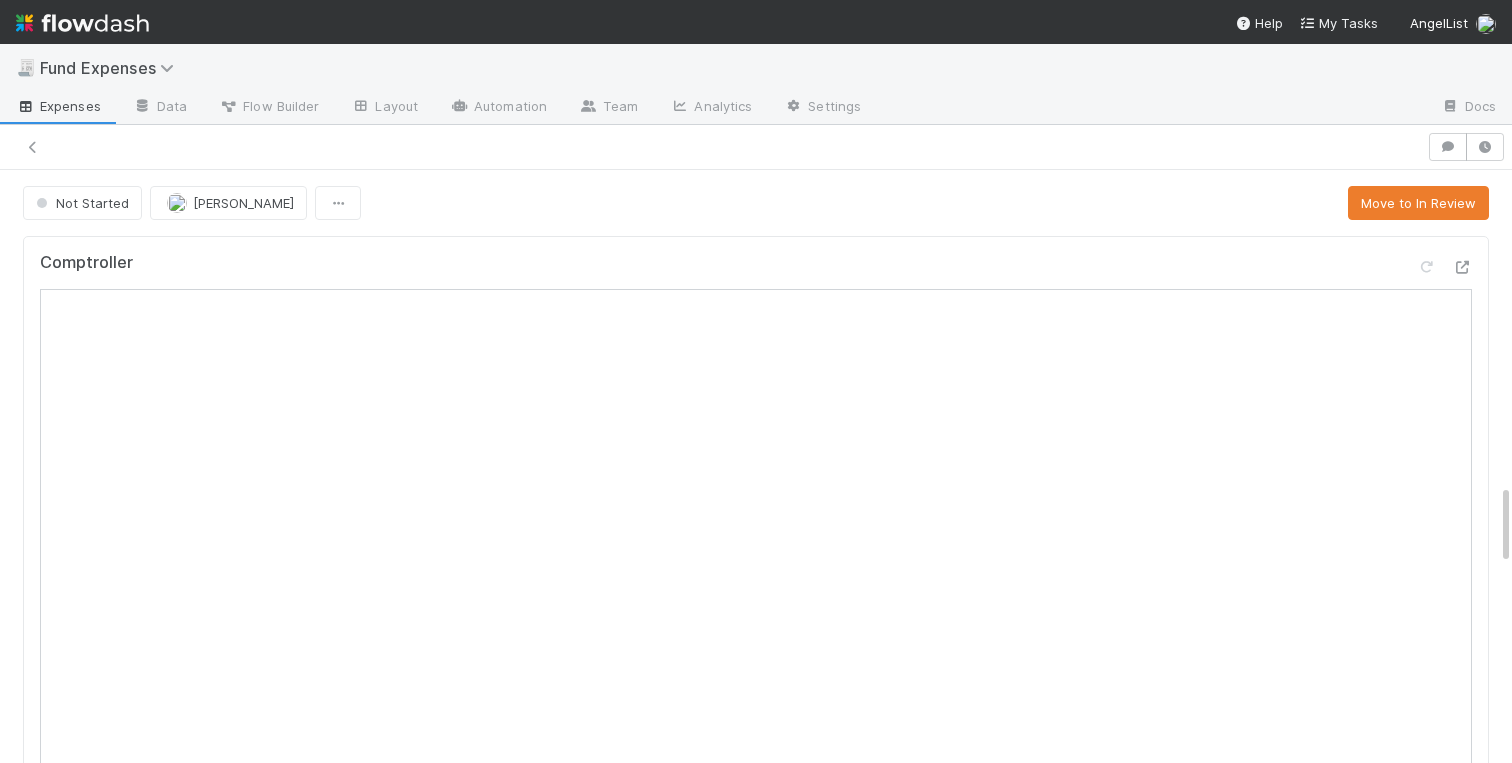 scroll, scrollTop: 0, scrollLeft: 0, axis: both 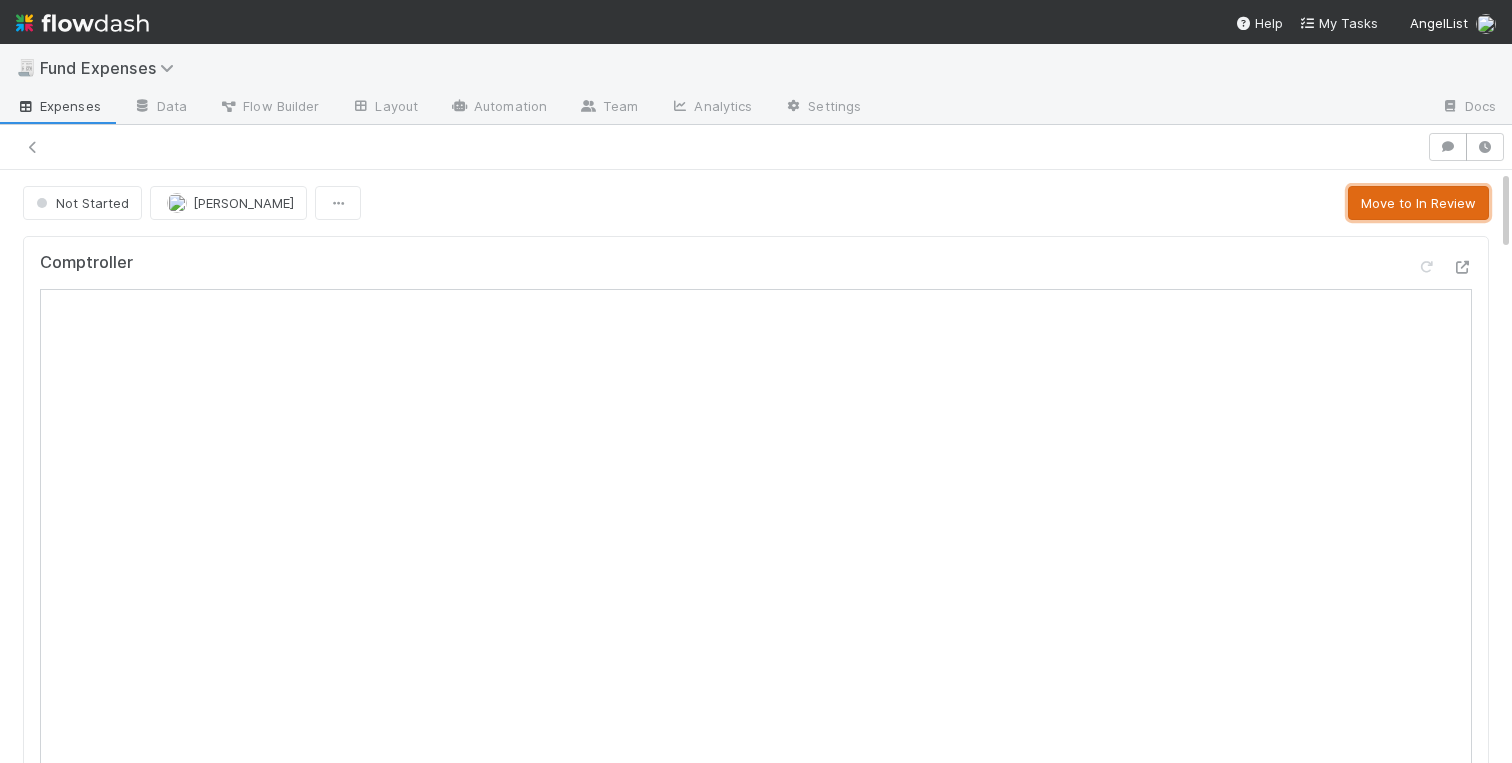 click on "Move to In Review" at bounding box center (1418, 203) 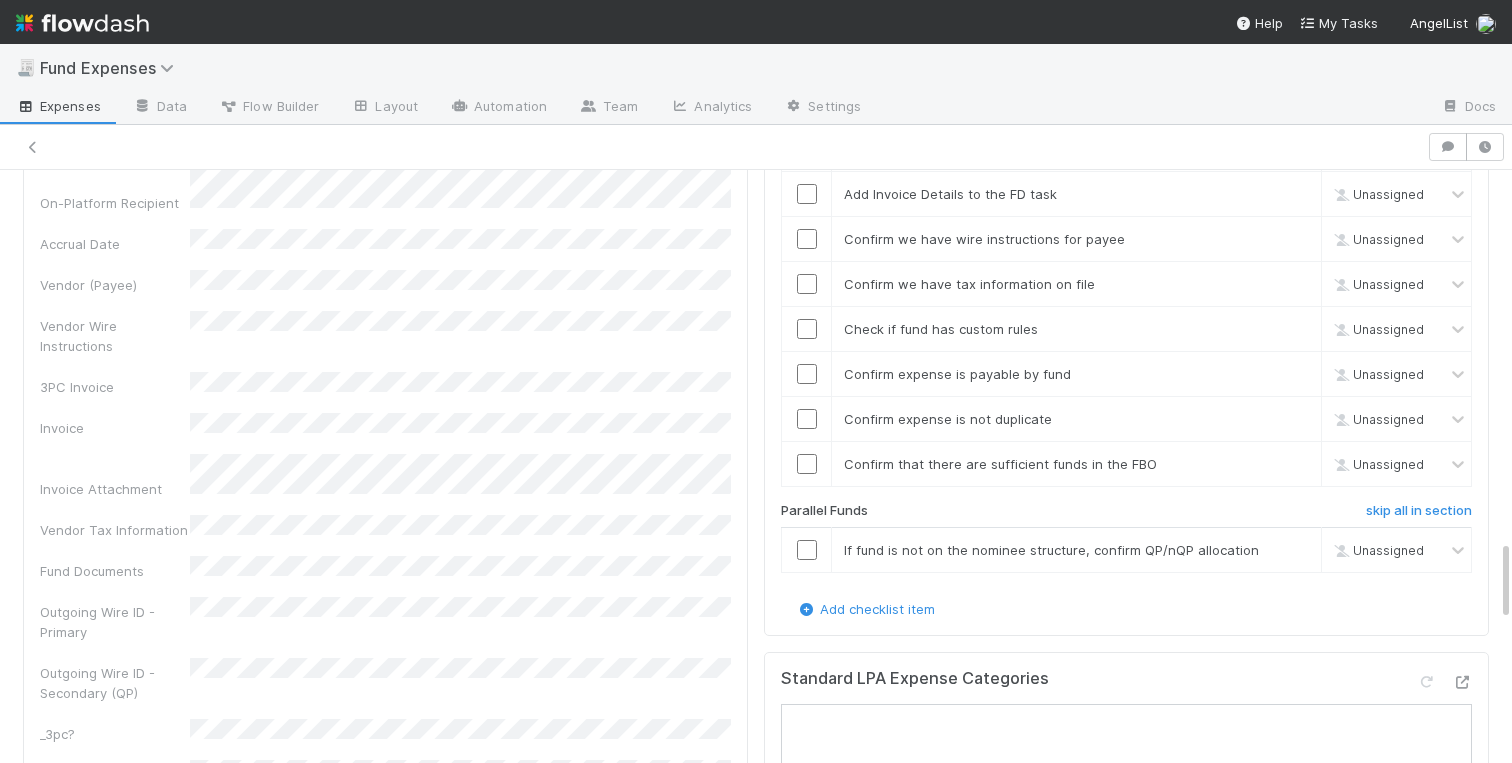 scroll, scrollTop: 2748, scrollLeft: 0, axis: vertical 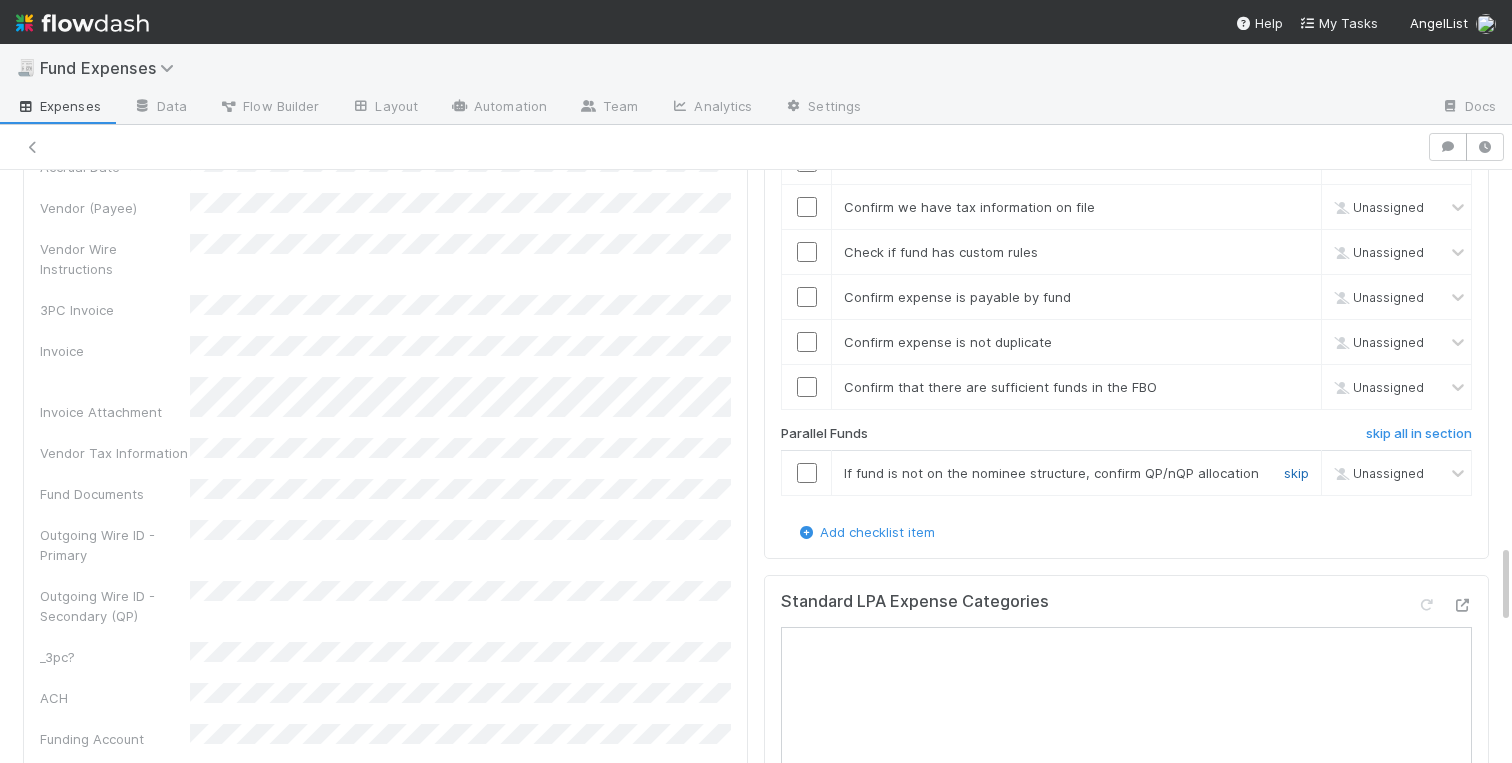 click on "skip" at bounding box center [1296, 473] 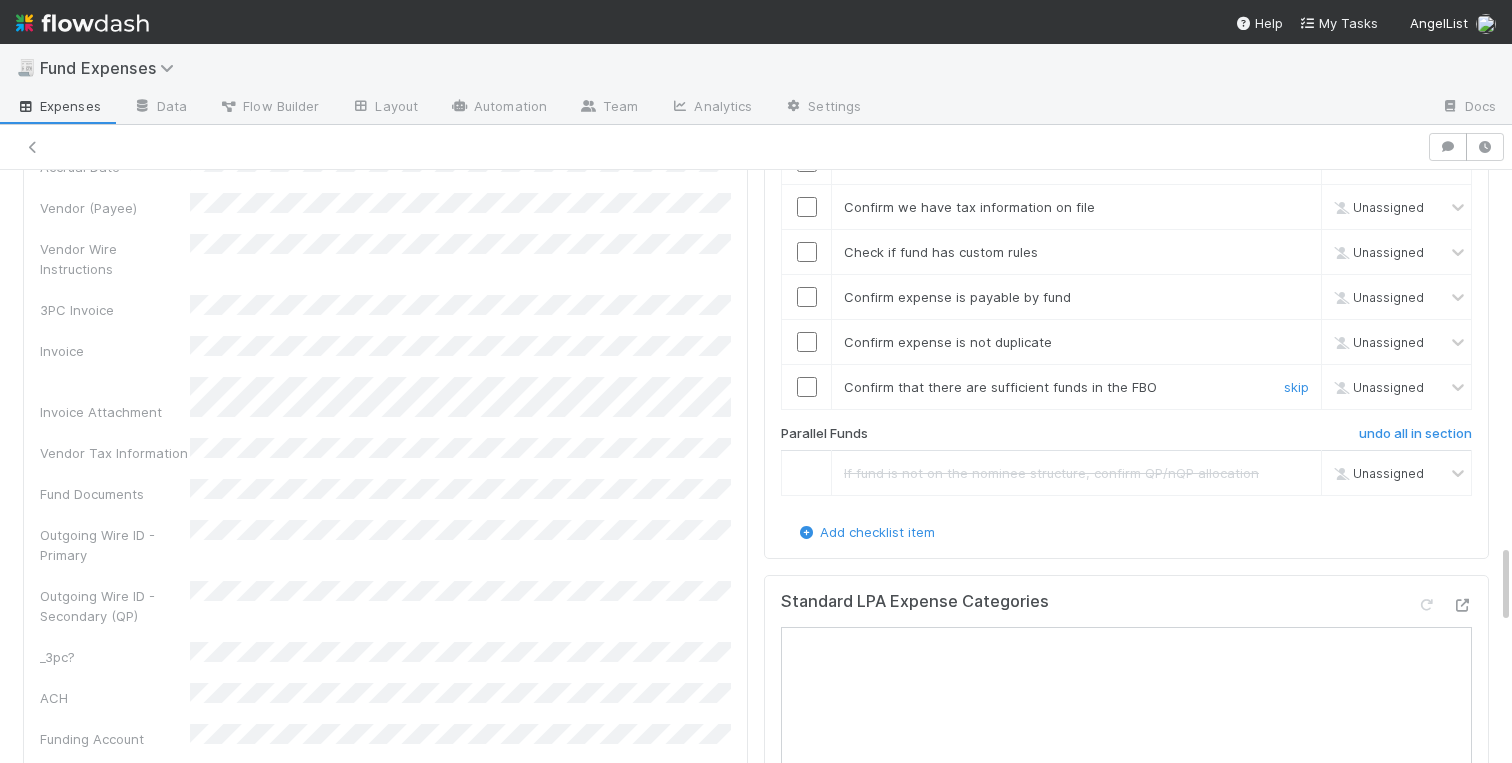 click at bounding box center (807, 387) 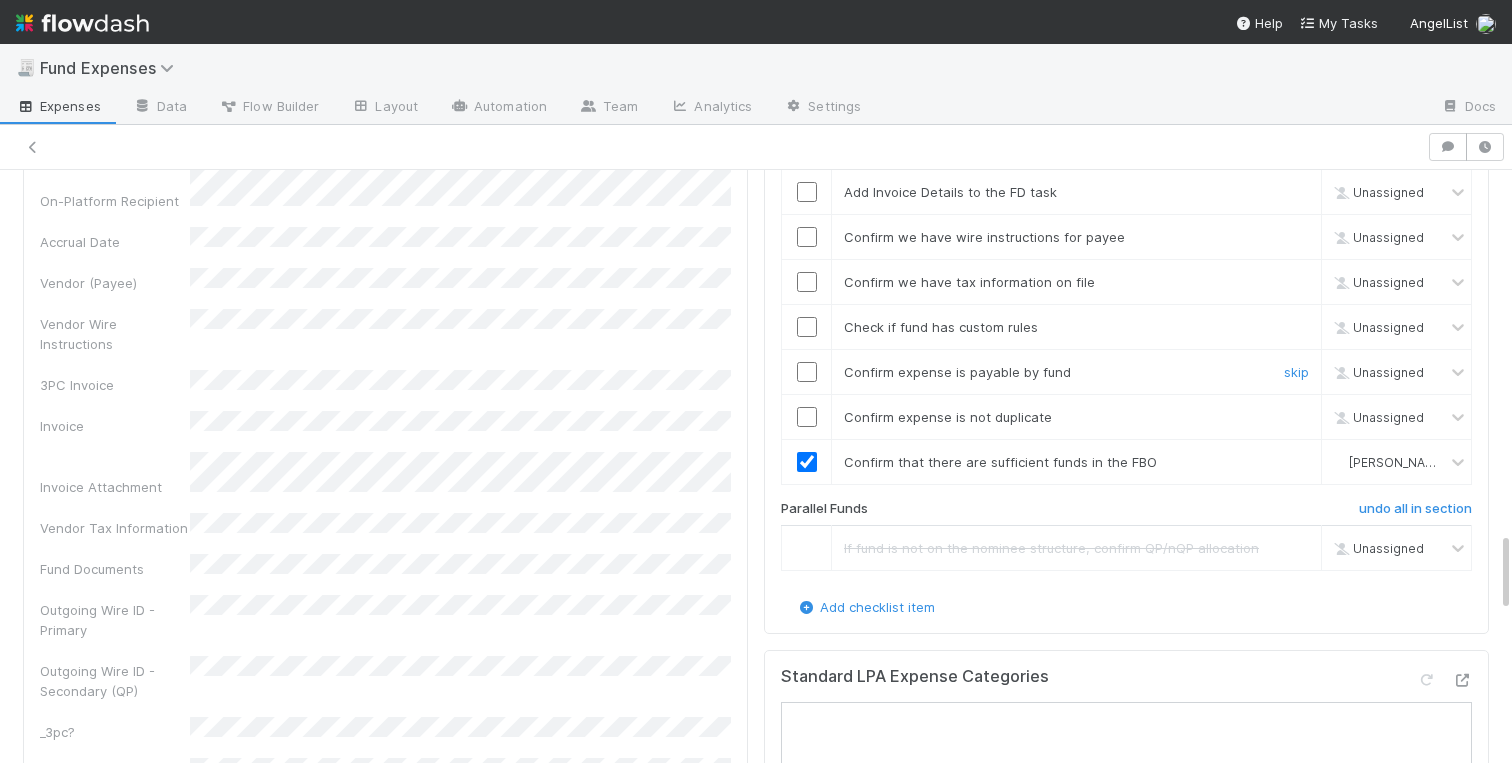 scroll, scrollTop: 2626, scrollLeft: 0, axis: vertical 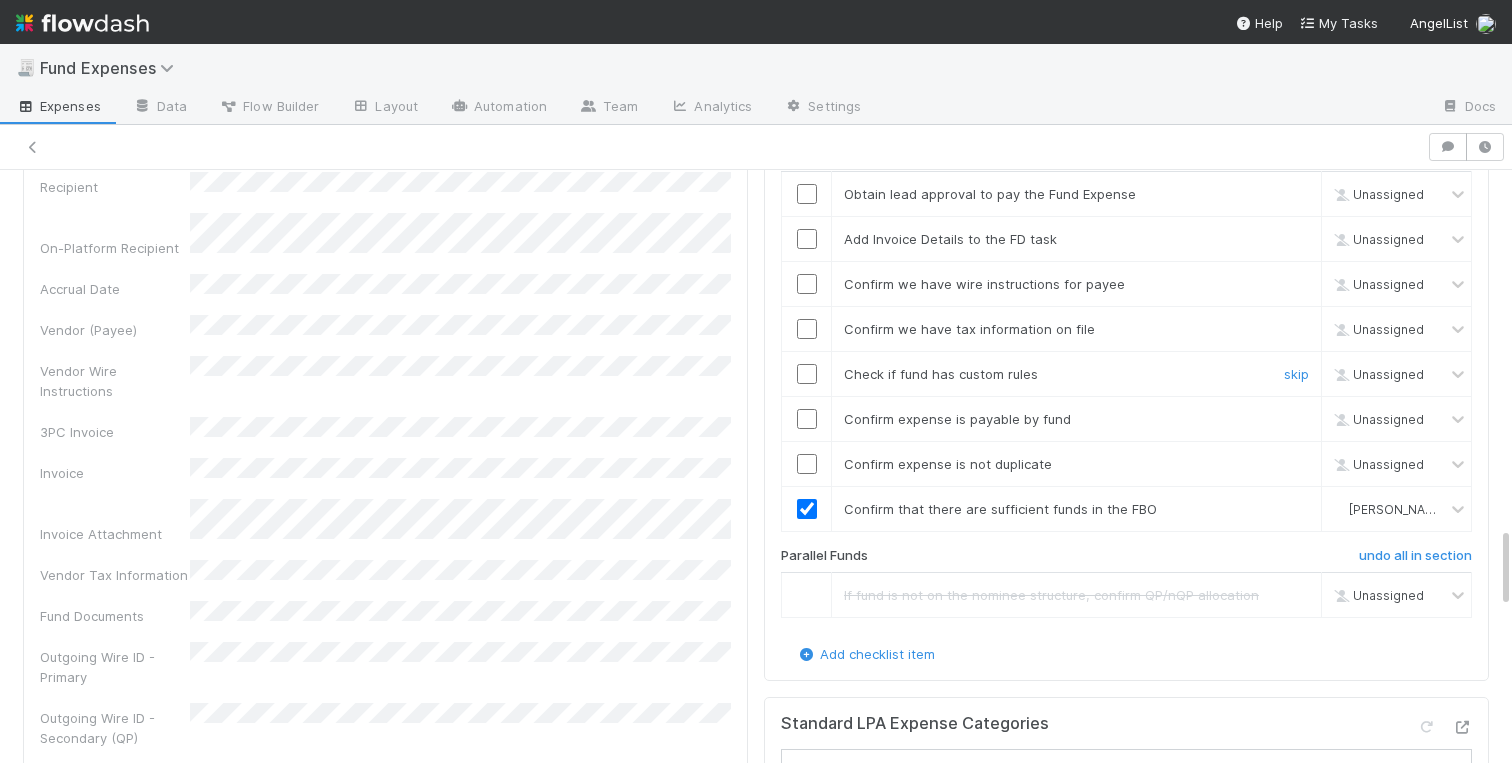 click at bounding box center (807, 374) 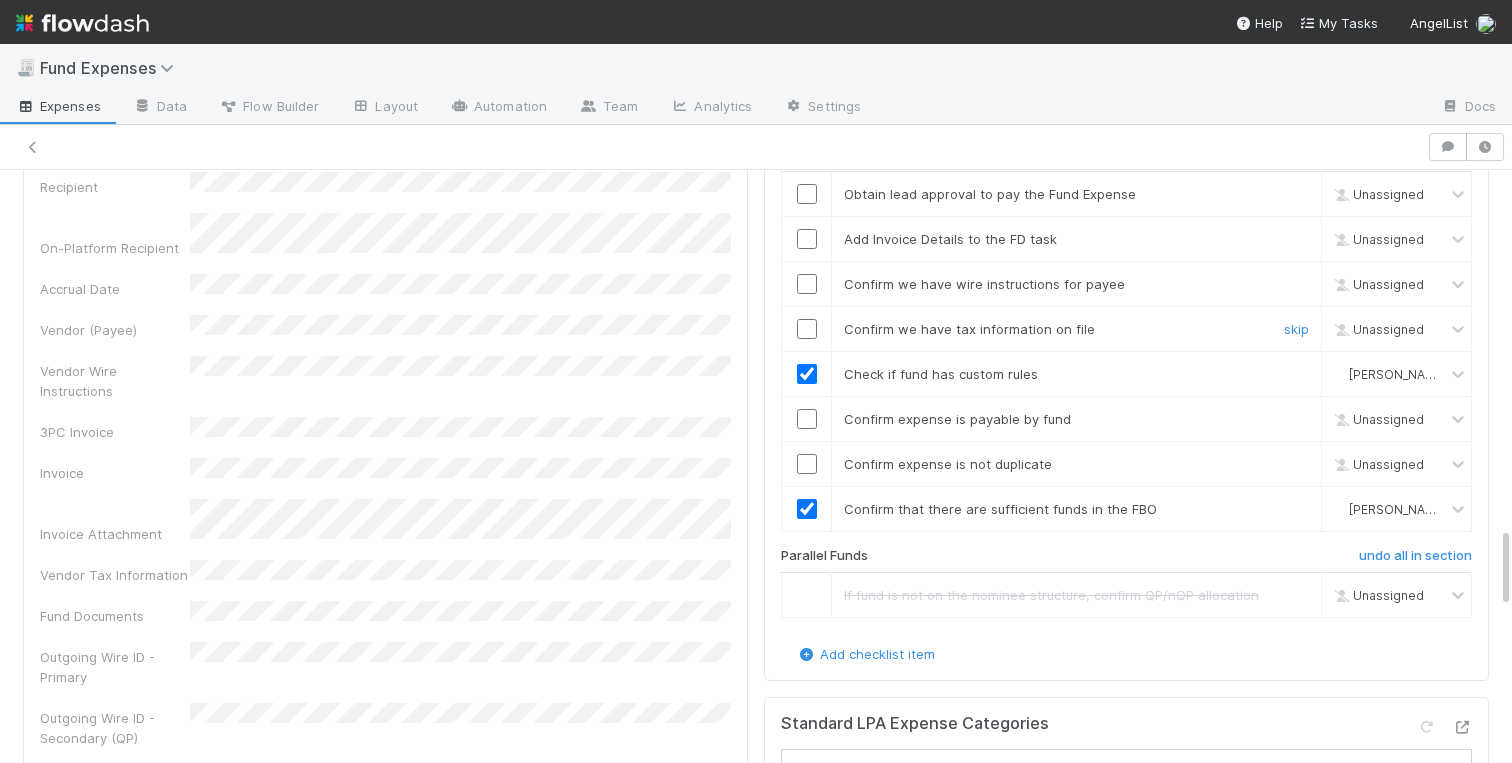 click at bounding box center (807, 329) 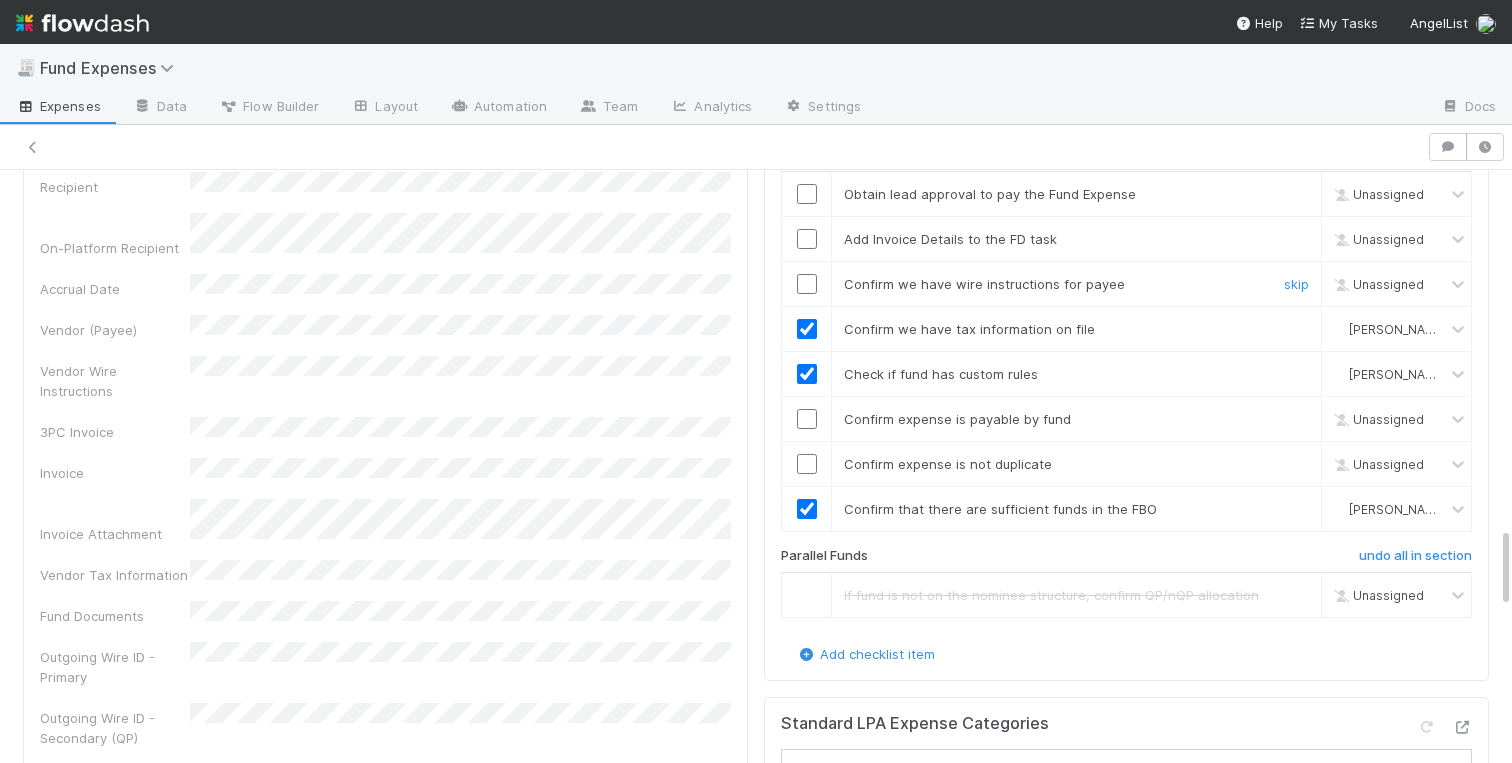 click at bounding box center (807, 284) 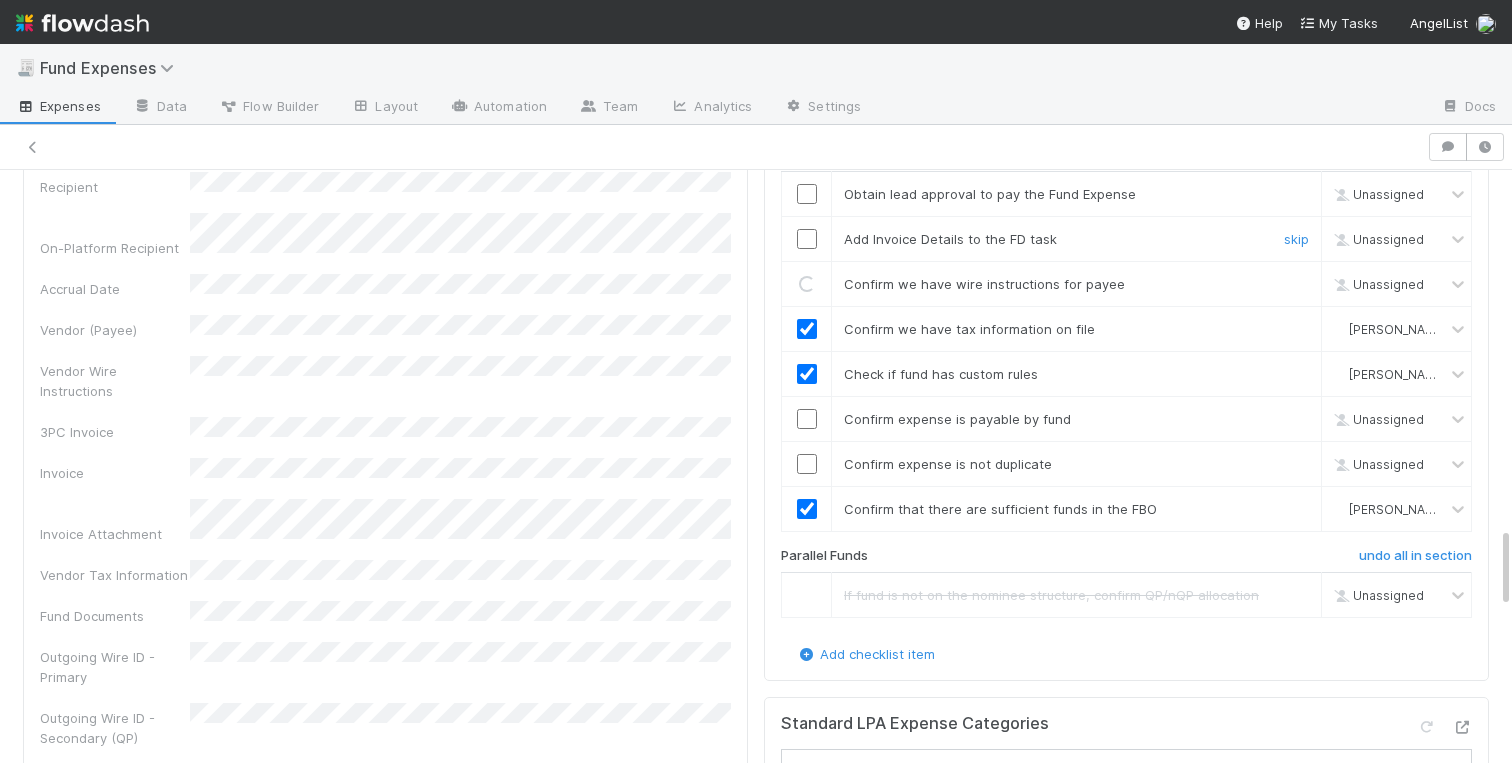 click at bounding box center (807, 239) 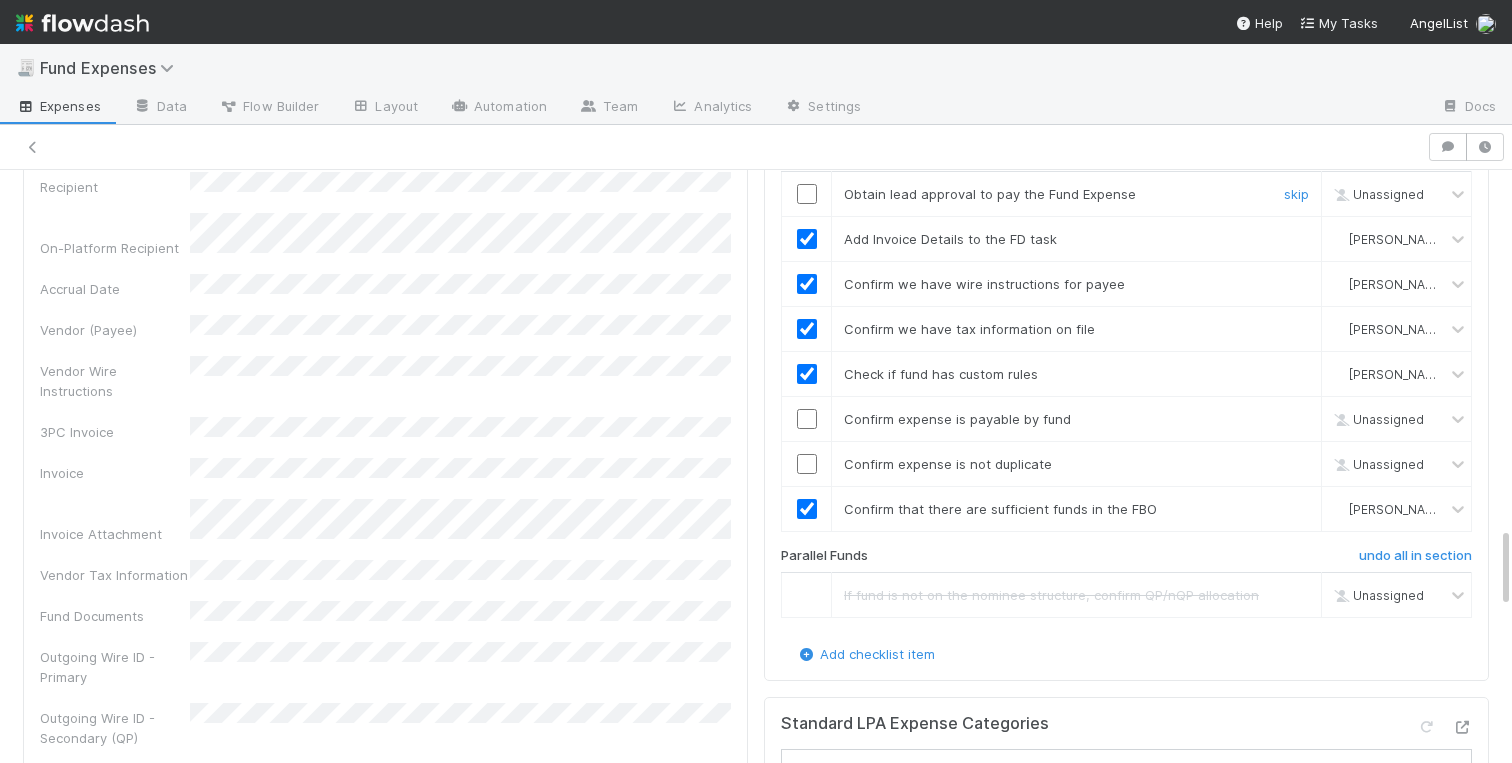 click at bounding box center (807, 194) 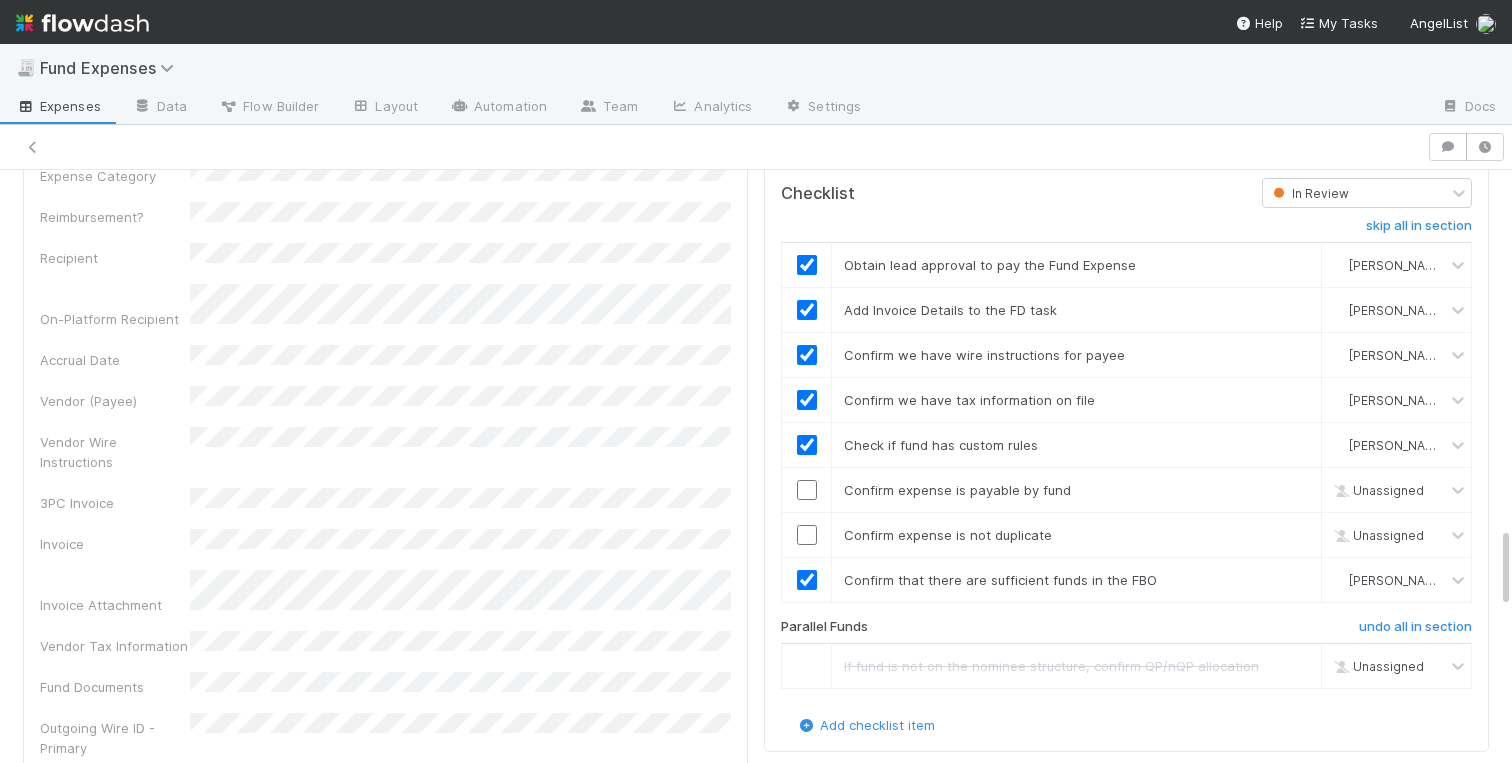 scroll, scrollTop: 2648, scrollLeft: 0, axis: vertical 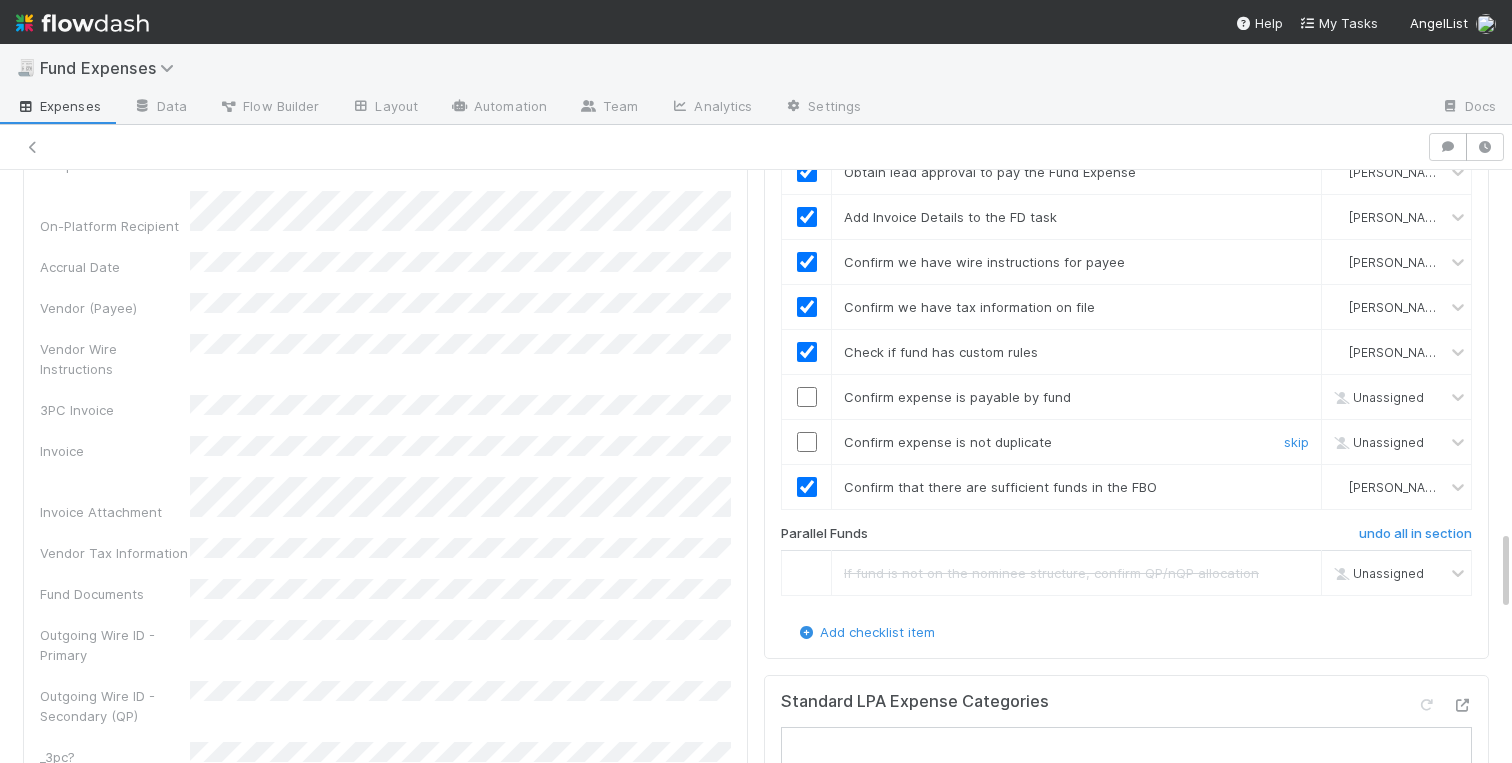 click at bounding box center [807, 442] 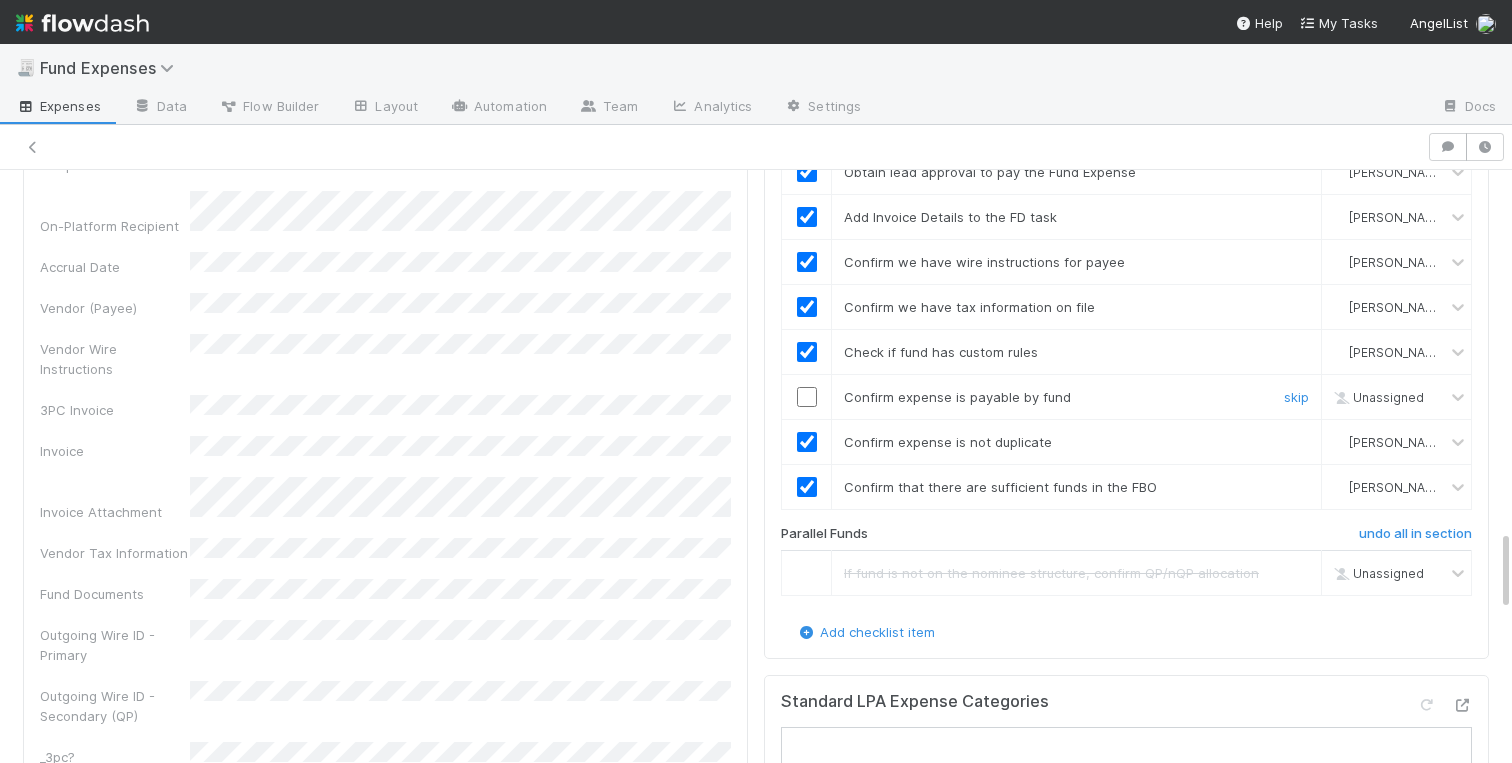 click at bounding box center [807, 397] 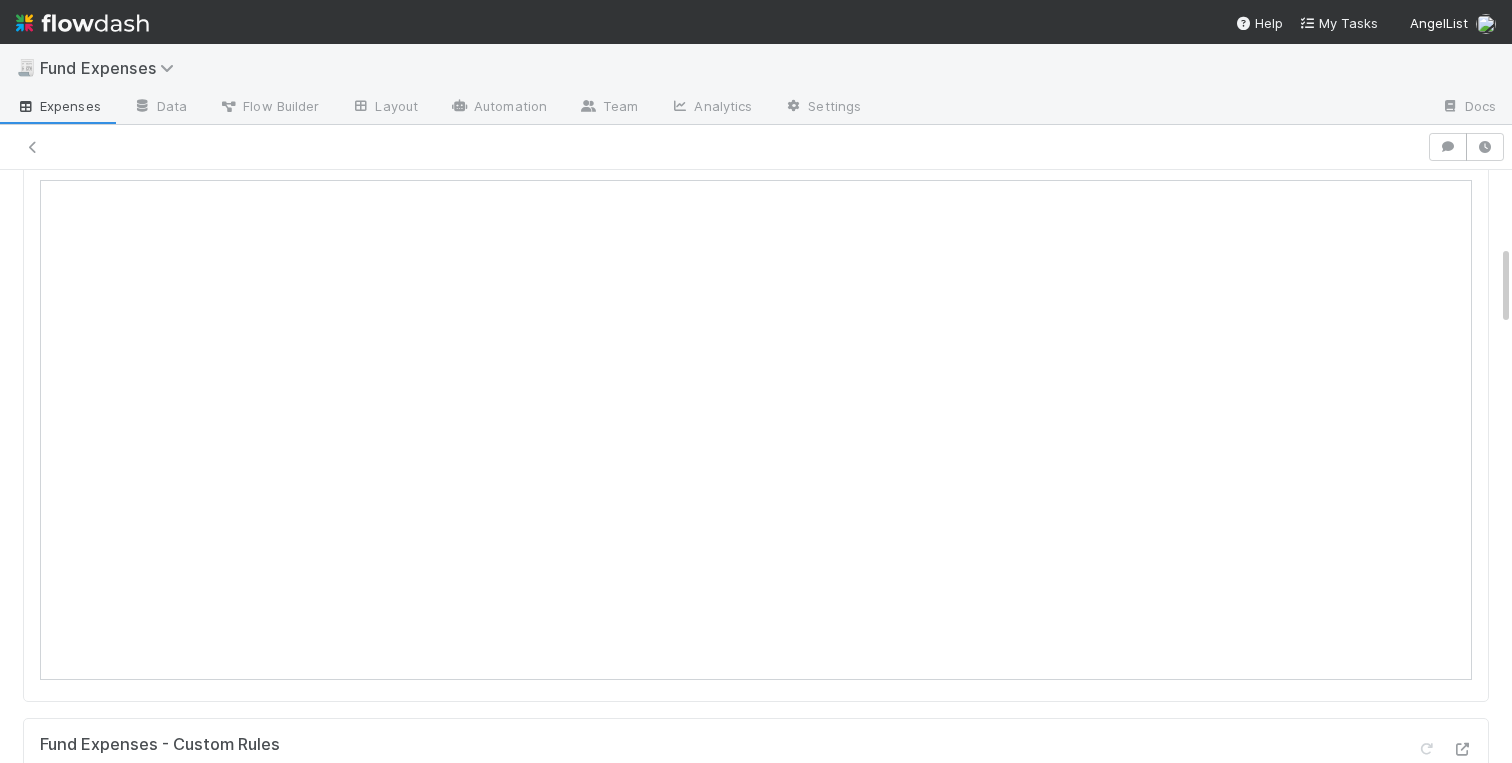 scroll, scrollTop: 0, scrollLeft: 0, axis: both 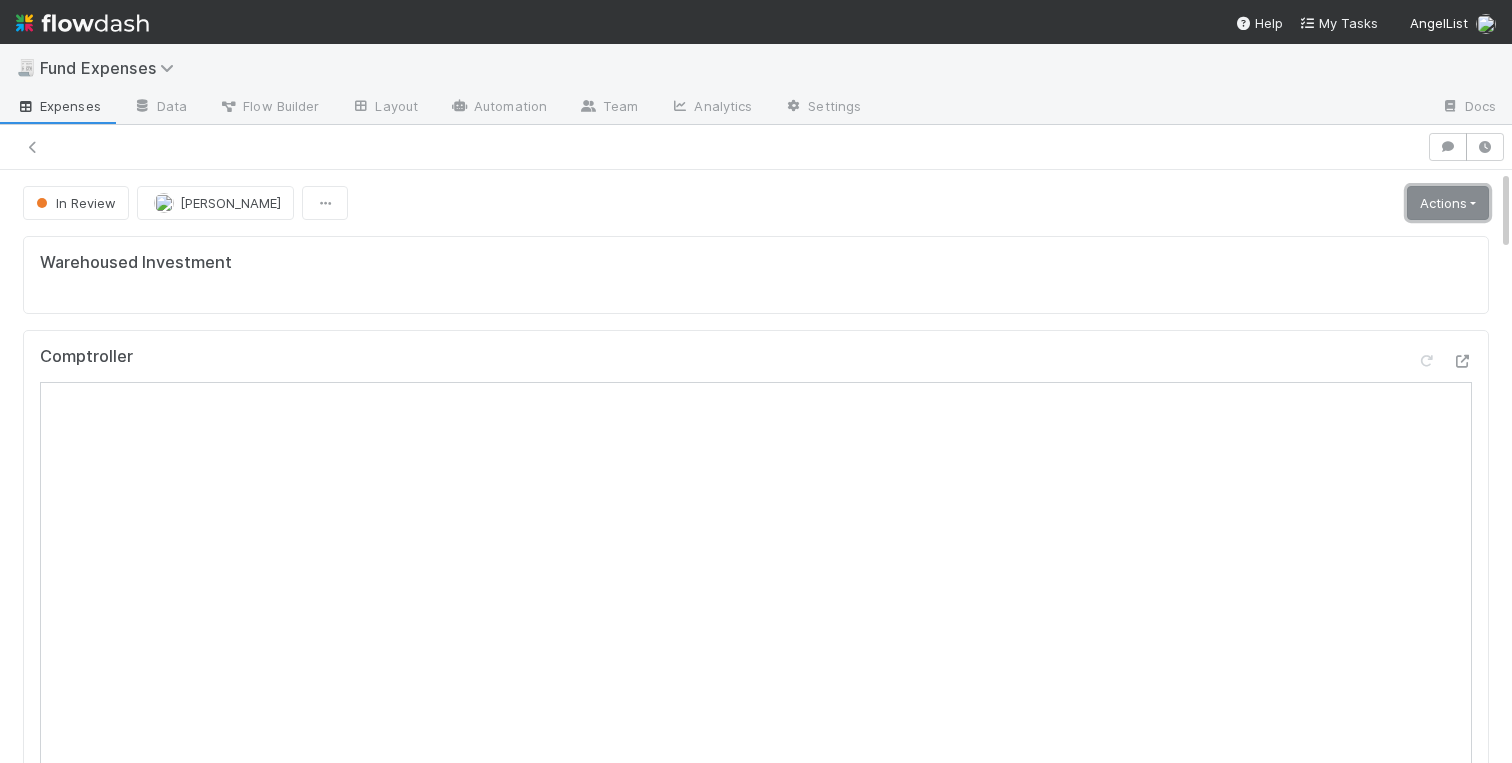 click on "Actions" at bounding box center [1448, 203] 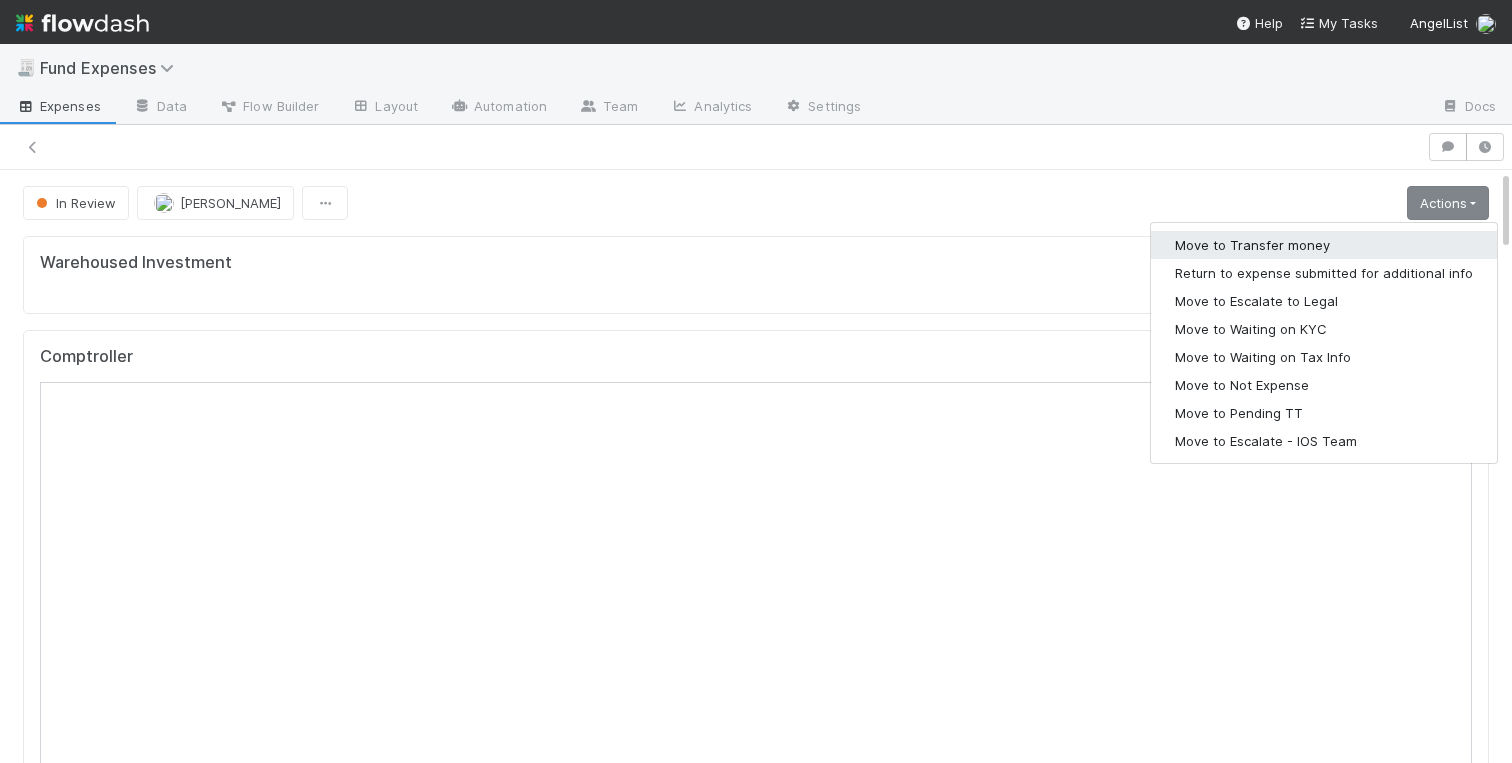 click on "Move to Transfer money" at bounding box center [1324, 245] 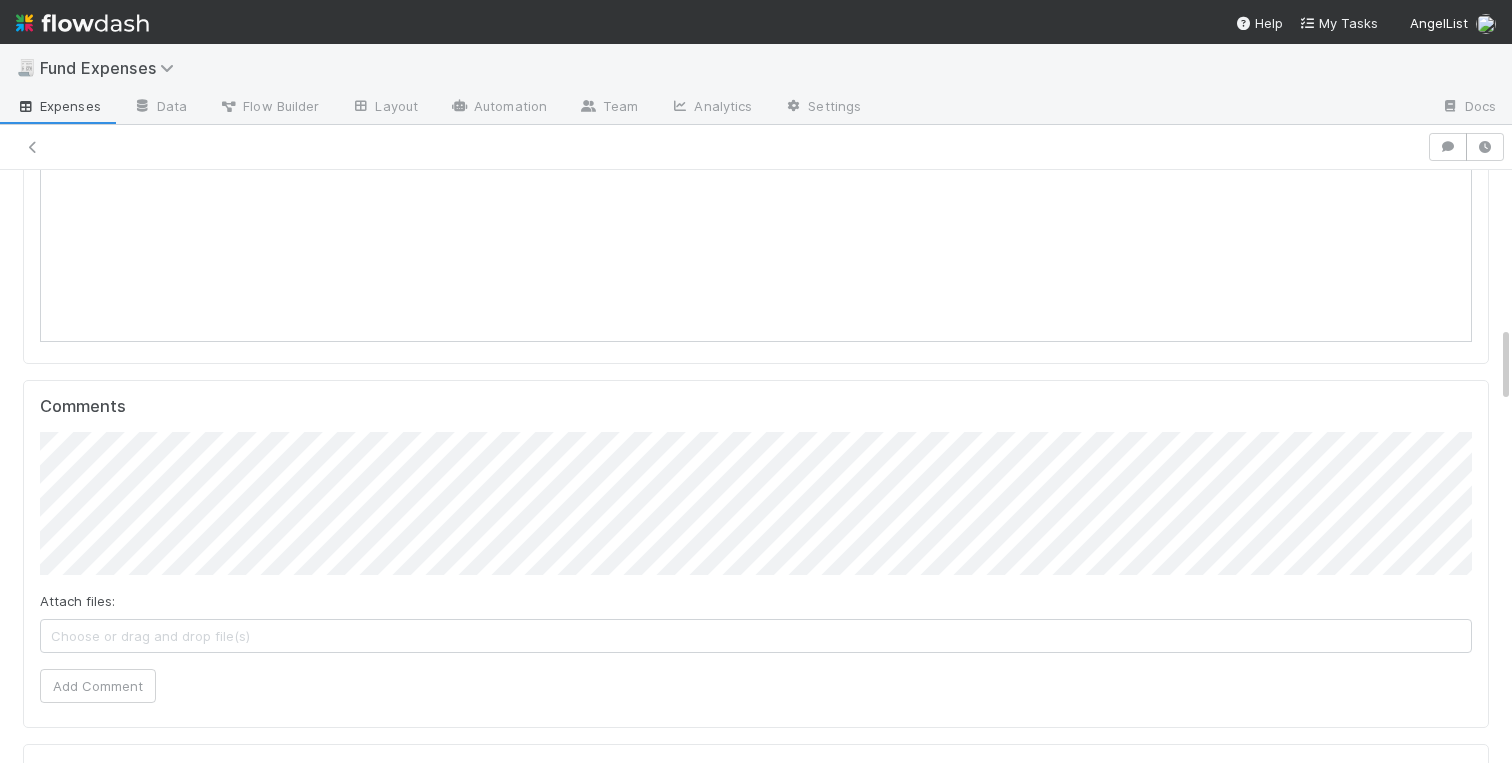 scroll, scrollTop: 1336, scrollLeft: 0, axis: vertical 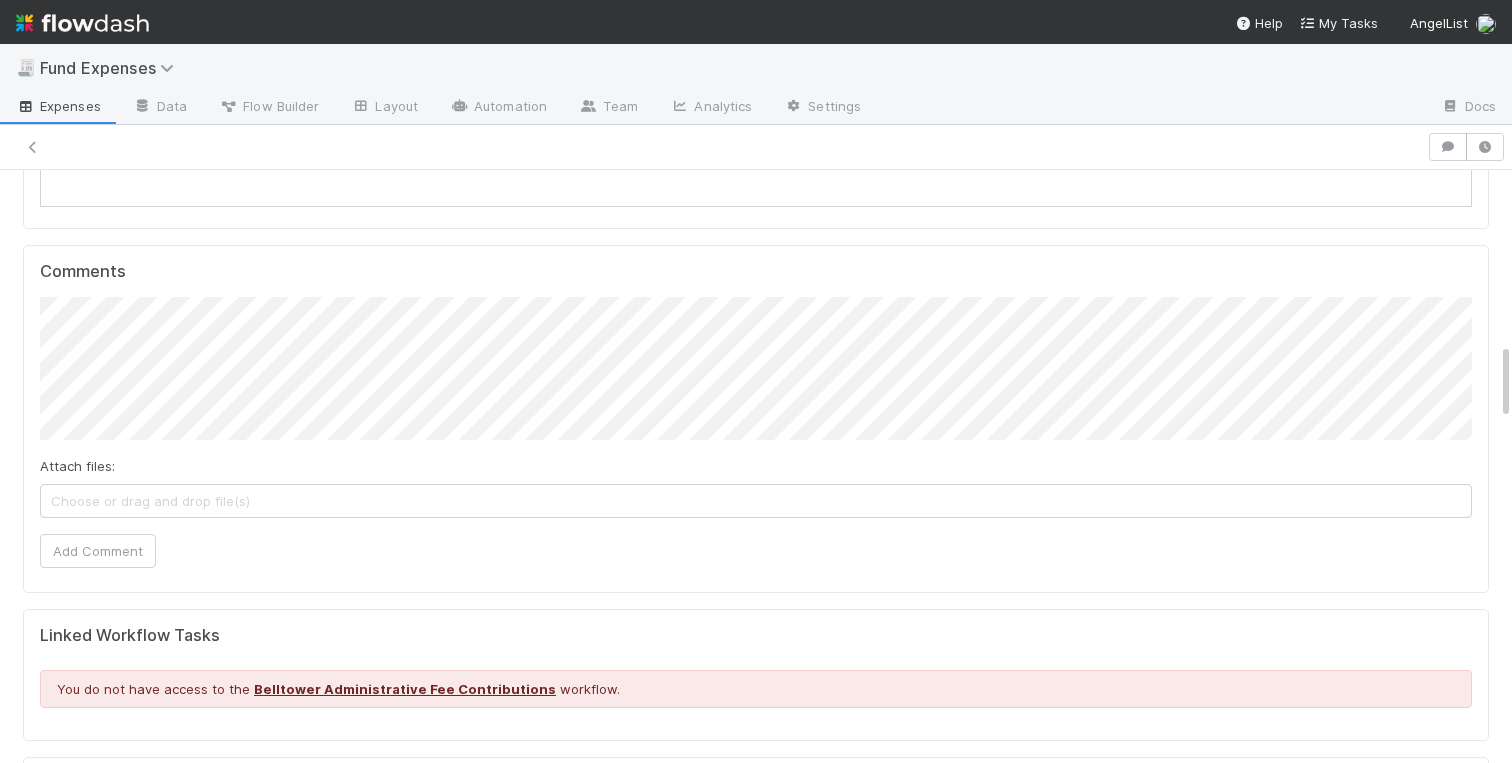 click on "Comptroller Sanity Check    Create a new  task Link an existing  task Sanity Check Priority Request Comments Attach files: Choose or drag and drop file(s) Add Comment Linked Workflow Tasks You do not have access to the   Belltower Administrative Fee Contributions   workflow. Paper Mail Invoice   Create a new  task Link an existing  task Details Edit Front Conversation URL  Request Type  Additional Context  Reporter  Front ID  Urgency Level  Fund Name  FC or Admin Dashboard URL  Comptroller URL  Comptroller URL (QP)  Partial Payment  Payment Amount   Currency (if Foreign Currency)  Expense Category  Reimbursement?  Recipient  On-Platform Recipient  Accrual Date  Vendor (Payee)  Vendor Wire Instructions  3PC Invoice  Invoice   Invoice Attachment  Vendor Tax Information  Fund Documents  Outgoing Wire ID - Primary   Outgoing Wire ID - Secondary (QP)   _3pc?  ACH  Funding Account  Wire  Incoming Wire ID (3PC)  MP Fees Paid via TPC  Created On Legal Launchpad Ticket  OC Ticket  Notes for Banking  test field  1  of" at bounding box center [756, 1285] 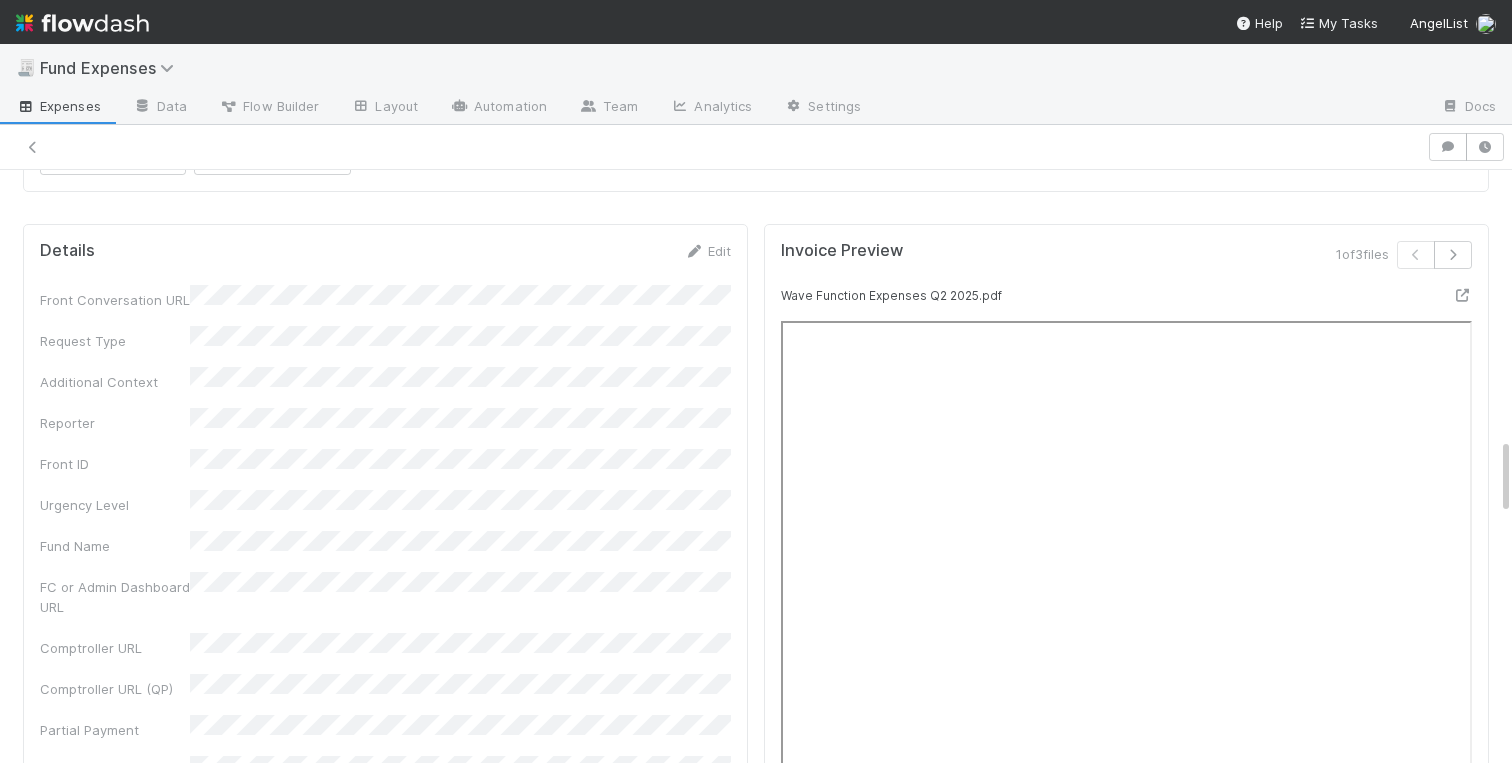 scroll, scrollTop: 2065, scrollLeft: 0, axis: vertical 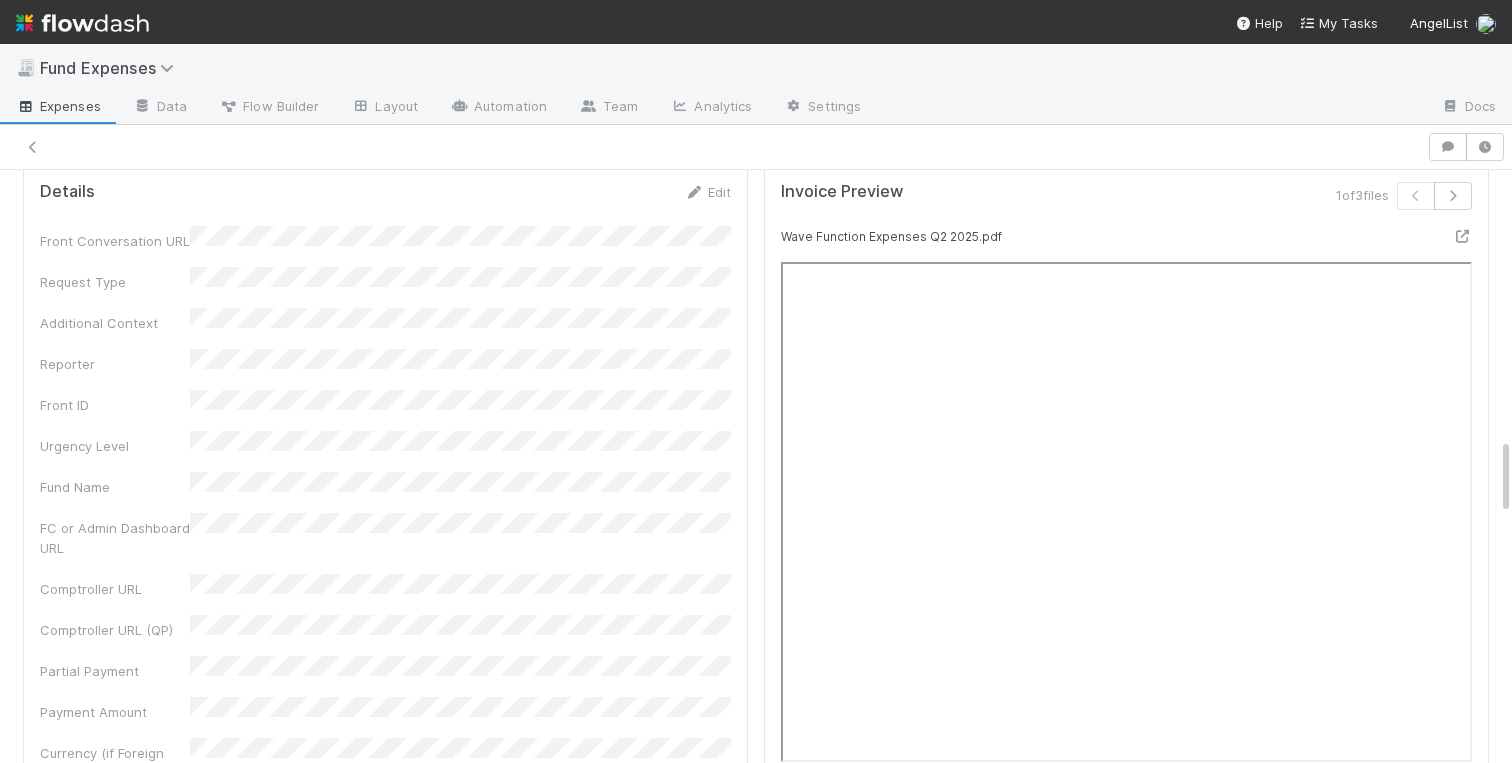 click on "Comptroller Sanity Check    Create a new  task Link an existing  task Sanity Check Priority Request Comments Attach files: Choose or drag and drop file(s) Add Comment Linked Workflow Tasks You do not have access to the   Belltower Administrative Fee Contributions   workflow. Paper Mail Invoice   Create a new  task Link an existing  task Details Edit Front Conversation URL  Request Type  Additional Context  Reporter  Front ID  Urgency Level  Fund Name  FC or Admin Dashboard URL  Comptroller URL  Comptroller URL (QP)  Partial Payment  Payment Amount   Currency (if Foreign Currency)  Expense Category  Reimbursement?  Recipient  On-Platform Recipient  Accrual Date  Vendor (Payee)  Vendor Wire Instructions  3PC Invoice  Invoice   Invoice Attachment  Vendor Tax Information  Fund Documents  Outgoing Wire ID - Primary   Outgoing Wire ID - Secondary (QP)   _3pc?  ACH  Funding Account  Wire  Incoming Wire ID (3PC)  MP Fees Paid via TPC  Created On Legal Launchpad Ticket  OC Ticket  Notes for Banking  test field  1  of" at bounding box center (756, 556) 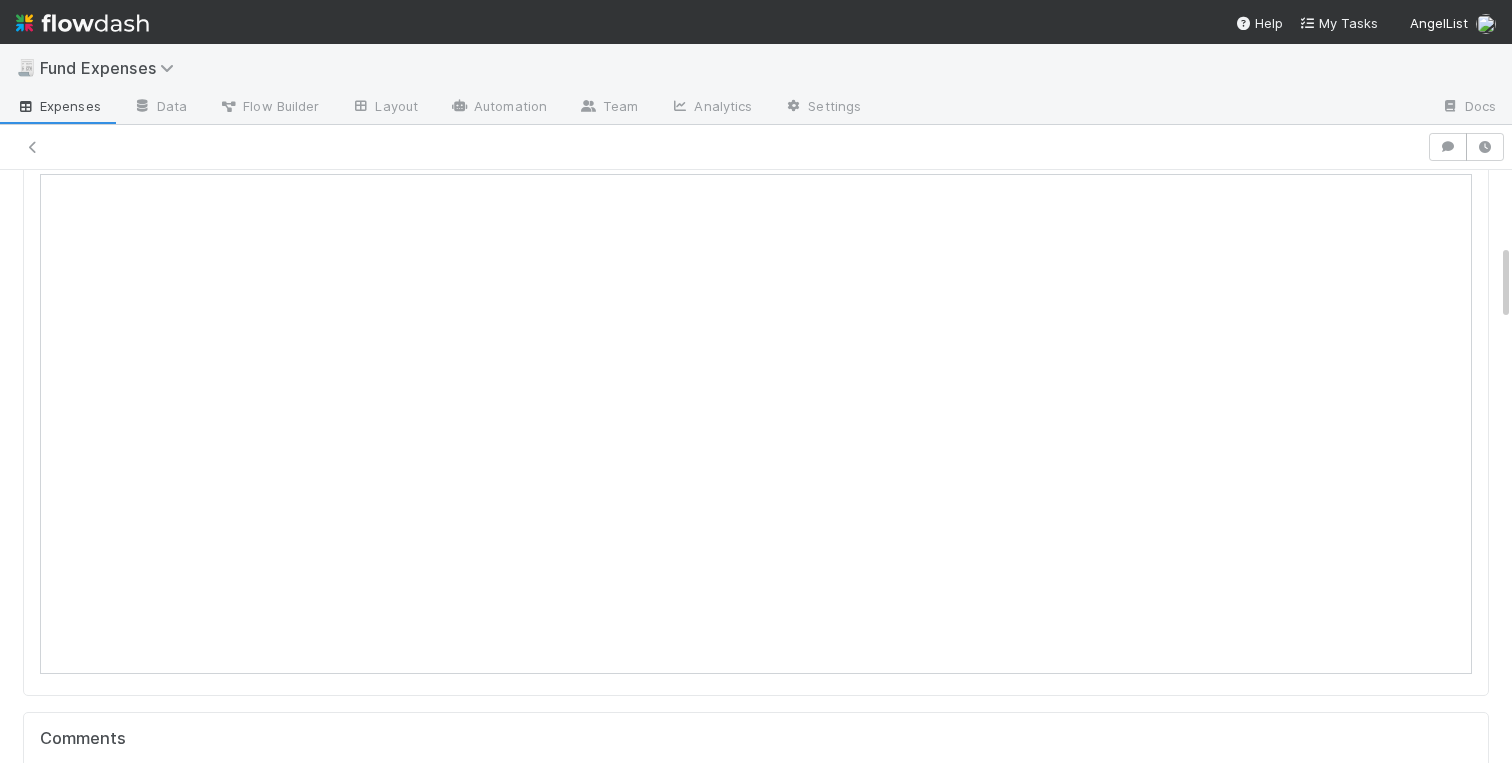 scroll, scrollTop: 0, scrollLeft: 0, axis: both 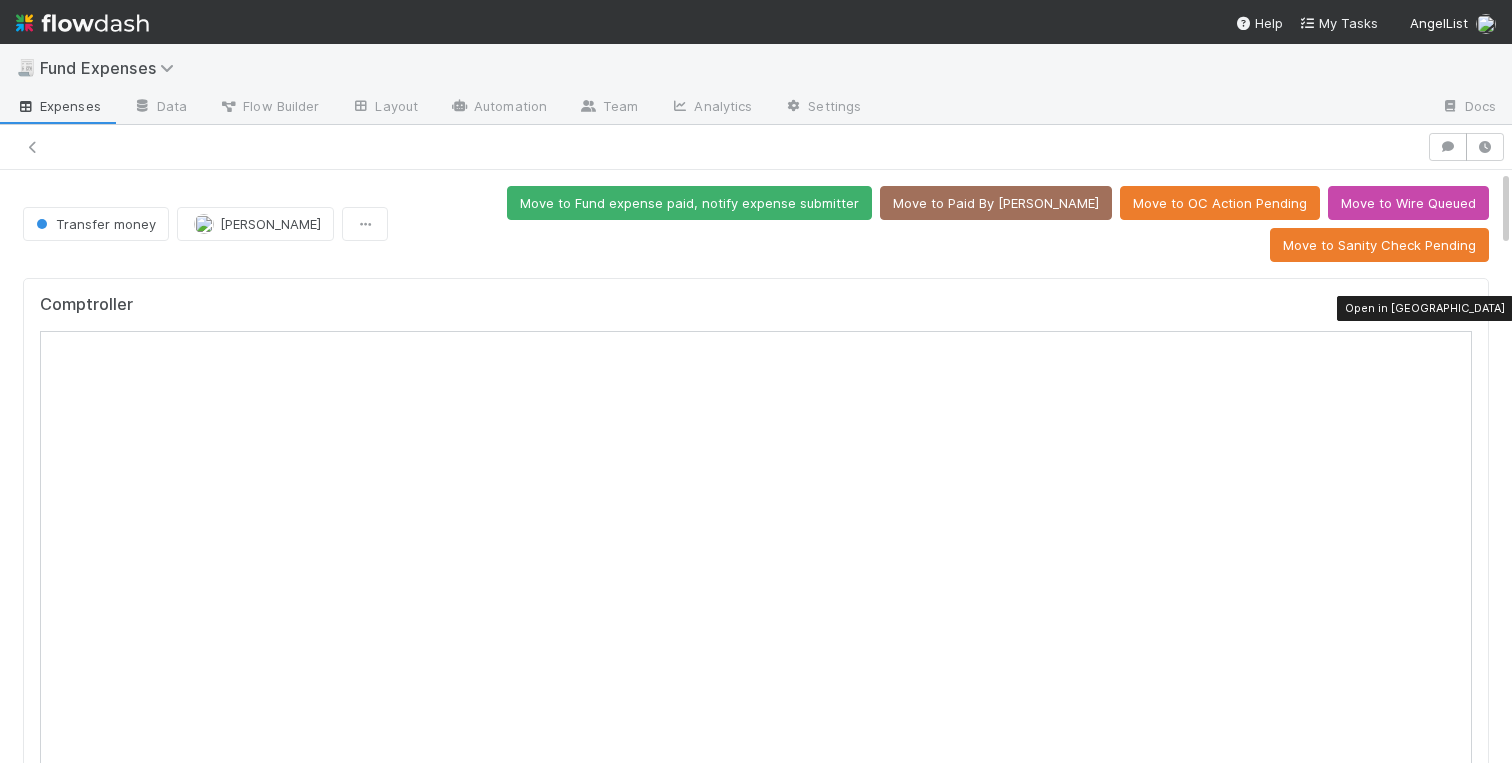 click at bounding box center [1462, 309] 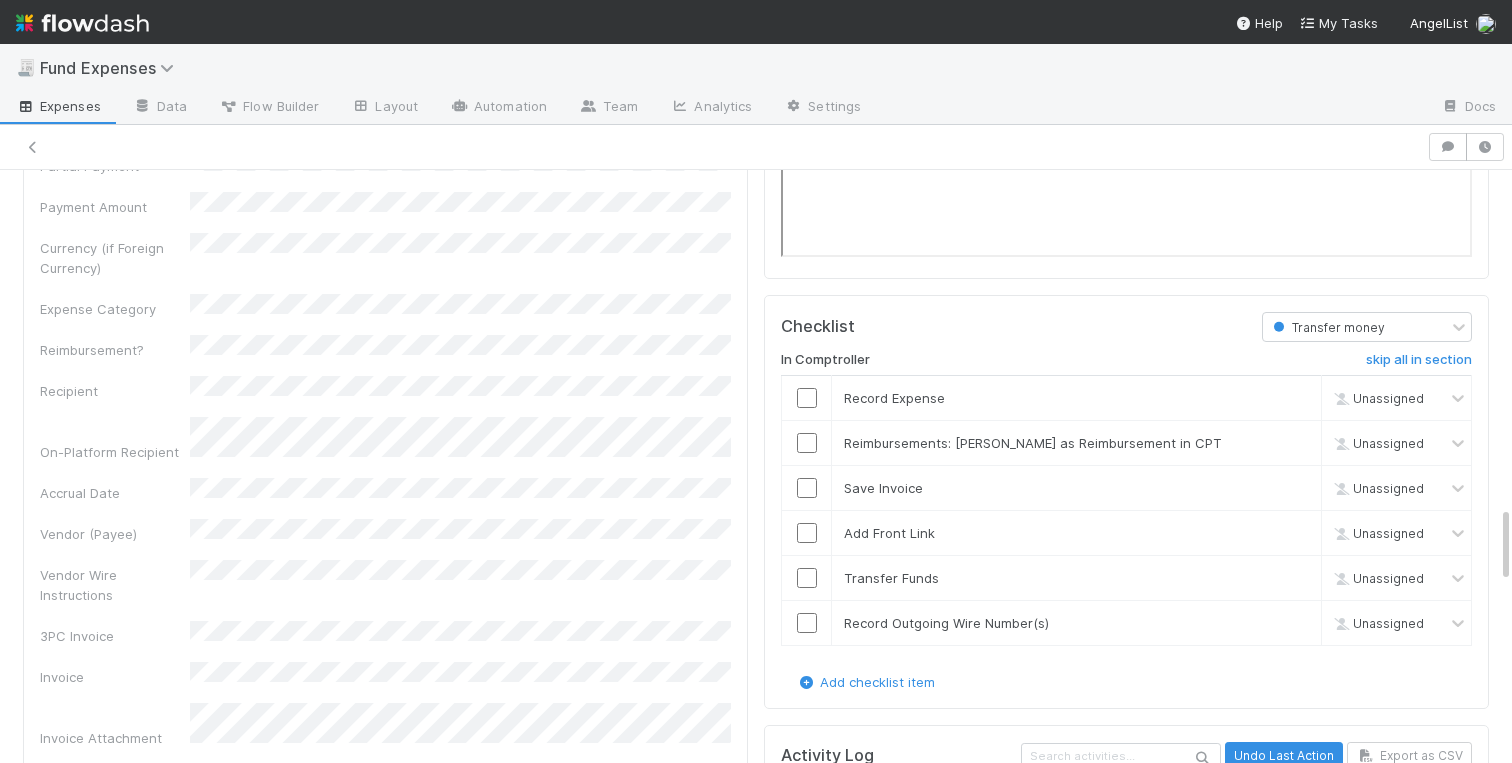 scroll, scrollTop: 2508, scrollLeft: 0, axis: vertical 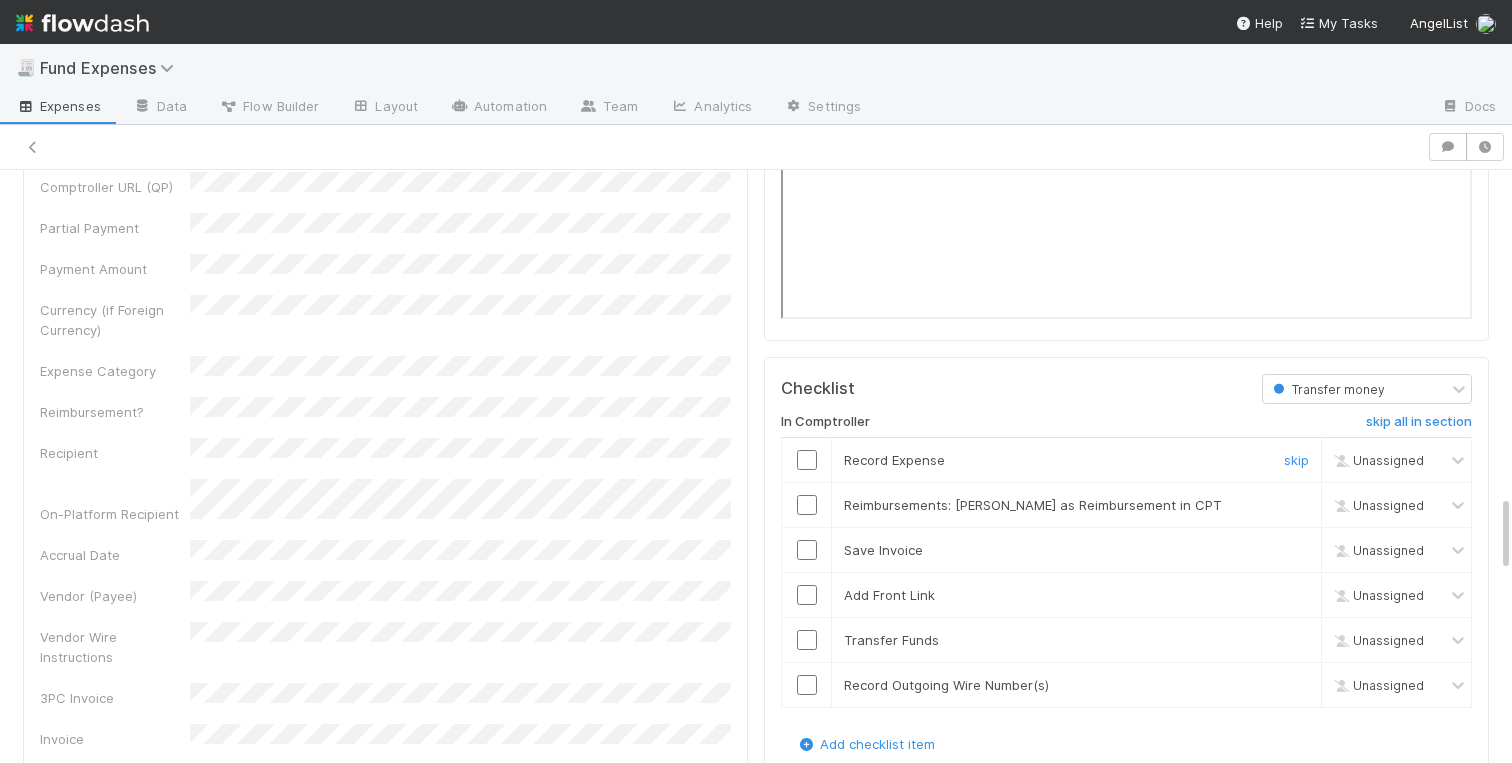 click at bounding box center [807, 460] 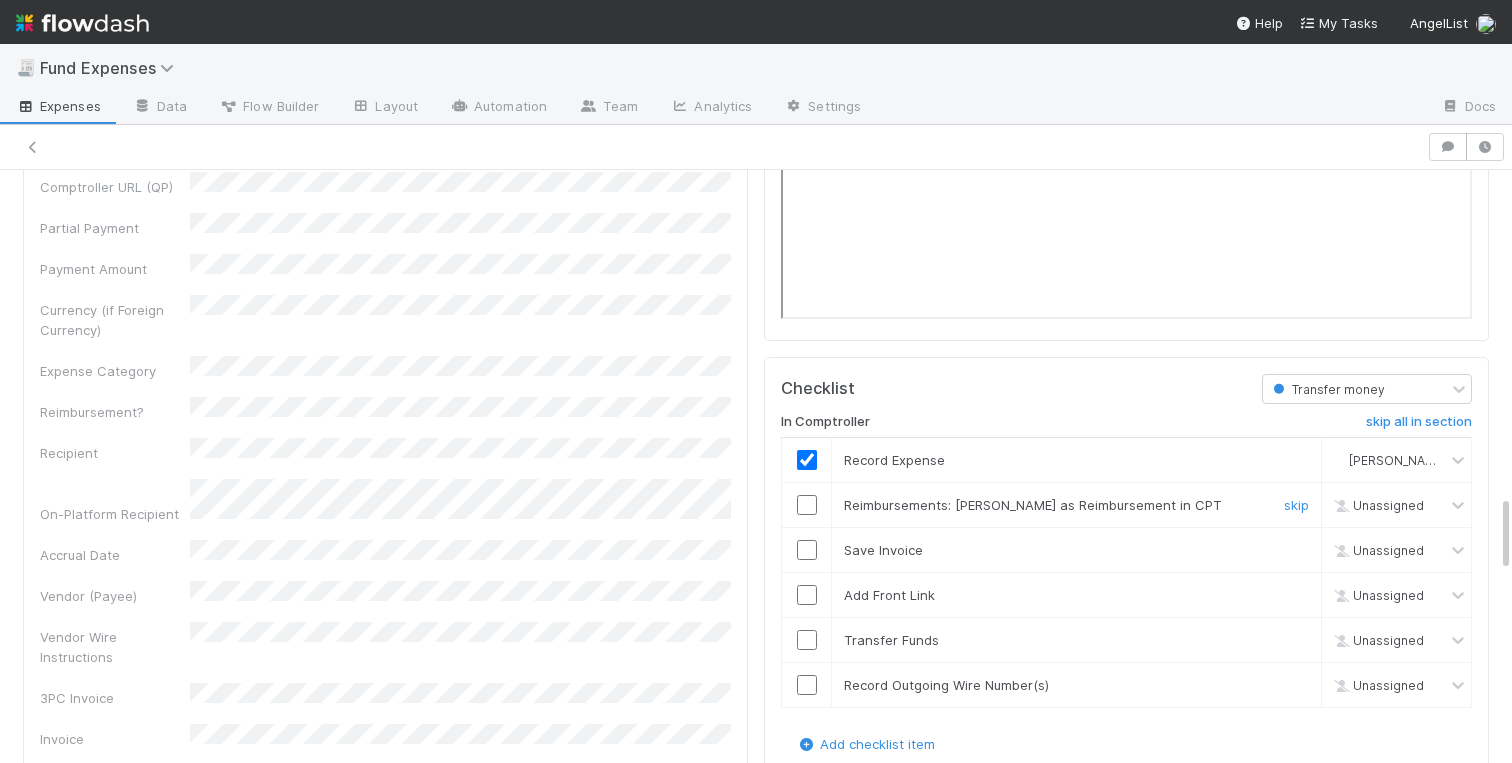 click at bounding box center [807, 505] 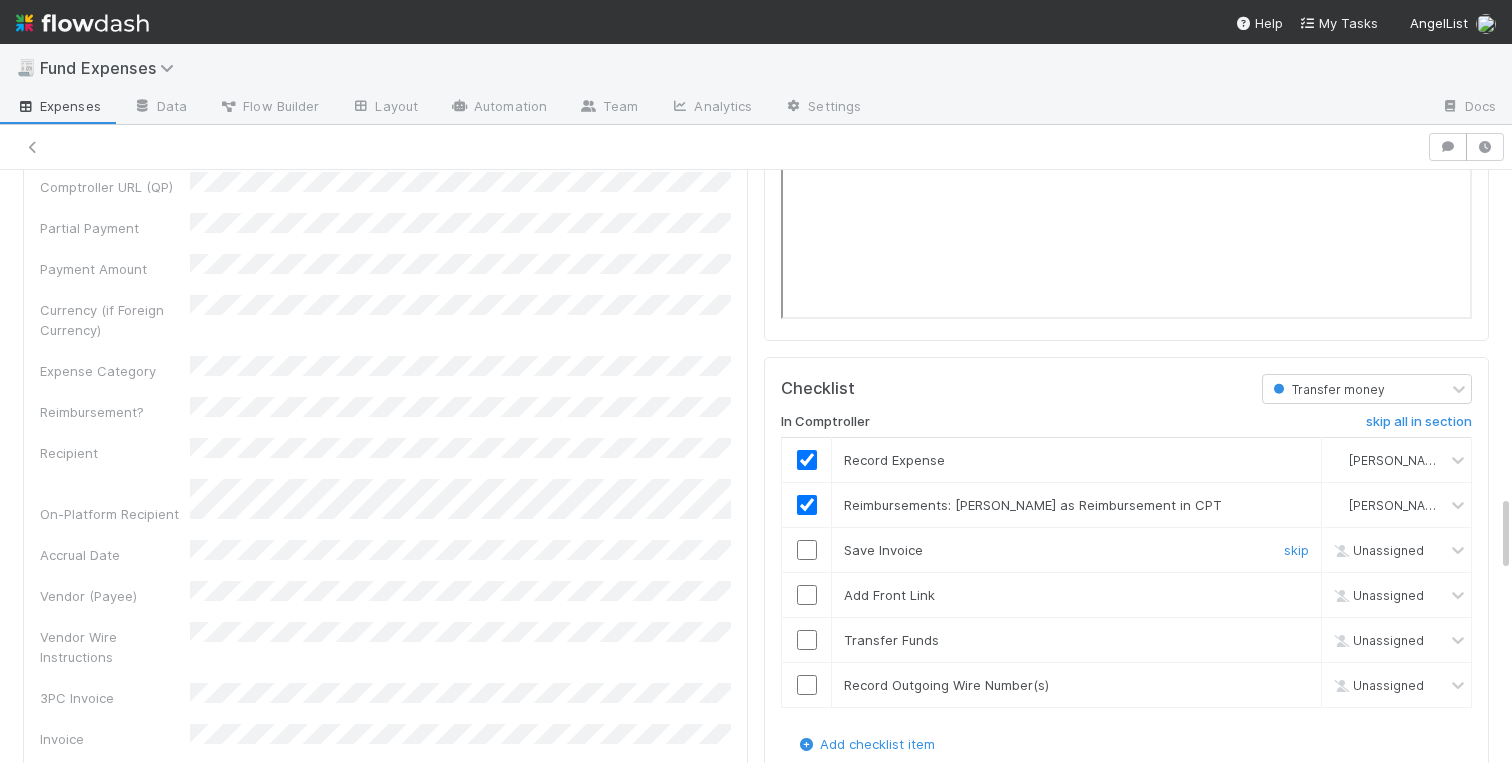 click at bounding box center (807, 550) 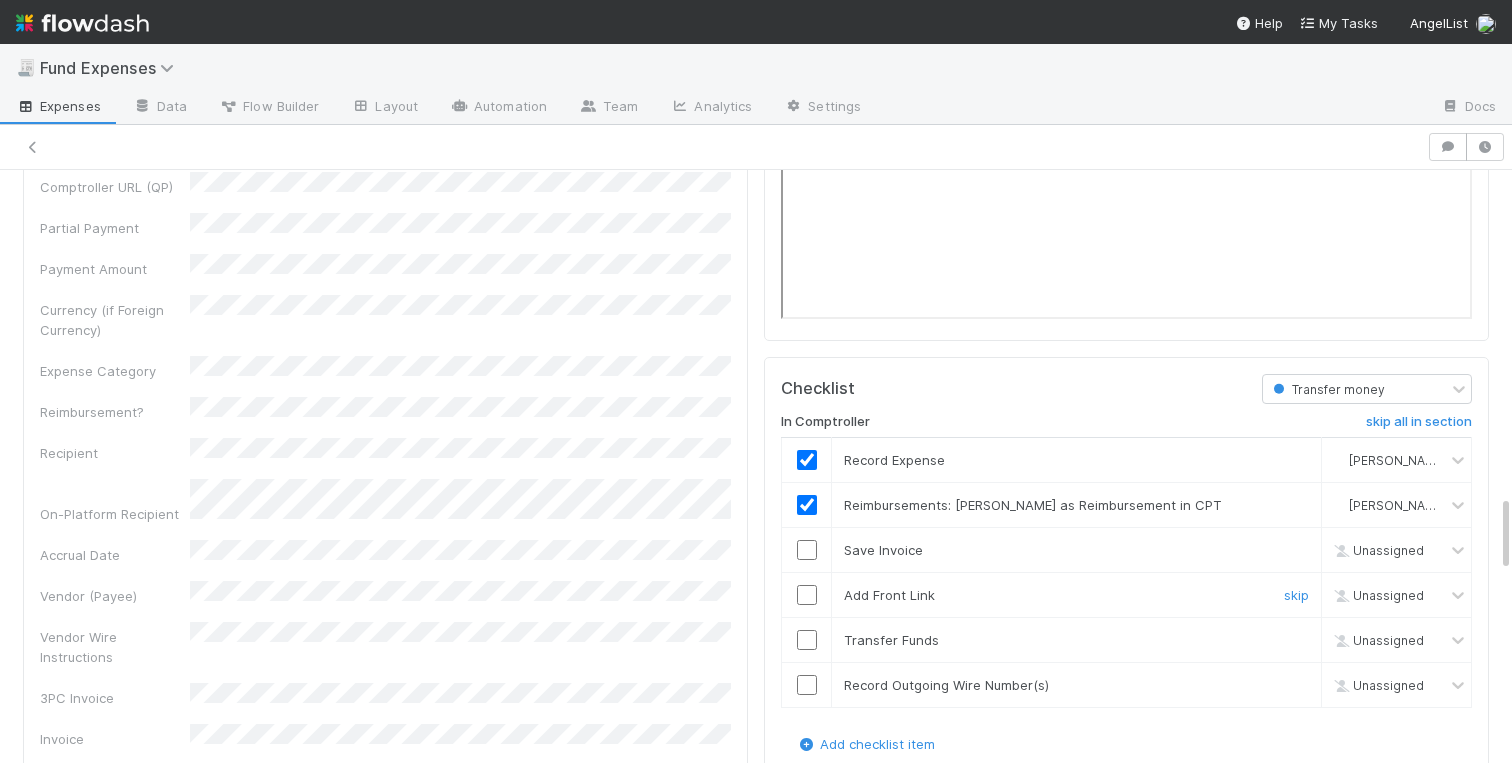 click at bounding box center (807, 595) 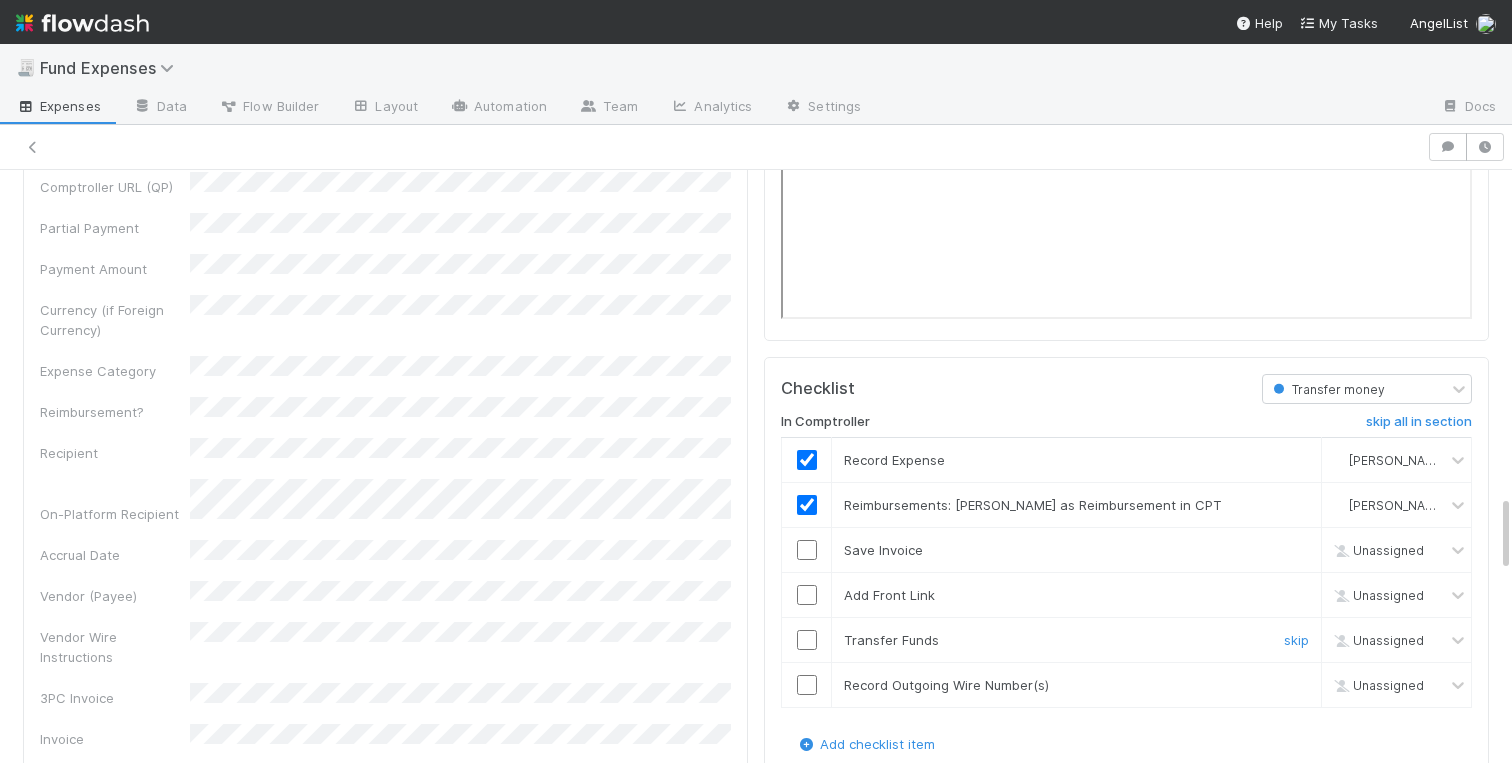 click at bounding box center (807, 640) 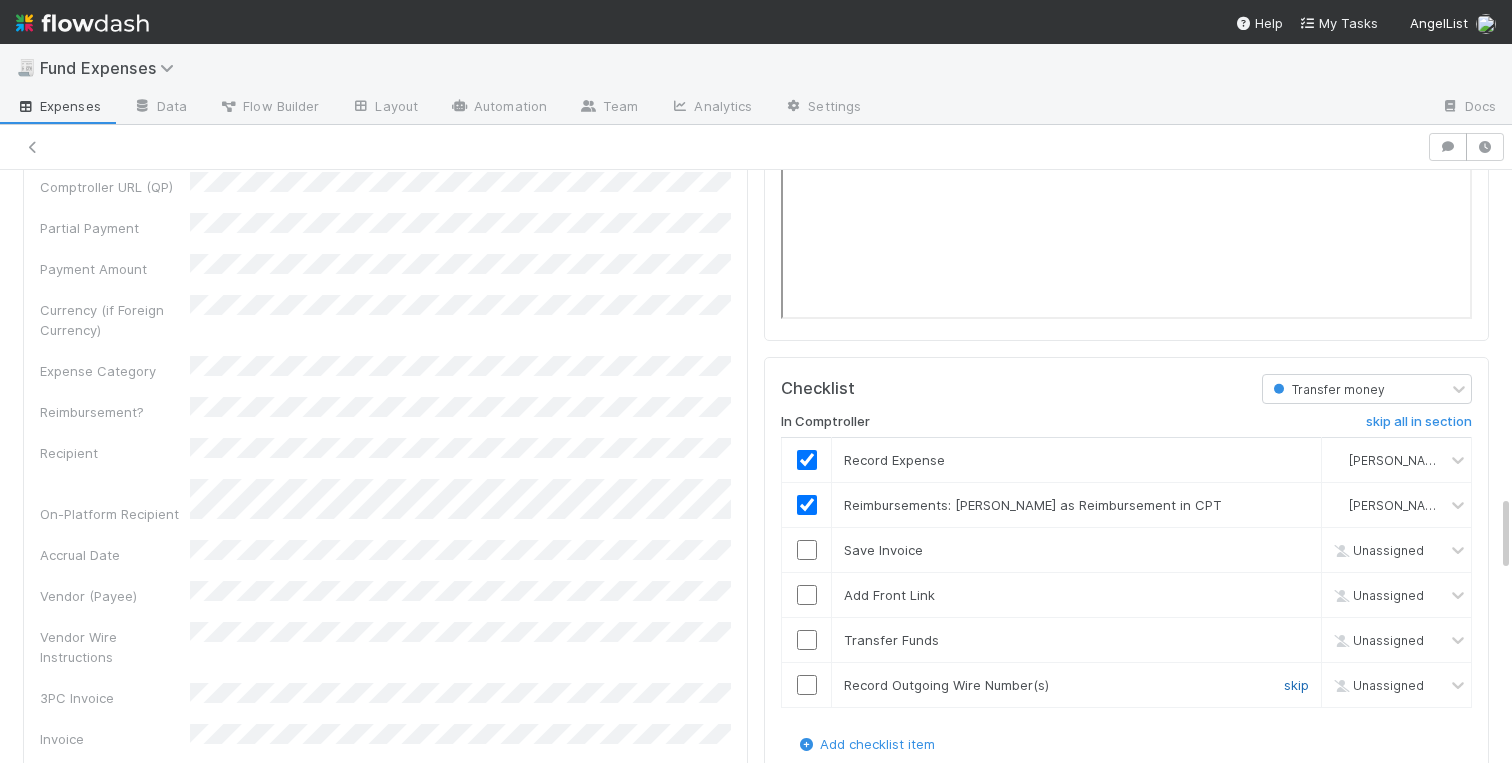 click on "skip" at bounding box center [1296, 685] 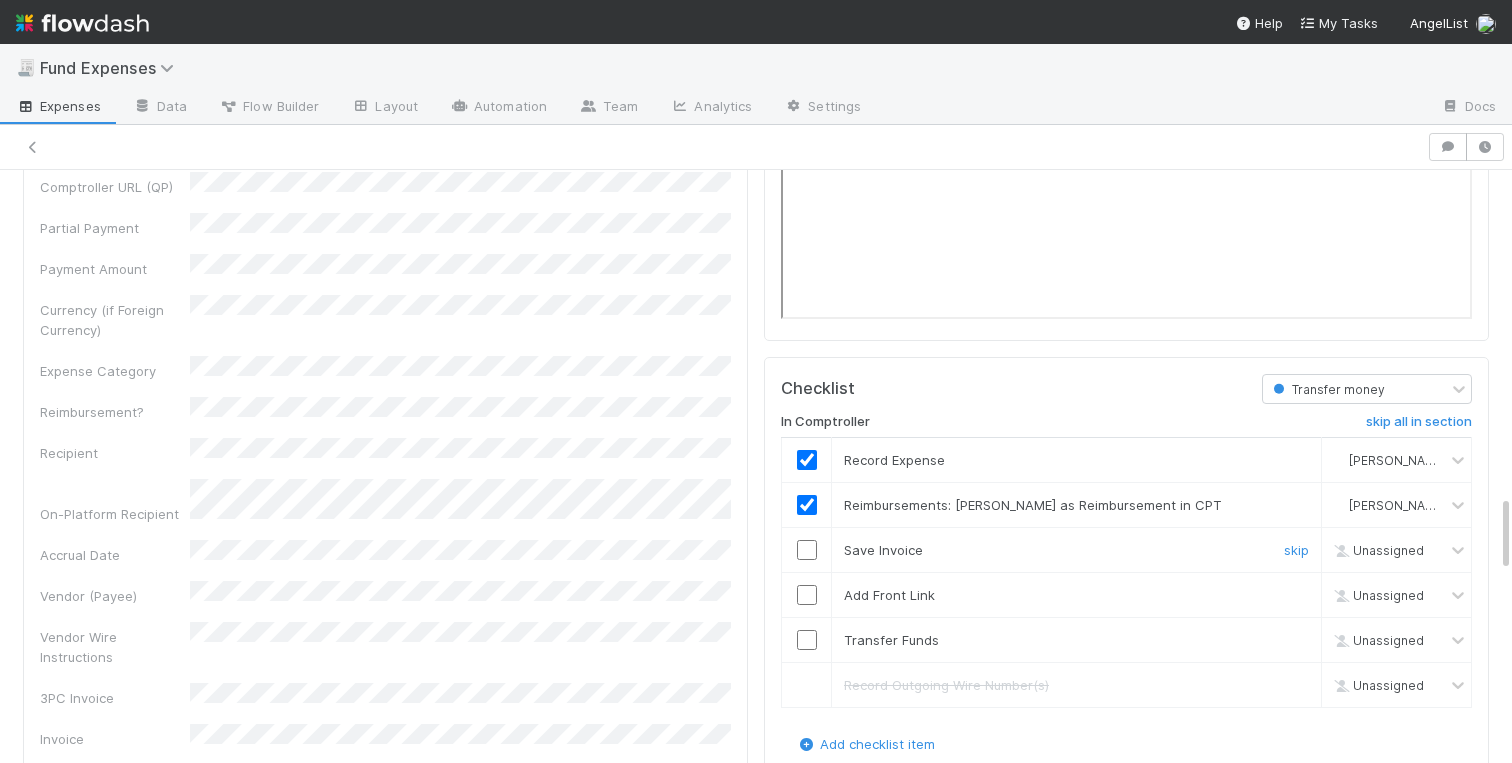 click at bounding box center (807, 550) 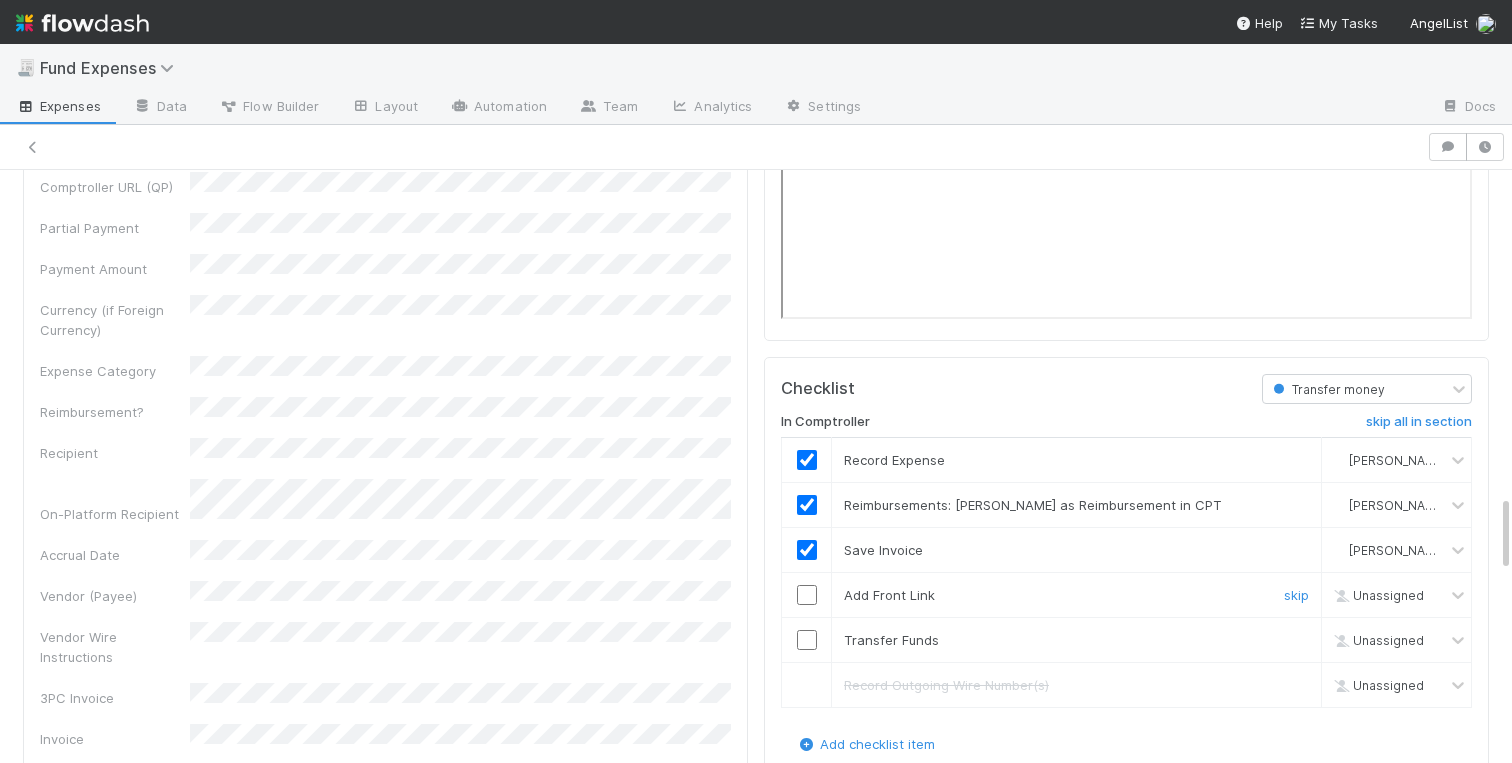 click at bounding box center (807, 595) 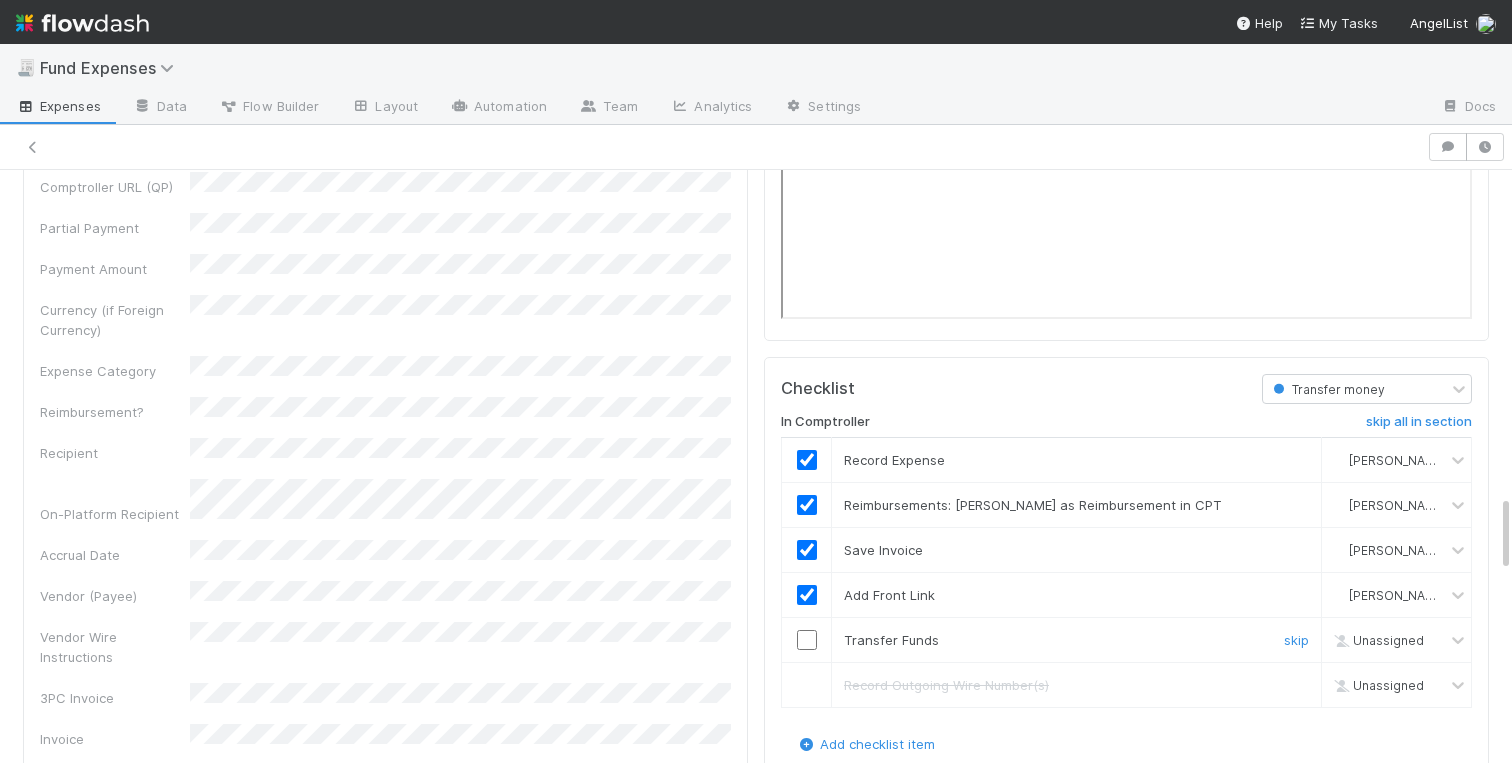 click at bounding box center [807, 640] 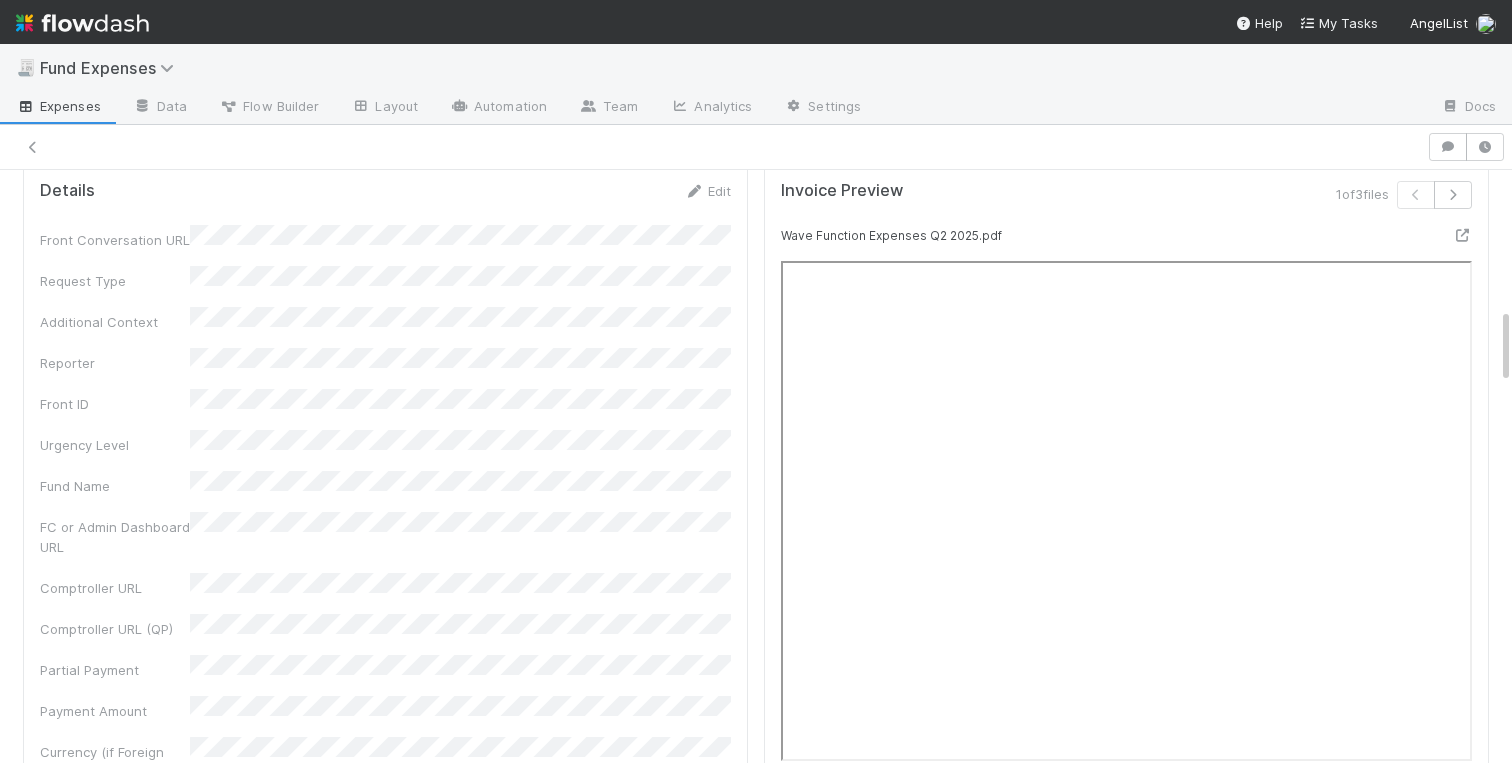 scroll, scrollTop: 0, scrollLeft: 0, axis: both 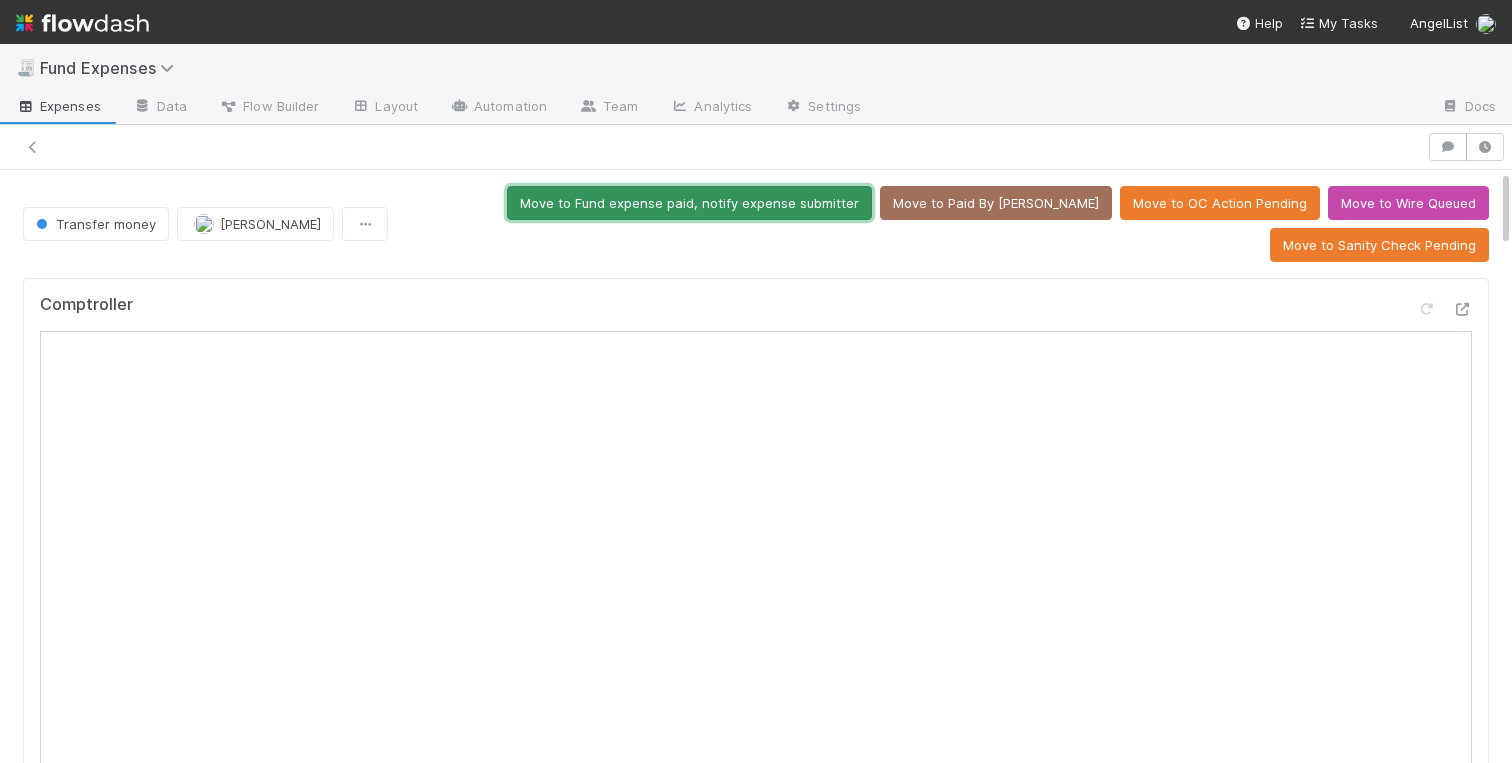 click on "Move to Fund expense paid, notify expense submitter" at bounding box center (689, 203) 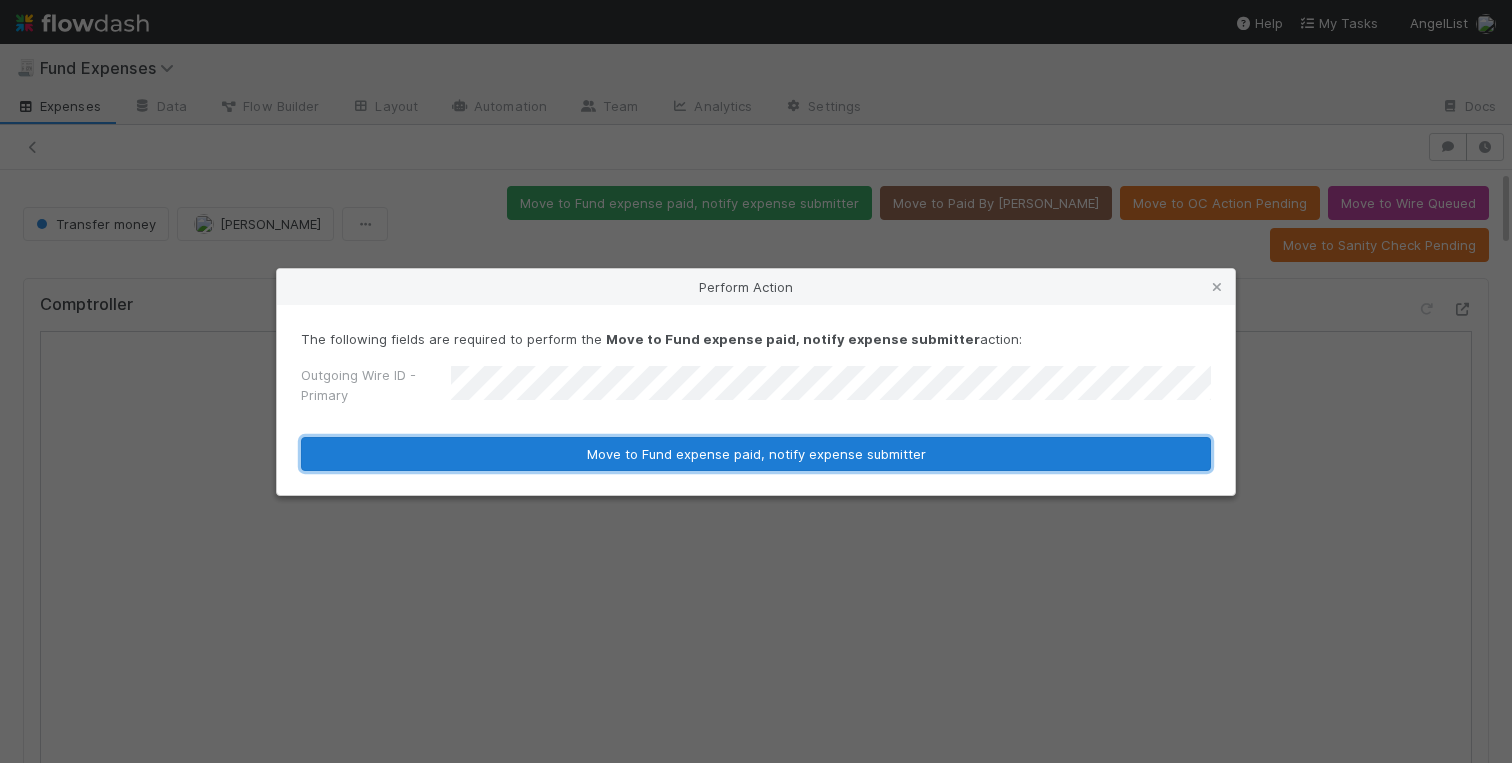 click on "Move to Fund expense paid, notify expense submitter" at bounding box center [756, 454] 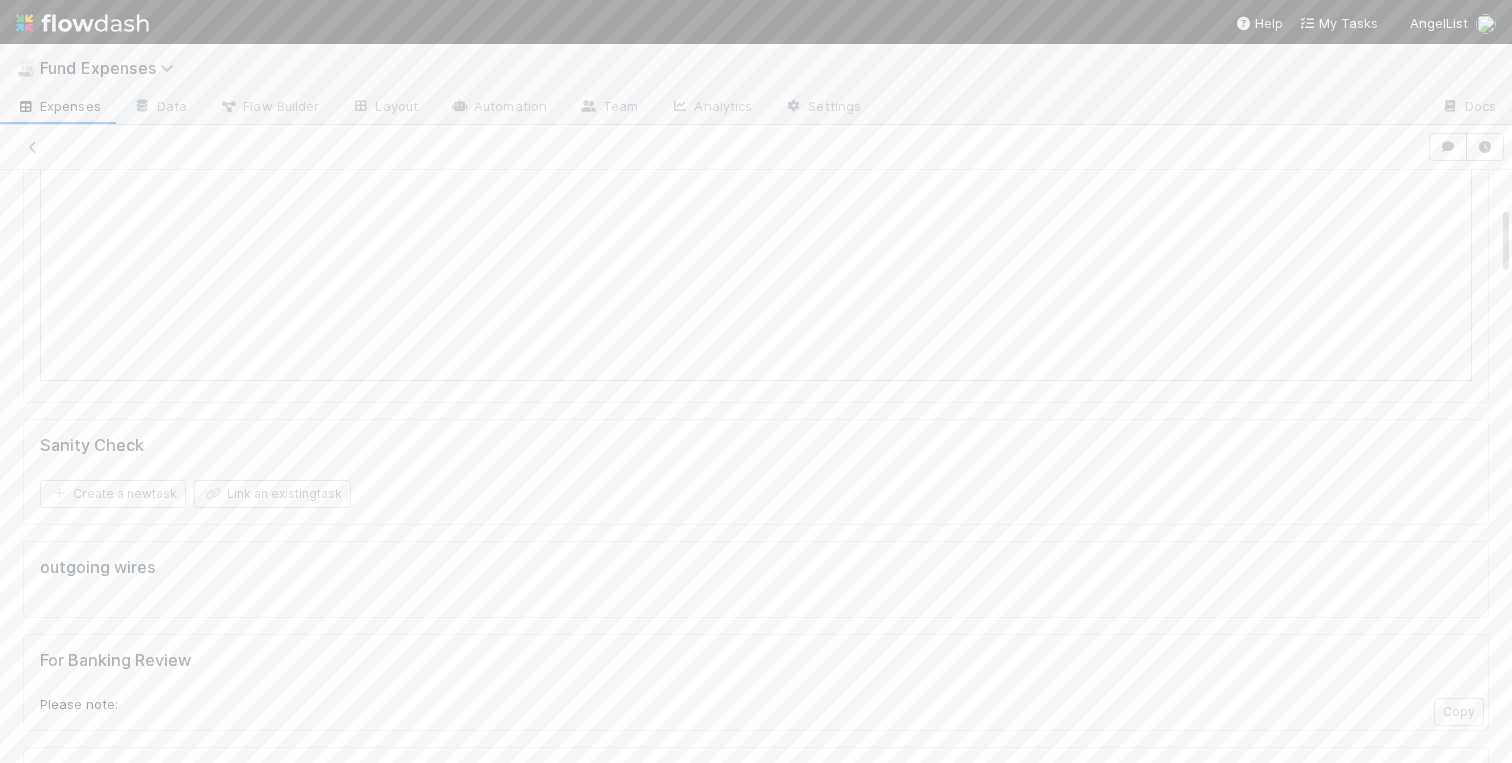 scroll, scrollTop: 0, scrollLeft: 0, axis: both 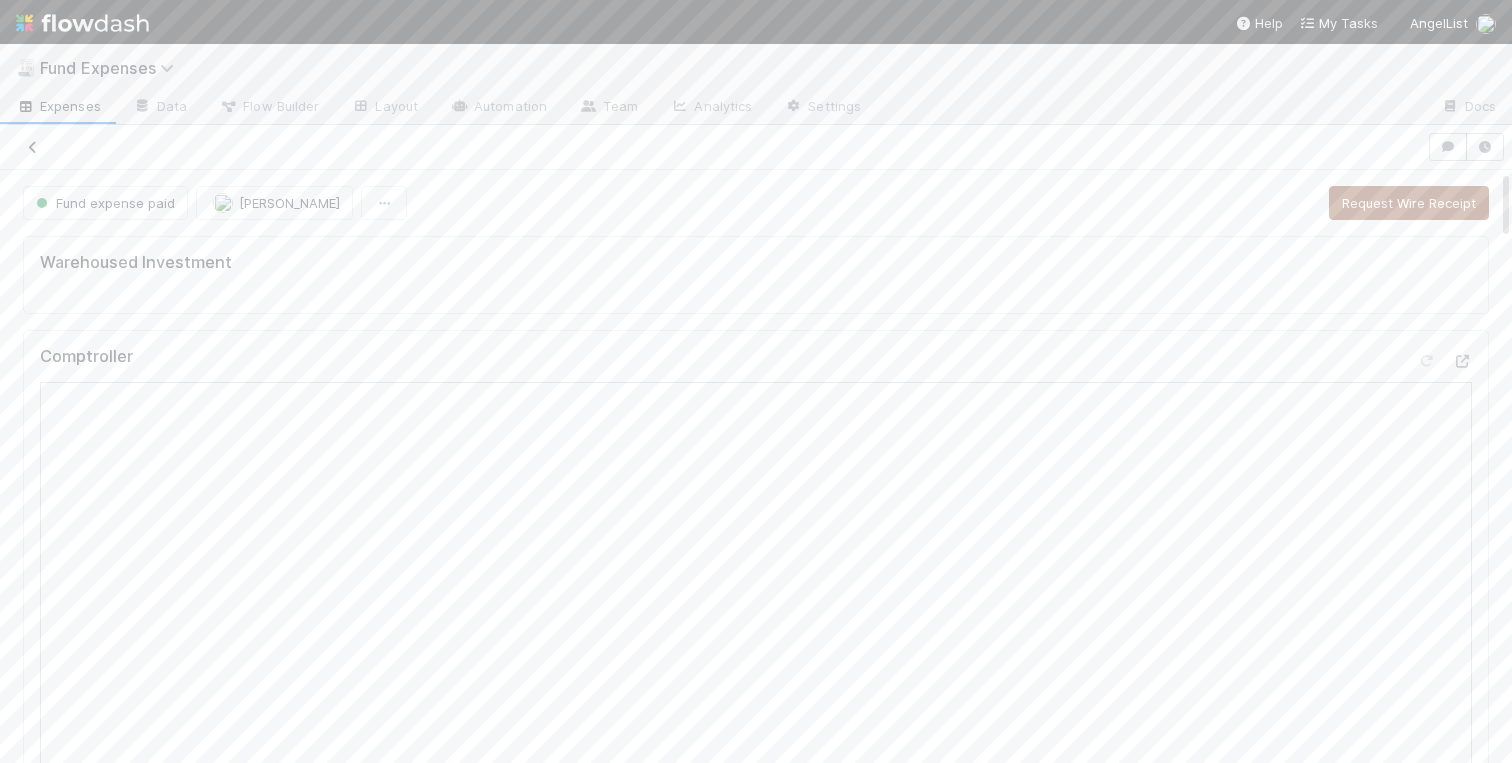 click at bounding box center [33, 147] 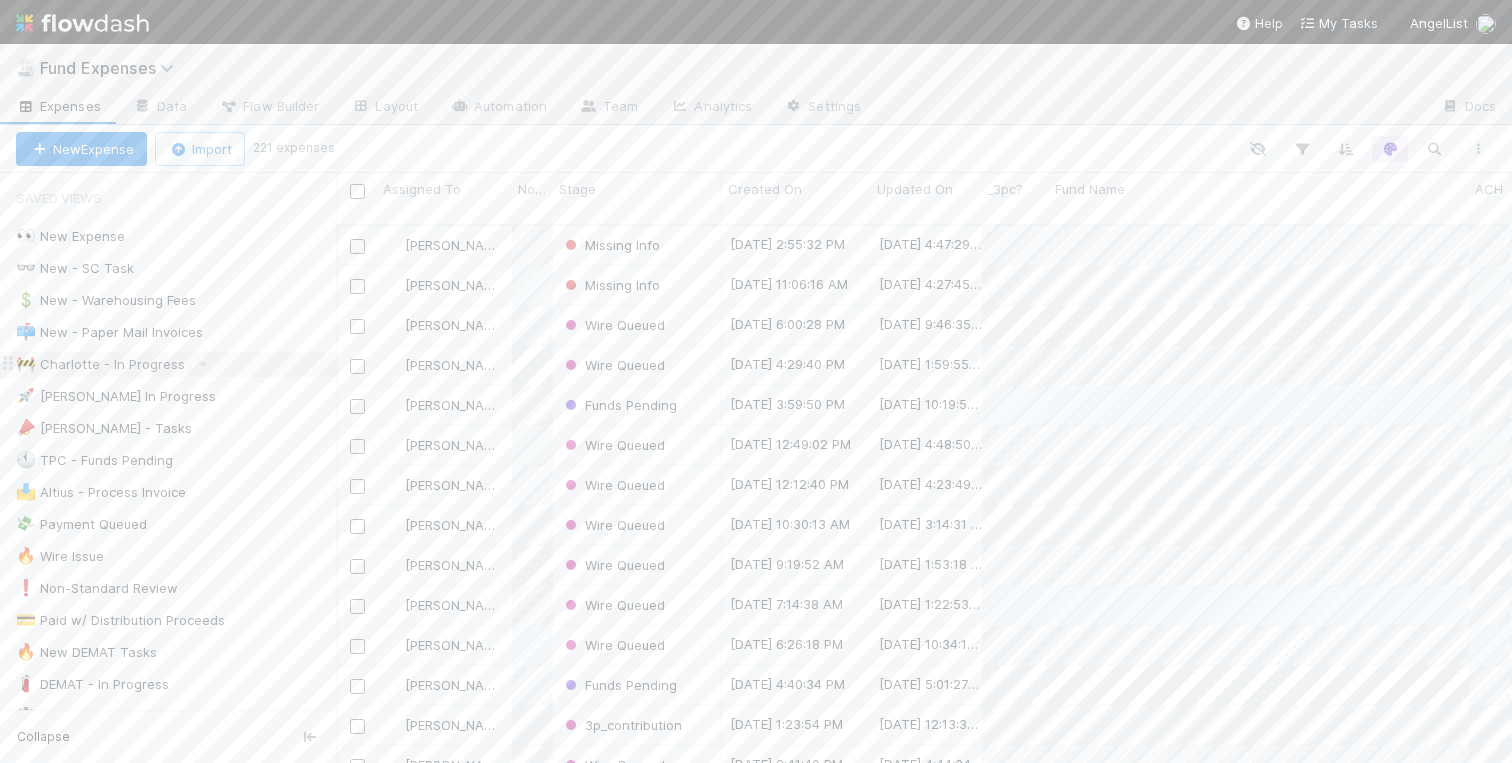 scroll, scrollTop: 0, scrollLeft: 1, axis: horizontal 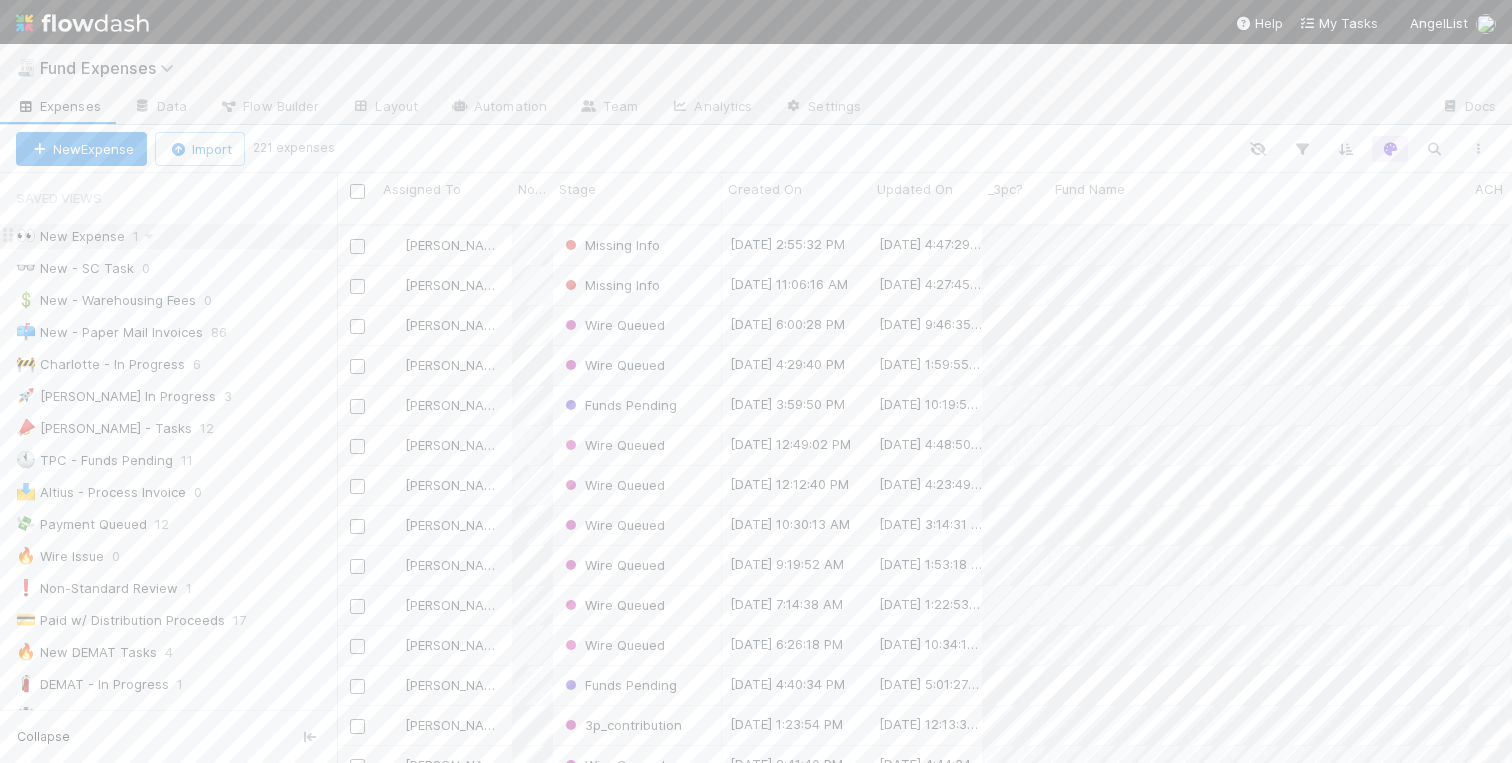 click on "👀 New Expense" at bounding box center (70, 236) 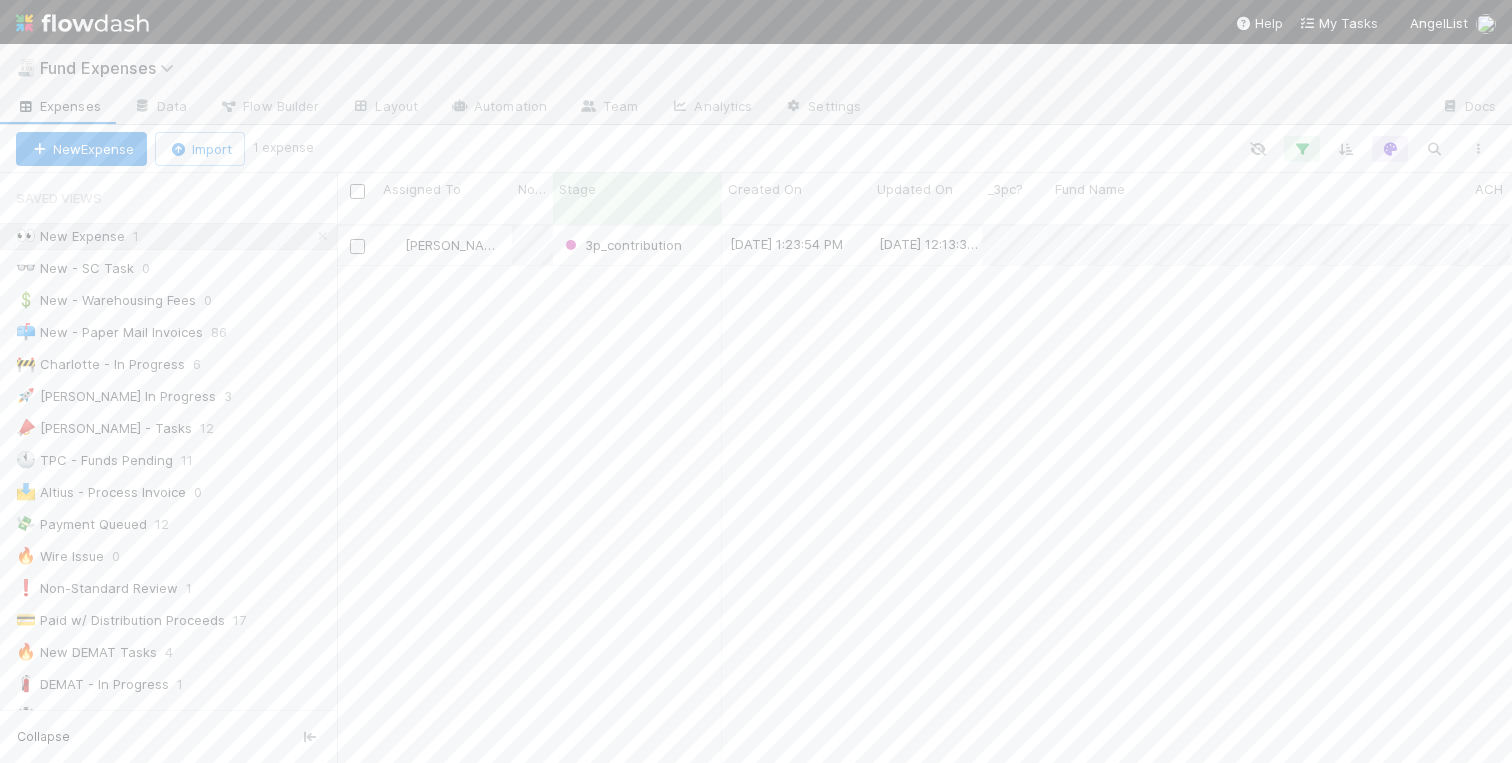 scroll, scrollTop: 0, scrollLeft: 1, axis: horizontal 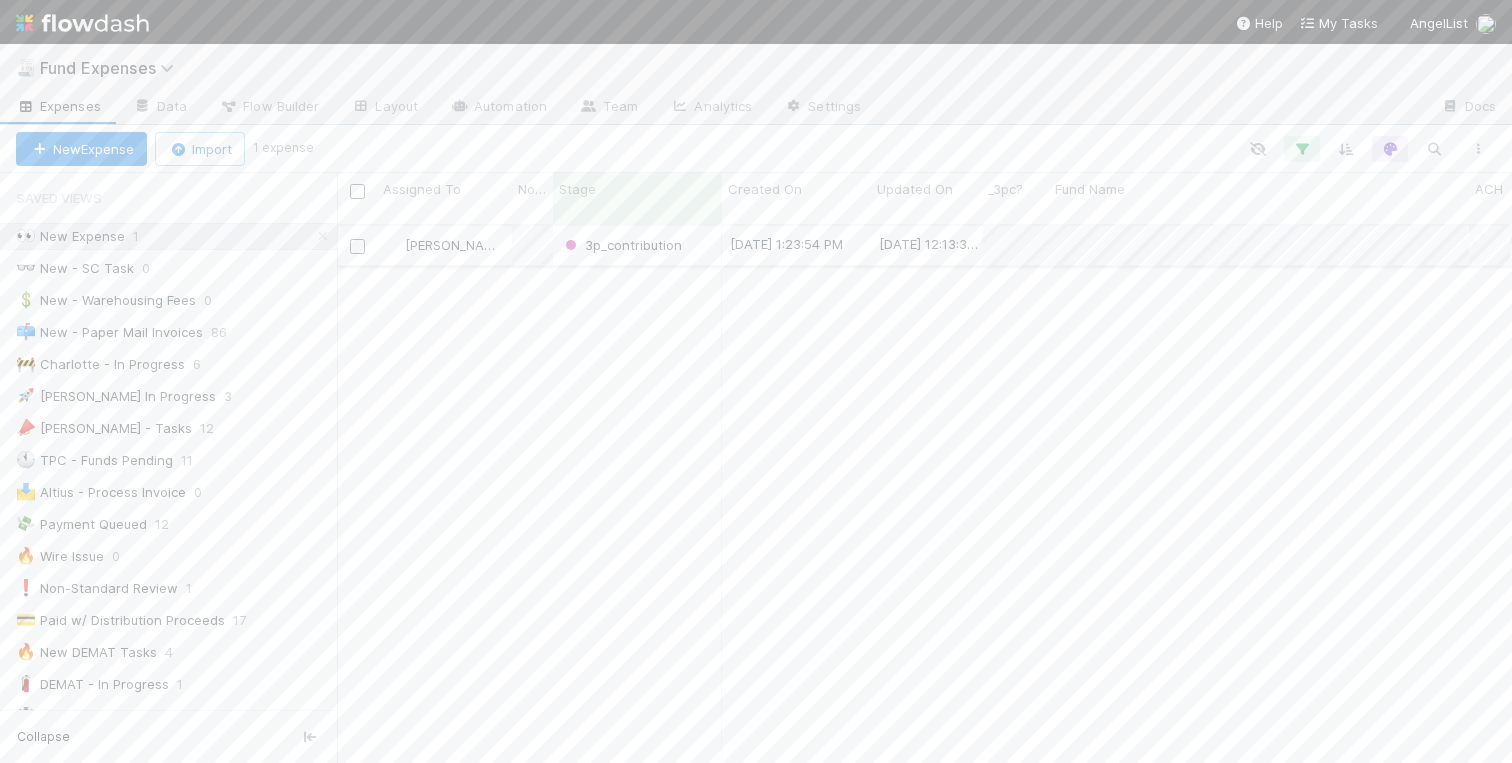 click on "3p_contribution" at bounding box center [637, 245] 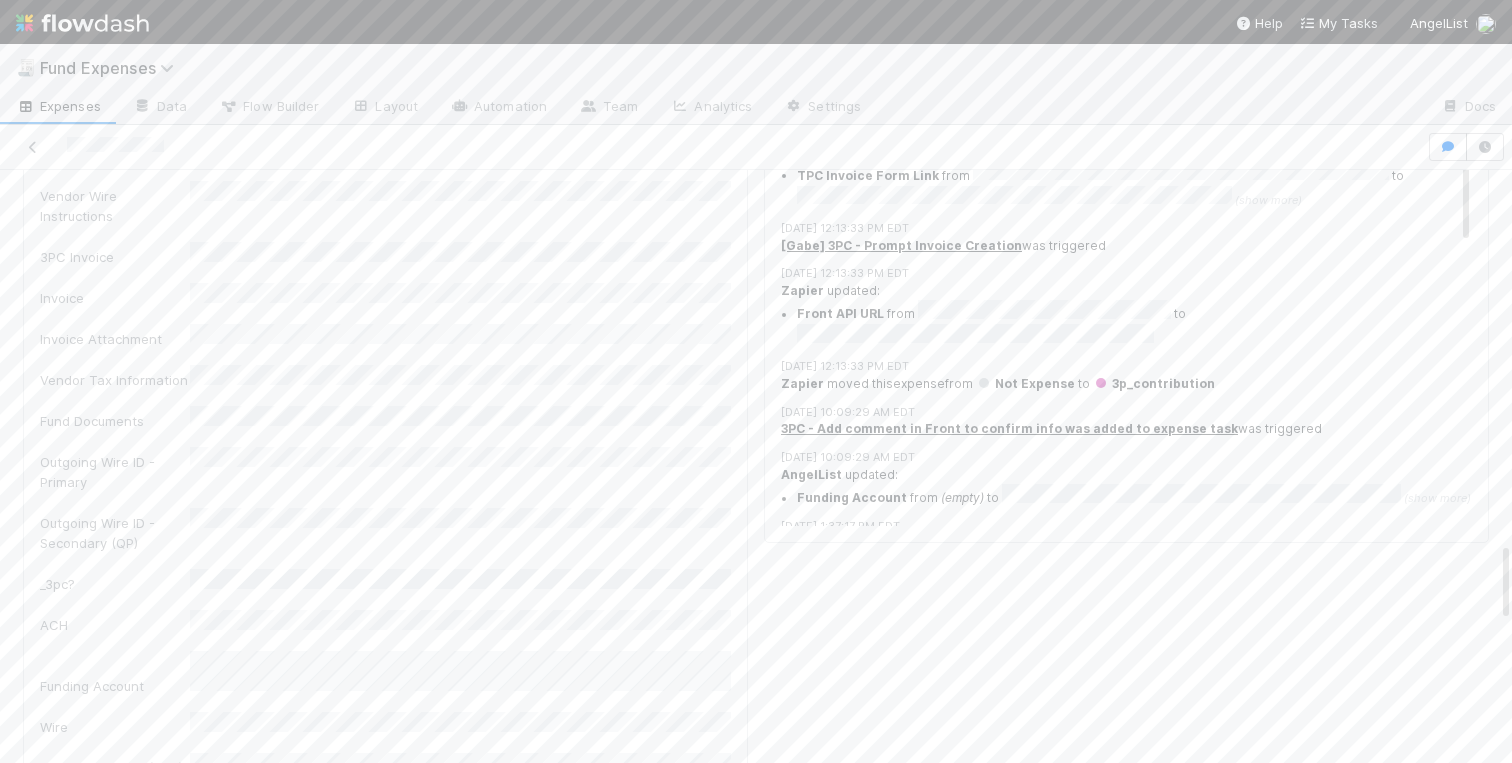 scroll, scrollTop: 2734, scrollLeft: 0, axis: vertical 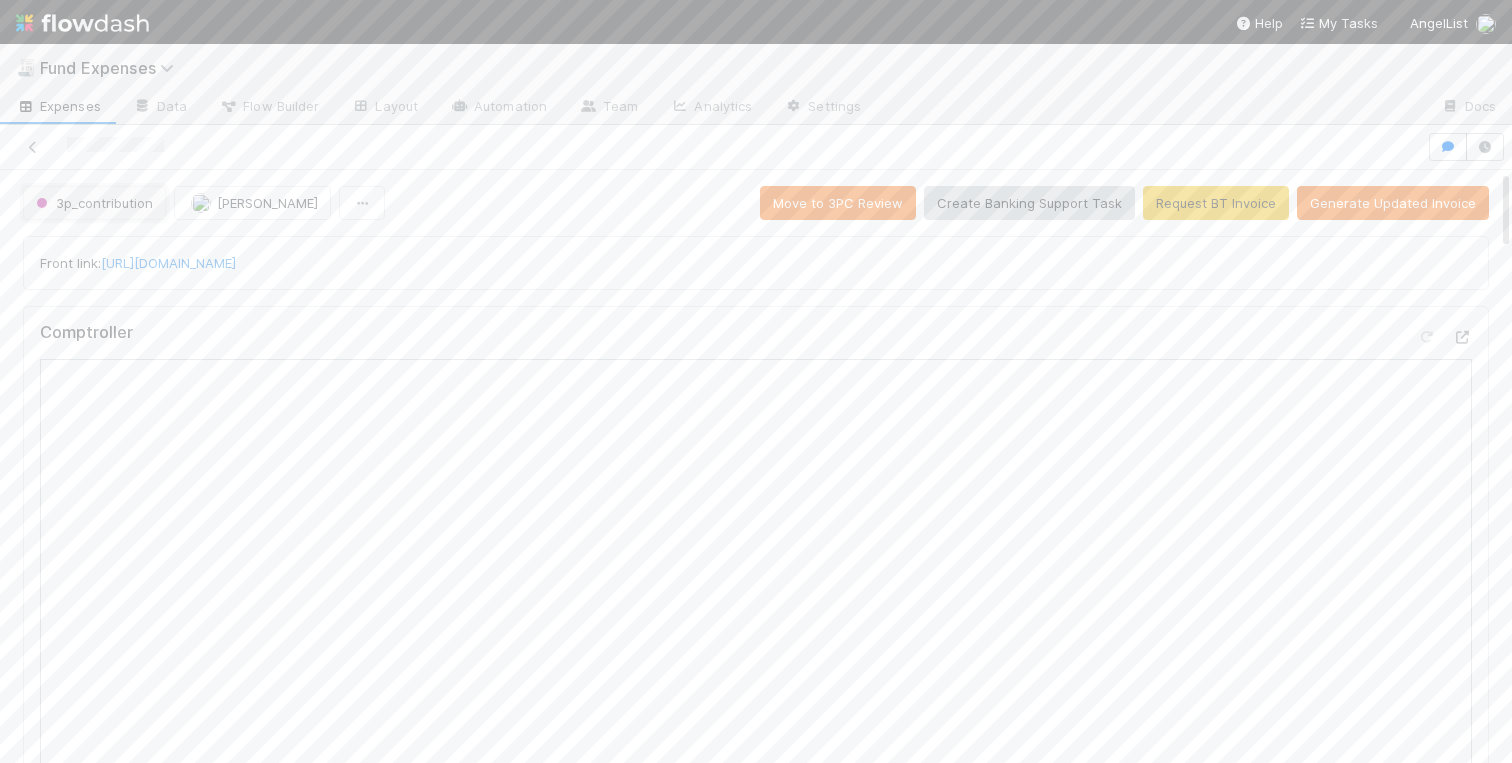 click on "3p_contribution" at bounding box center [92, 203] 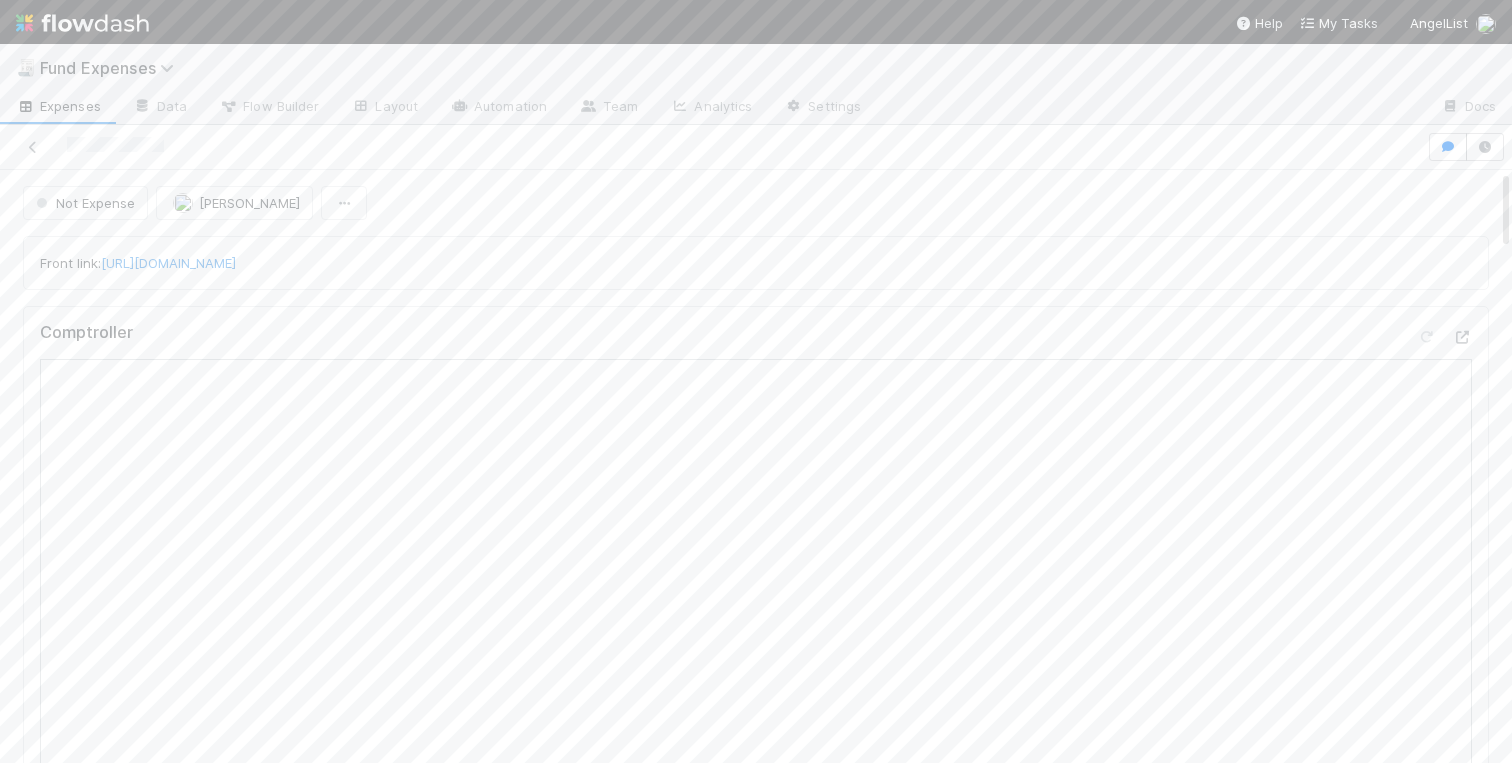 scroll, scrollTop: 0, scrollLeft: 0, axis: both 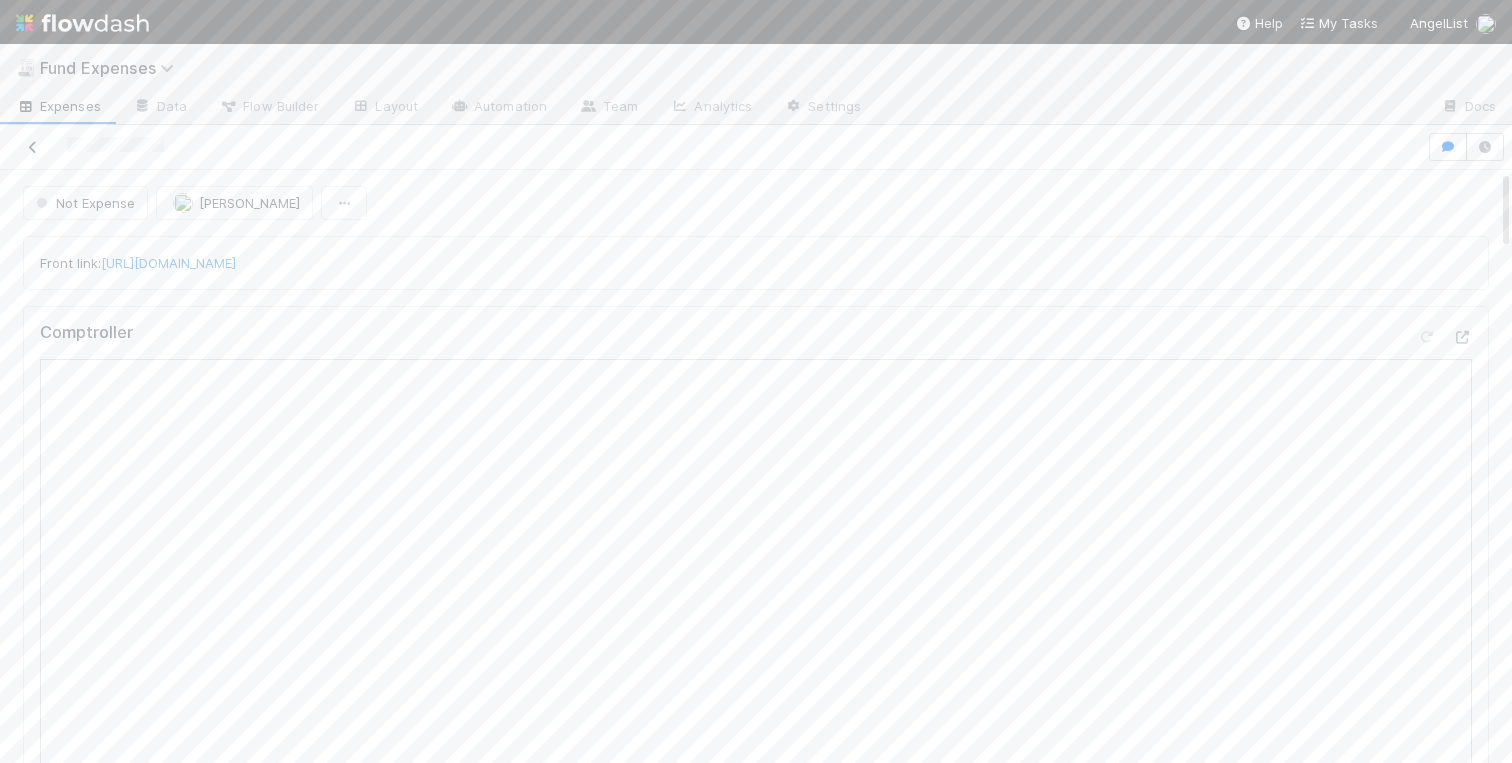 click at bounding box center (33, 147) 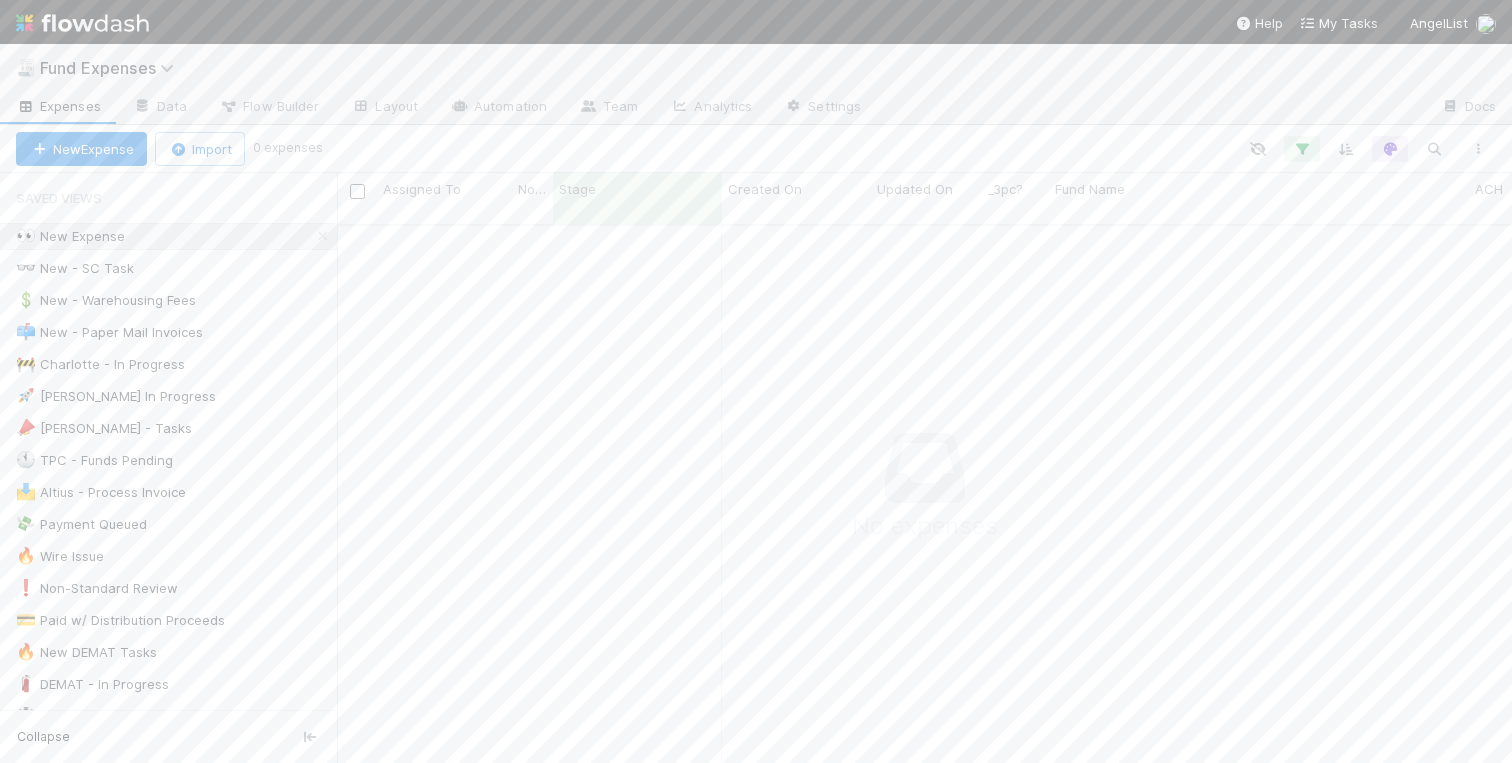 scroll, scrollTop: 0, scrollLeft: 1, axis: horizontal 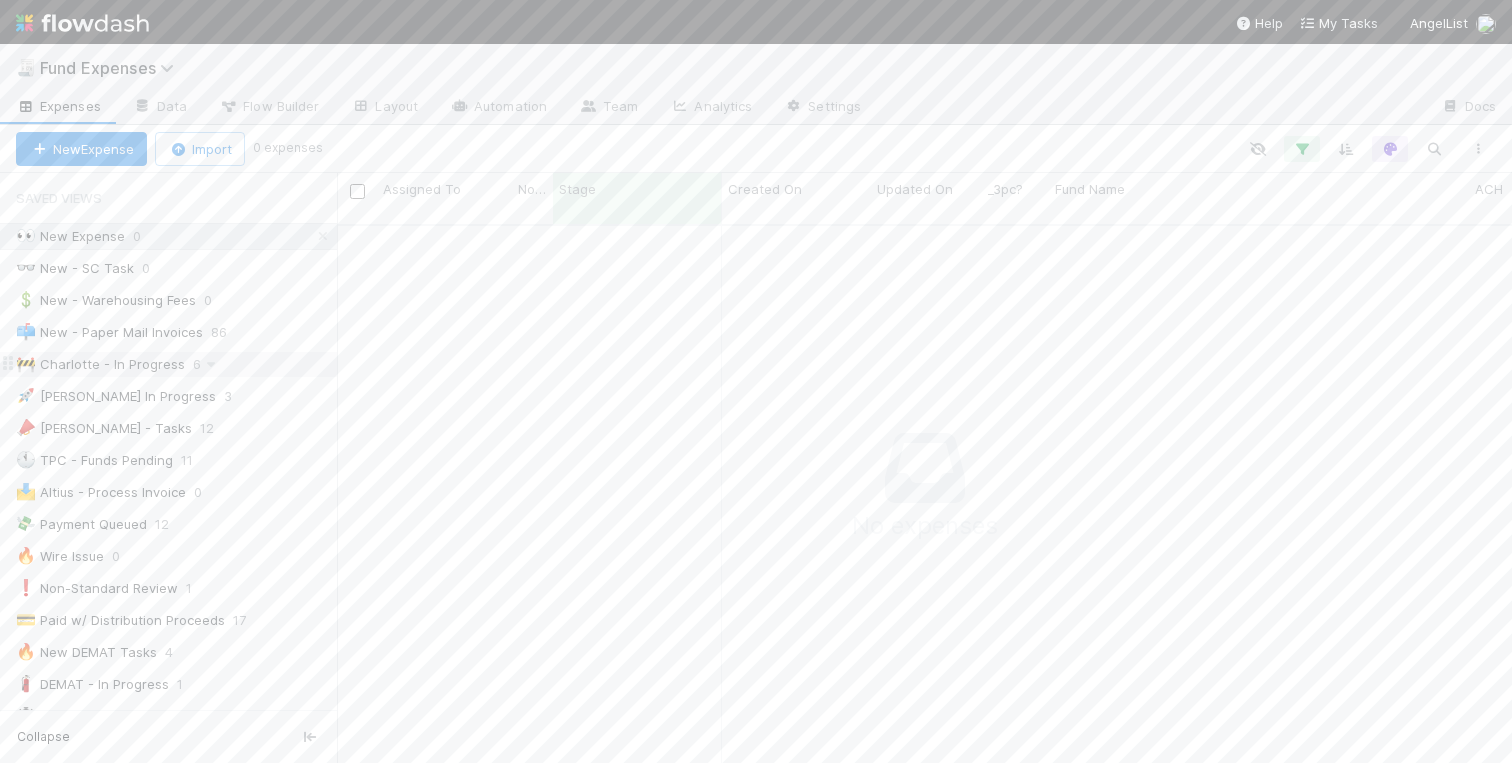 click on "🚧 Charlotte - In Progress" at bounding box center (100, 364) 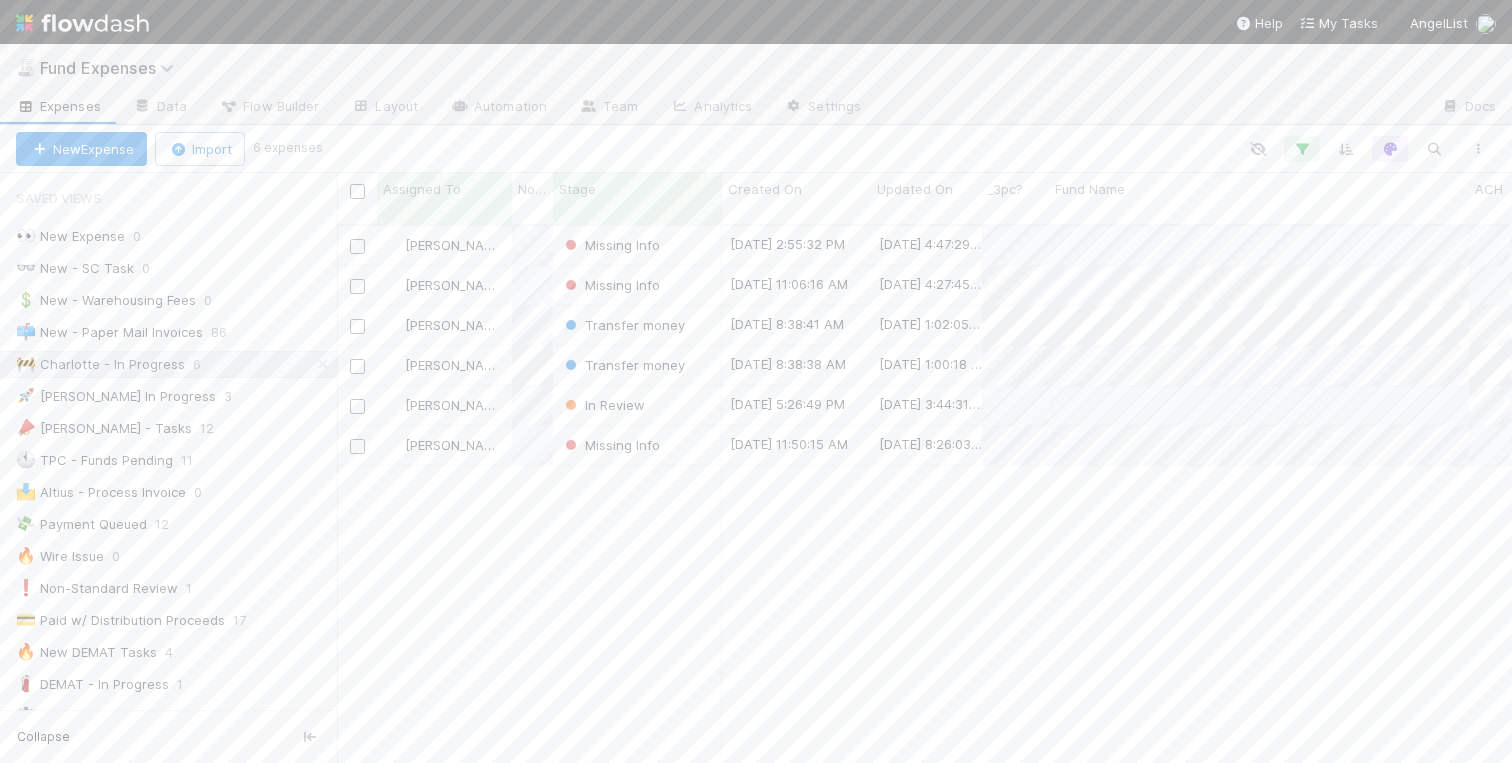 scroll, scrollTop: 0, scrollLeft: 1, axis: horizontal 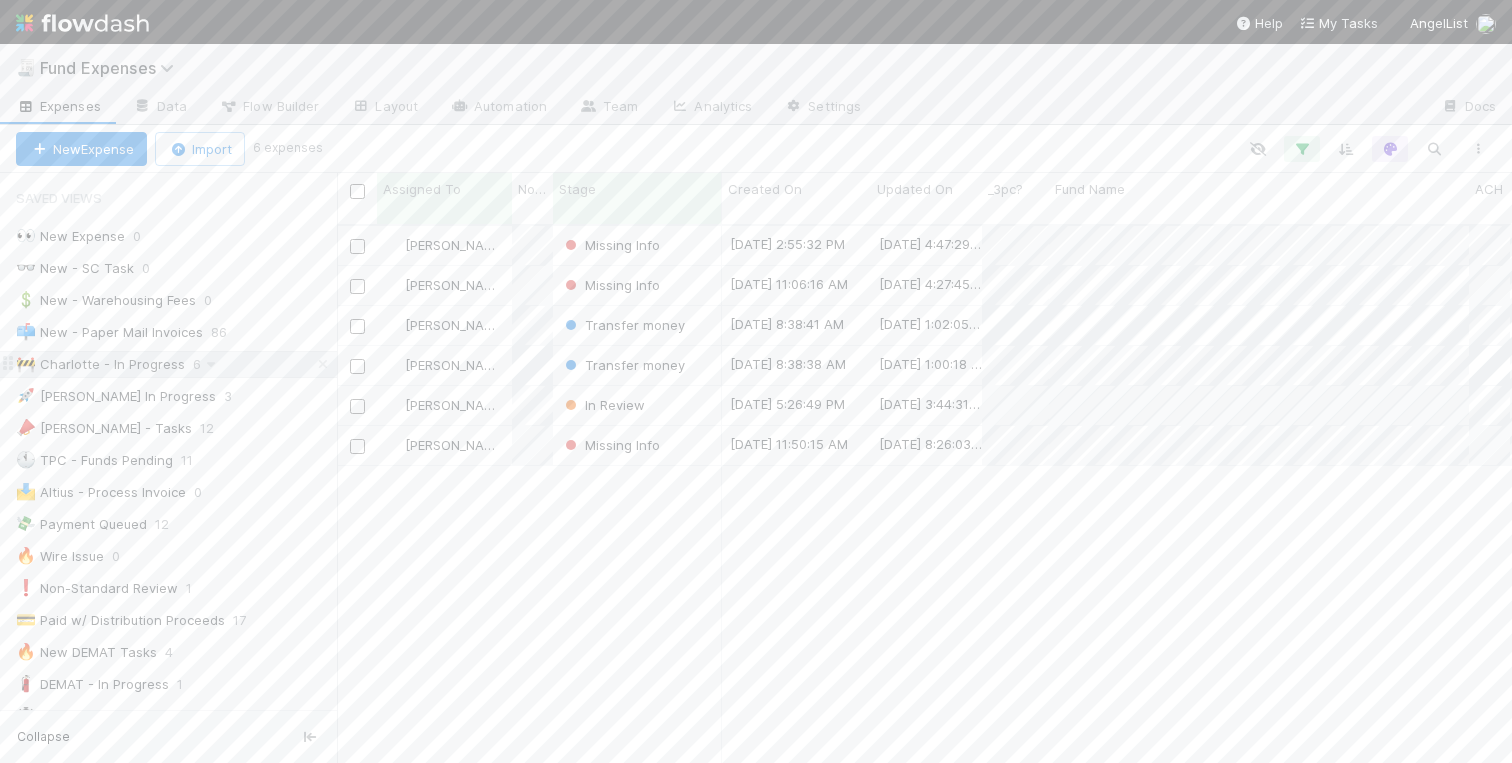 click on "🚧 Charlotte - In Progress" at bounding box center (100, 364) 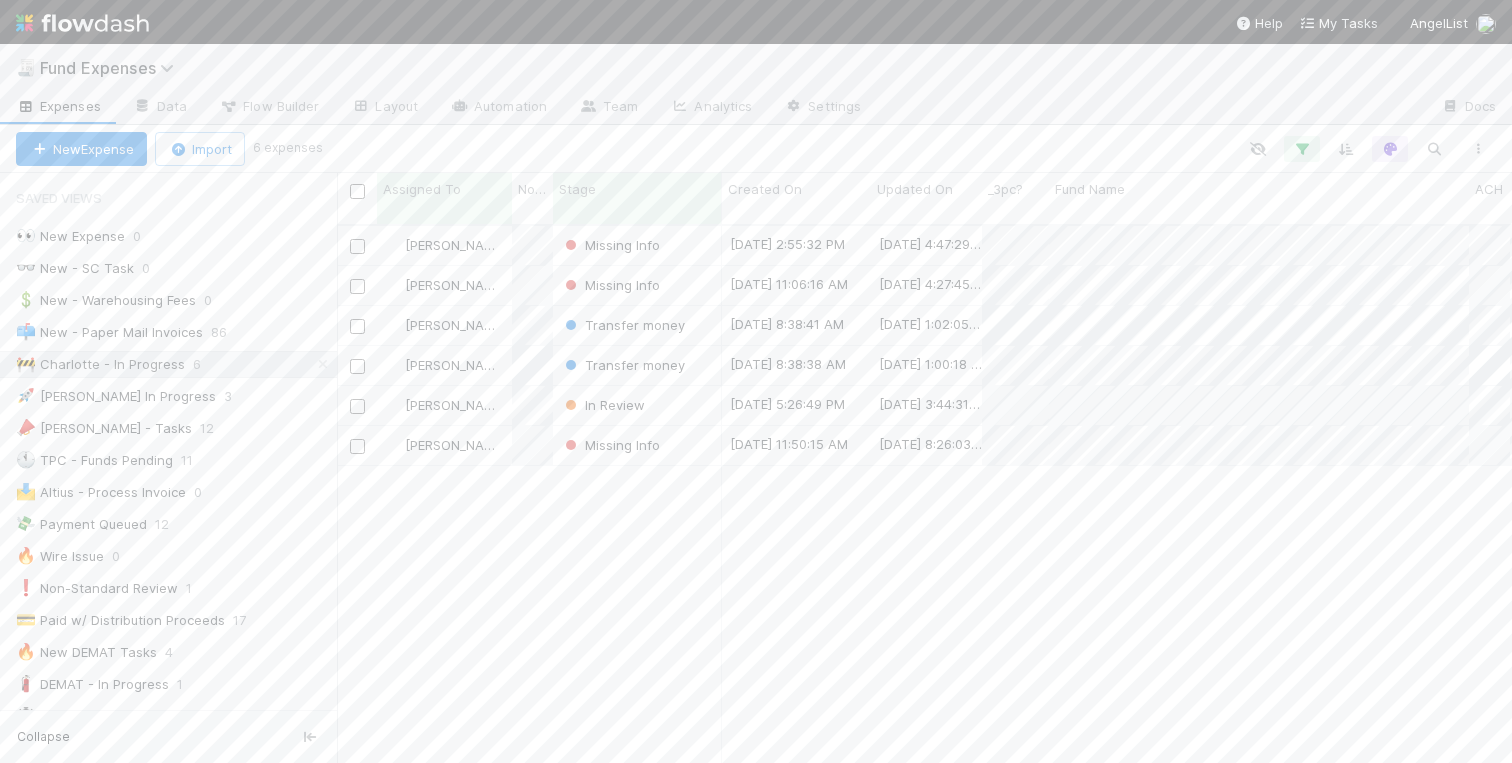 click on "Charlotte Mas   Missing Info 7/15/25, 2:55:32 PM 7/15/25, 4:47:29 PM 0 0 0 0 0 0 0 0 0 0 Charlotte Mas   Missing Info 7/15/25, 11:06:16 AM 7/15/25, 4:27:45 PM 0 0 0 0 0 0 0 0 0 0 Charlotte Mas   Transfer money 7/2/25, 8:38:41 AM 7/16/25, 1:02:05 PM 0 0 1 0 0 0 0 0 0 0 Charlotte Mas   Transfer money 7/2/25, 8:38:38 AM 7/16/25, 1:00:18 PM 0 0 1 0 0 0 0 0 0 0 Charlotte Mas   In Review 6/25/25, 5:26:49 PM 7/15/25, 3:44:31 PM 0 0 0 0 0 0 0 0 0 0 Charlotte Mas   Missing Info 4/23/25, 11:50:15 AM 4/24/25, 8:26:03 AM 0 0 0 0 0 0 0 0 0 0" at bounding box center [924, 502] 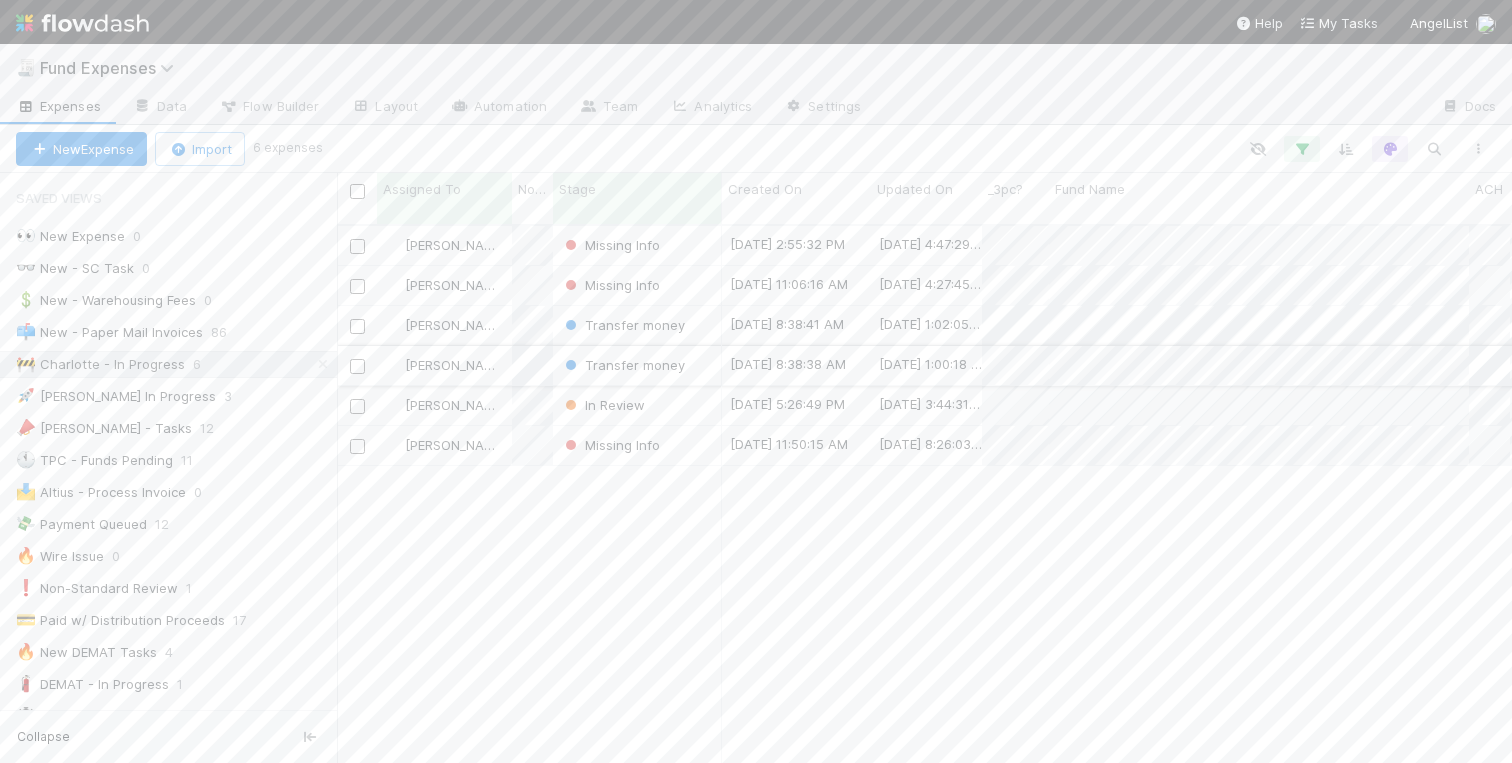 click on "Transfer money" at bounding box center [637, 365] 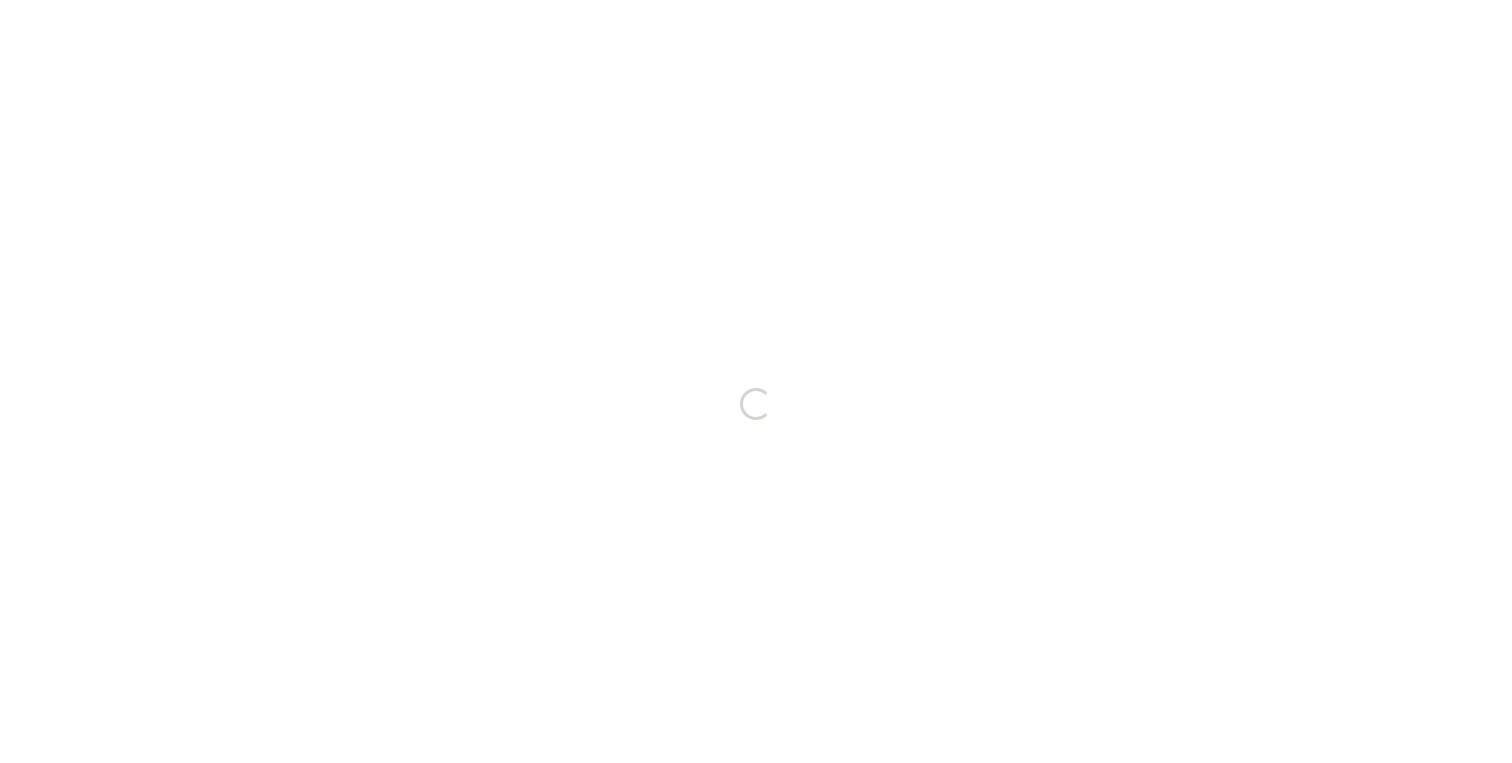 scroll, scrollTop: 0, scrollLeft: 0, axis: both 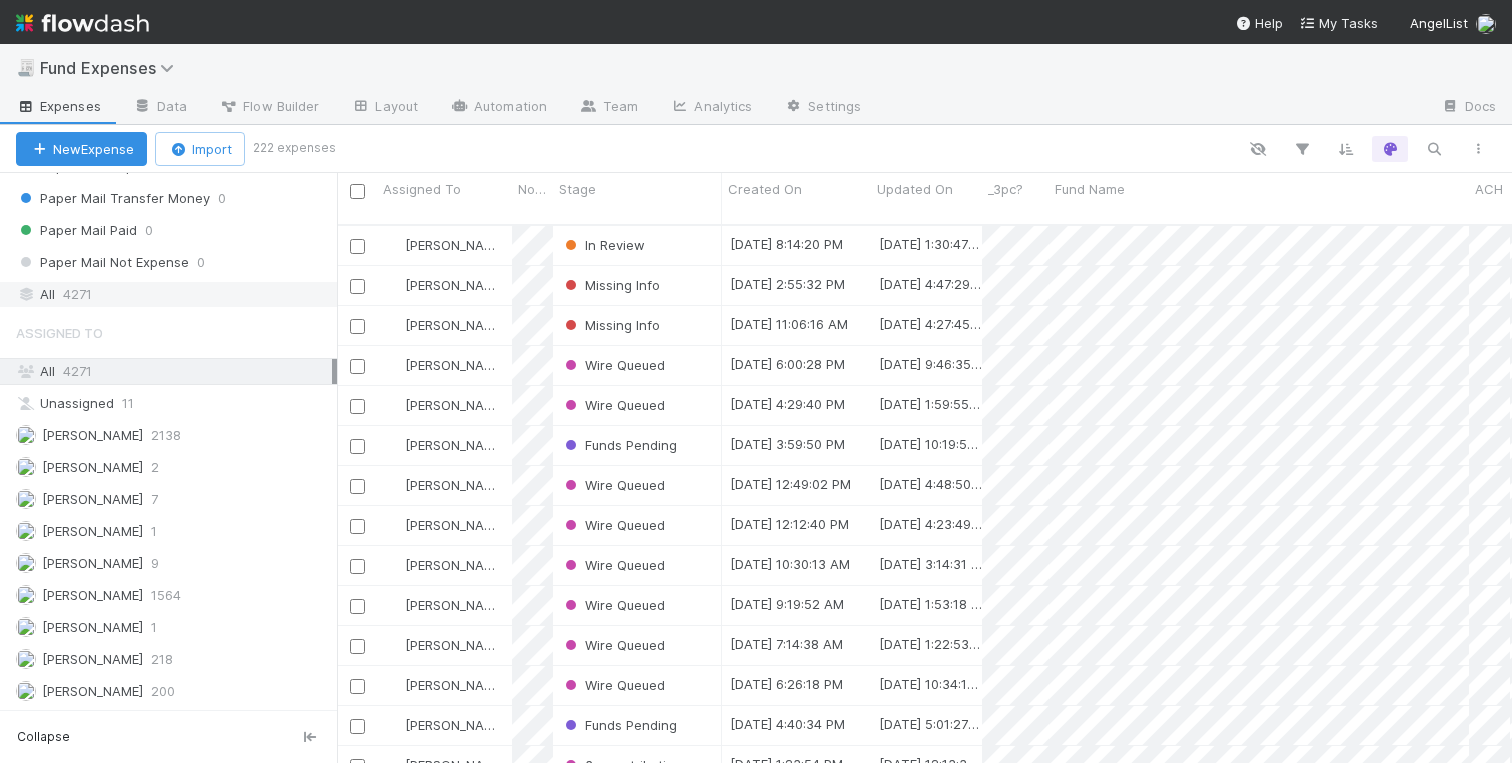 click on "4271" at bounding box center (77, 294) 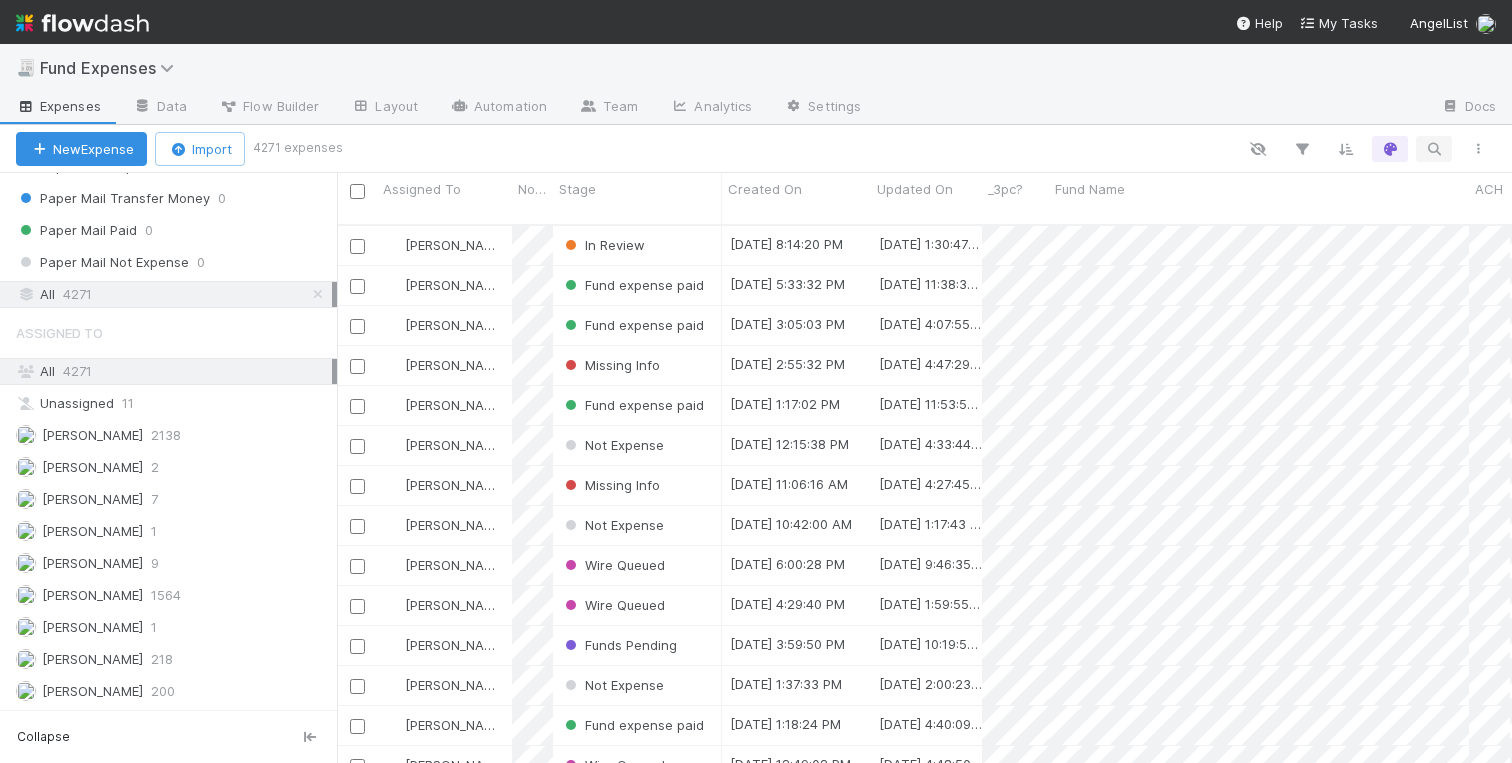 scroll, scrollTop: 0, scrollLeft: 1, axis: horizontal 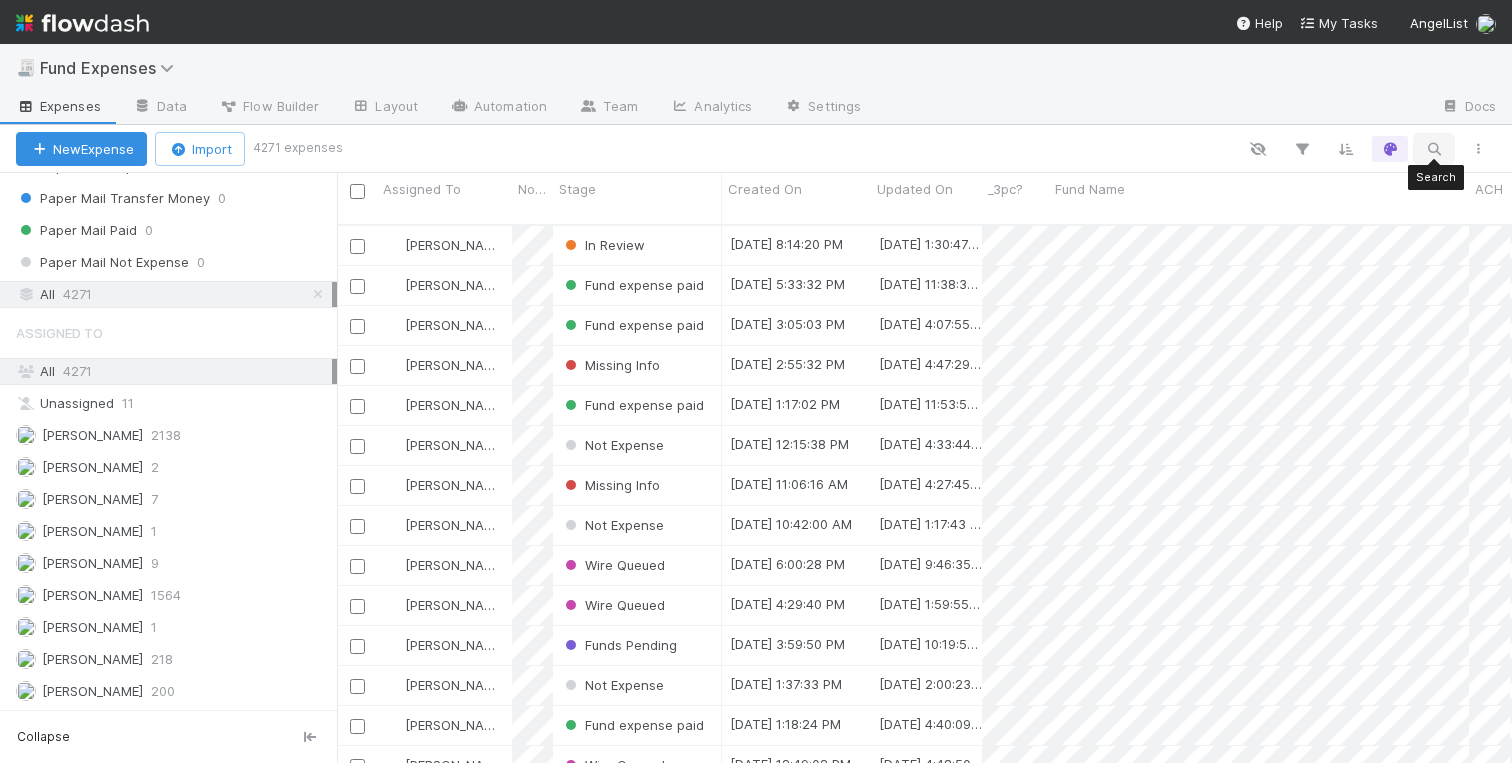 click at bounding box center (1434, 149) 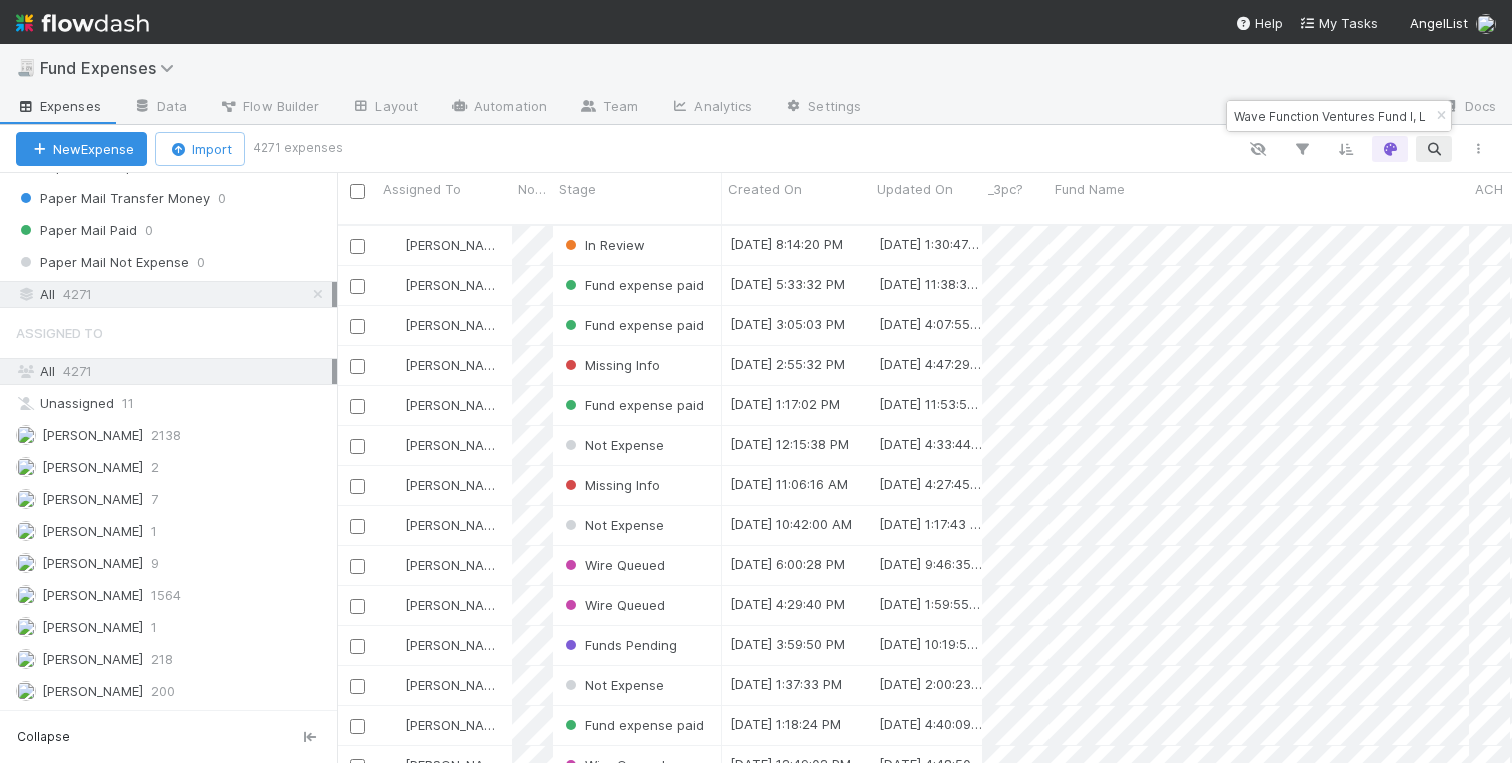 scroll, scrollTop: 0, scrollLeft: 60, axis: horizontal 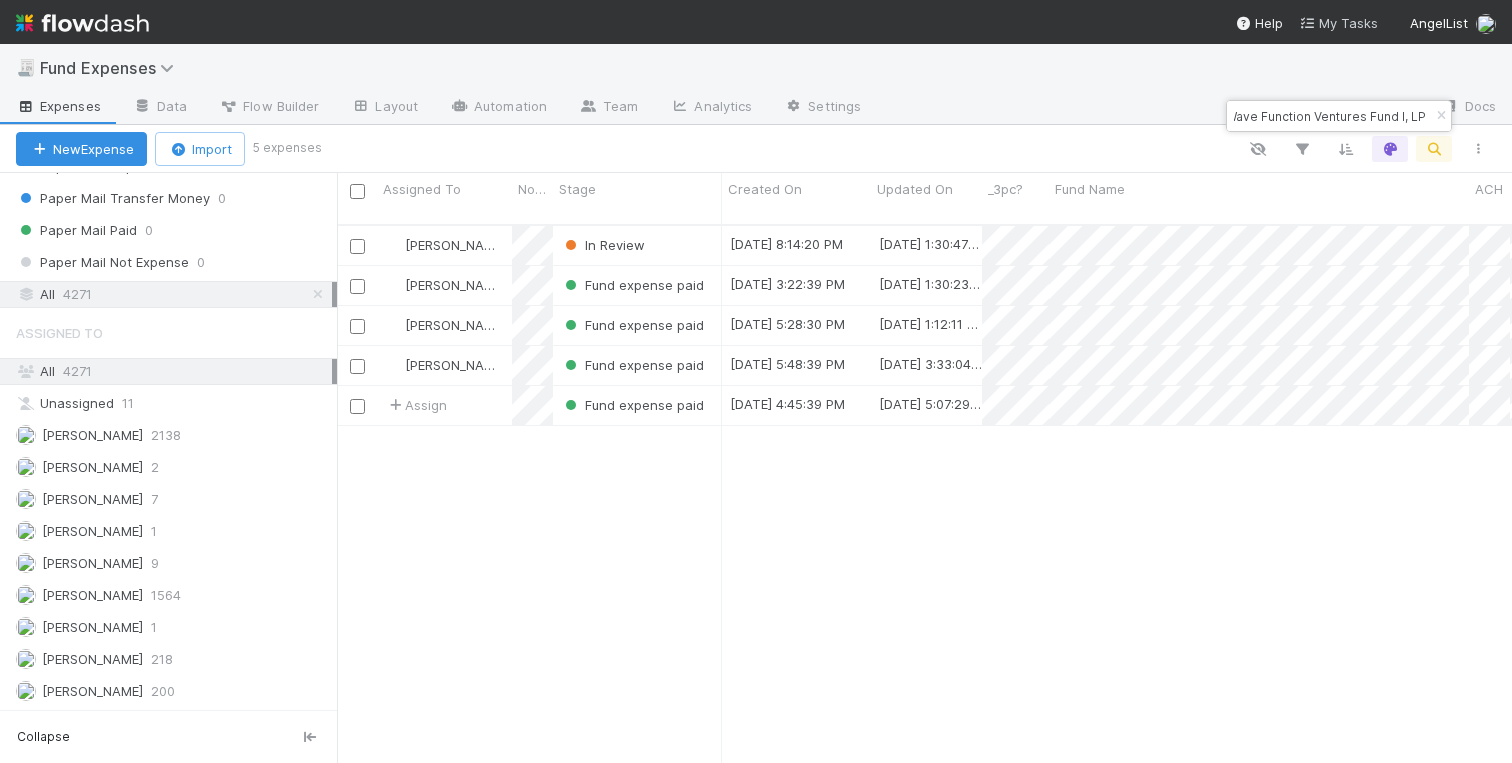 type on "Wave Function Ventures Fund I, LP" 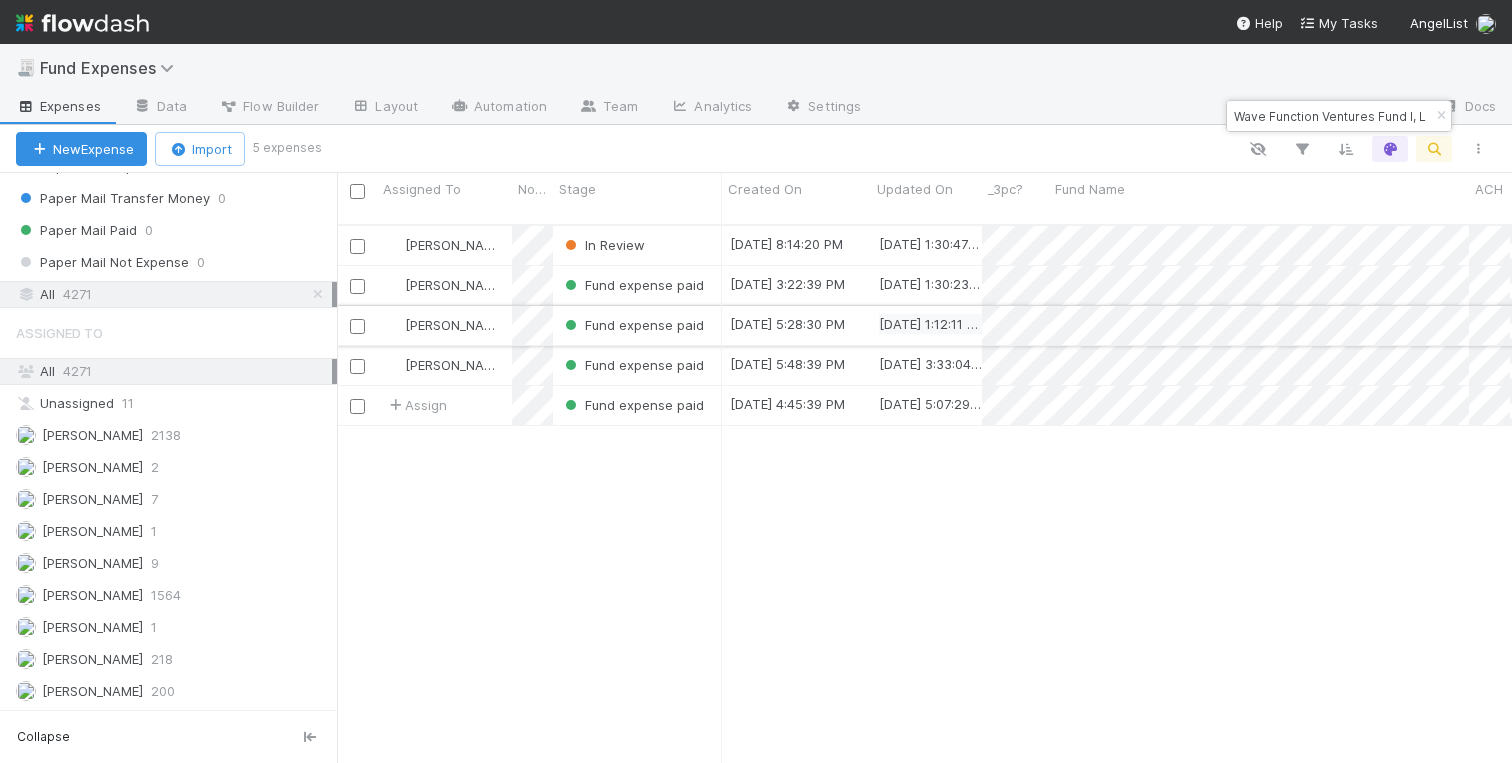scroll, scrollTop: 0, scrollLeft: 76, axis: horizontal 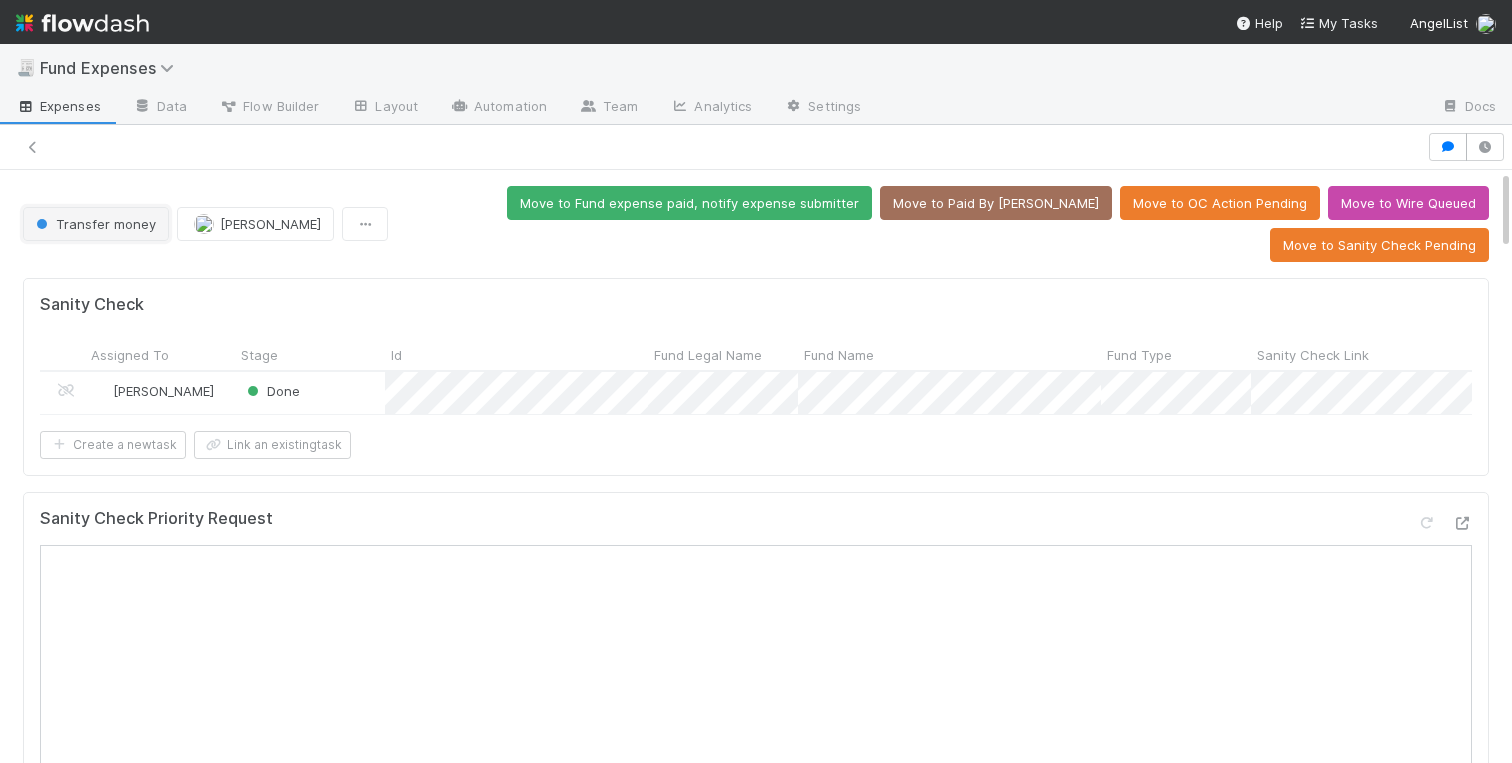 click on "Transfer money" at bounding box center (94, 224) 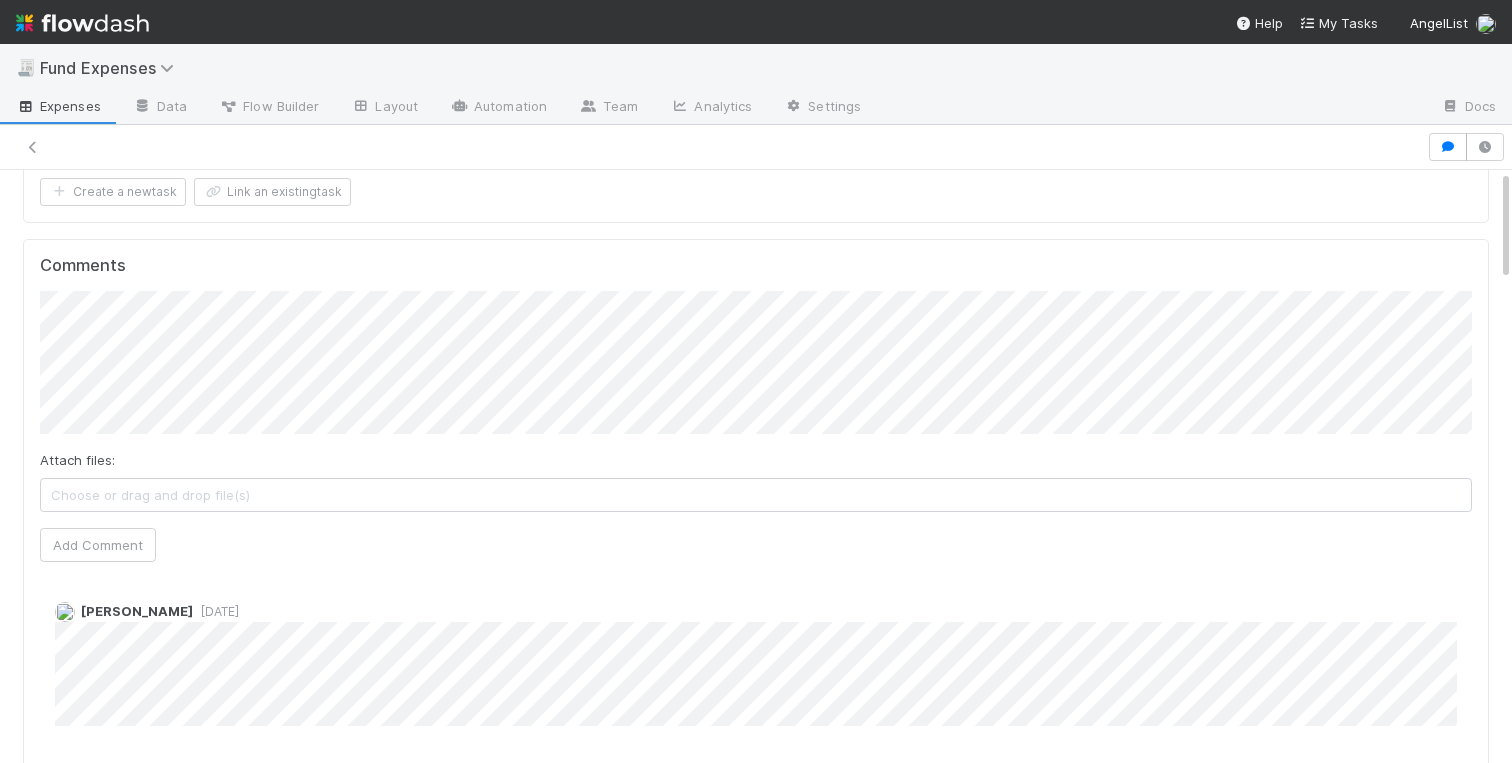 scroll, scrollTop: 0, scrollLeft: 0, axis: both 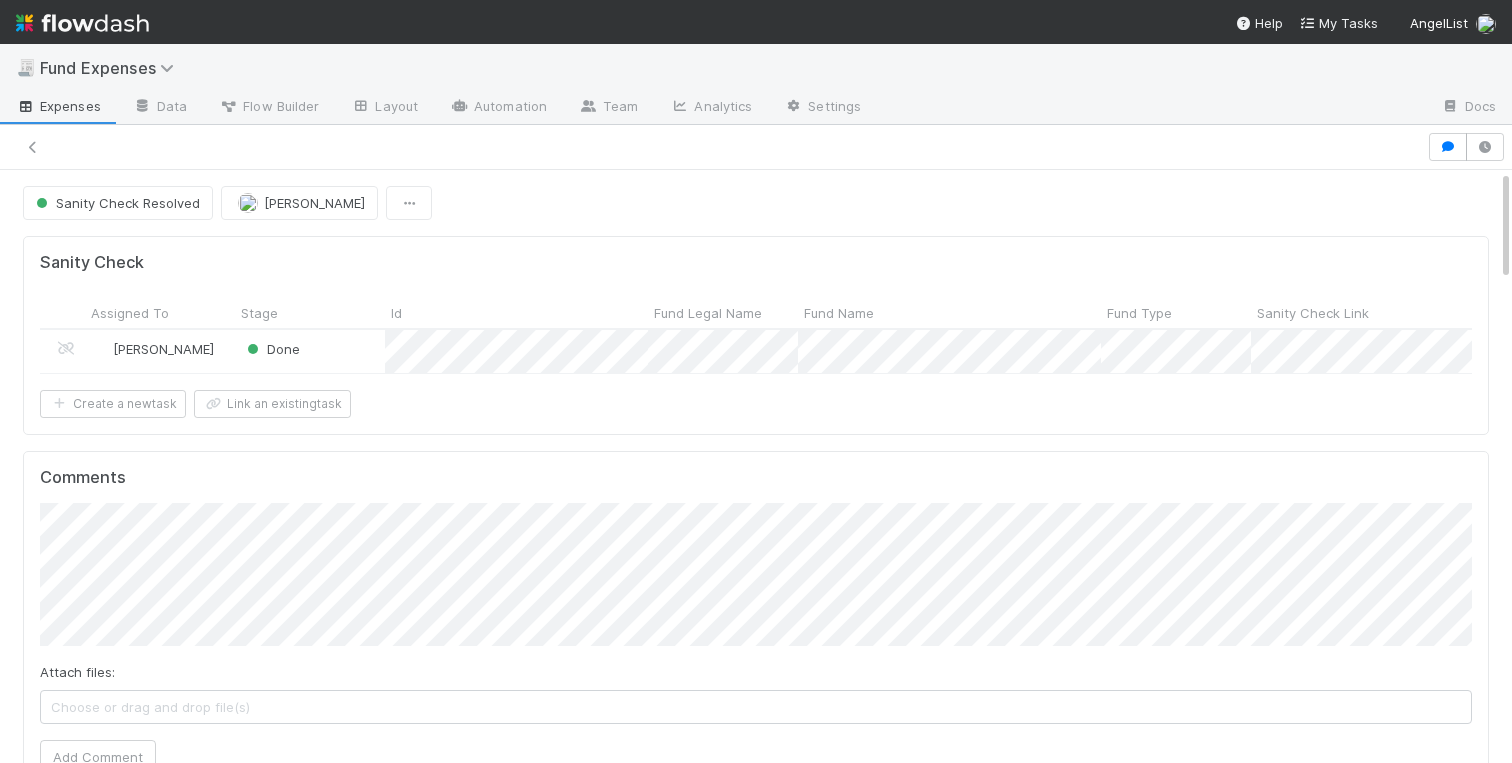click on "Done" at bounding box center (310, 351) 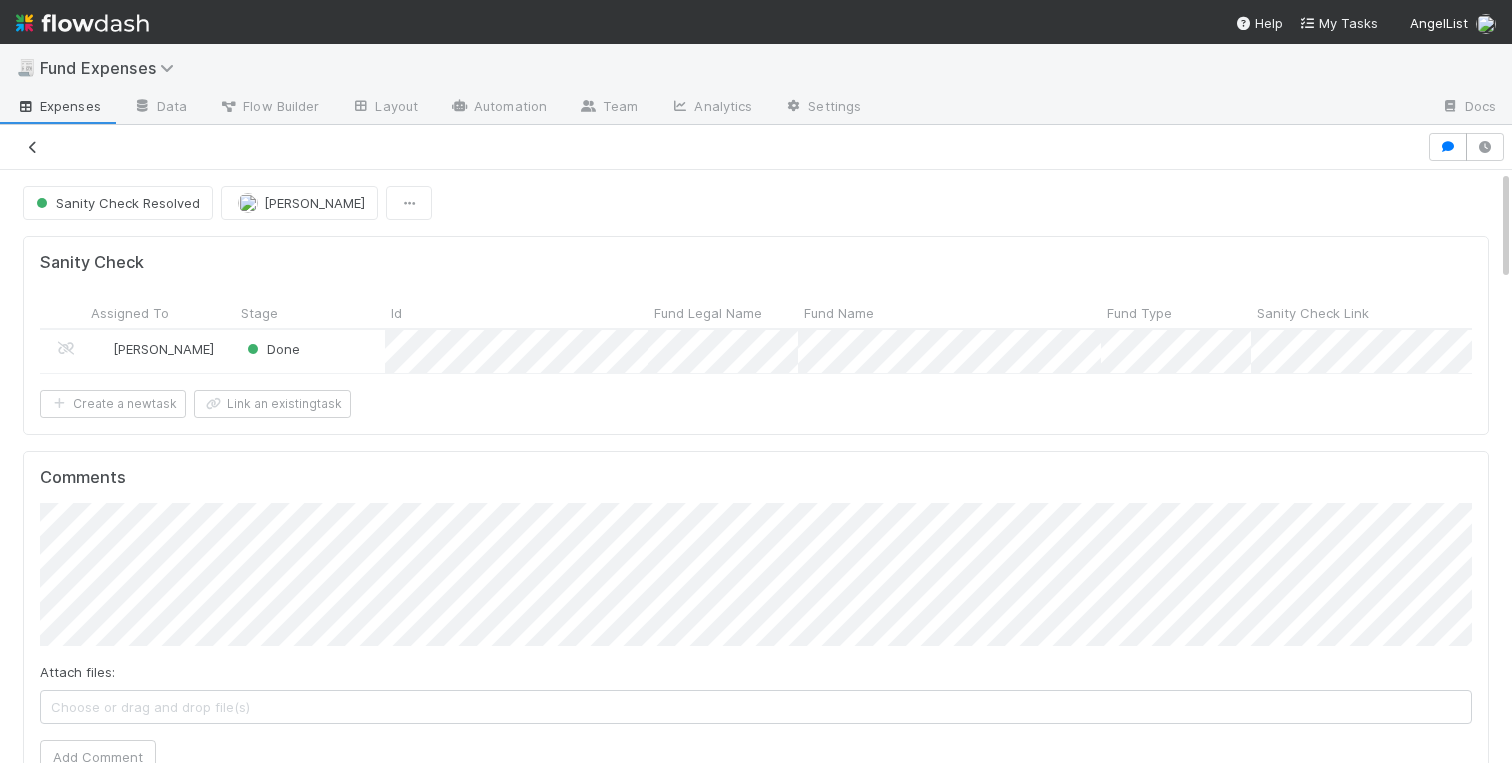 click at bounding box center (33, 147) 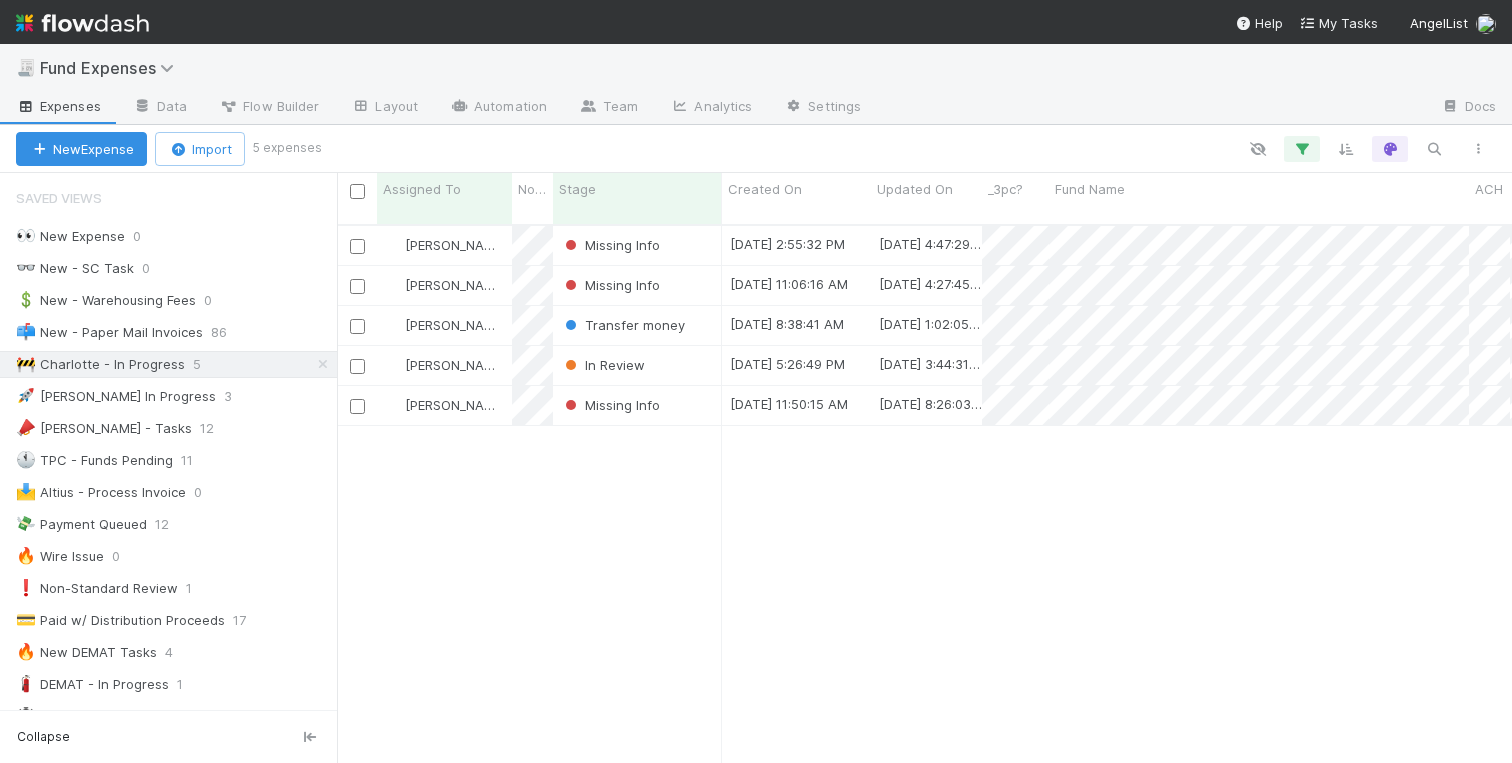 scroll, scrollTop: 554, scrollLeft: 1175, axis: both 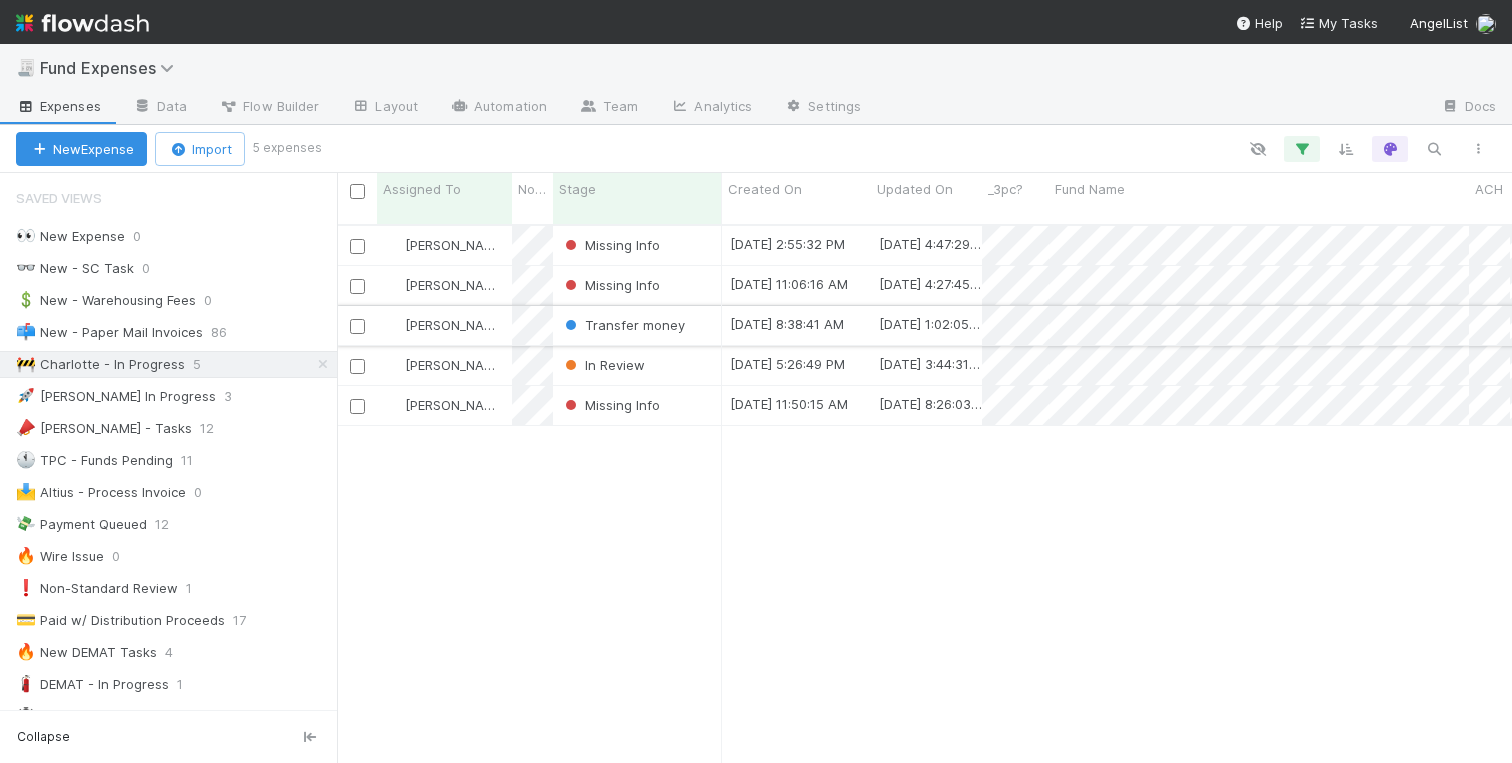 click on "Transfer money" at bounding box center (637, 325) 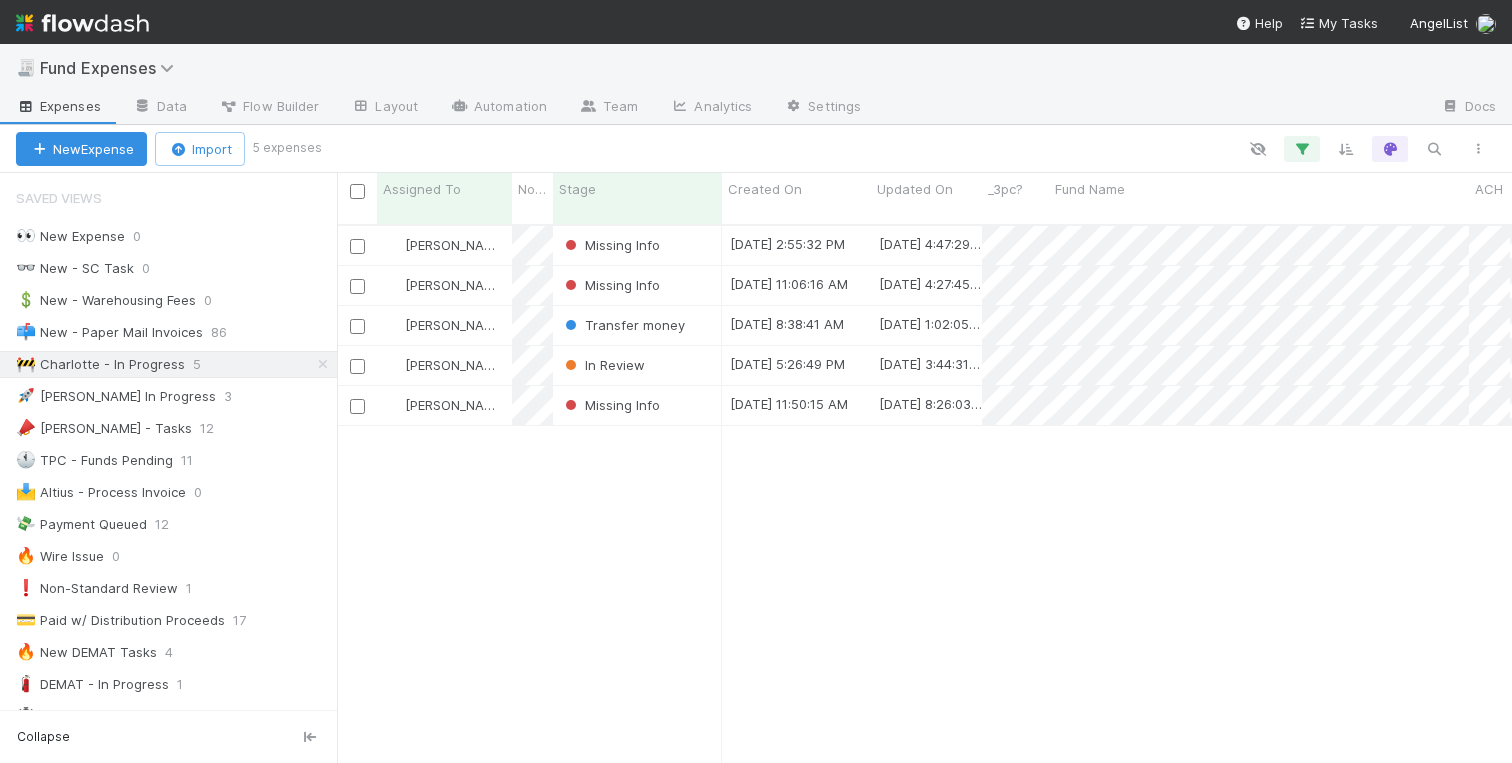 click on "Charlotte Mas   Missing Info 7/15/25, 2:55:32 PM 7/15/25, 4:47:29 PM 0 0 0 0 0 0 0 0 0 0 Charlotte Mas   Missing Info 7/15/25, 11:06:16 AM 7/15/25, 4:27:45 PM 0 0 0 0 0 0 0 0 0 0 Charlotte Mas   Transfer money 7/2/25, 8:38:41 AM 7/16/25, 1:02:05 PM 0 0 1 0 0 0 0 0 0 0 Charlotte Mas   In Review 6/25/25, 5:26:49 PM 7/15/25, 3:44:31 PM 0 0 0 0 0 0 0 0 0 0 Charlotte Mas   Missing Info 4/23/25, 11:50:15 AM 4/24/25, 8:26:03 AM 0 0 0 0 0 0 0 0 0 0" at bounding box center [924, 502] 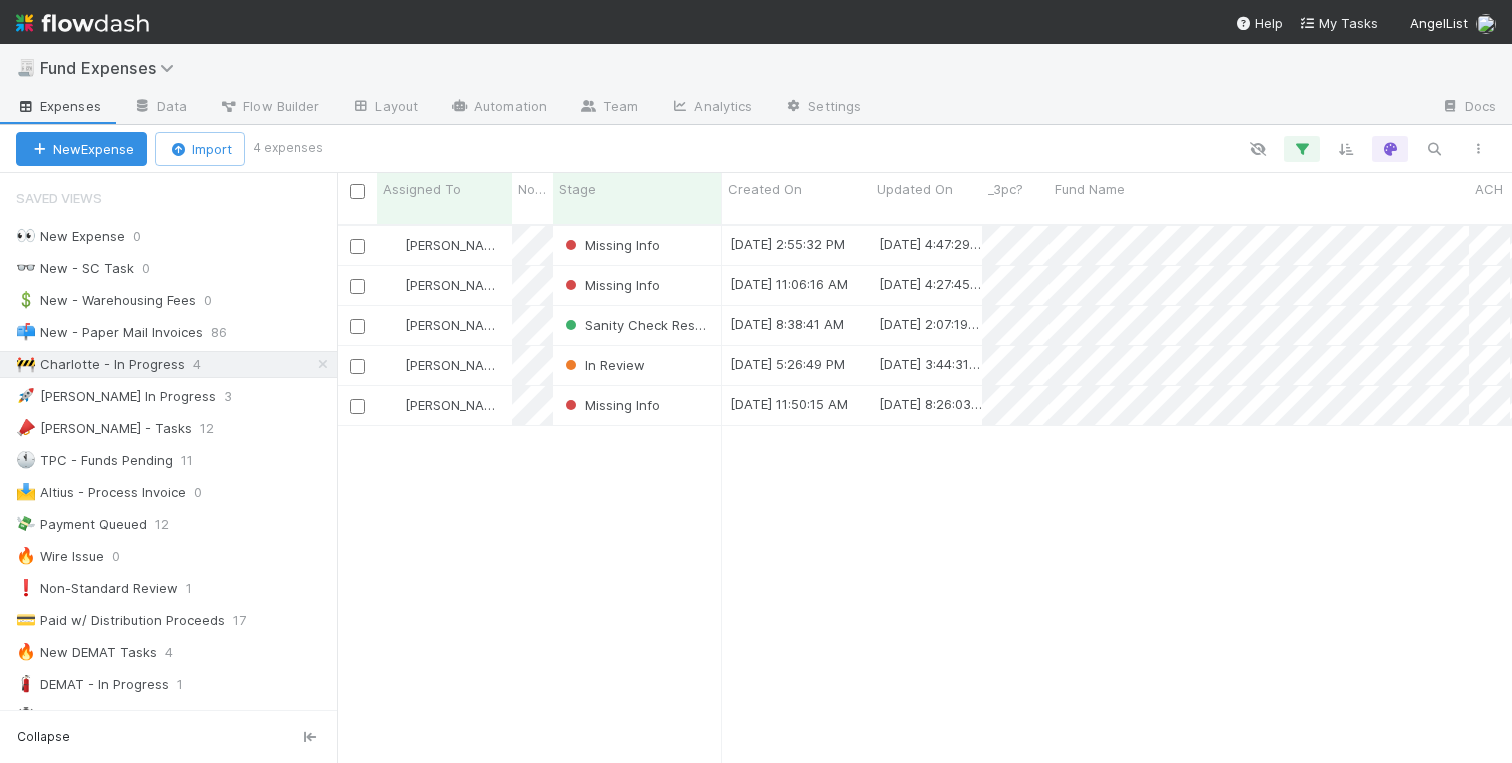 click on "Charlotte Mas   Missing Info 7/15/25, 2:55:32 PM 7/15/25, 4:47:29 PM 0 0 0 0 0 0 0 0 0 0 Charlotte Mas   Missing Info 7/15/25, 11:06:16 AM 7/15/25, 4:27:45 PM 0 0 0 0 0 0 0 0 0 0 Charlotte Mas   Sanity Check Resolved 7/2/25, 8:38:41 AM 7/16/25, 2:07:19 PM 0 0 1 0 0 0 0 0 0 0 Charlotte Mas   In Review 6/25/25, 5:26:49 PM 7/15/25, 3:44:31 PM 0 0 0 0 0 0 0 0 0 0 Charlotte Mas   Missing Info 4/23/25, 11:50:15 AM 4/24/25, 8:26:03 AM 0 0 0 0 0 0 0 0 0 0" at bounding box center (924, 502) 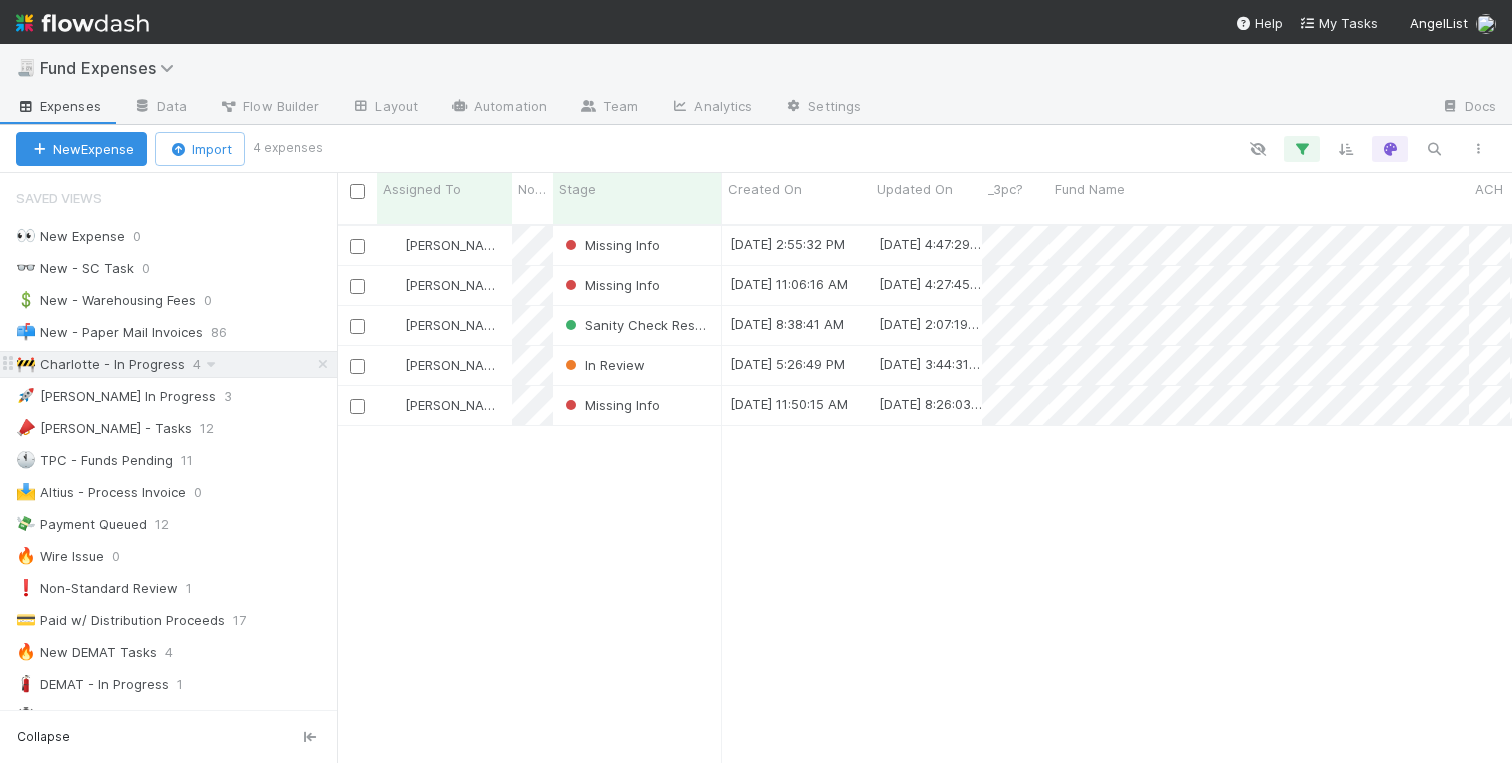 click on "🚧 Charlotte - In Progress 4" at bounding box center [176, 364] 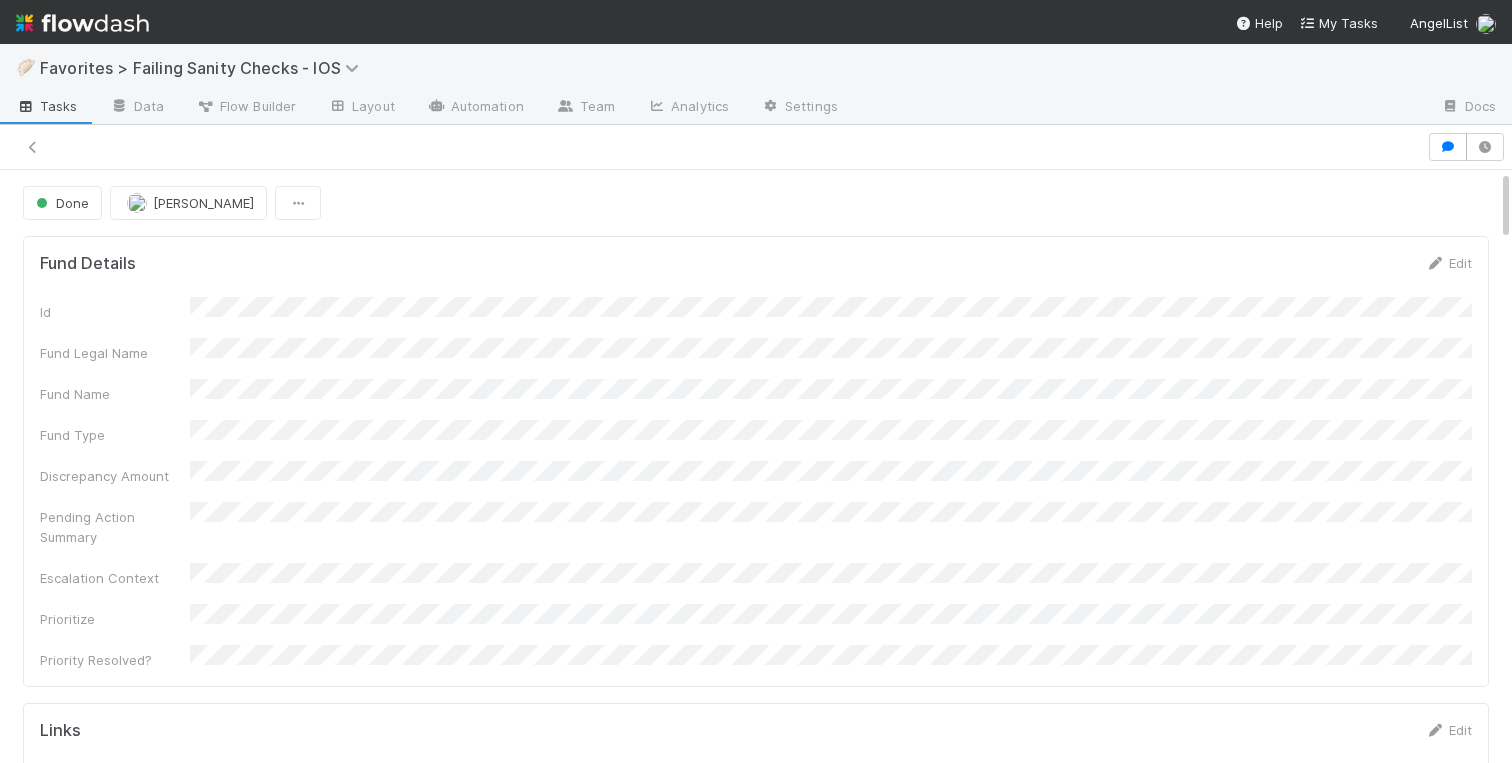 scroll, scrollTop: 0, scrollLeft: 0, axis: both 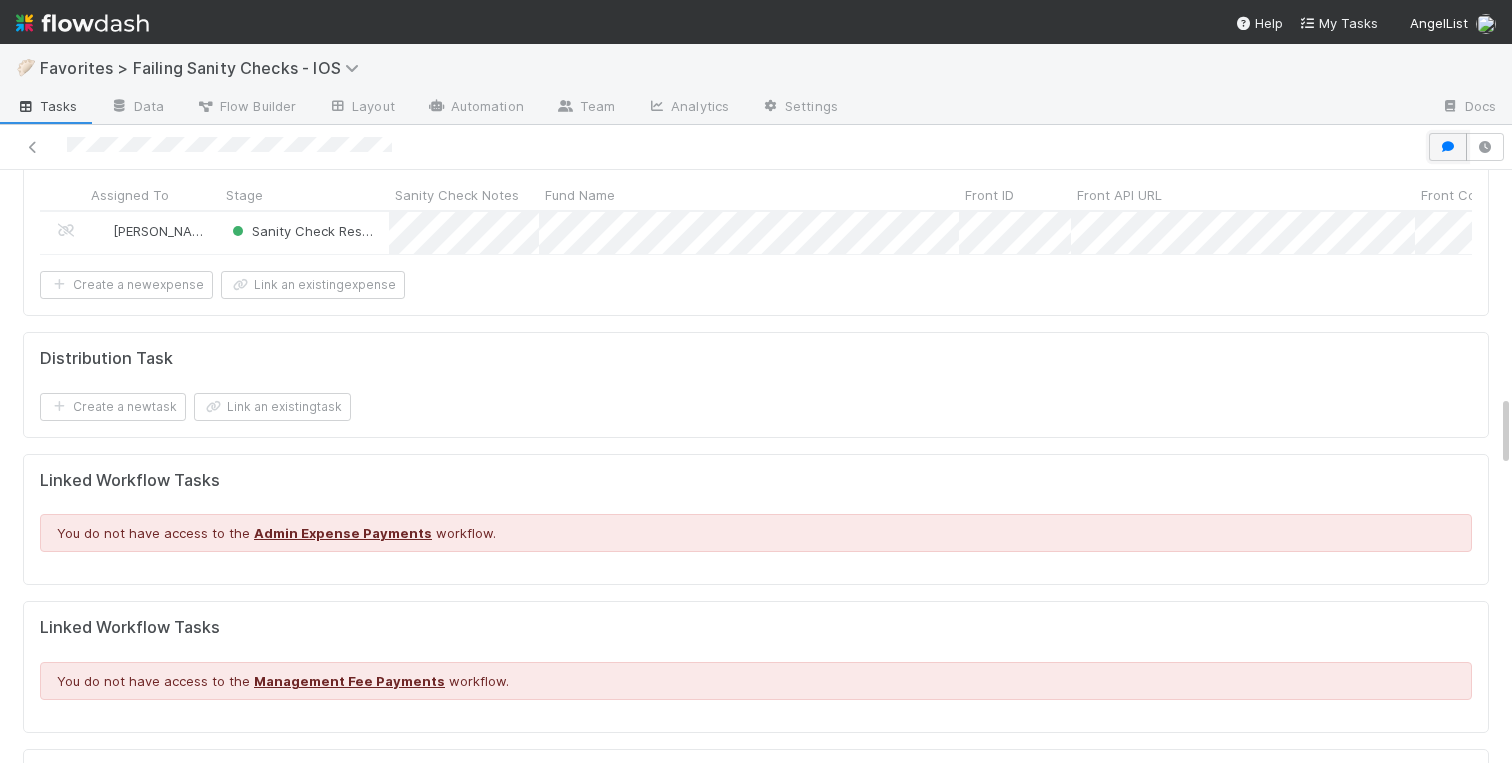click at bounding box center (1448, 147) 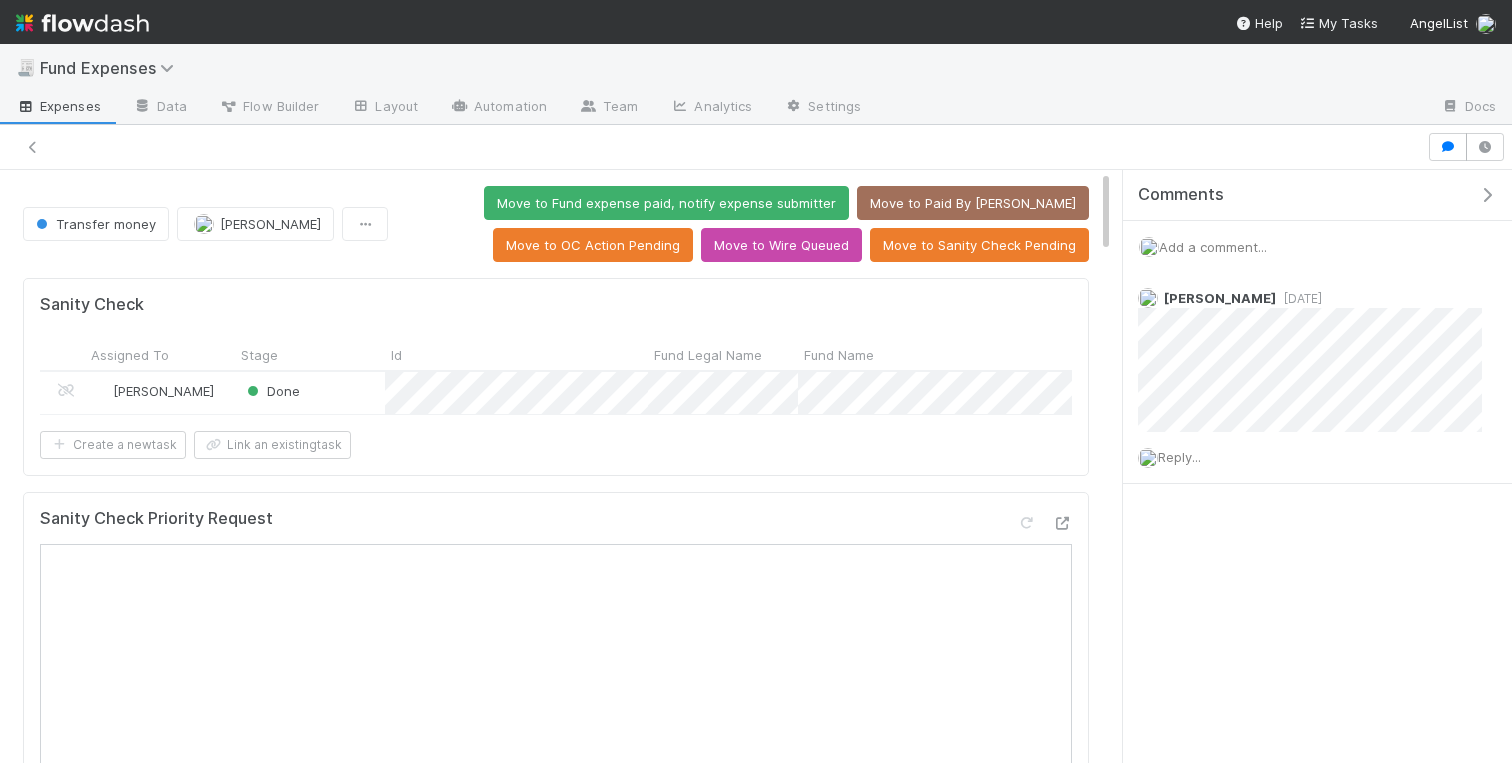 scroll, scrollTop: 0, scrollLeft: 0, axis: both 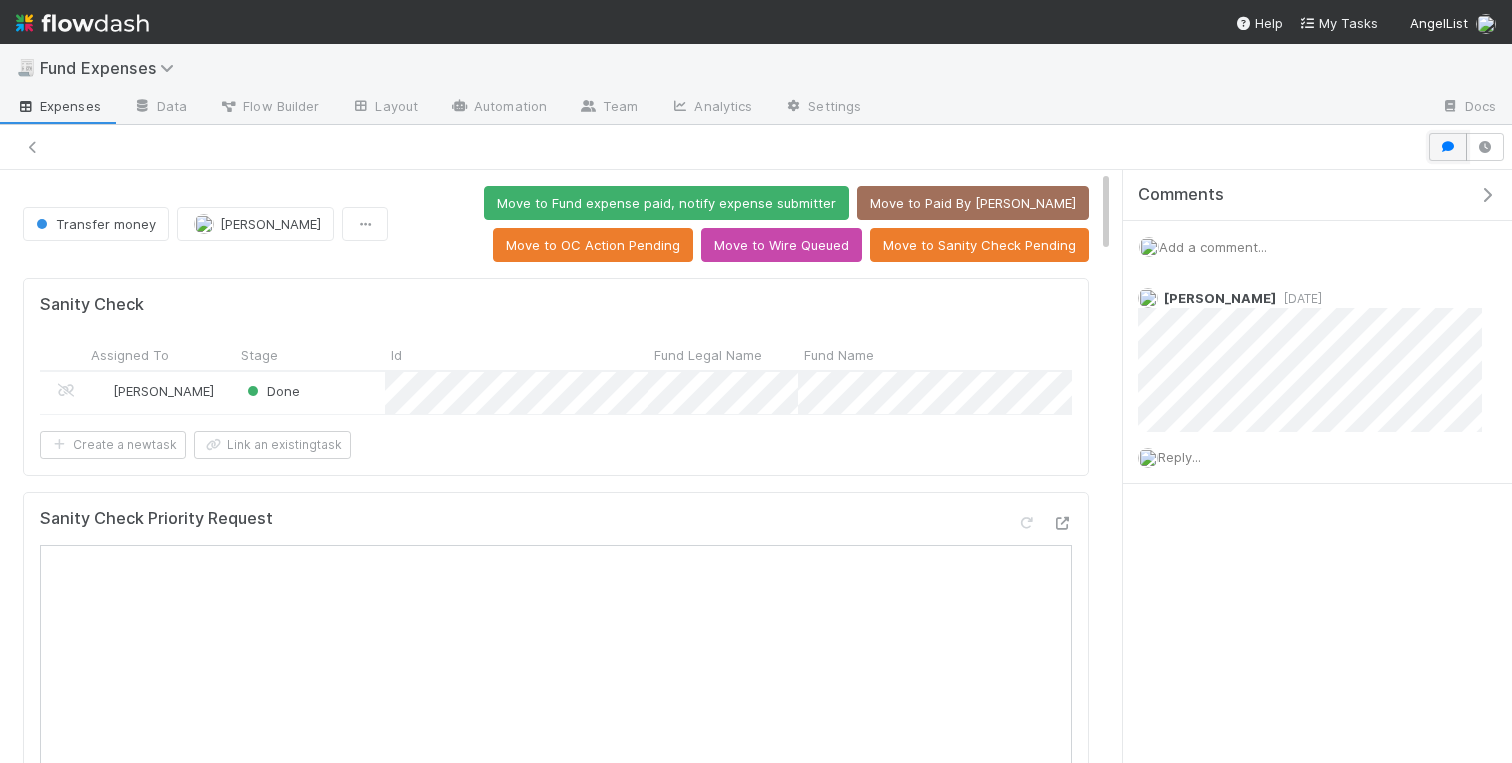 click at bounding box center (1448, 147) 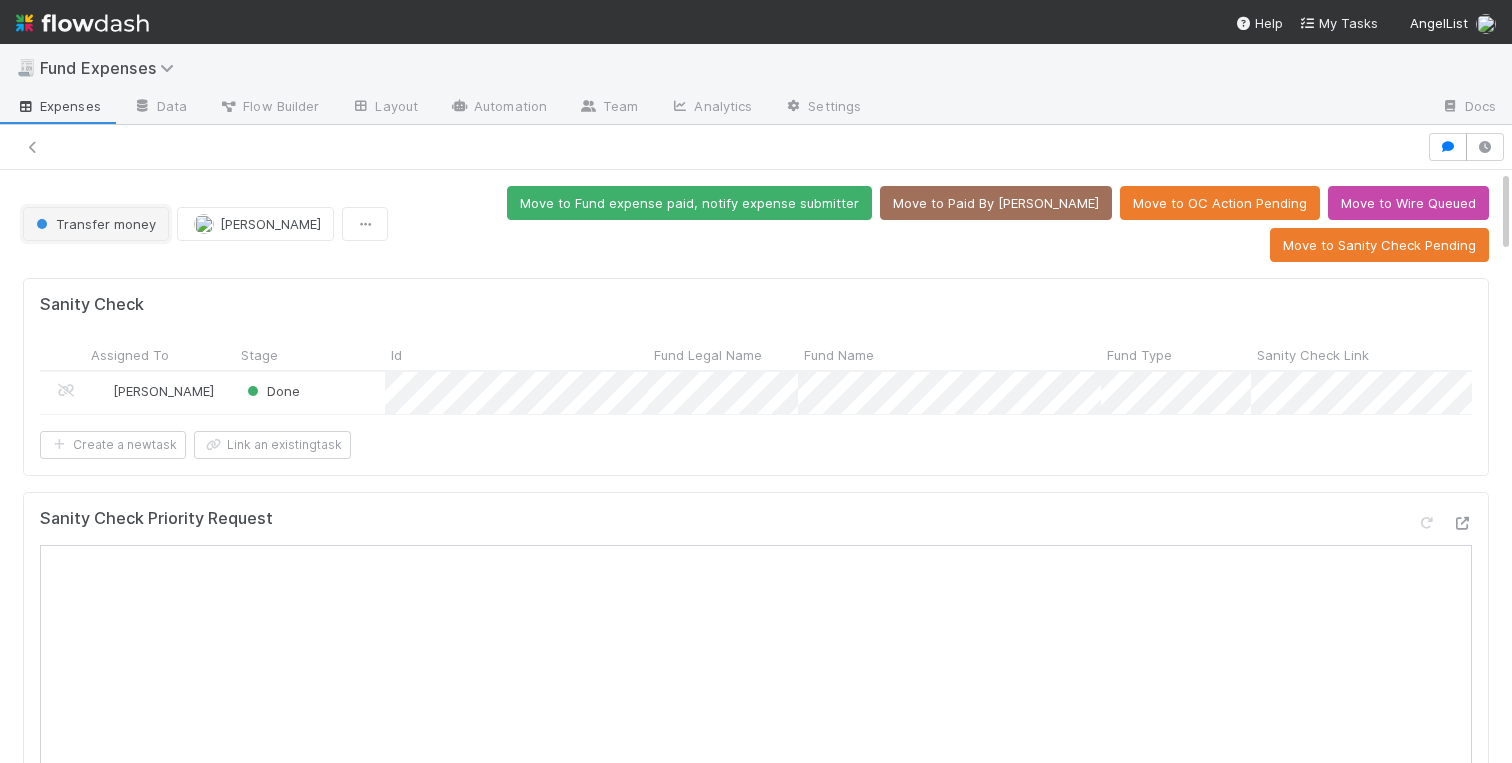click on "Transfer money" at bounding box center [94, 224] 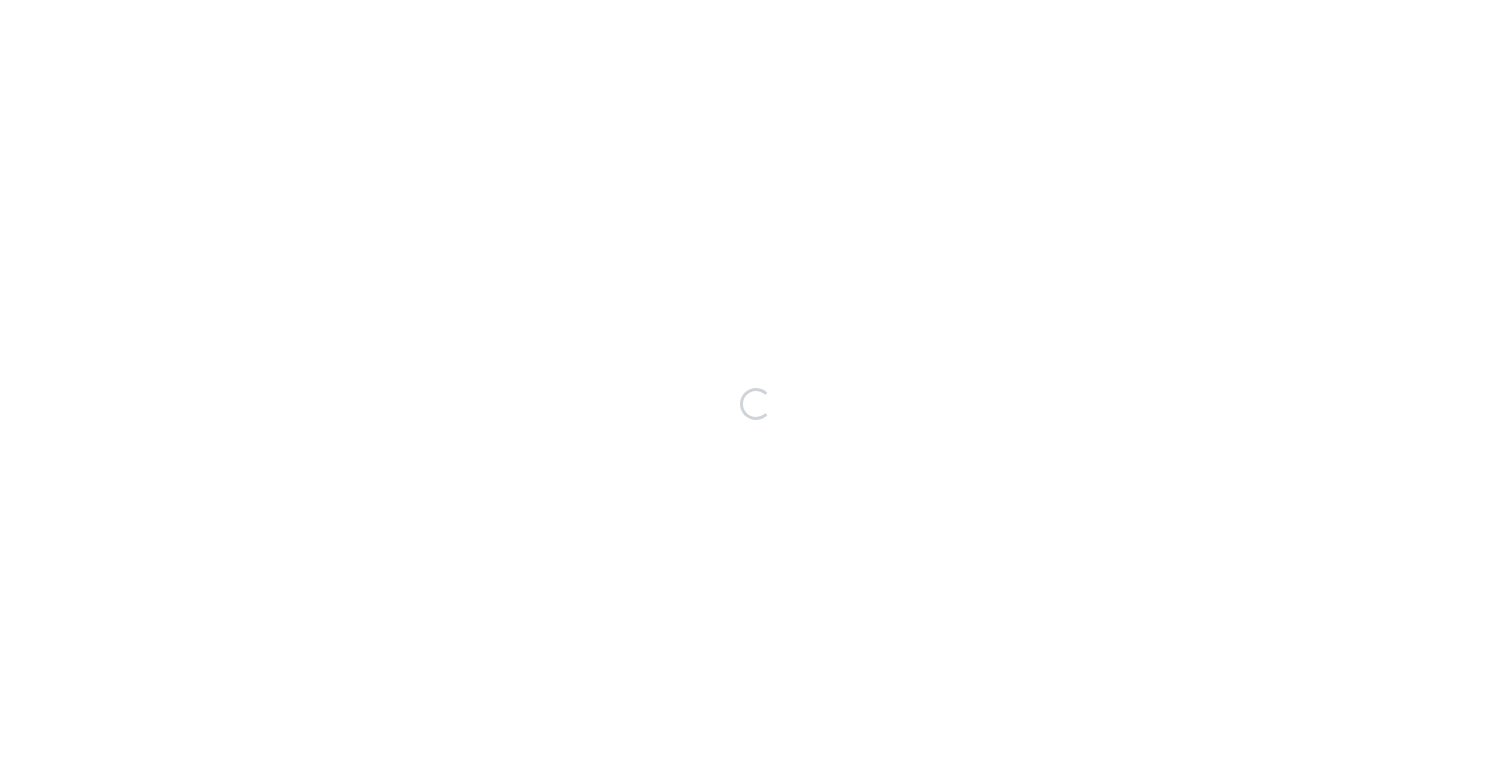 scroll, scrollTop: 0, scrollLeft: 0, axis: both 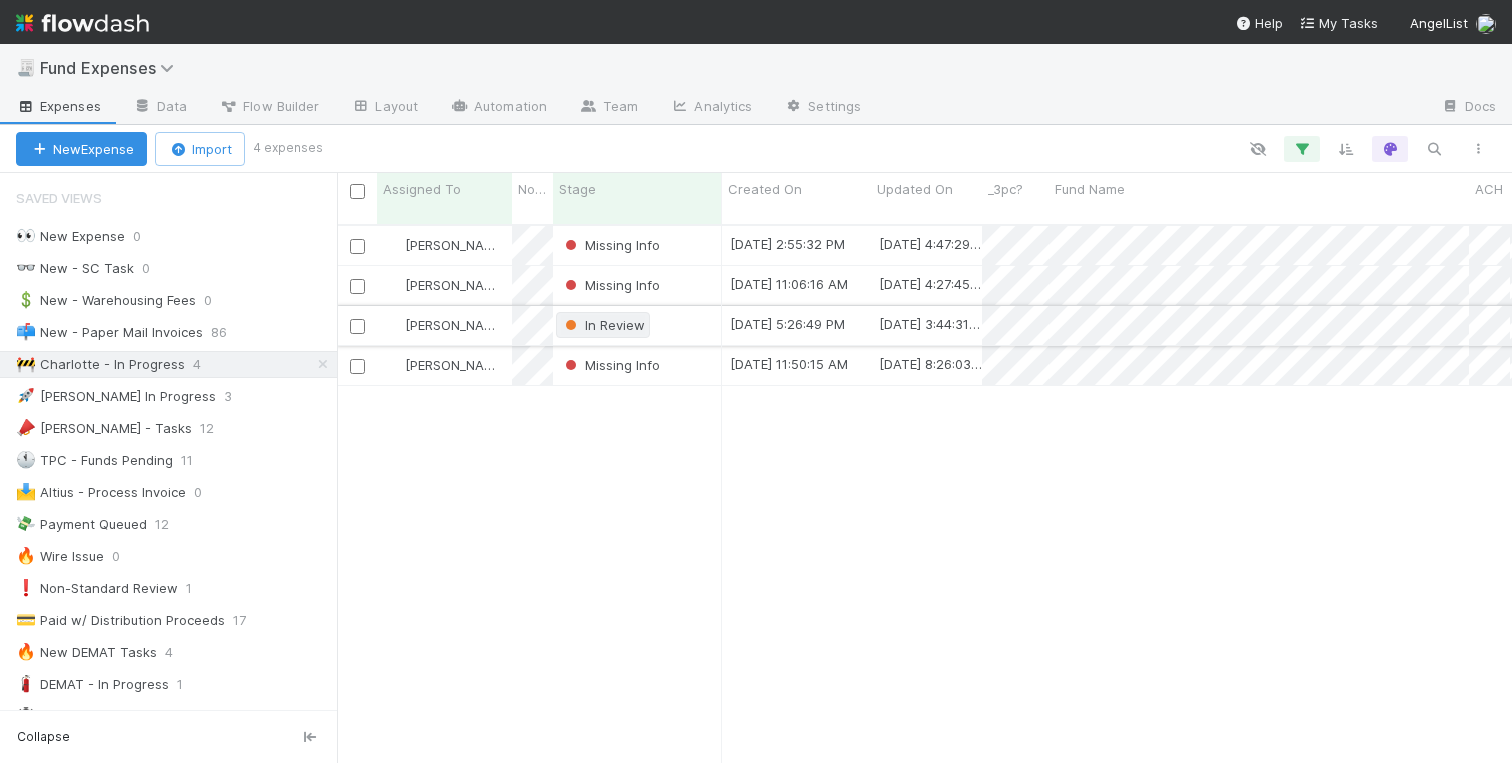click on "In Review" at bounding box center [603, 325] 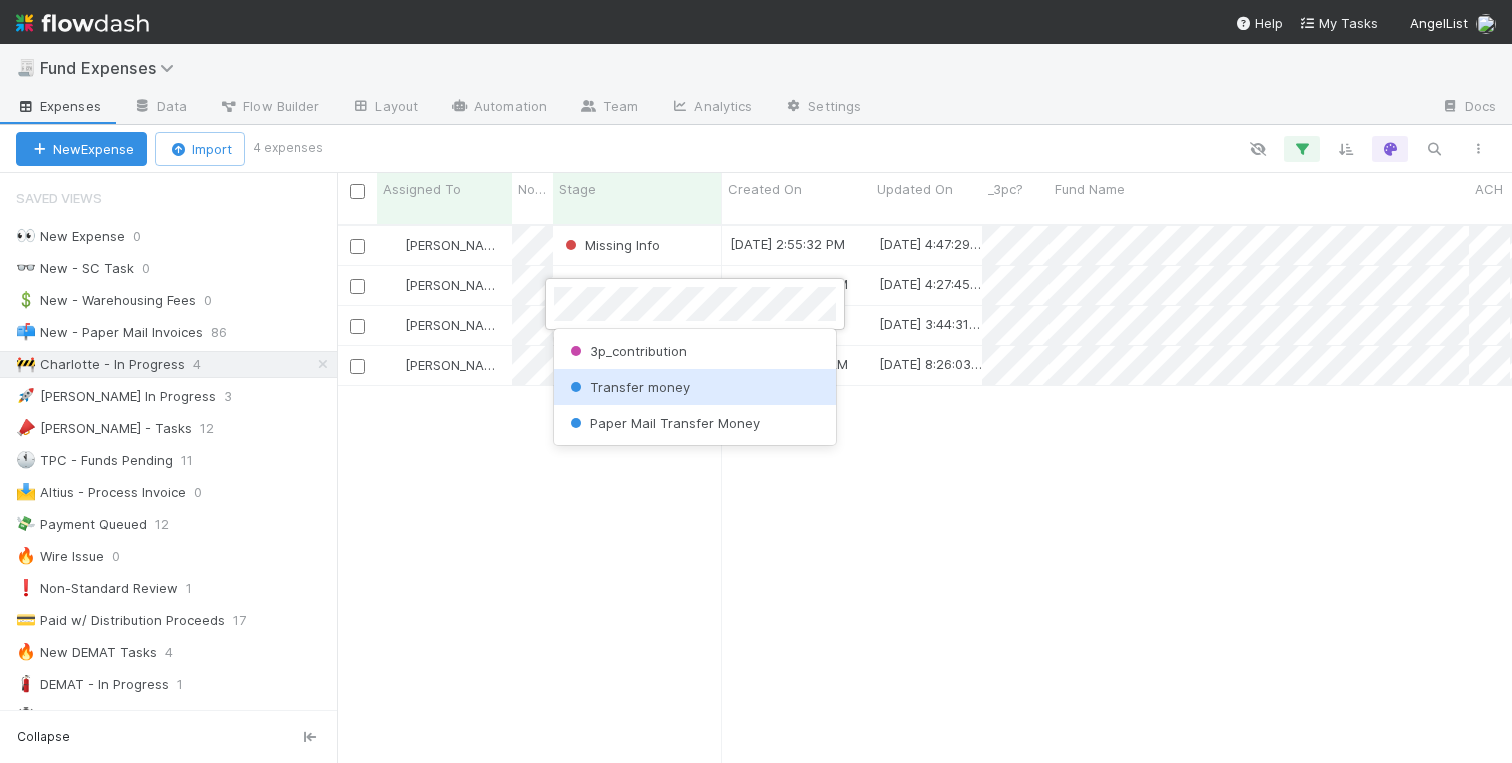 click on "Transfer money" at bounding box center [628, 387] 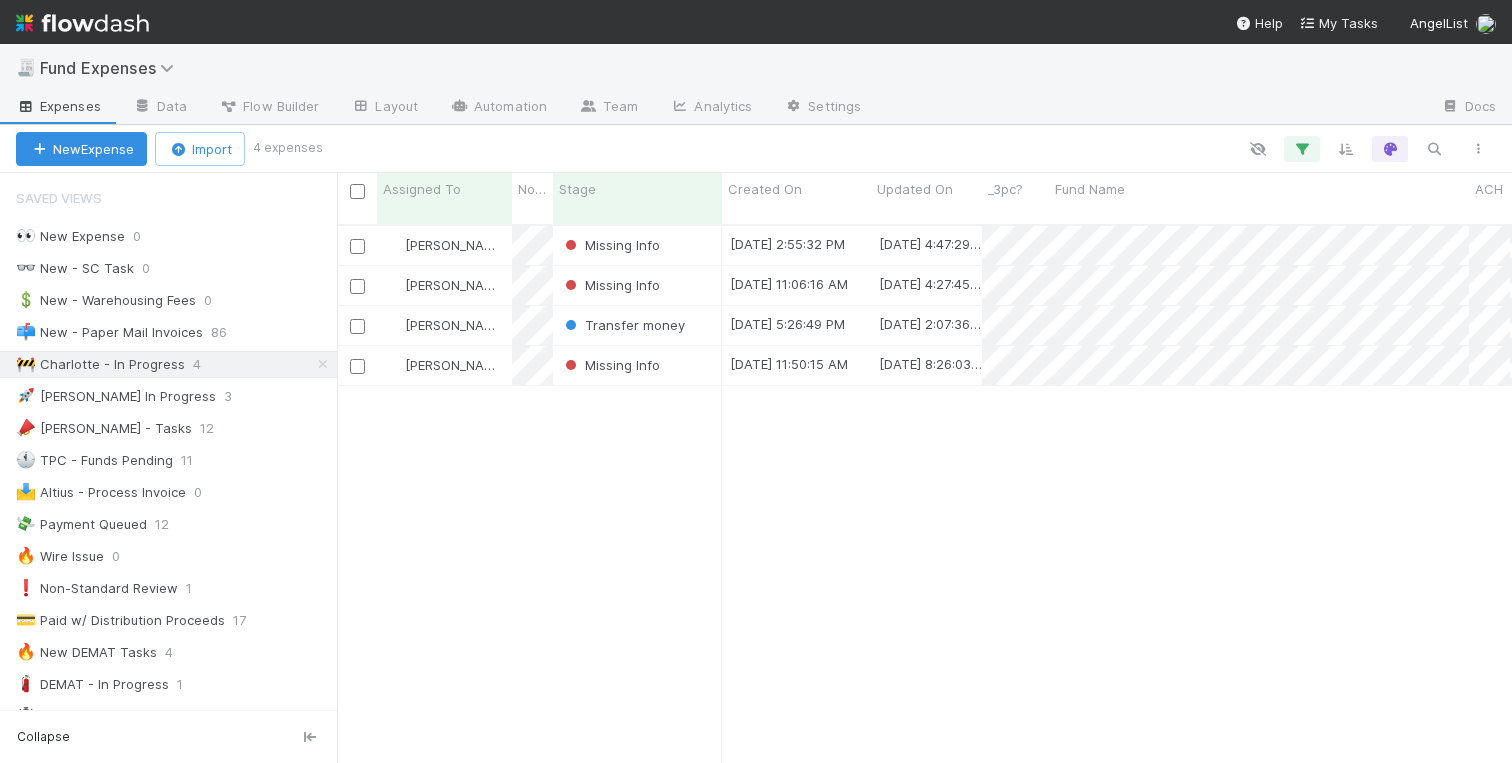 click on "[PERSON_NAME]   Missing Info [DATE] 2:55:32 PM [DATE] 4:47:29 PM 0 0 0 0 0 0 0 0 0 0 [PERSON_NAME]   Missing Info [DATE] 11:06:16 AM [DATE] 4:27:45 PM 0 0 0 0 0 0 0 0 0 0 [PERSON_NAME]   Transfer money [DATE] 5:26:49 PM [DATE] 2:07:36 PM 0 0 0 0 0 0 0 0 0 0 [PERSON_NAME]   Missing Info [DATE] 11:50:15 AM [DATE] 8:26:03 AM 0 0 0 0 0 0 0 0 0 0" at bounding box center [924, 502] 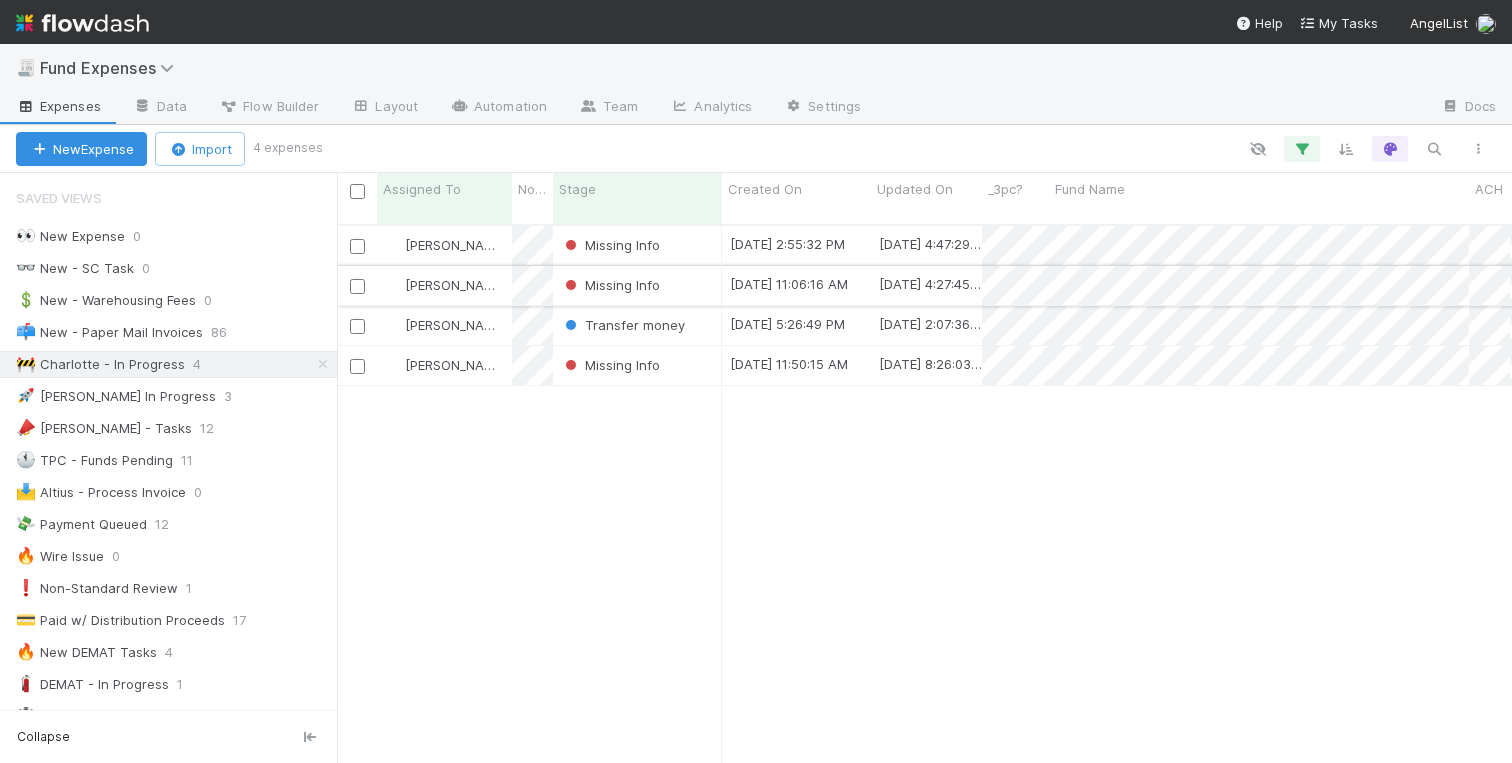click on "Missing Info" at bounding box center [637, 285] 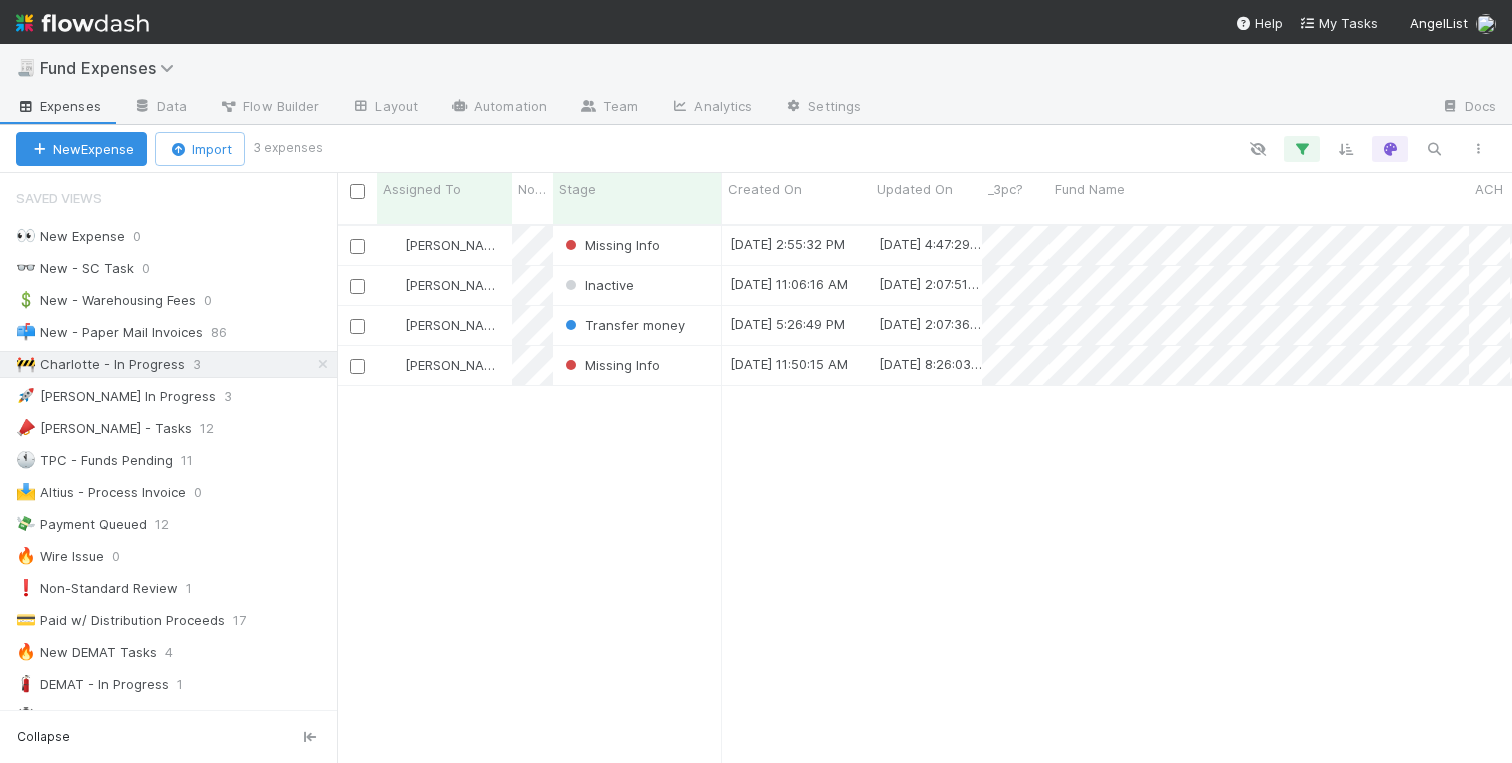 click on "[PERSON_NAME]   Missing Info [DATE] 2:55:32 PM [DATE] 4:47:29 PM 0 0 0 0 0 0 0 0 0 0 [PERSON_NAME]   Inactive  [DATE] 11:06:16 AM [DATE] 2:07:51 PM 0 0 0 0 0 0 0 0 0 0 [PERSON_NAME]   Transfer money [DATE] 5:26:49 PM [DATE] 2:07:36 PM 0 0 0 0 0 0 0 0 0 0 [PERSON_NAME]   Missing Info [DATE] 11:50:15 AM [DATE] 8:26:03 AM 0 0 0 0 0 0 0 0 0 0" at bounding box center (924, 502) 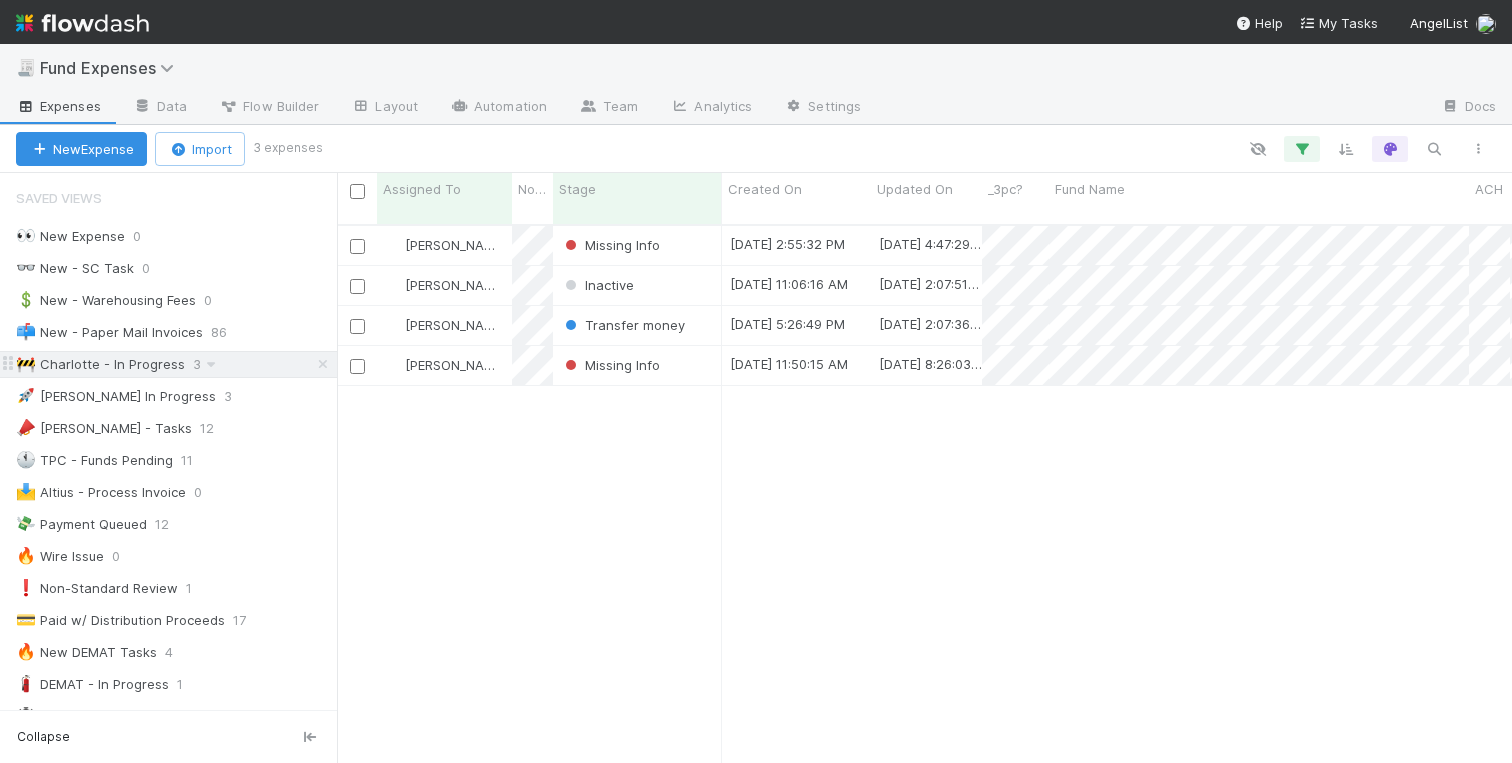 click on "🚧 Charlotte - In Progress" at bounding box center (100, 364) 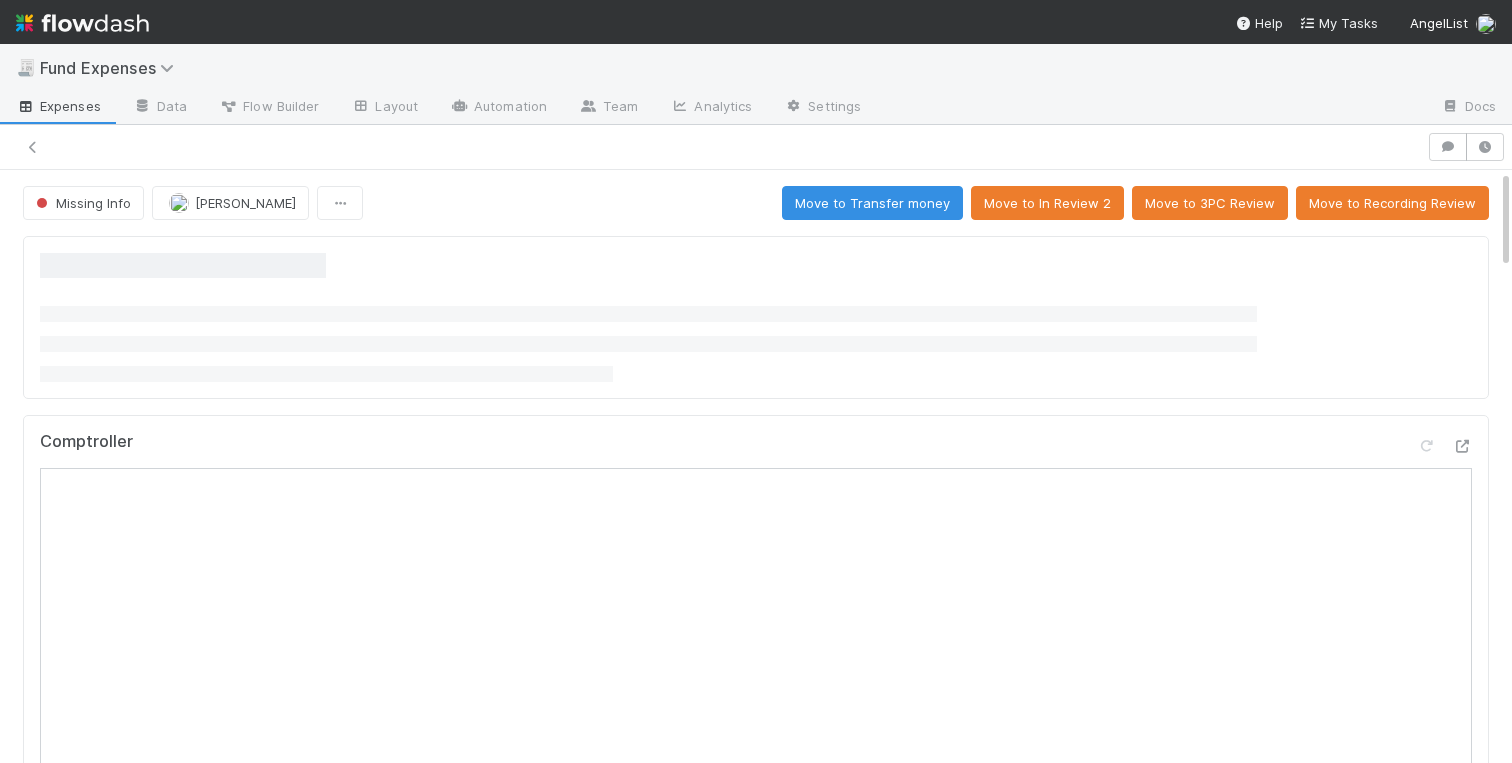 scroll, scrollTop: 0, scrollLeft: 0, axis: both 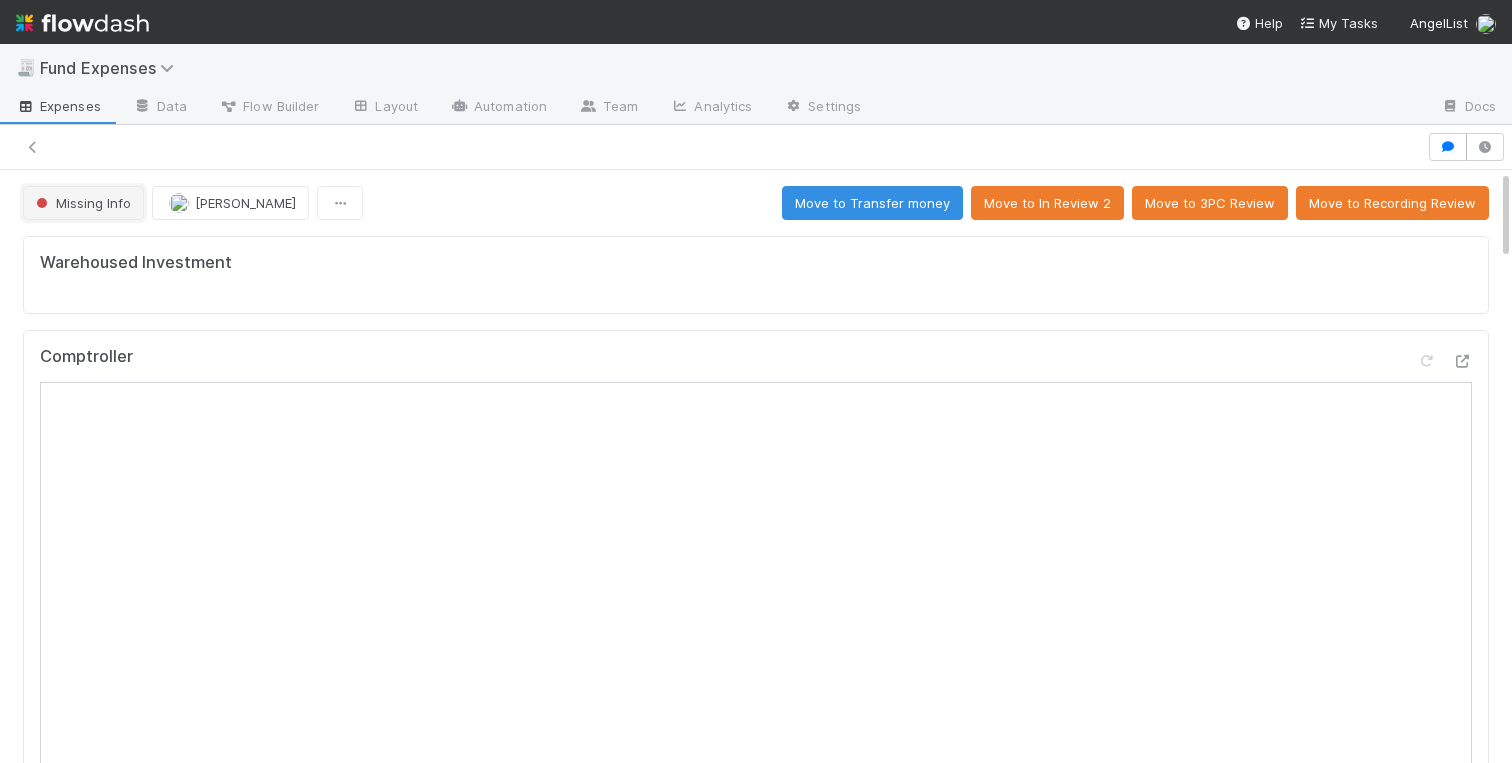 click on "Missing Info" at bounding box center (81, 203) 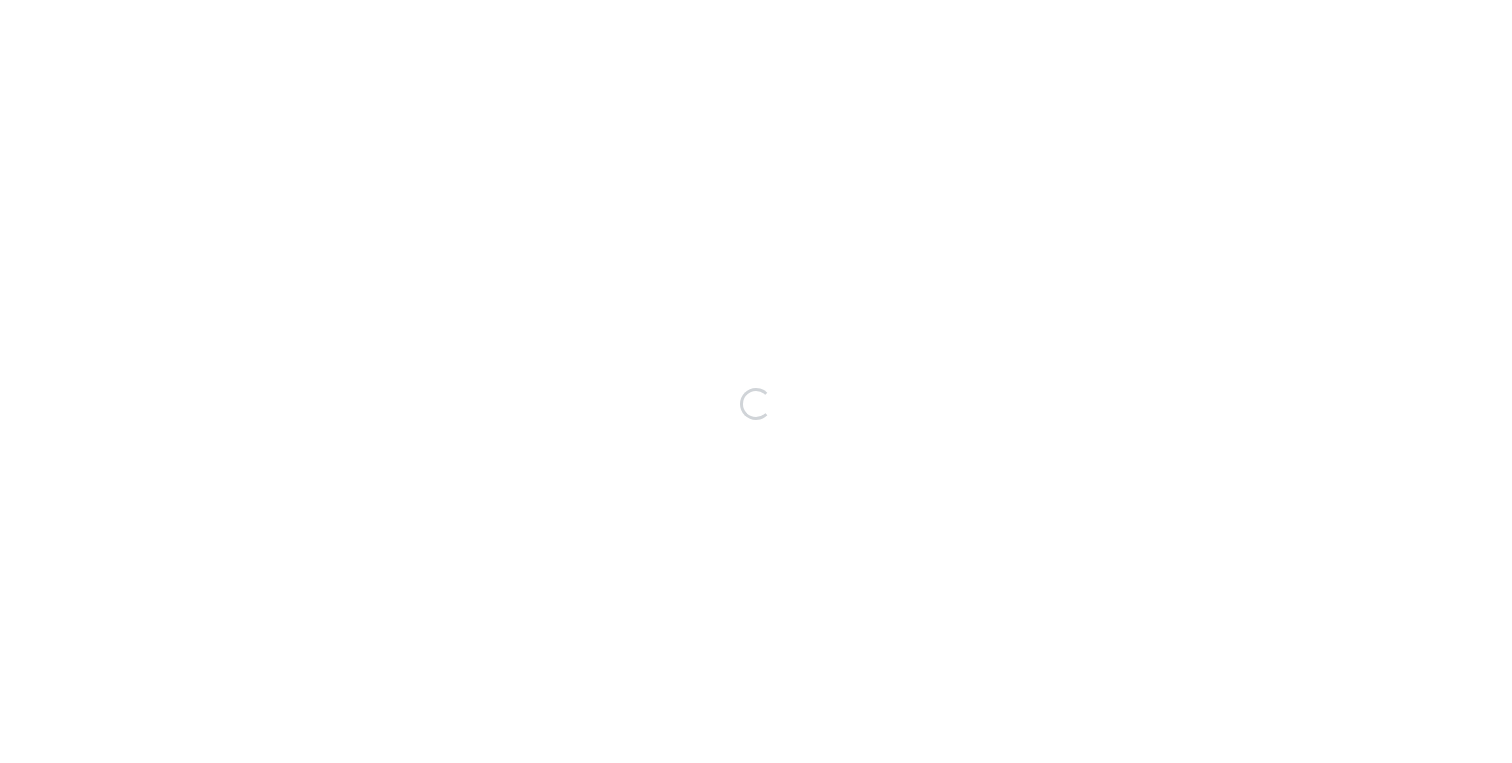 scroll, scrollTop: 0, scrollLeft: 0, axis: both 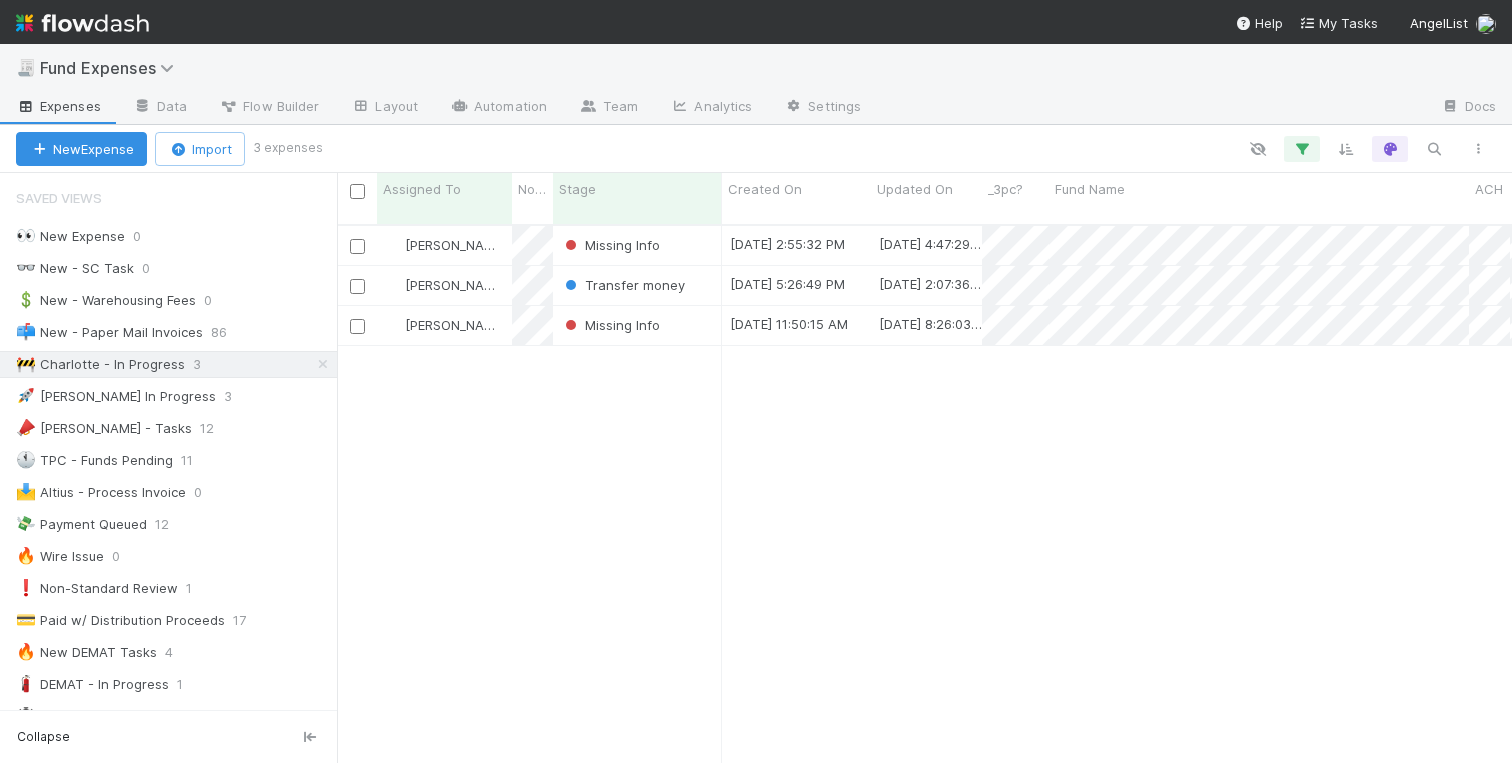 click on "[PERSON_NAME]   Missing Info [DATE] 2:55:32 PM [DATE] 4:47:29 PM 0 0 0 0 0 0 0 0 0 0 [PERSON_NAME]   Transfer money [DATE] 5:26:49 PM [DATE] 2:07:36 PM 0 0 0 0 0 0 0 0 0 0 [PERSON_NAME]   Missing Info [DATE] 11:50:15 AM [DATE] 8:26:03 AM 0 0 0 0 0 0 0 0 0 0" at bounding box center (924, 502) 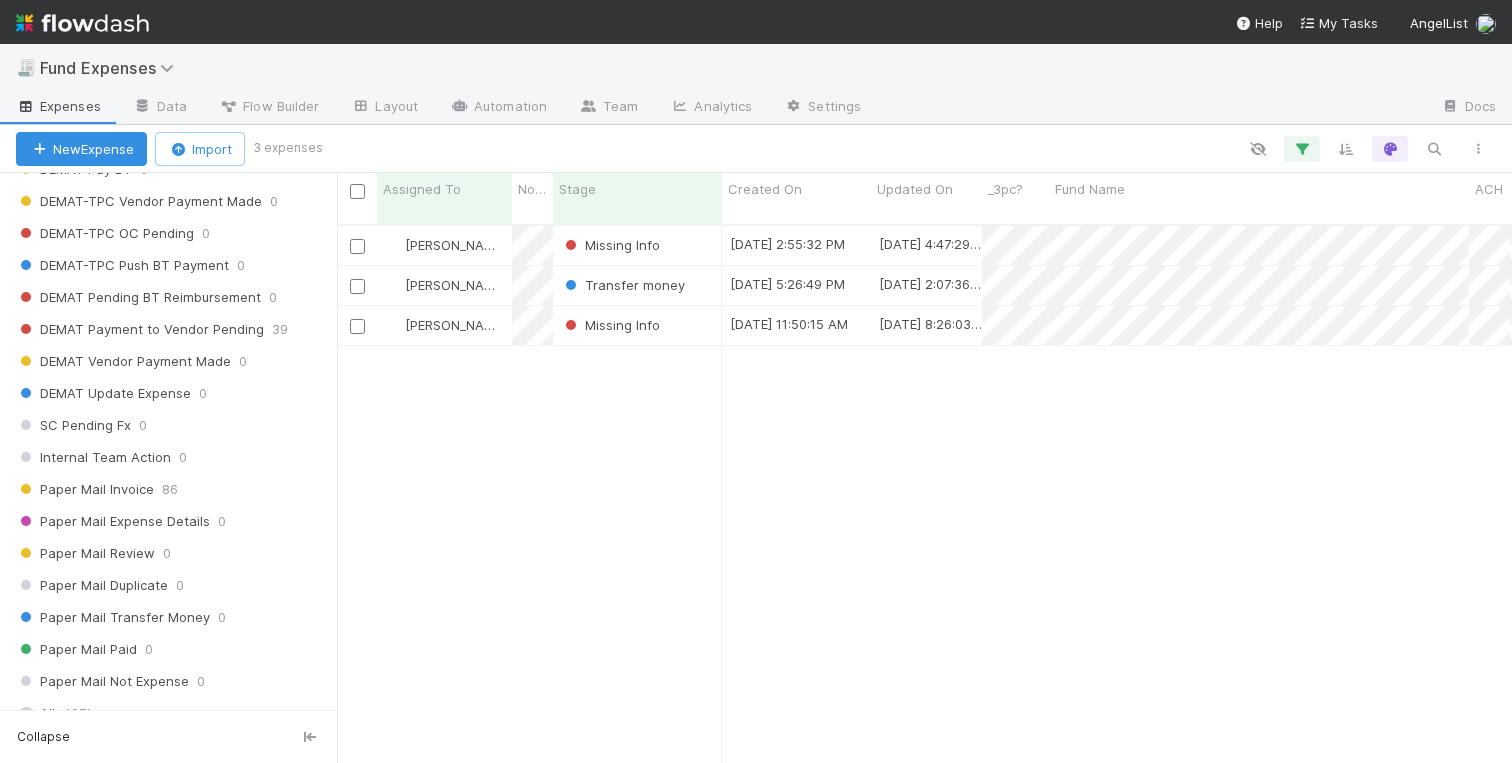 scroll, scrollTop: 2323, scrollLeft: 0, axis: vertical 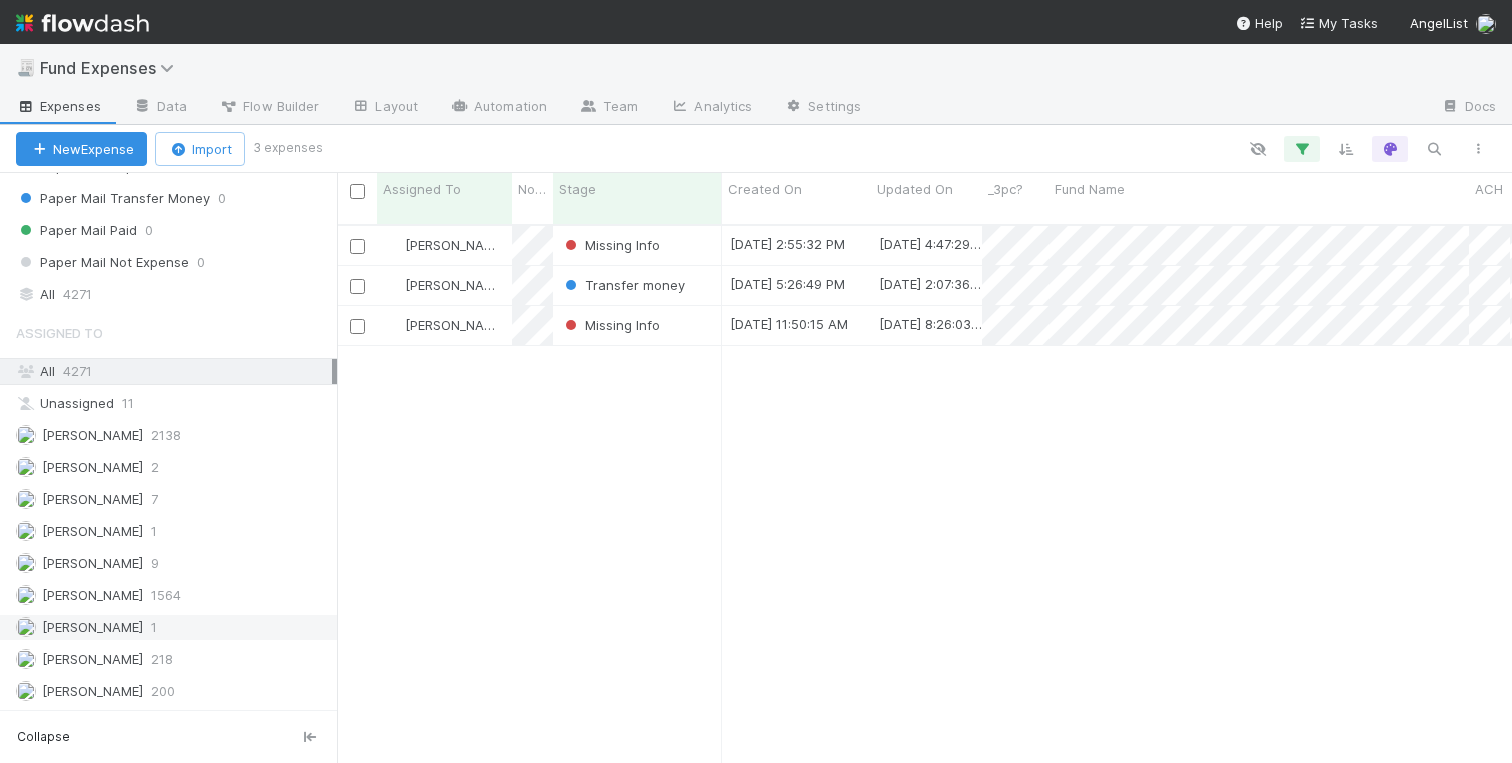 click on "[PERSON_NAME]" at bounding box center [92, 627] 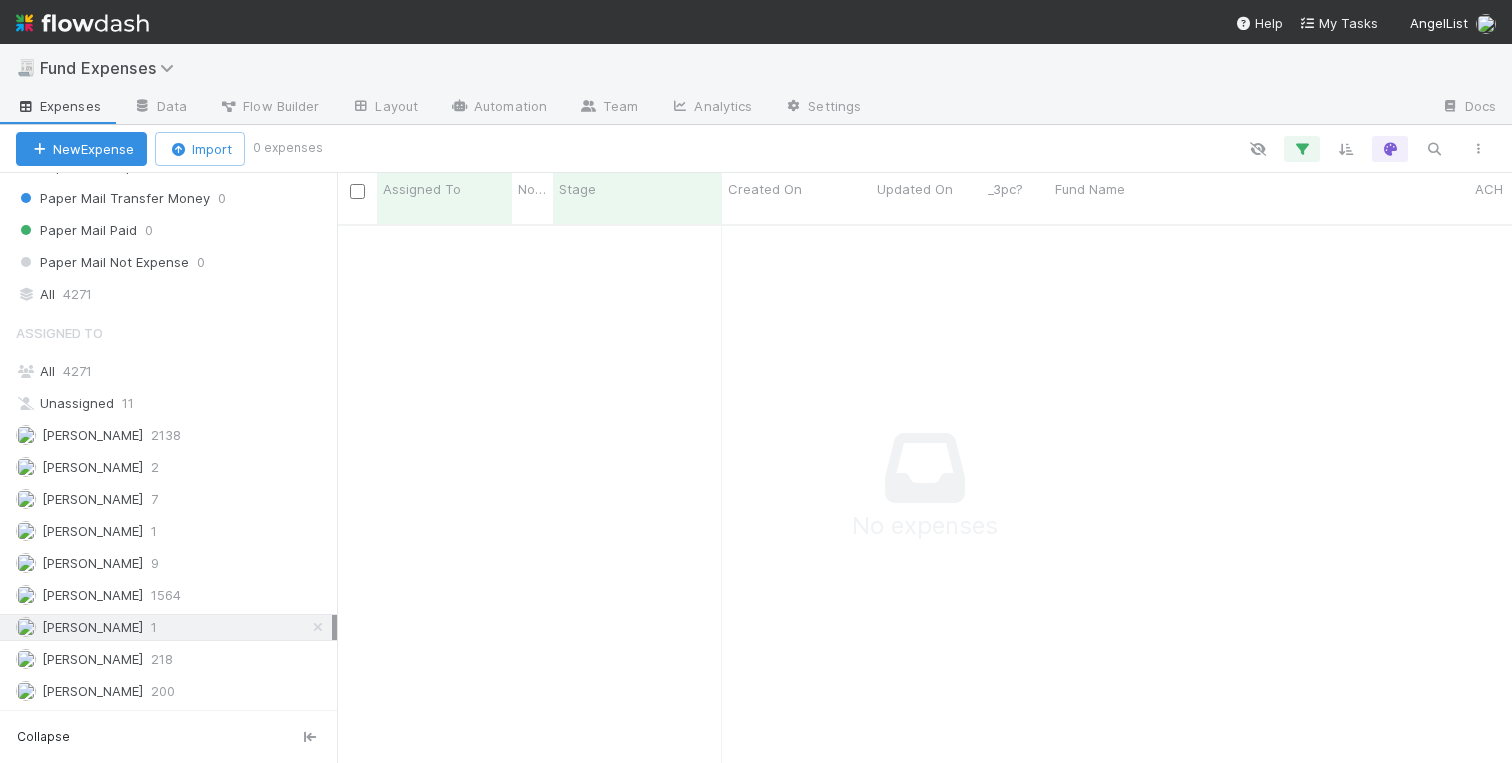 scroll, scrollTop: 0, scrollLeft: 1, axis: horizontal 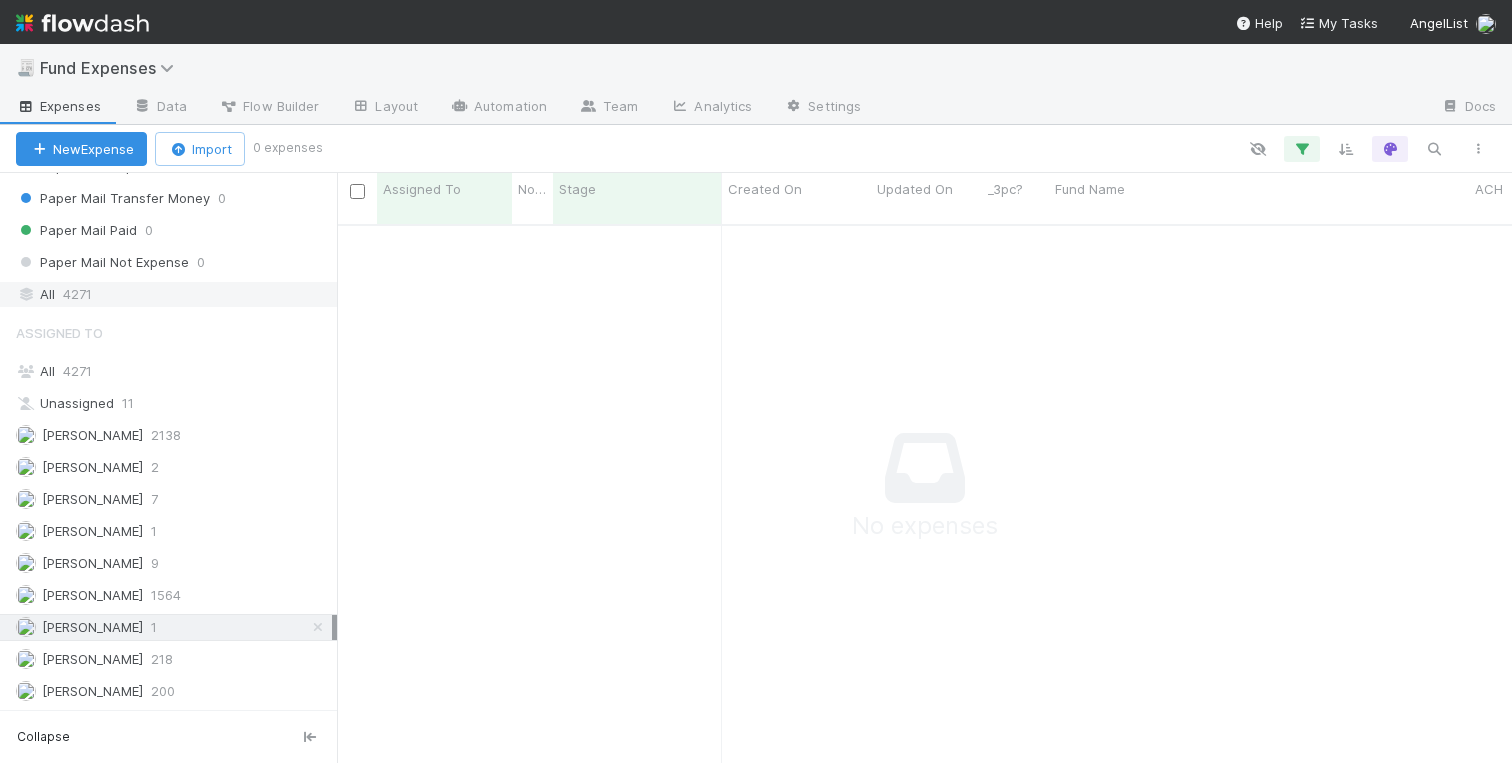click on "4271" at bounding box center (77, 294) 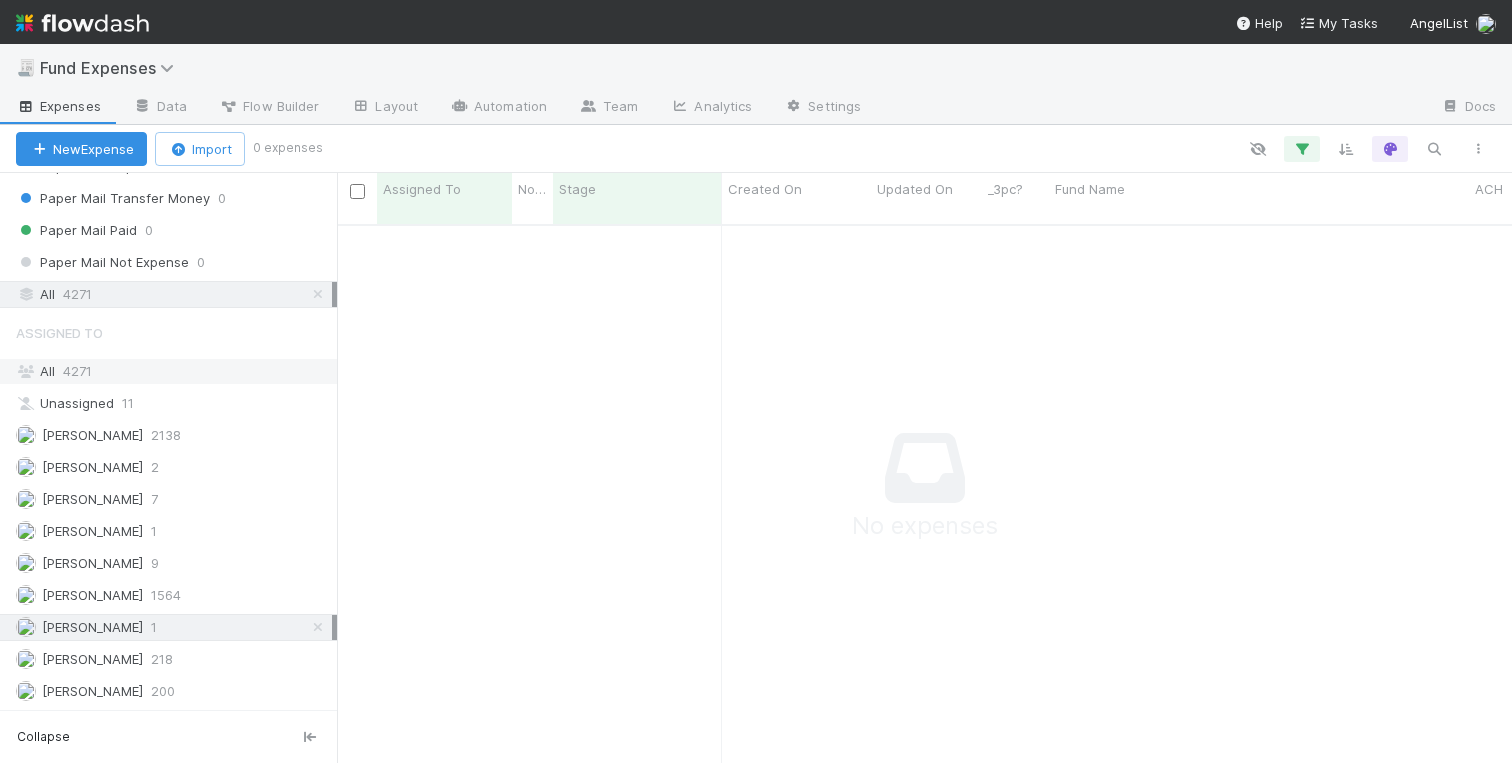 scroll, scrollTop: 0, scrollLeft: 1, axis: horizontal 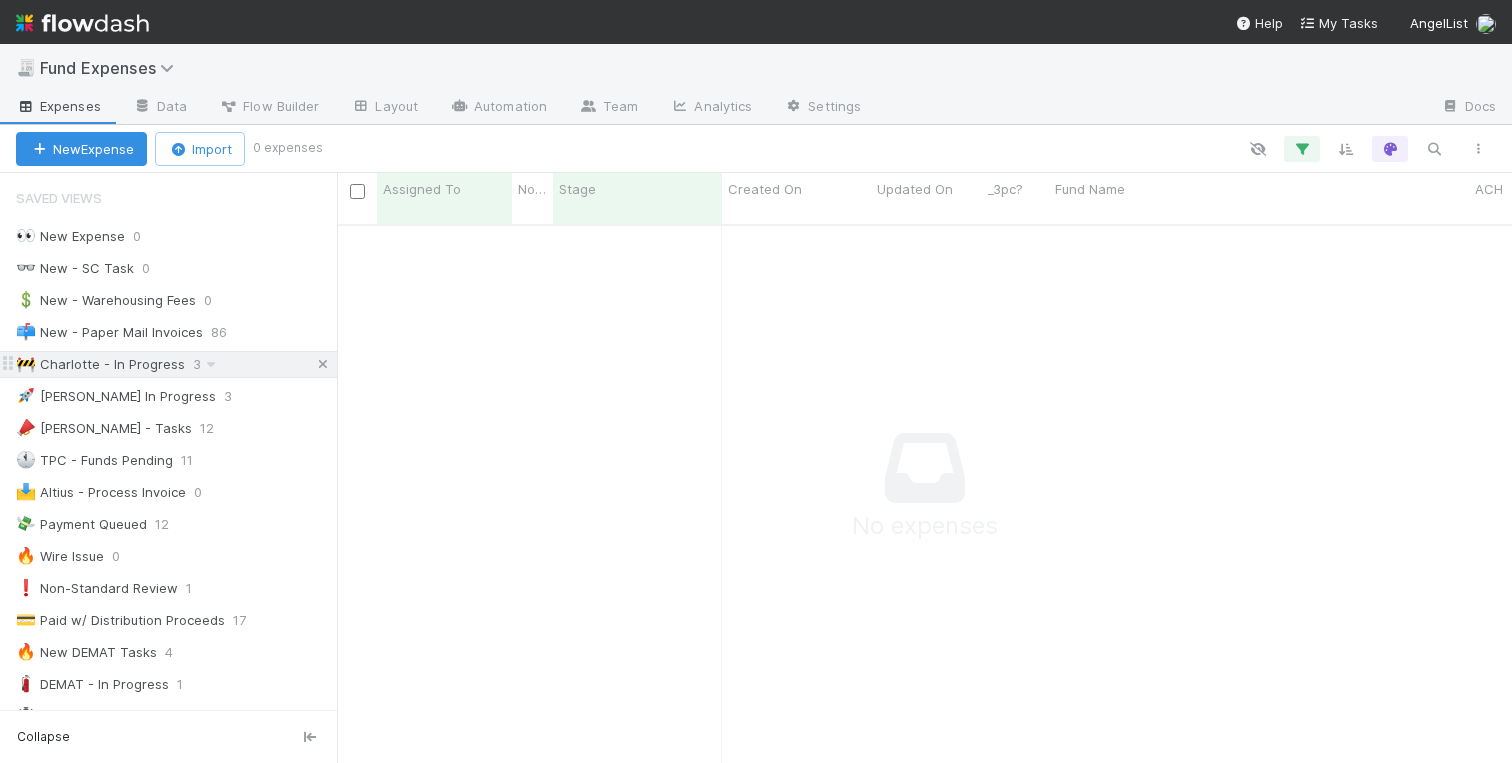 click at bounding box center [323, 364] 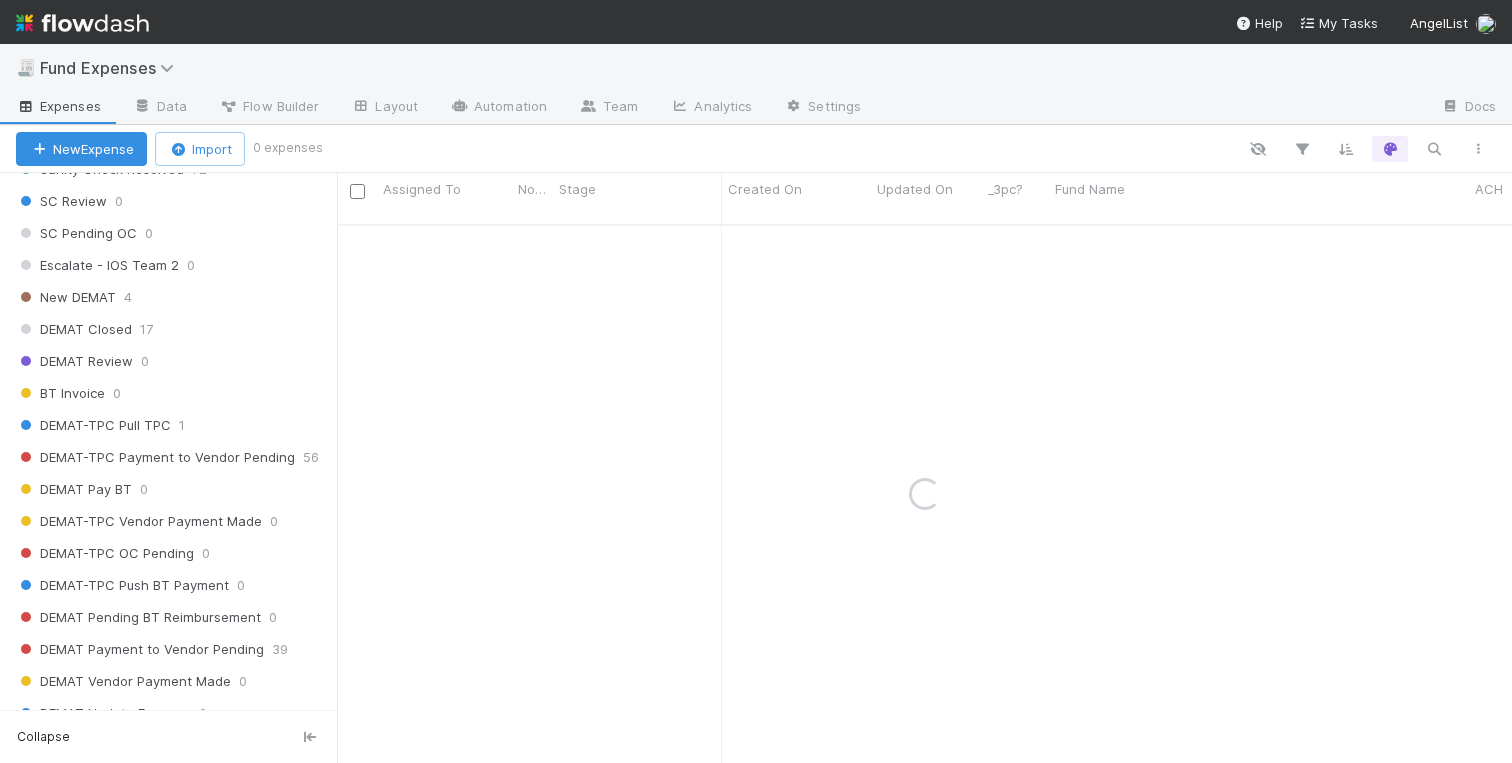 scroll, scrollTop: 2323, scrollLeft: 0, axis: vertical 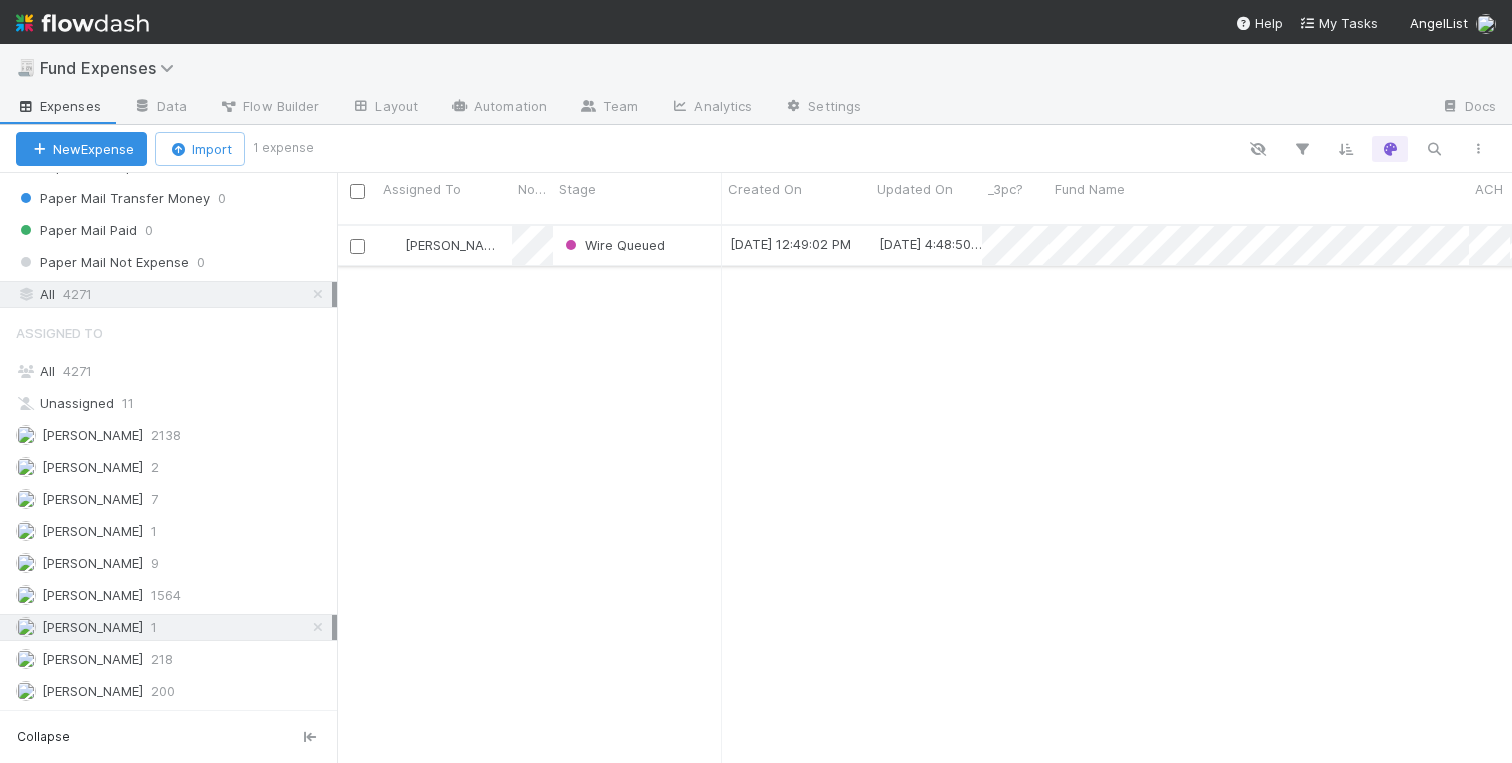 click on "Wire Queued" at bounding box center (637, 245) 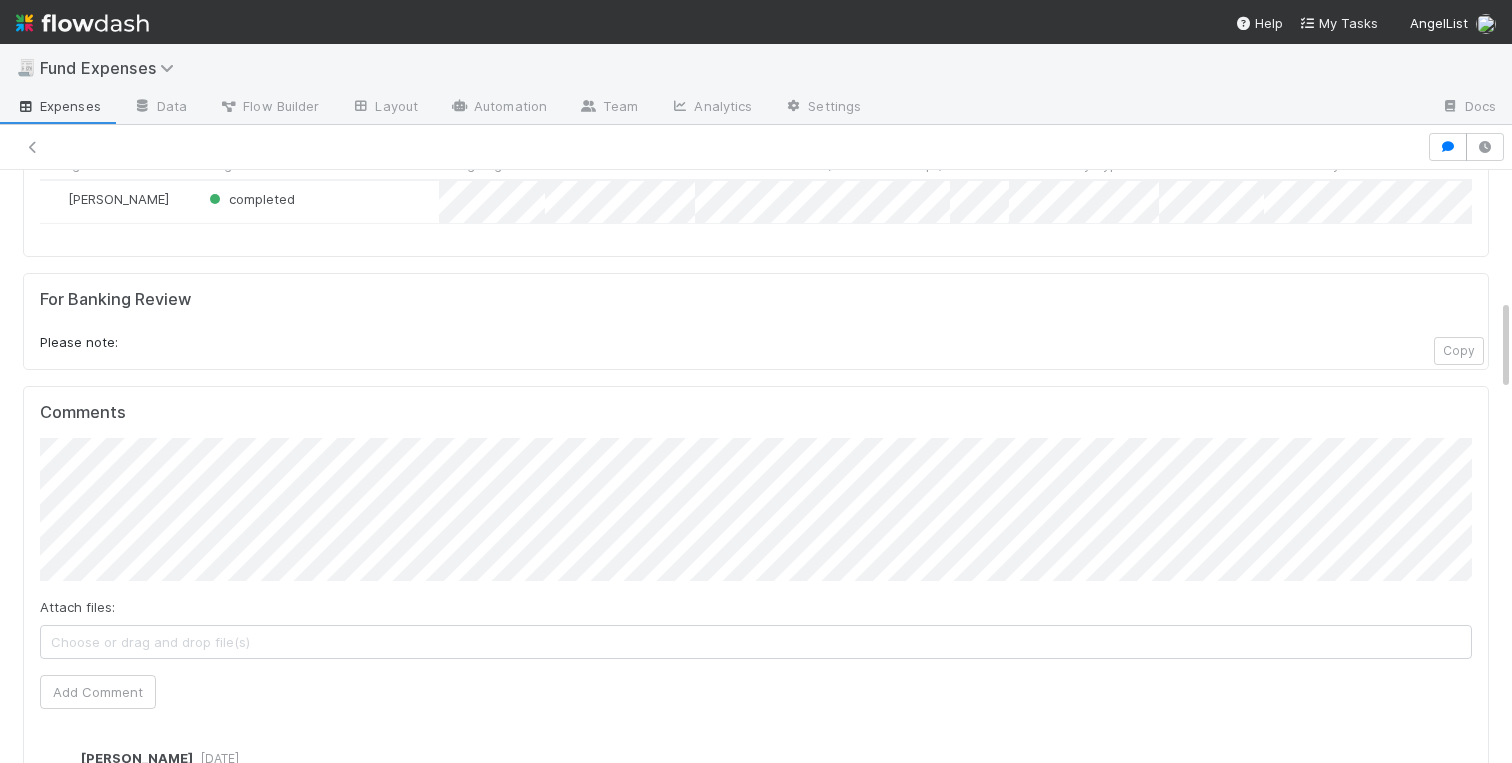 scroll, scrollTop: 742, scrollLeft: 0, axis: vertical 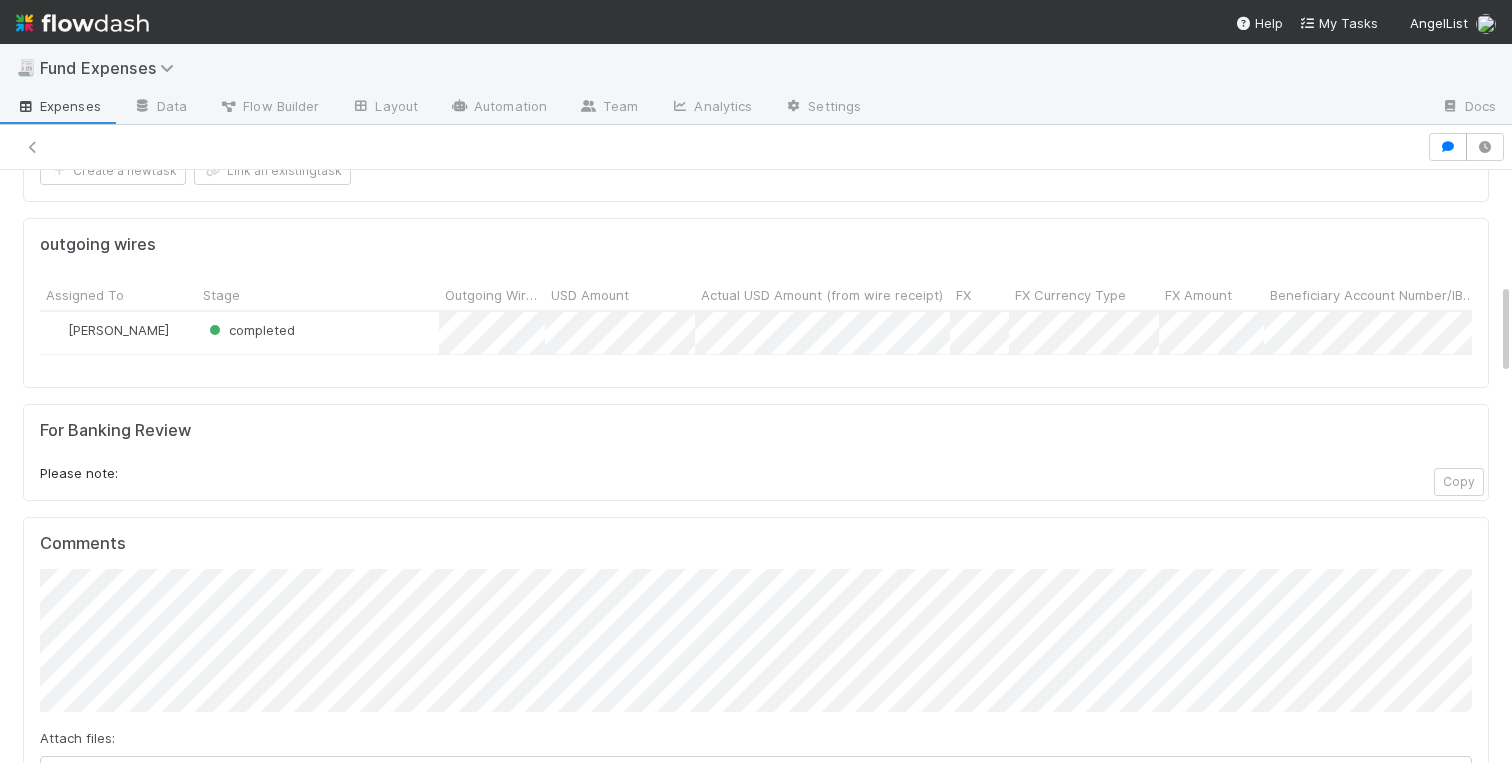 click on "Comptroller Sanity Check    Create a new  task Link an existing  task outgoing wires   Assigned To Stage Outgoing Wire ID USD Amount Actual USD Amount (from wire receipt) FX FX Currency Type FX Amount Beneficiary Account Number/IBAN Beneficiary Name Beneficiary Complete Address Beneficiary FI Name Beneficiary FI Address Beneficiary FI SWIFT Code Beneficiary FI Sort Code/Routing Code Transaction Type Customer UUID Customer Treasury State Initiated By Bank Partner Customer Email Address TP Wire ID Ledger Description Created Date Day Created Date Month Created Date Year Support Docs - Draft Support Docs - Countersigned TP Account ID Has this wire been in its current state for longer that 24 hours? Other Front ID vfund investment ID rfund investment ID FC ID Wire Receipt Requested? Wire Receipt Front Link VCA Re-queued Wire ID Cancellation Requested? Fund Name Intermediary Party Name Intermediary Complete Address Originator to Beneficiary Instructions Partner Team Front Thread ID Send Date Screenshots Created On" at bounding box center (756, 1507) 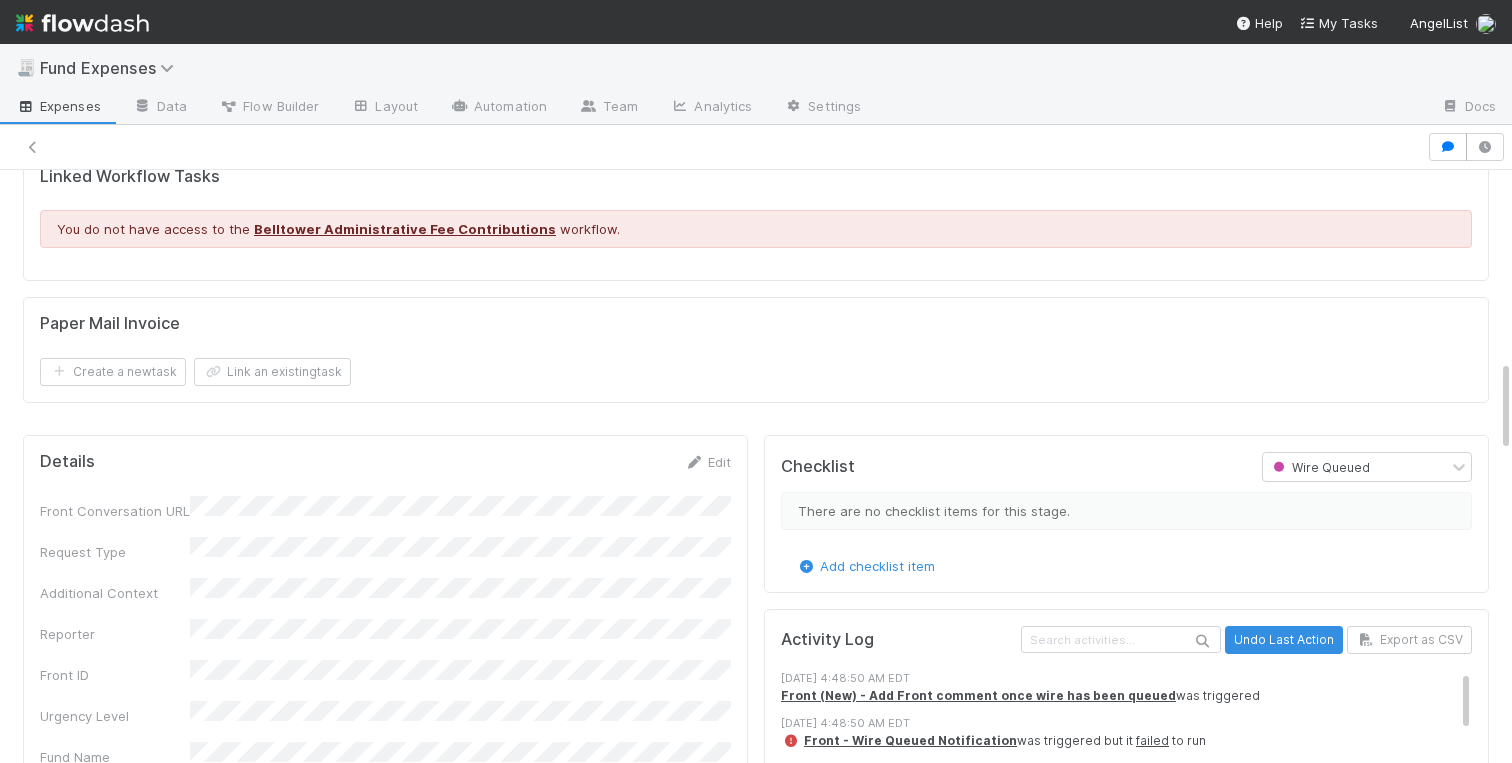 scroll, scrollTop: 1755, scrollLeft: 0, axis: vertical 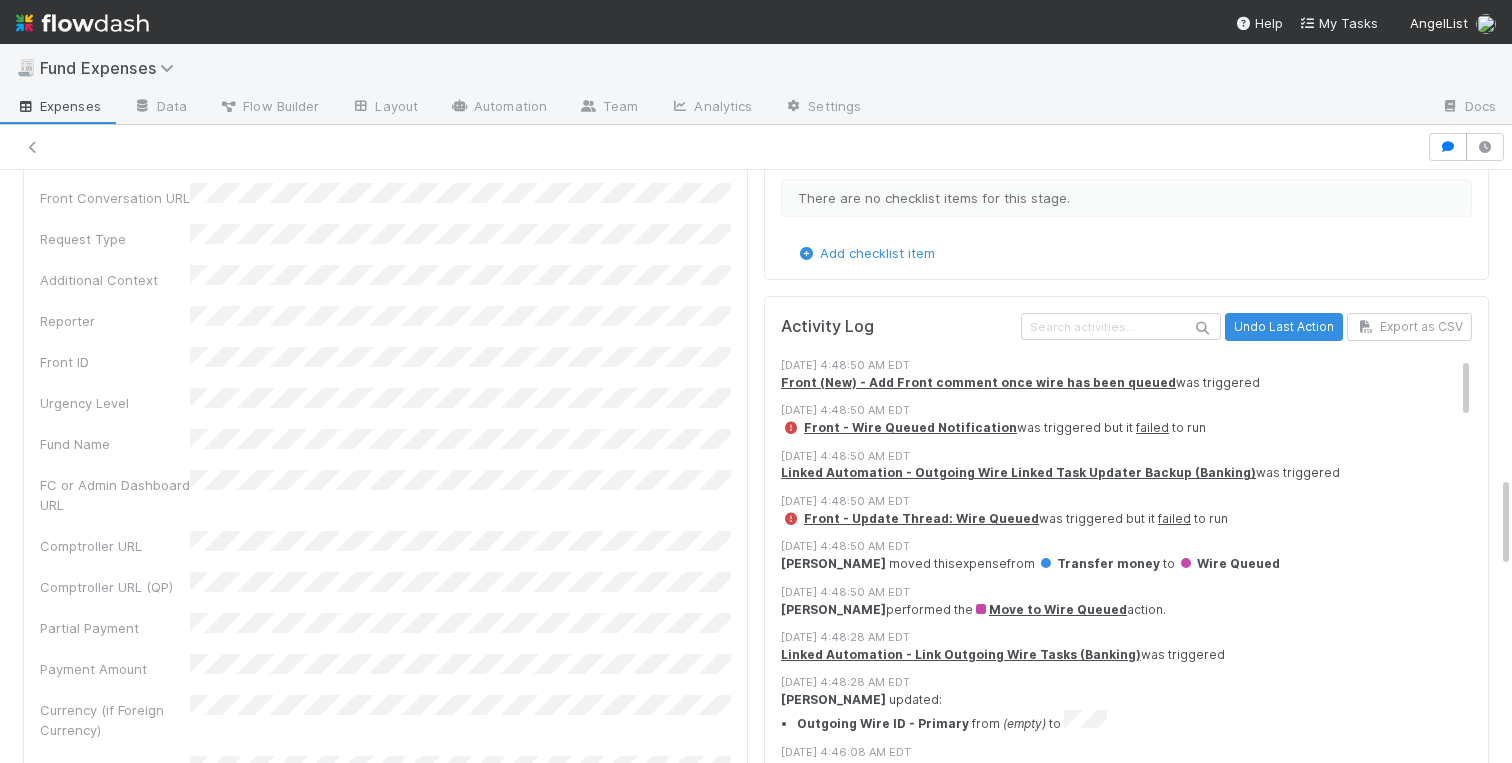 click on "Comptroller Sanity Check    Create a new  task Link an existing  task outgoing wires   Assigned To Stage Outgoing Wire ID USD Amount Actual USD Amount (from wire receipt) FX FX Currency Type FX Amount Beneficiary Account Number/IBAN Beneficiary Name Beneficiary Complete Address Beneficiary FI Name Beneficiary FI Address Beneficiary FI SWIFT Code Beneficiary FI Sort Code/Routing Code Transaction Type Customer UUID Customer Treasury State Initiated By Bank Partner Customer Email Address TP Wire ID Ledger Description Created Date Day Created Date Month Created Date Year Support Docs - Draft Support Docs - Countersigned TP Account ID Has this wire been in its current state for longer that 24 hours? Other Front ID vfund investment ID rfund investment ID FC ID Wire Receipt Requested? Wire Receipt Front Link VCA Re-queued Wire ID Cancellation Requested? Fund Name Intermediary Party Name Intermediary Complete Address Originator to Beneficiary Instructions Partner Team Front Thread ID Send Date Screenshots Created On" at bounding box center [756, 263] 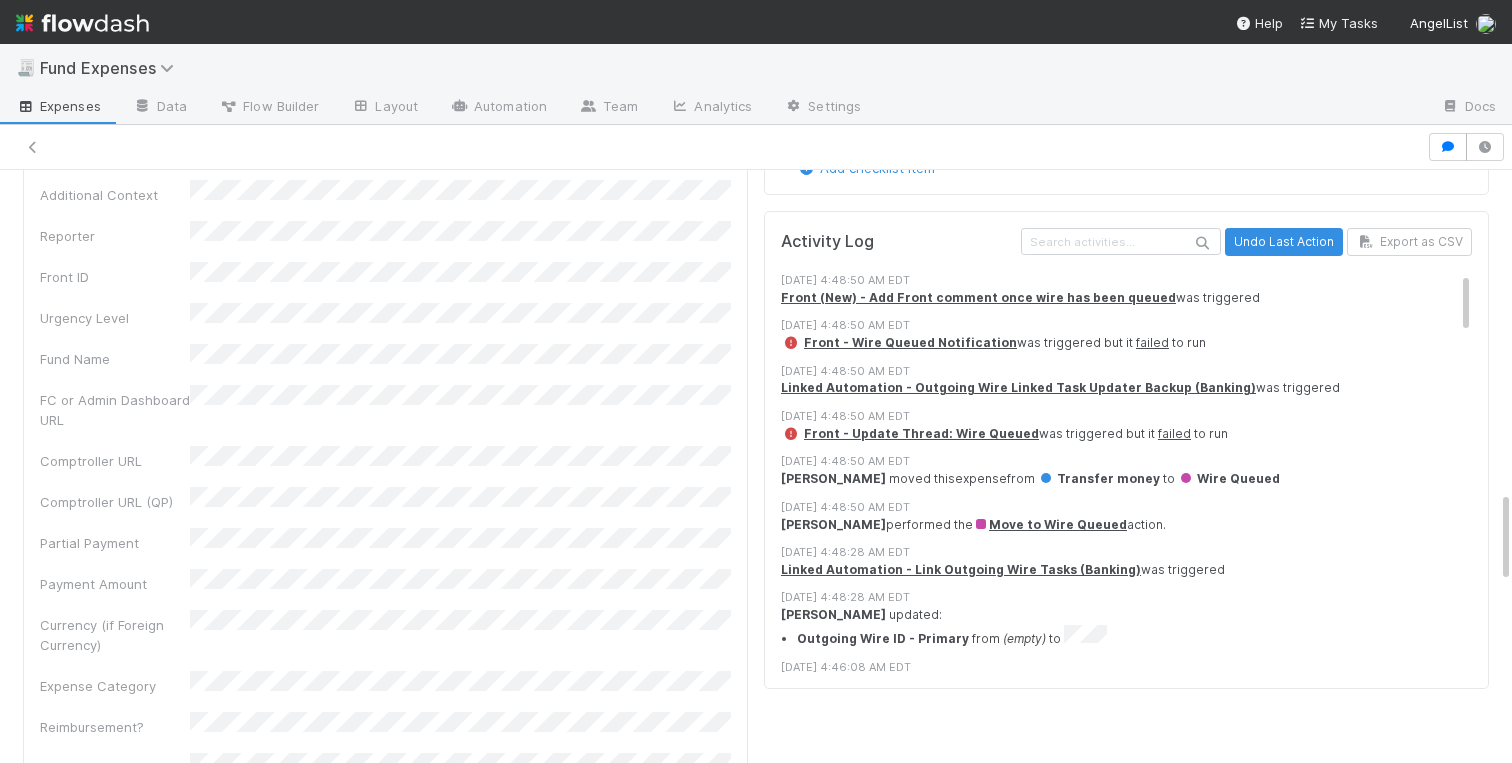 scroll, scrollTop: 2089, scrollLeft: 0, axis: vertical 